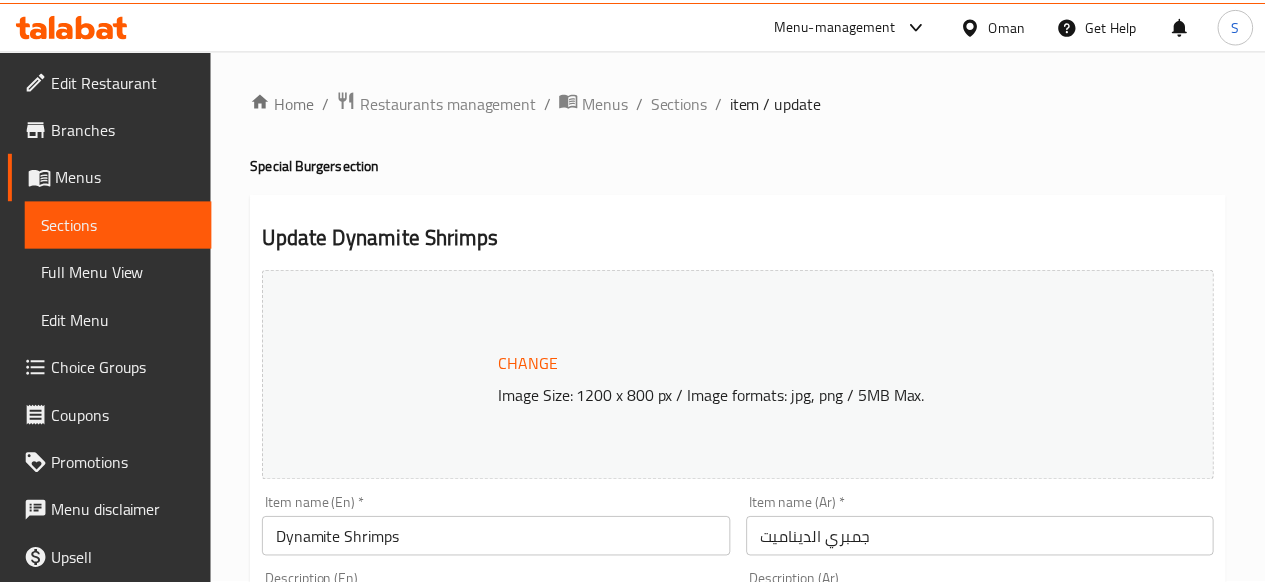 scroll, scrollTop: 0, scrollLeft: 0, axis: both 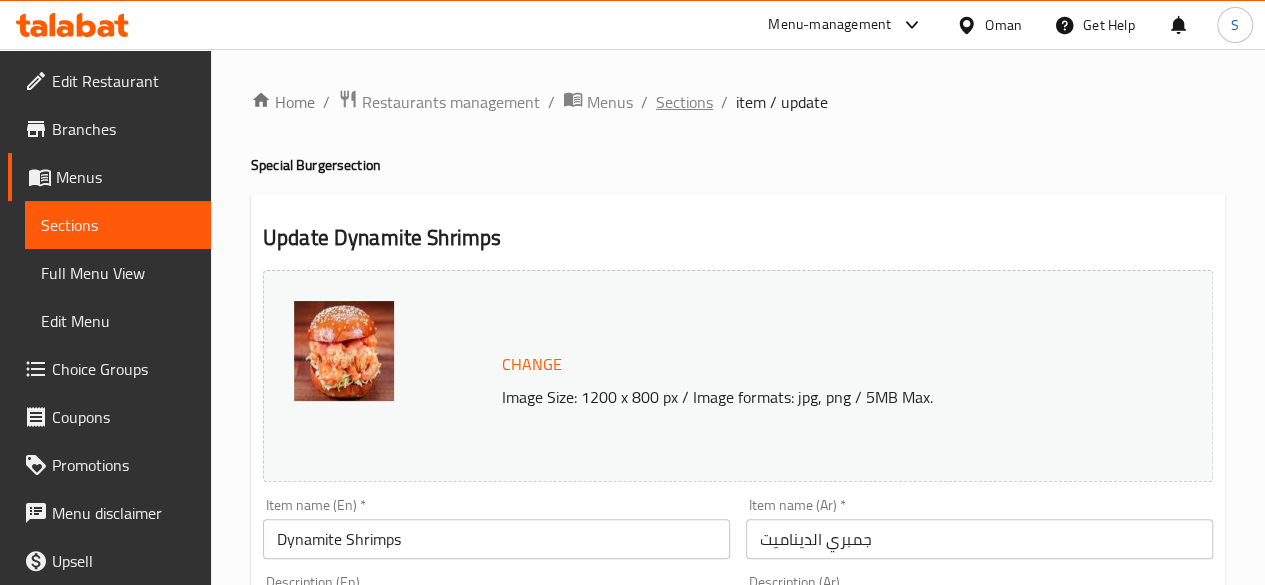 click on "Sections" at bounding box center [684, 102] 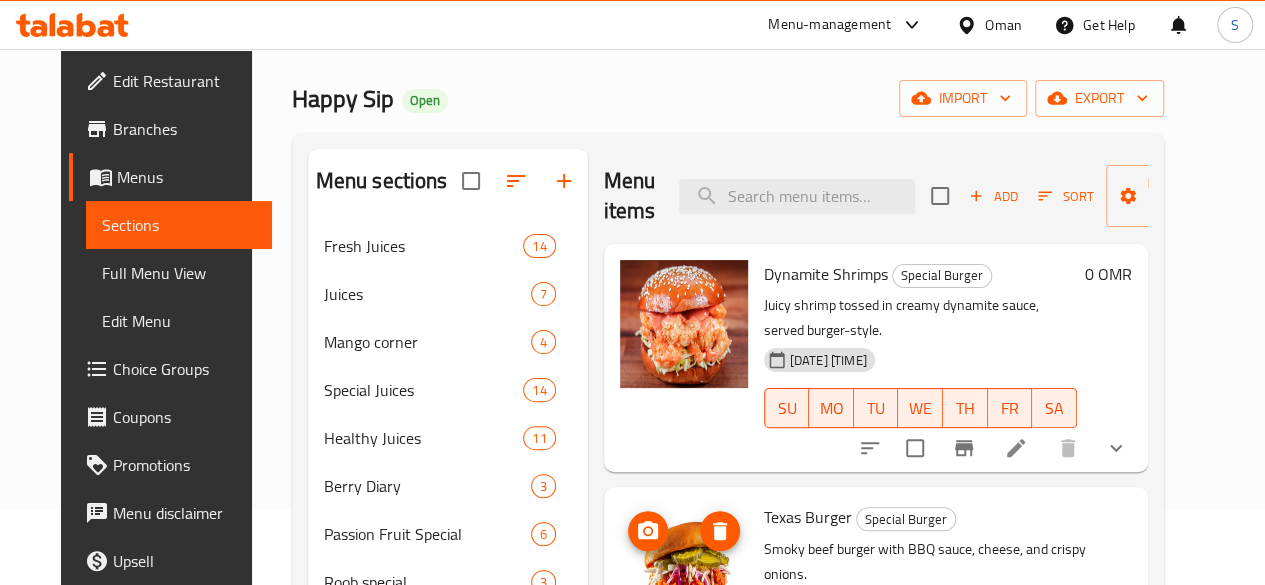 scroll, scrollTop: 0, scrollLeft: 0, axis: both 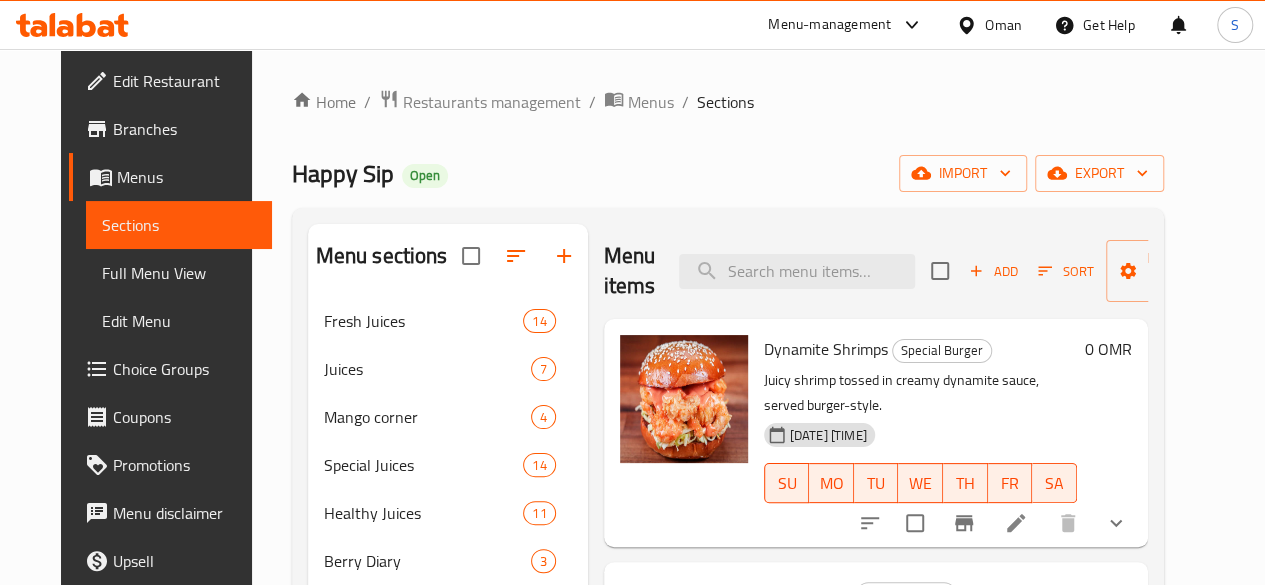 click on "Sections" at bounding box center [179, 225] 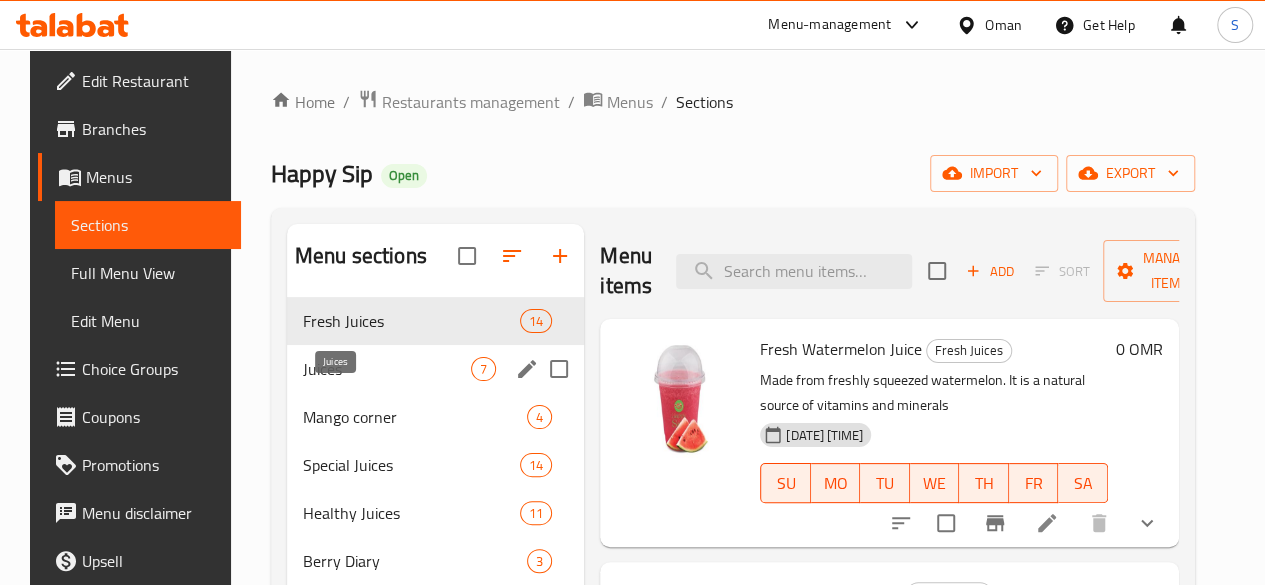 click on "Juices" at bounding box center [387, 369] 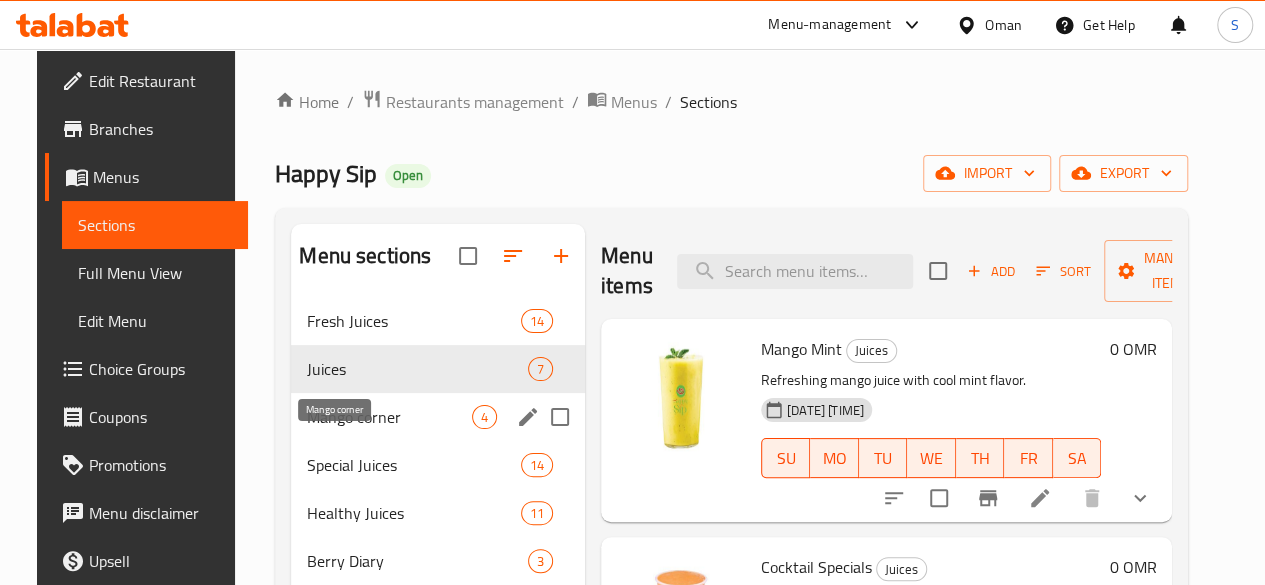 click on "Mango corner" at bounding box center (389, 417) 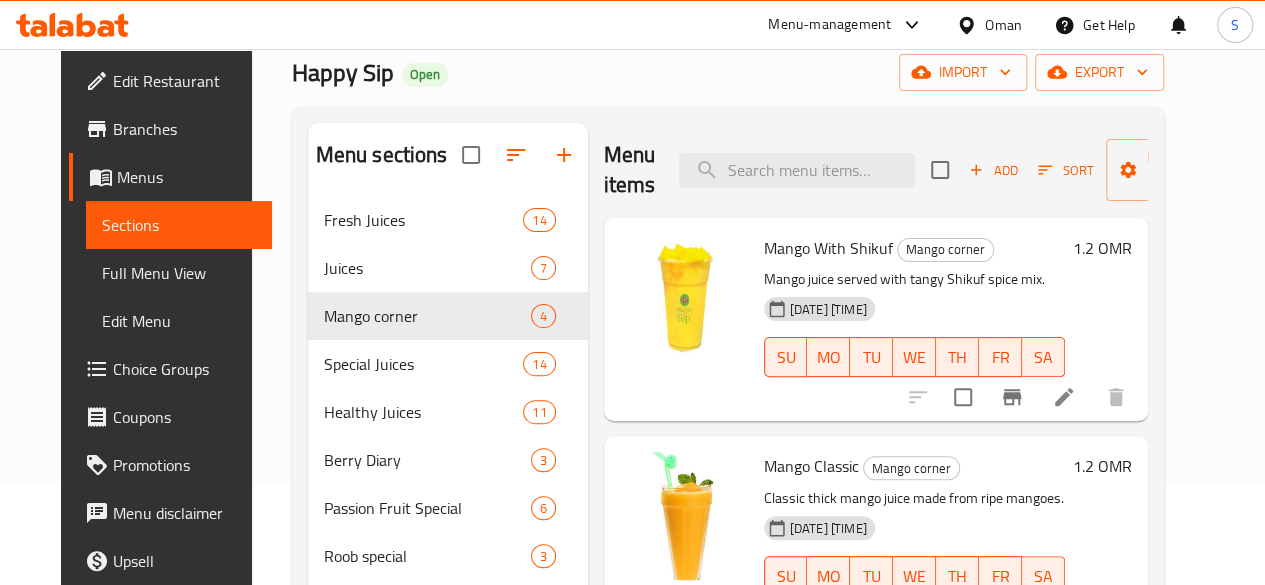 scroll, scrollTop: 102, scrollLeft: 0, axis: vertical 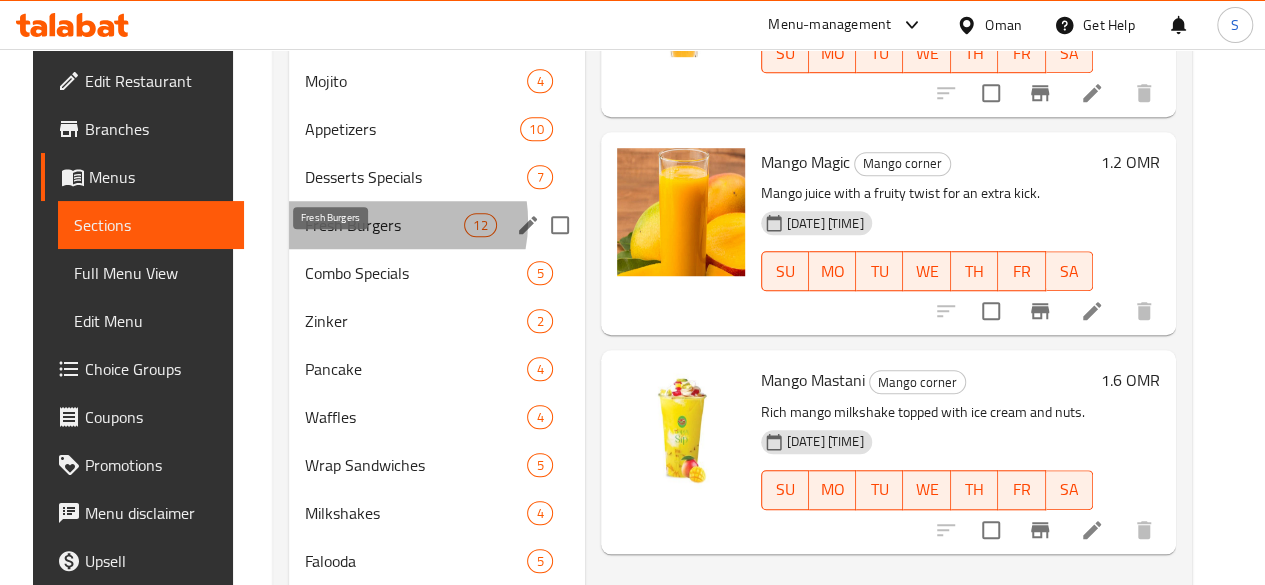 click on "Fresh Burgers" at bounding box center [384, 225] 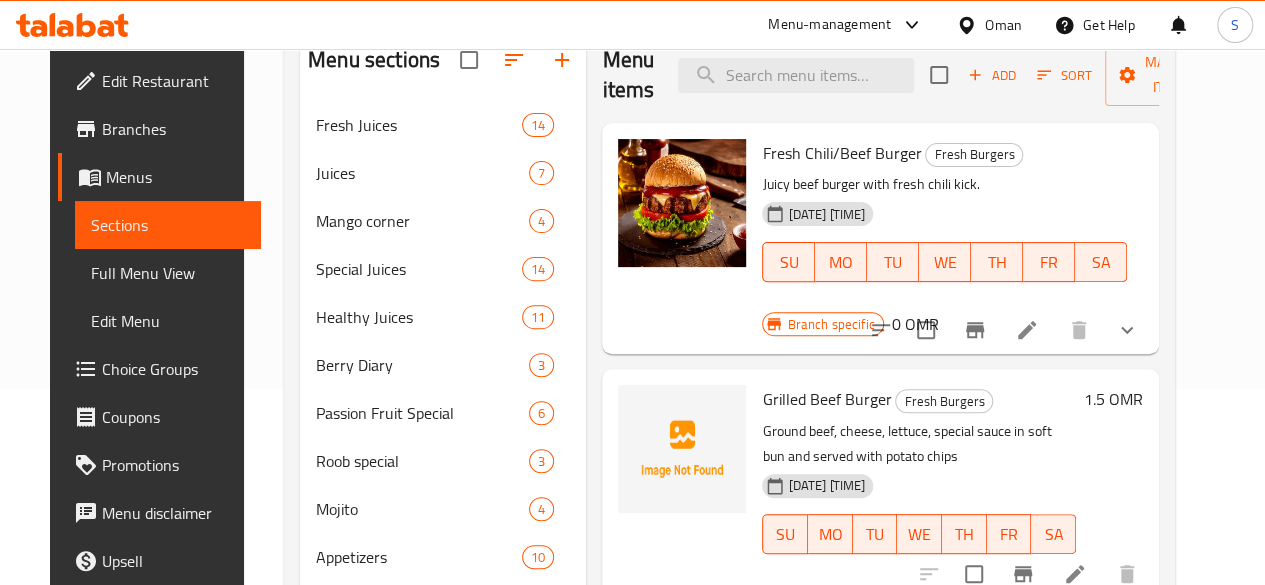 scroll, scrollTop: 195, scrollLeft: 0, axis: vertical 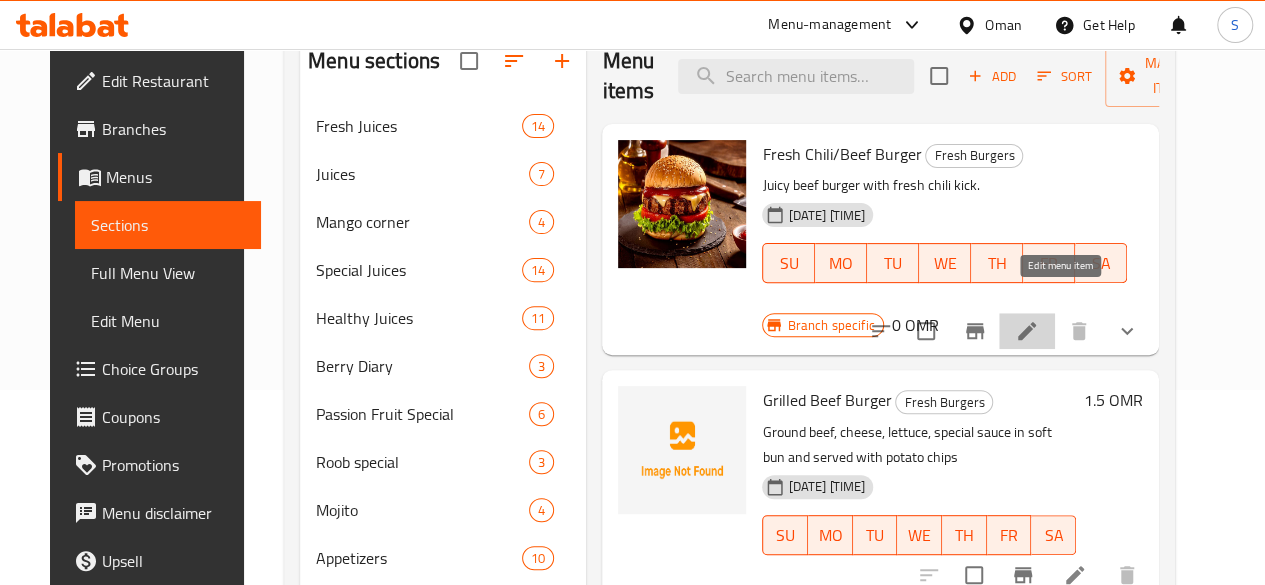click 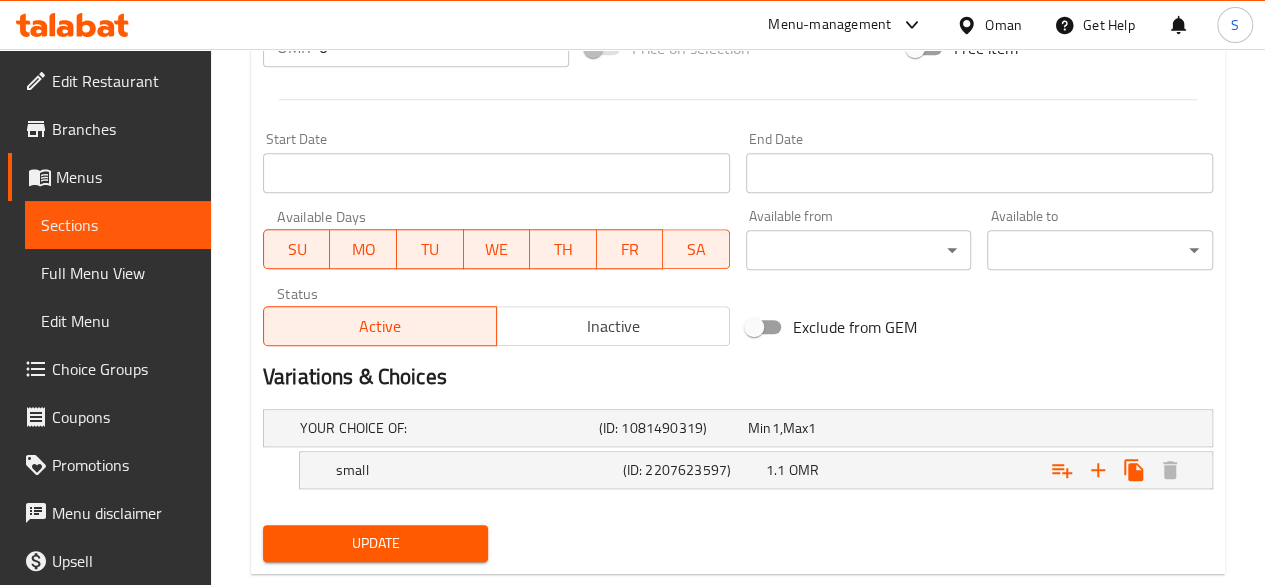 scroll, scrollTop: 842, scrollLeft: 0, axis: vertical 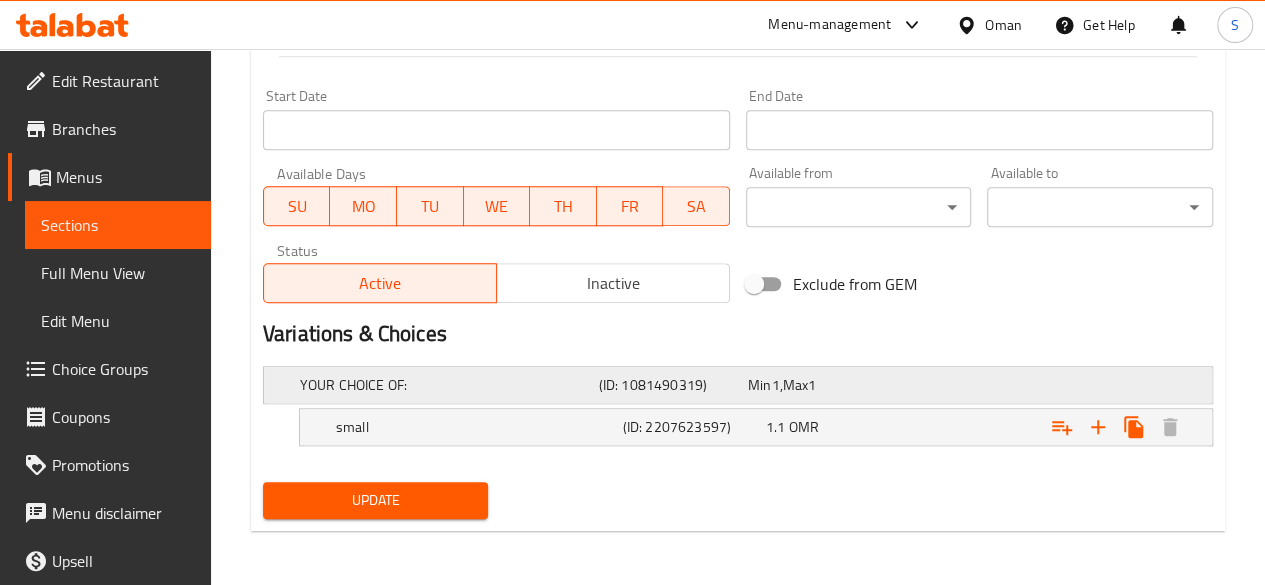 click on "YOUR CHOICE OF: (ID: 1081490319) Min 1  ,  Max 1" at bounding box center (744, 385) 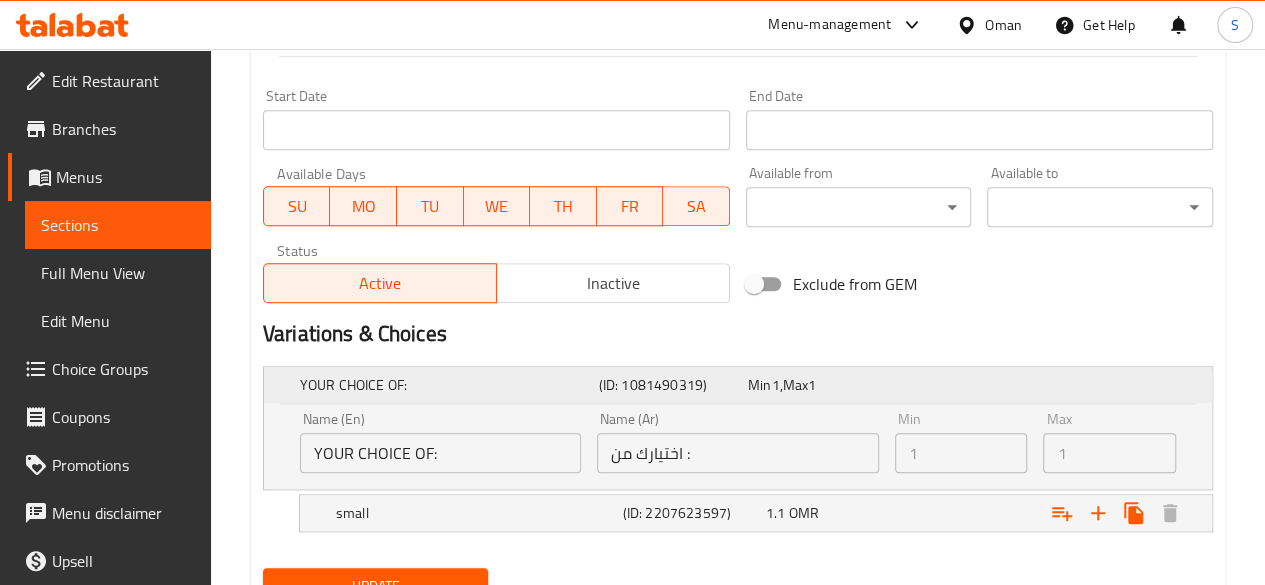 click on "YOUR CHOICE OF: (ID: 1081490319) Min 1  ,  Max 1" at bounding box center (744, 385) 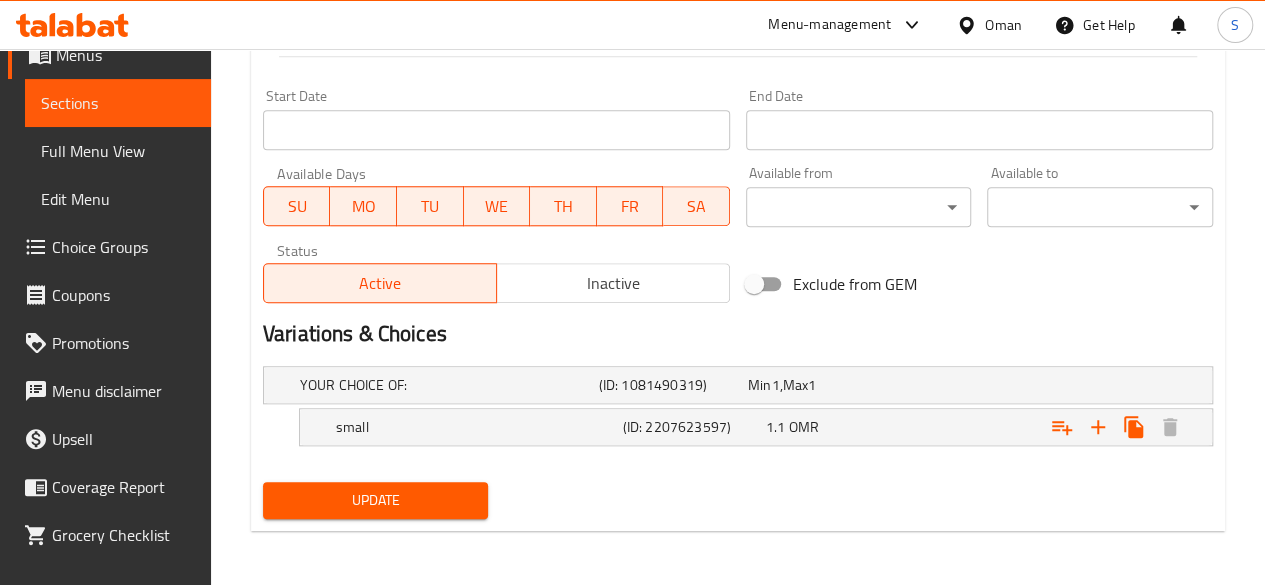 scroll, scrollTop: 0, scrollLeft: 0, axis: both 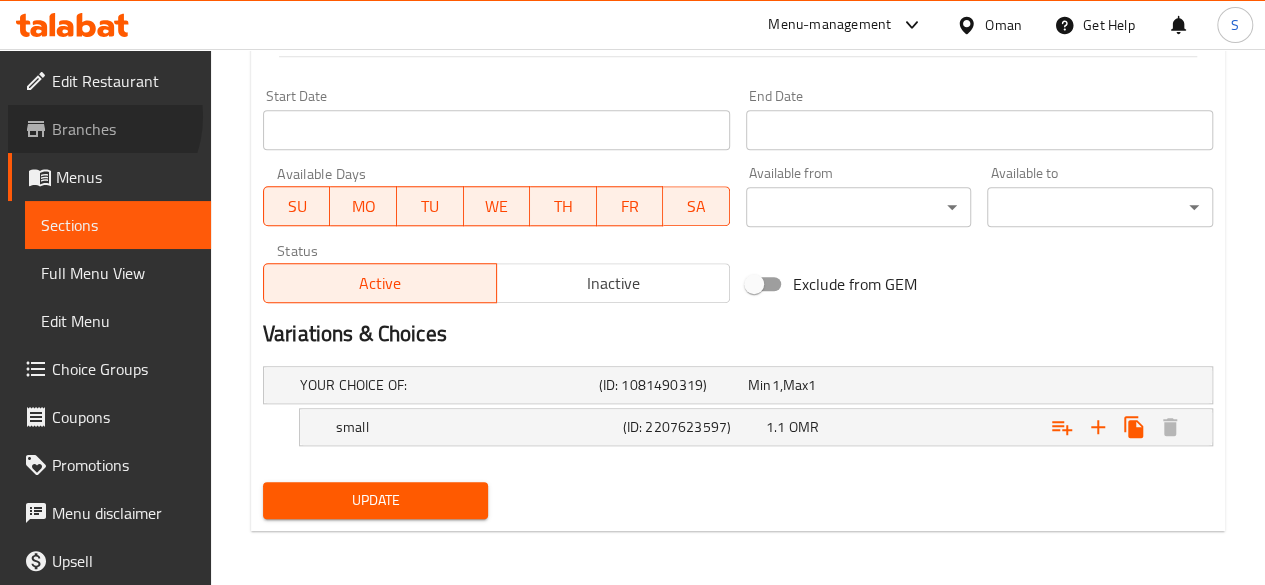 click on "Branches" at bounding box center (123, 129) 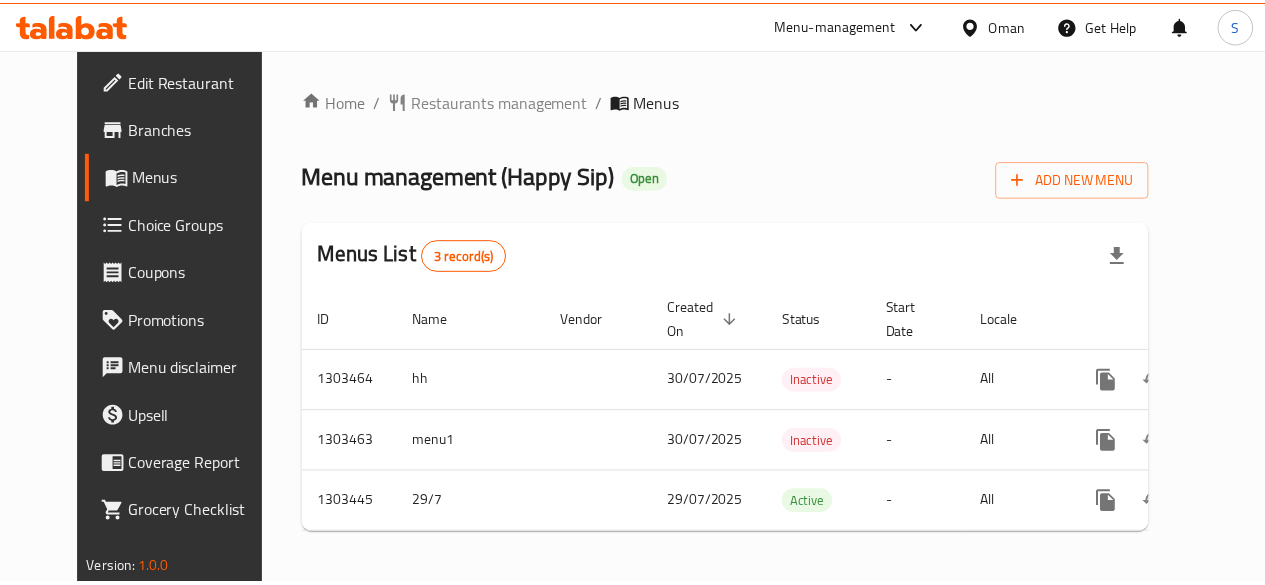 scroll, scrollTop: 0, scrollLeft: 0, axis: both 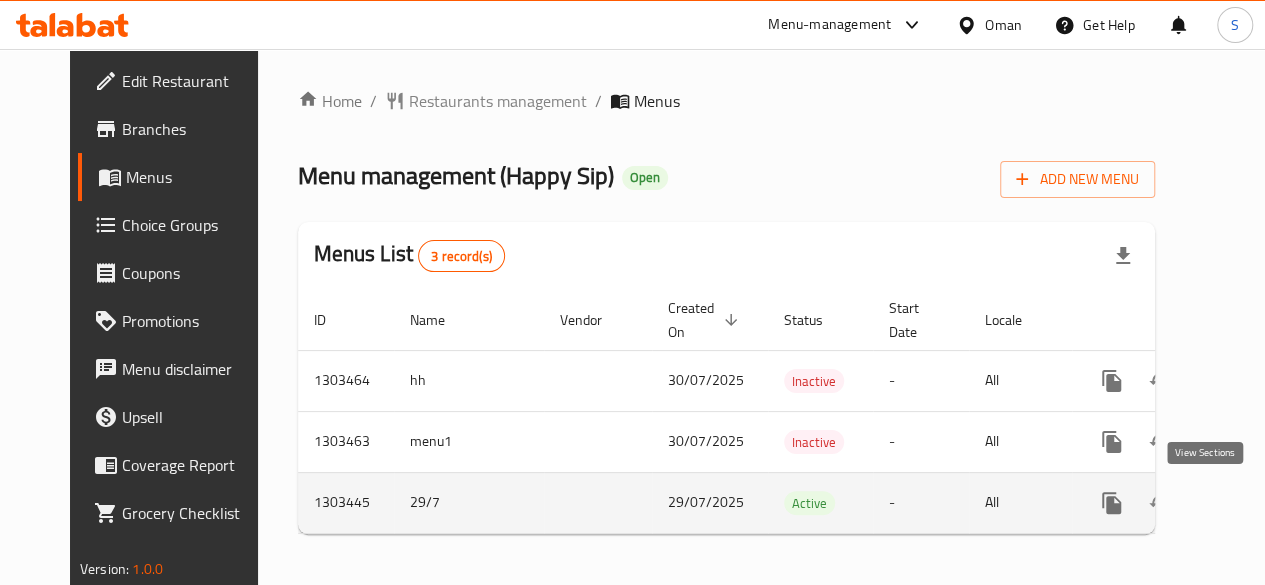 click 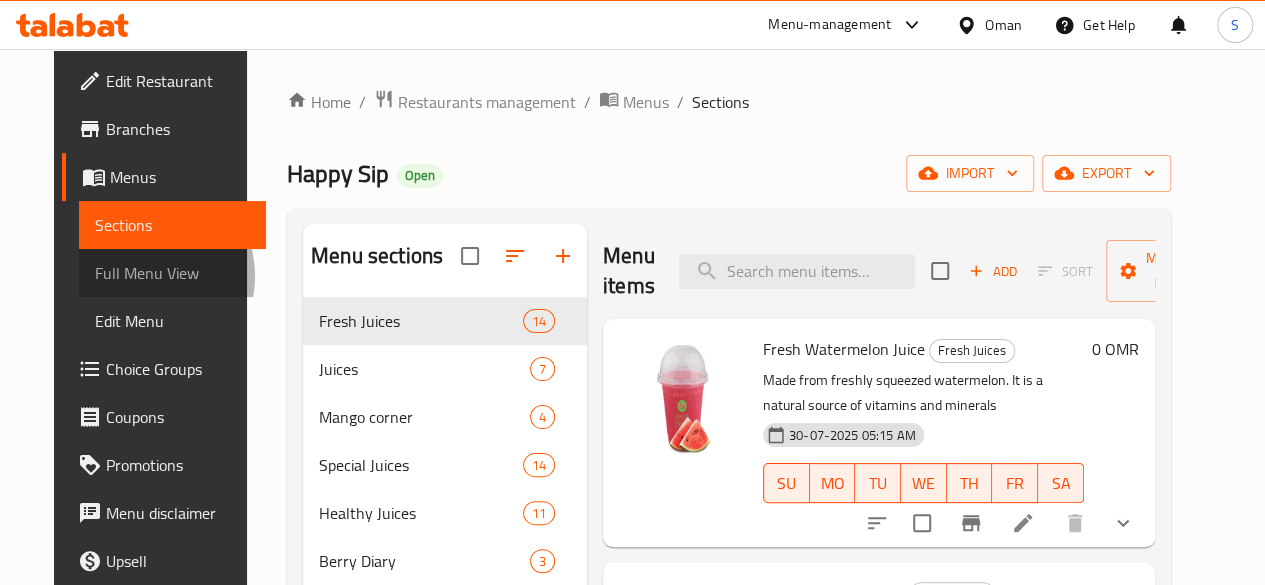 click on "Full Menu View" at bounding box center [172, 273] 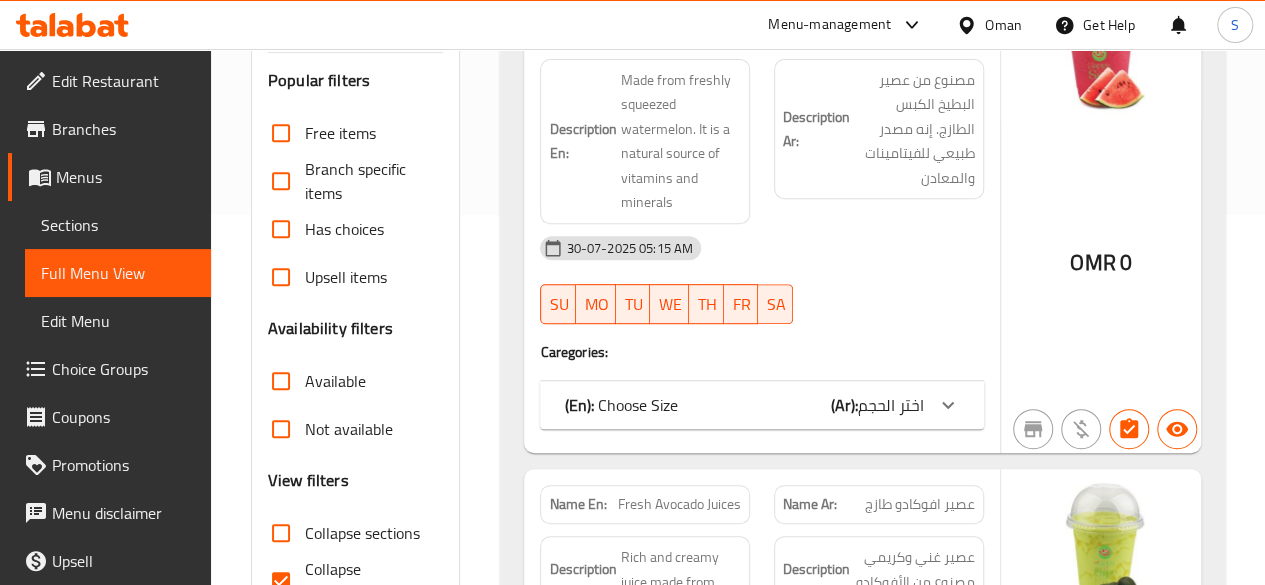 scroll, scrollTop: 372, scrollLeft: 0, axis: vertical 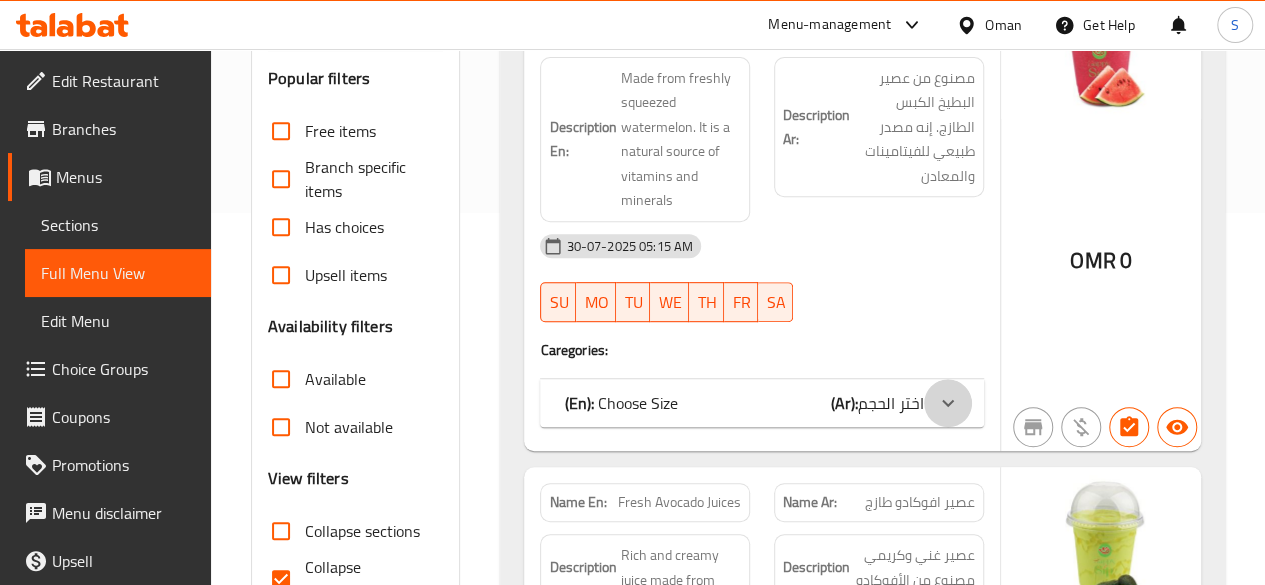 click 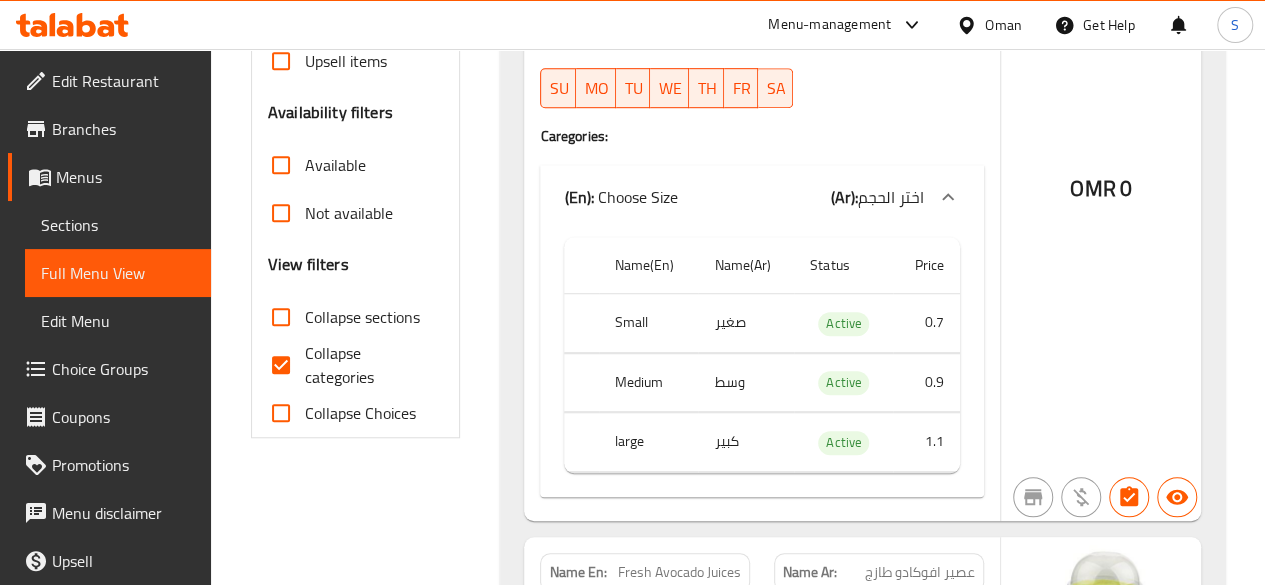 scroll, scrollTop: 592, scrollLeft: 0, axis: vertical 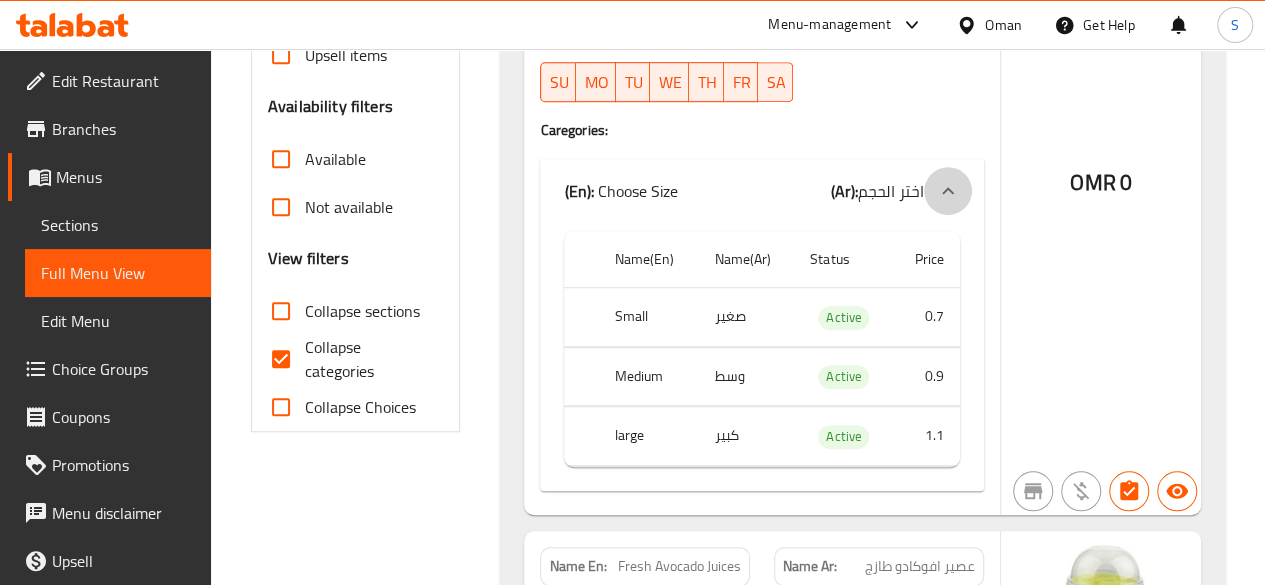 click 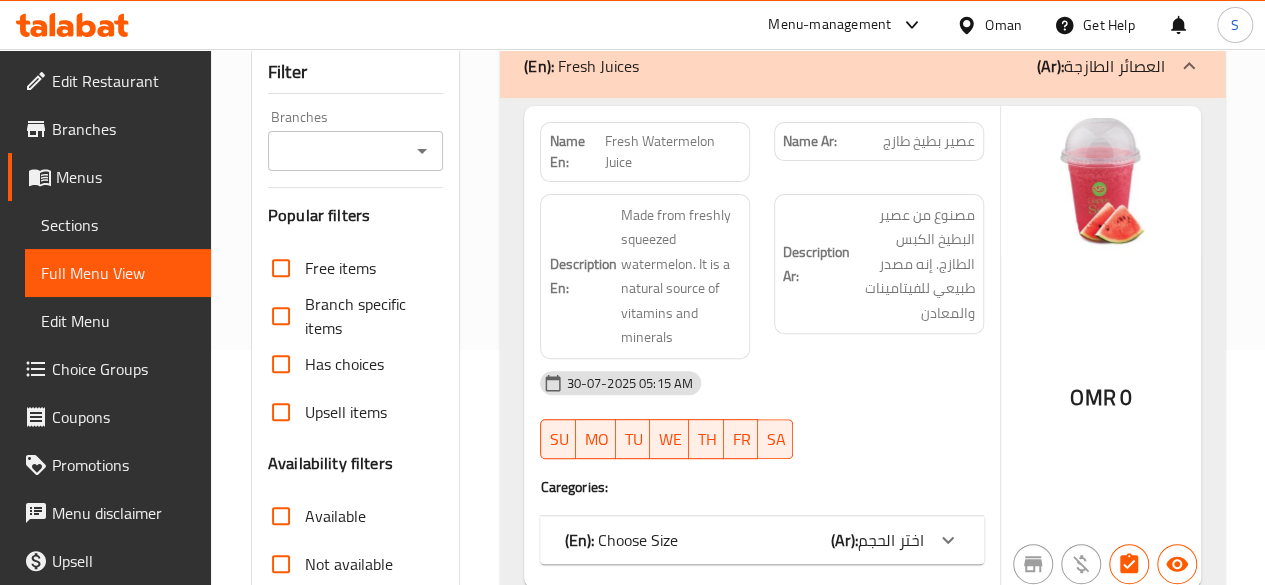scroll, scrollTop: 234, scrollLeft: 0, axis: vertical 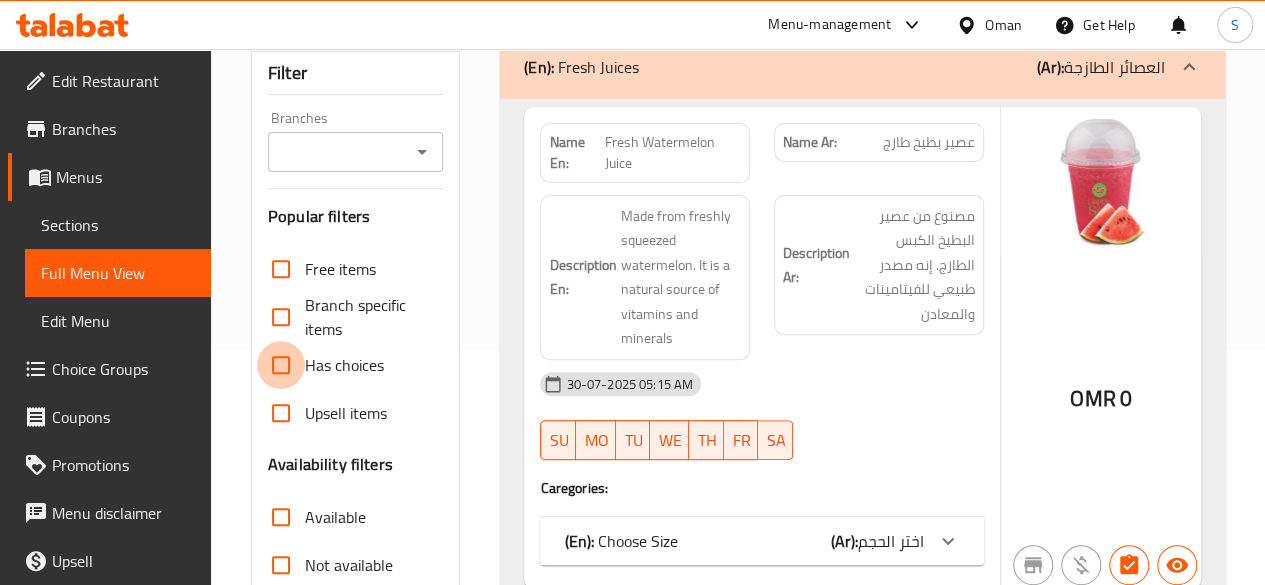 click on "Has choices" at bounding box center [281, 365] 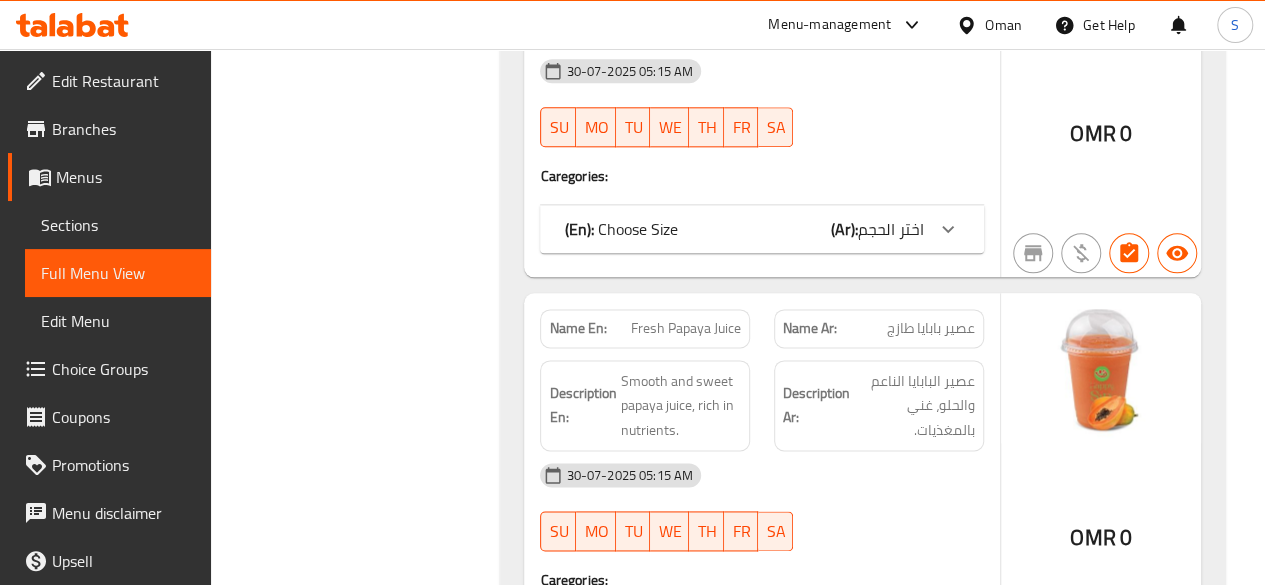 scroll, scrollTop: 4684, scrollLeft: 0, axis: vertical 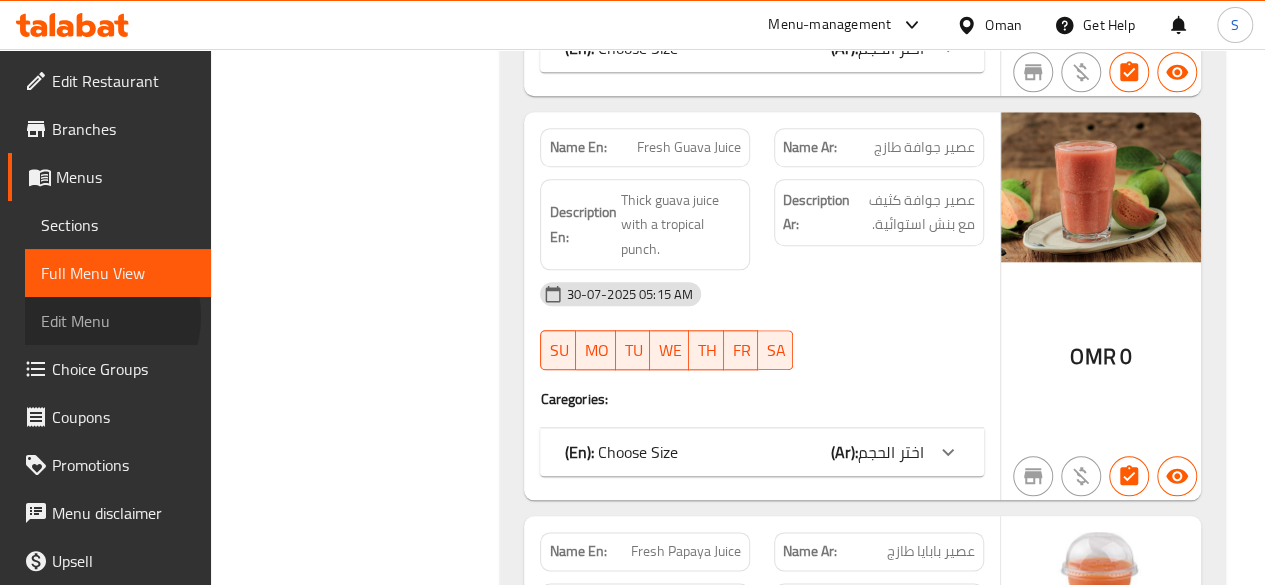 click on "Edit Menu" at bounding box center [118, 321] 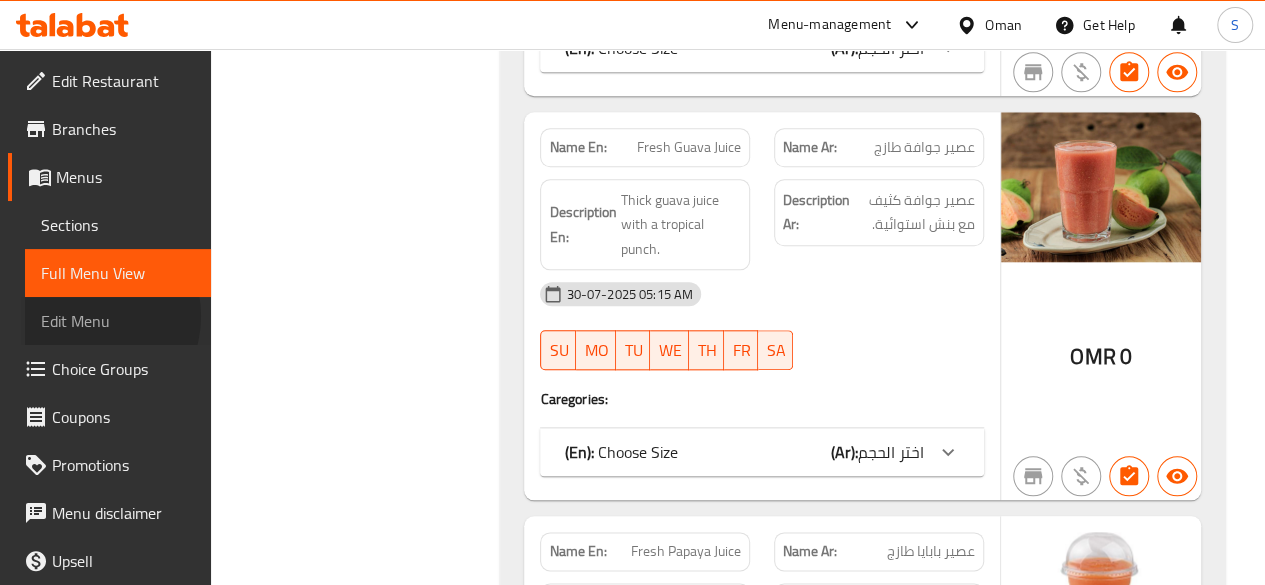 scroll, scrollTop: 0, scrollLeft: 0, axis: both 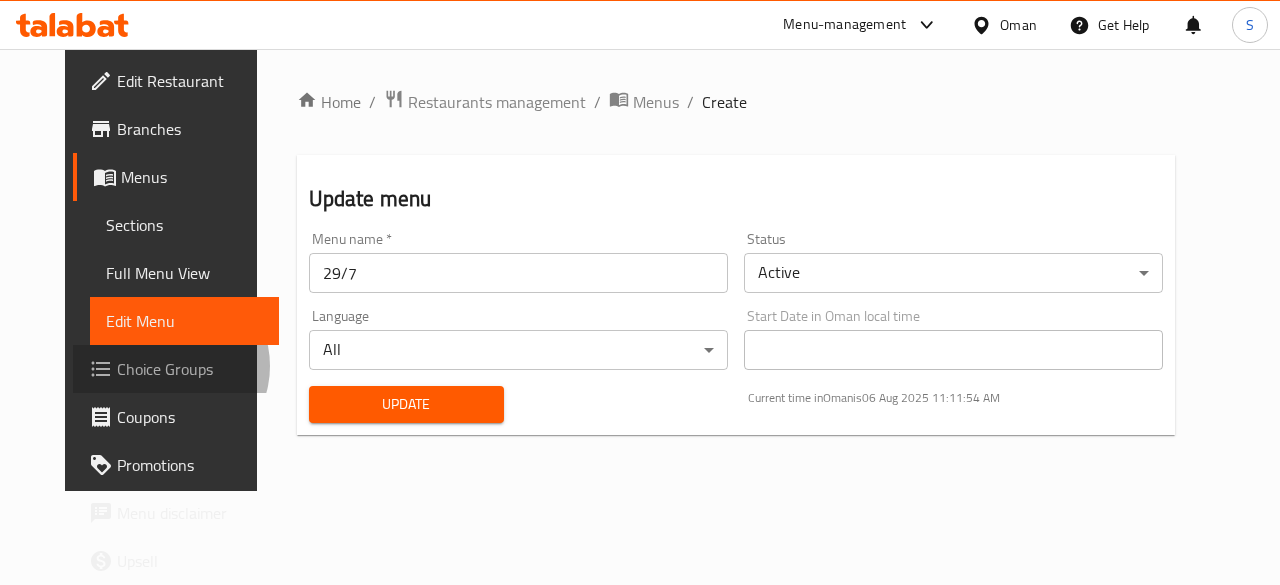 click on "Choice Groups" at bounding box center (190, 369) 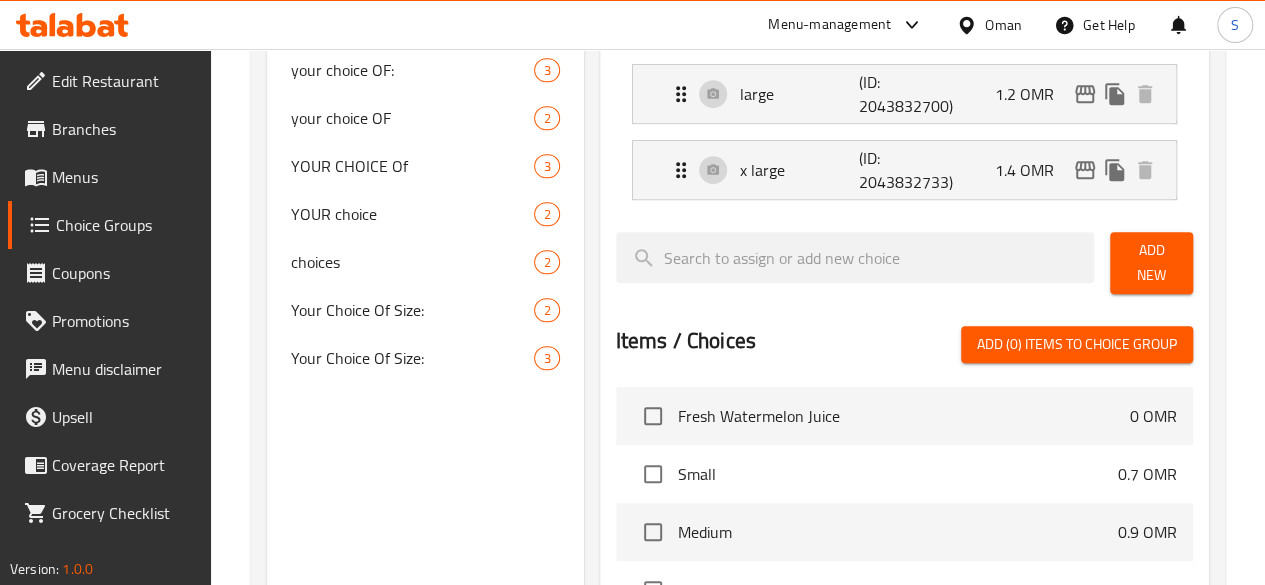 scroll, scrollTop: 594, scrollLeft: 0, axis: vertical 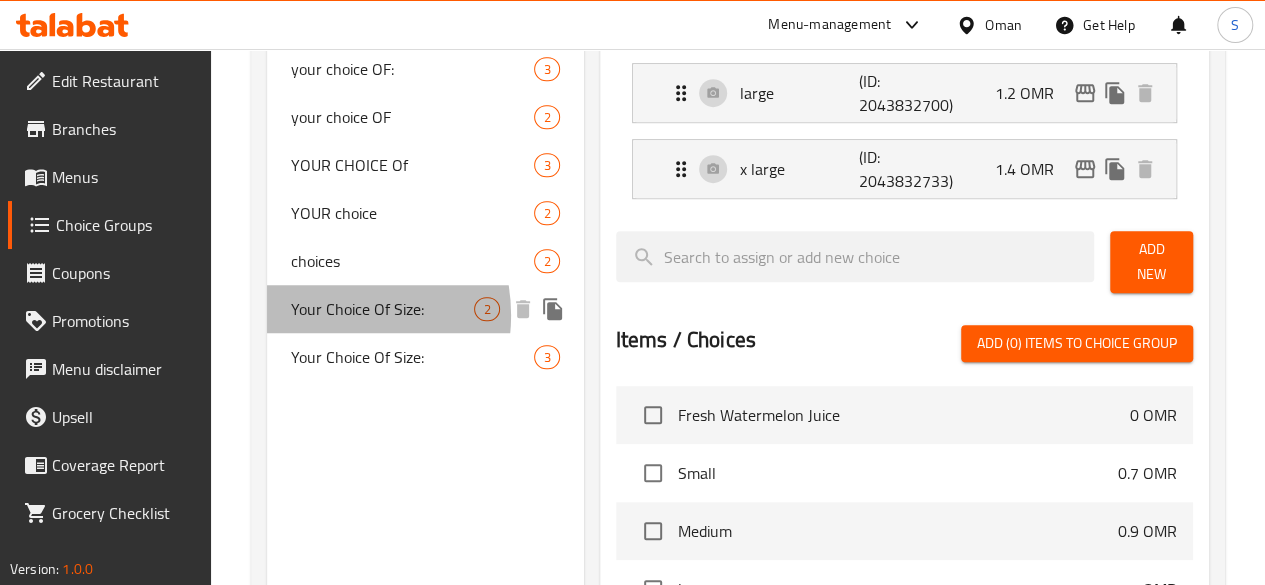 click on "Your Choice Of Size:" at bounding box center [383, 309] 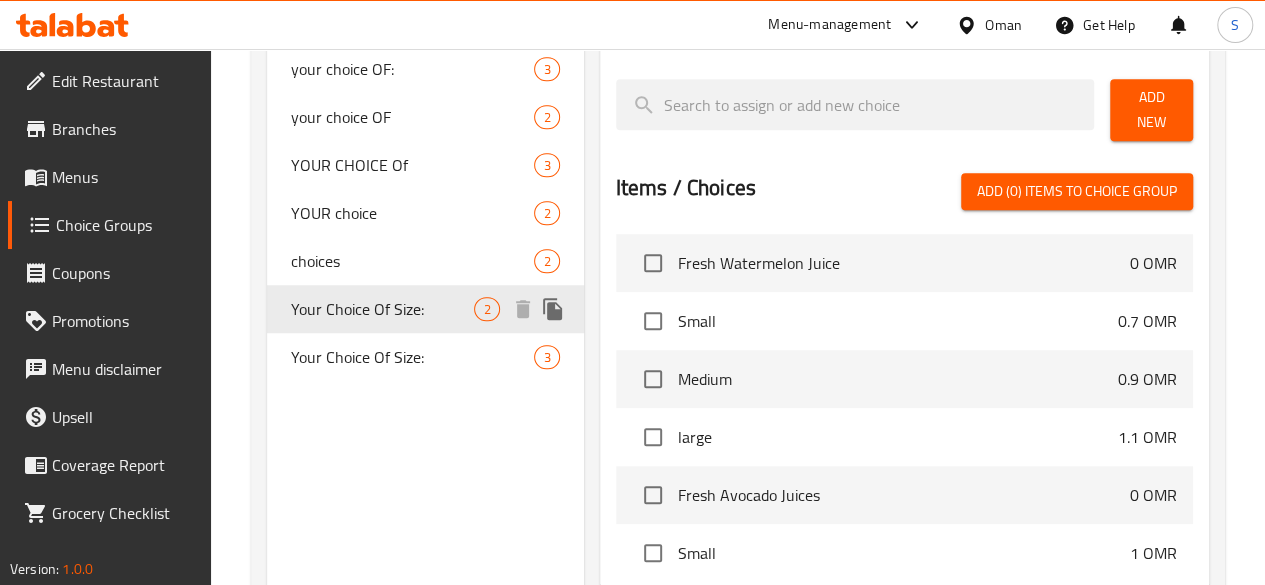 type on "Your Choice Of Size:" 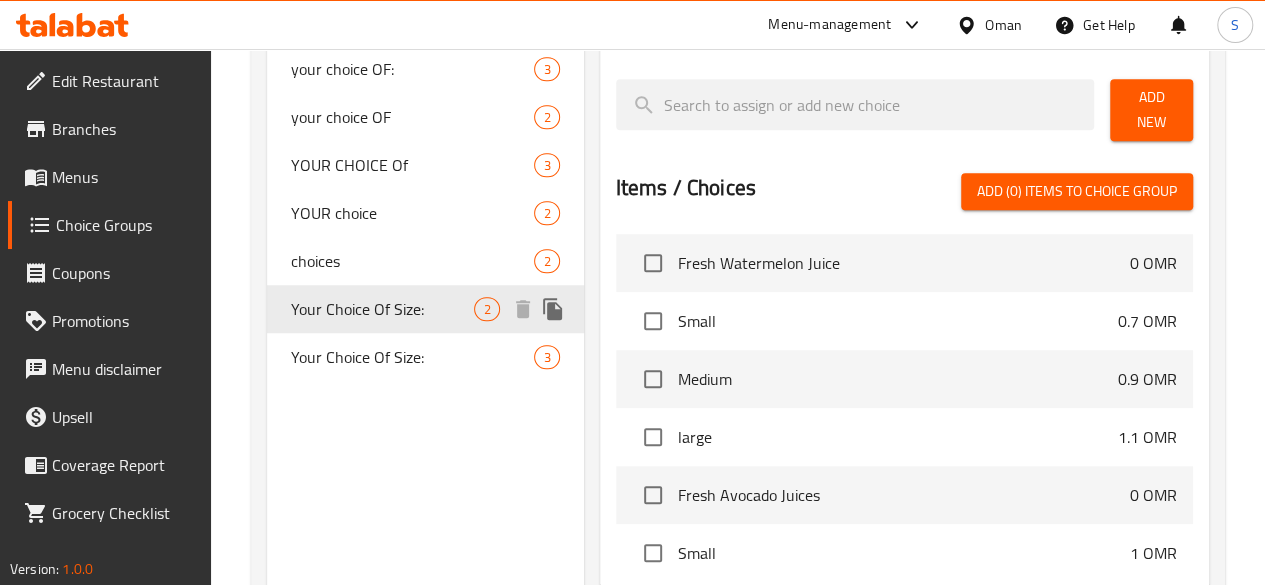 type on "إختيارك من الحجم:" 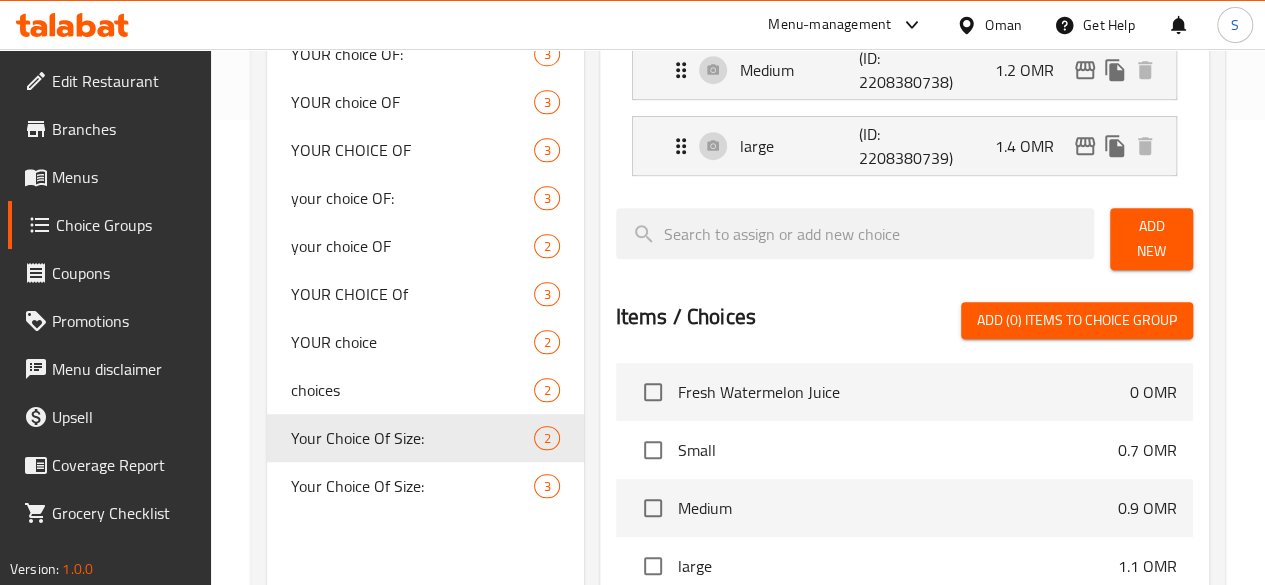 scroll, scrollTop: 466, scrollLeft: 0, axis: vertical 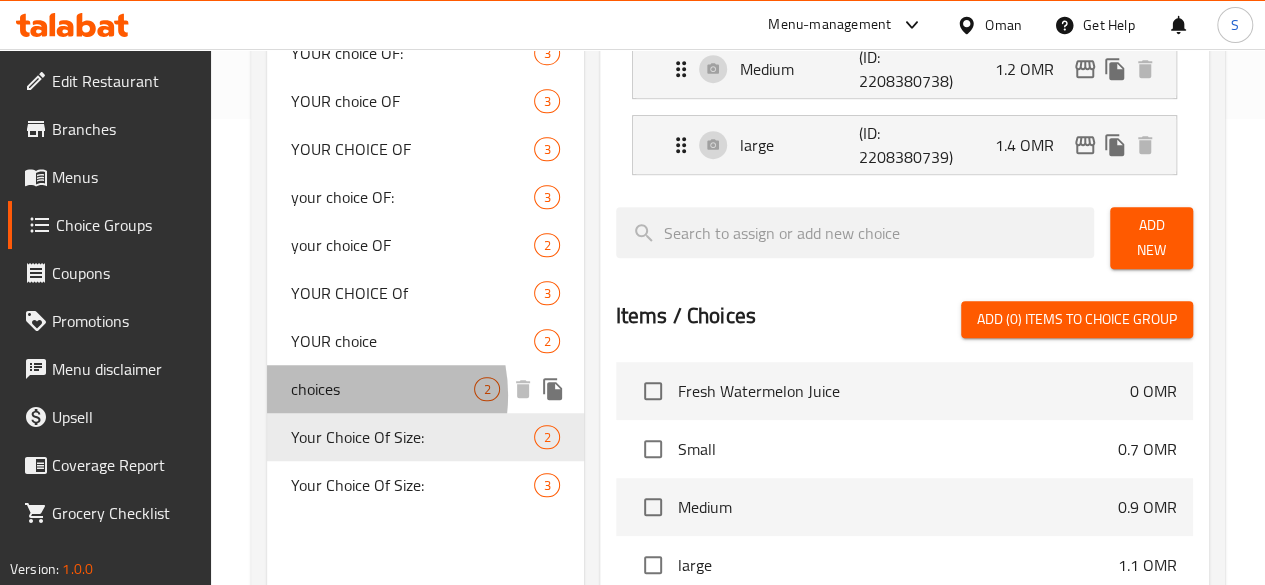 click on "choices" at bounding box center (383, 389) 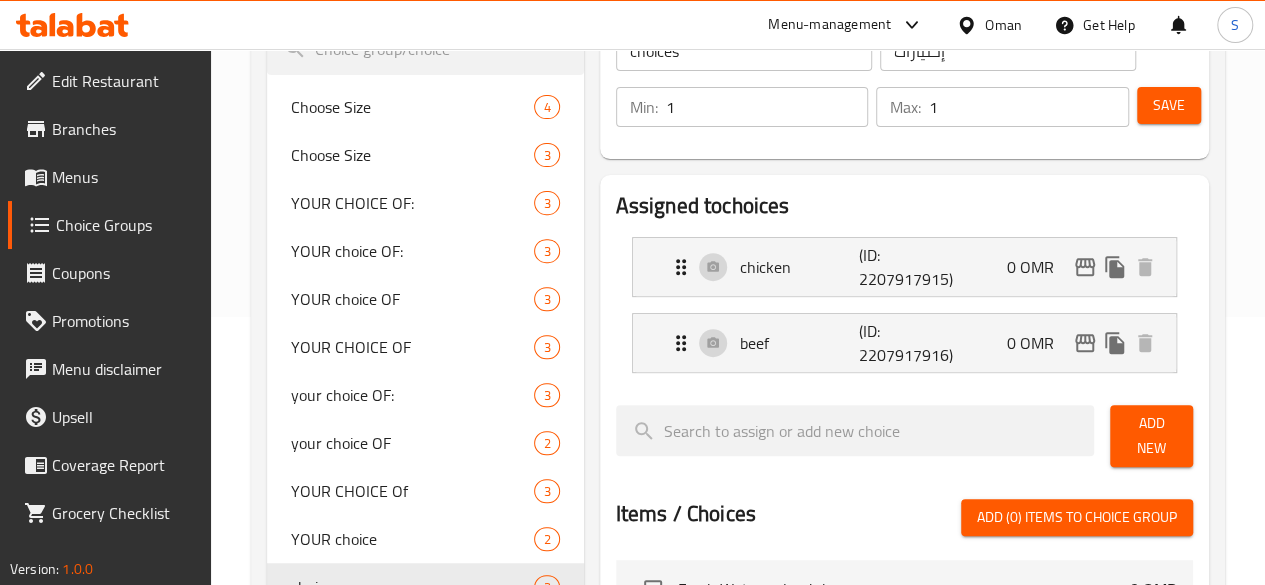 scroll, scrollTop: 255, scrollLeft: 0, axis: vertical 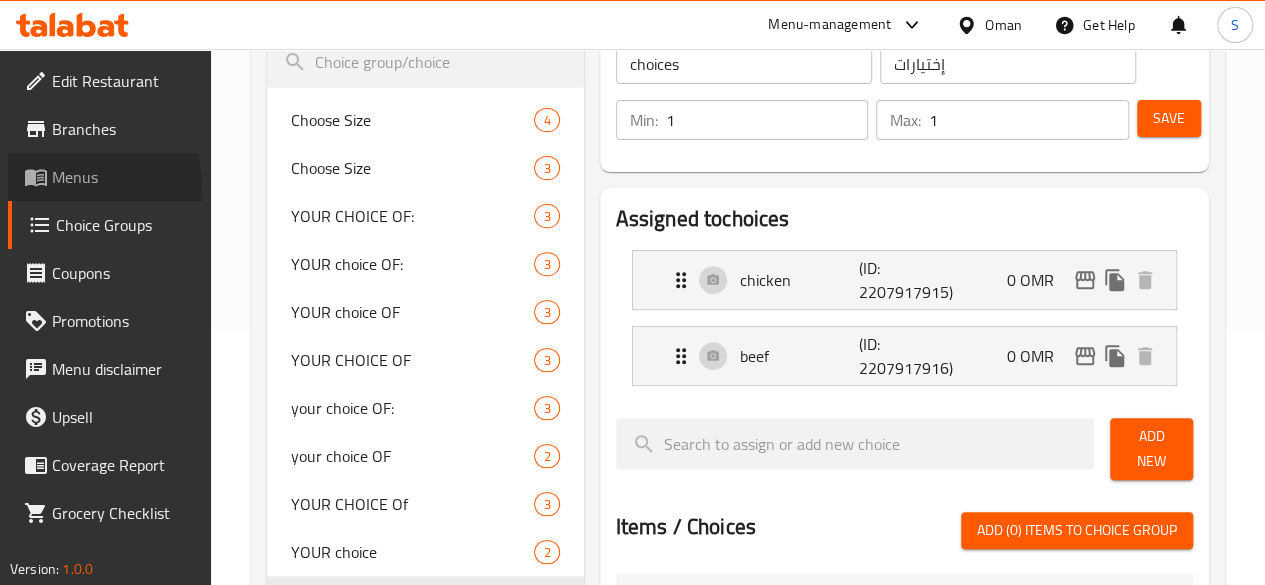 click on "Menus" at bounding box center [123, 177] 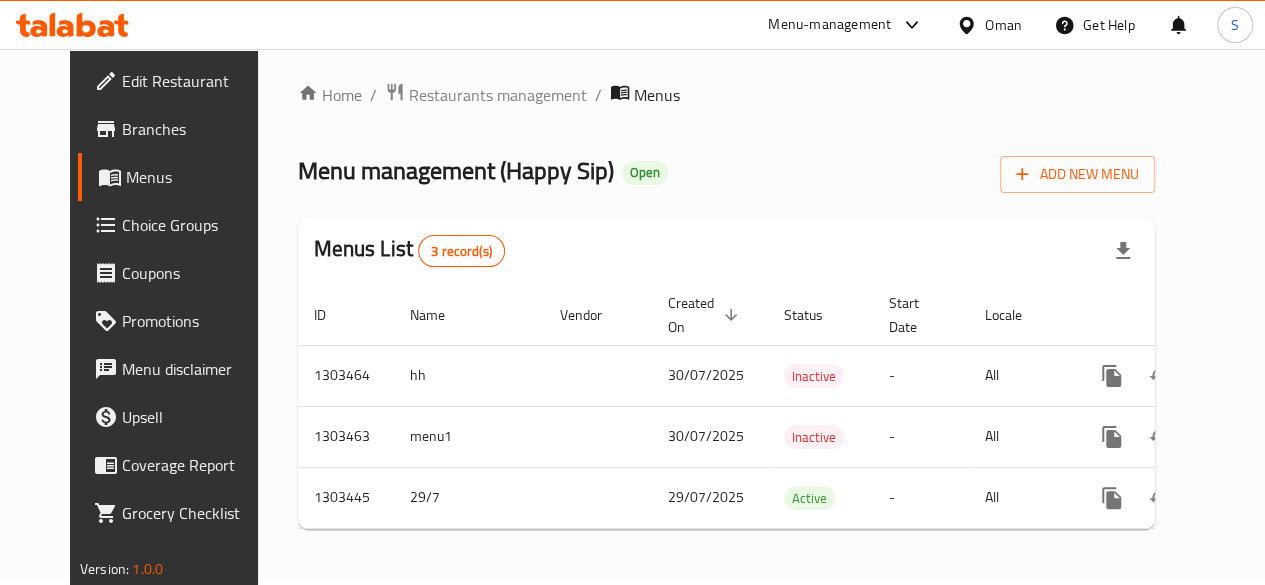scroll, scrollTop: 20, scrollLeft: 0, axis: vertical 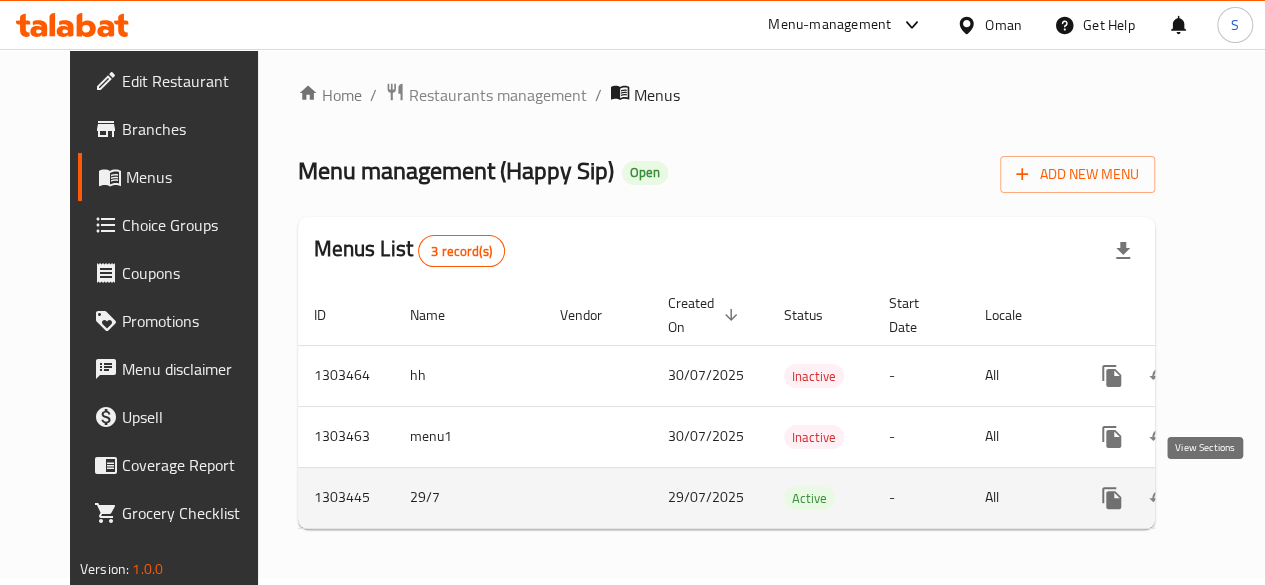 click 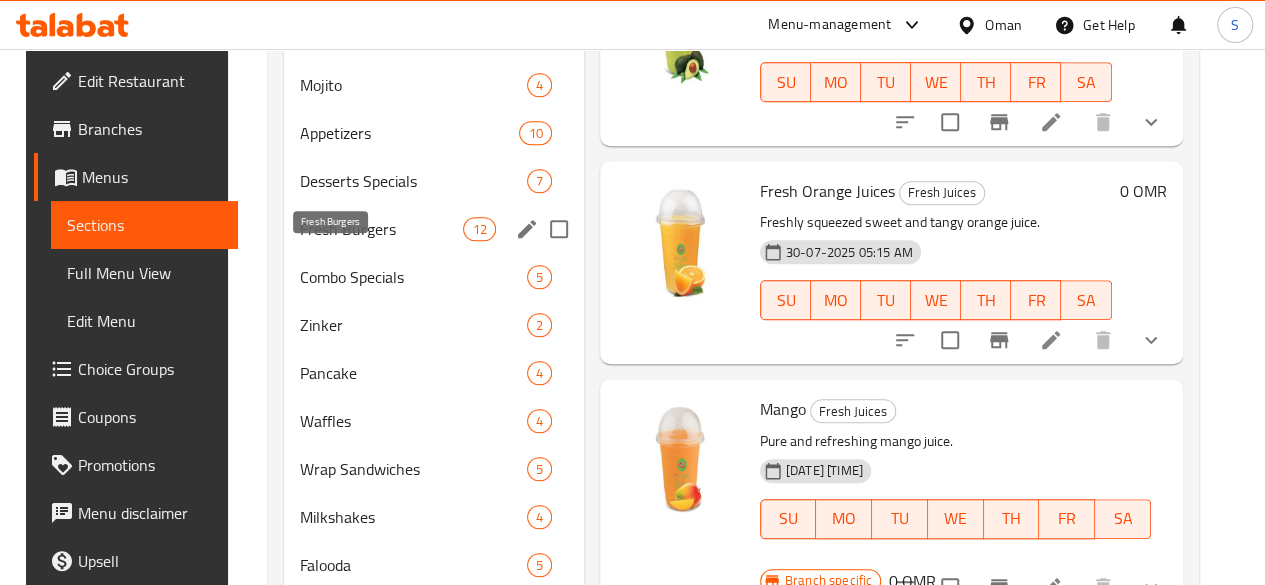 scroll, scrollTop: 611, scrollLeft: 0, axis: vertical 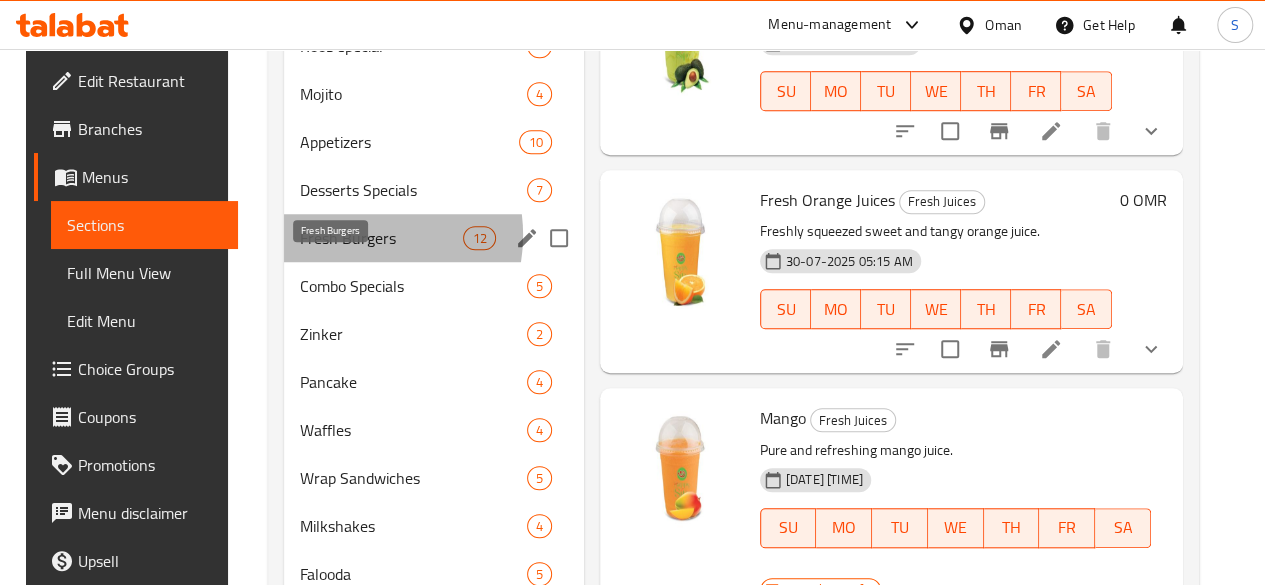 click on "Fresh Burgers" at bounding box center [381, 238] 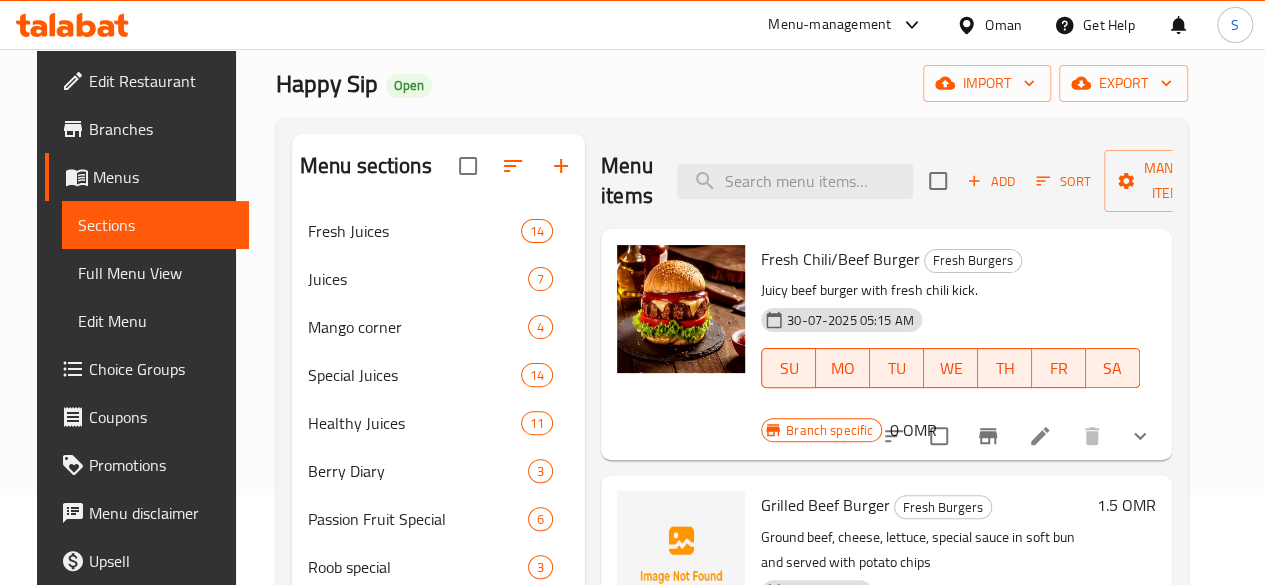 scroll, scrollTop: 0, scrollLeft: 0, axis: both 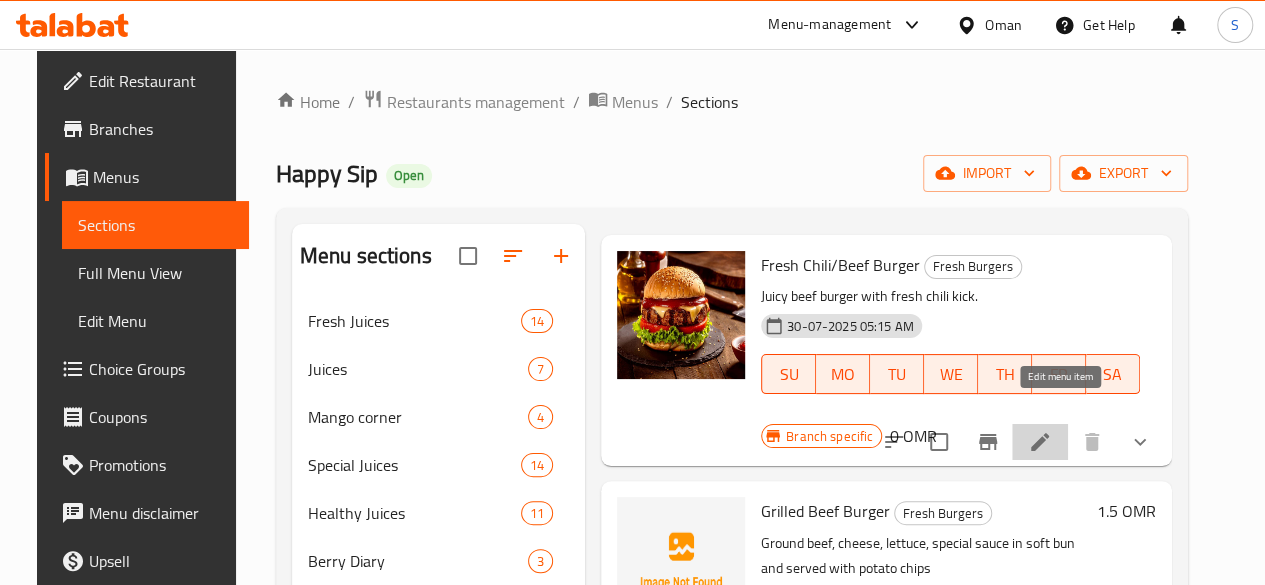 click 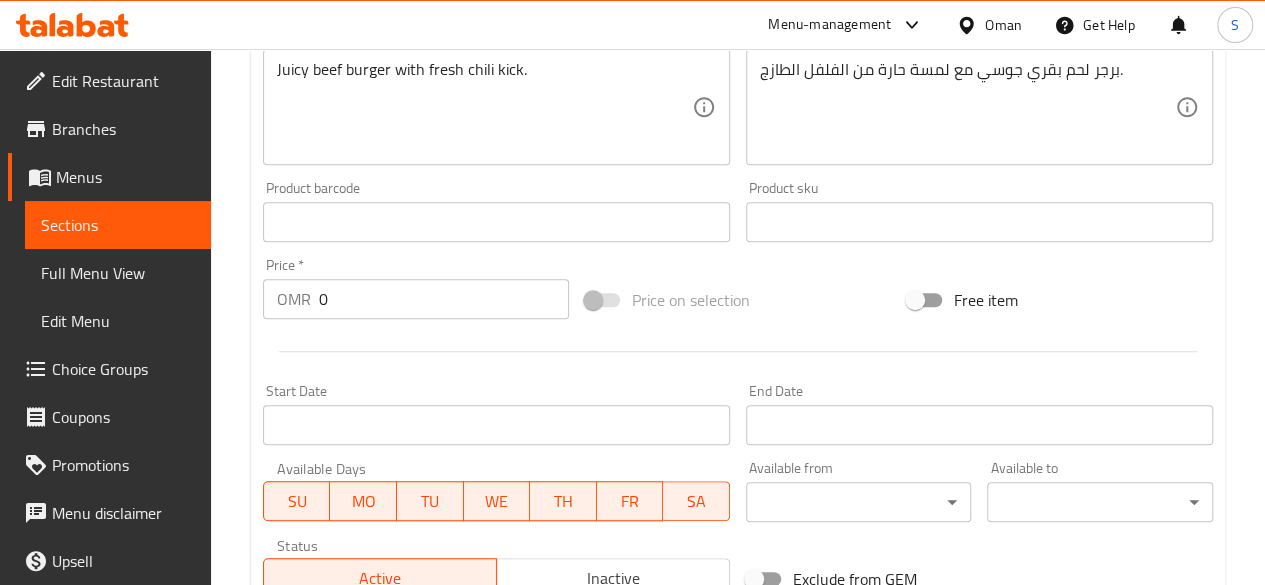 scroll, scrollTop: 842, scrollLeft: 0, axis: vertical 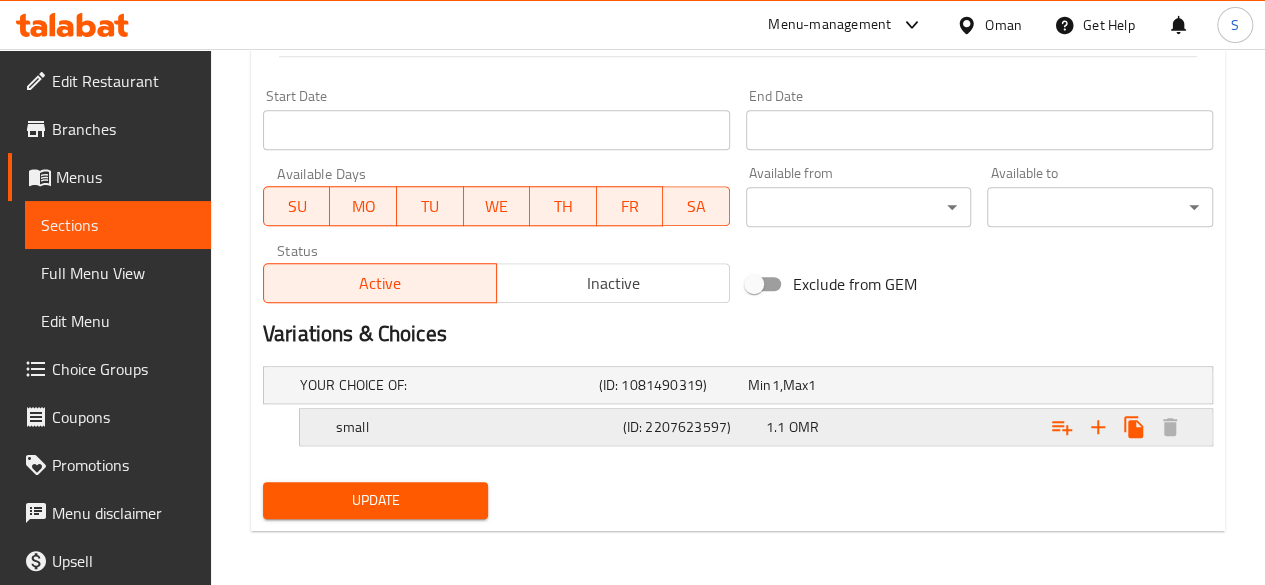 click on "(ID: 2207623597)" at bounding box center (669, 385) 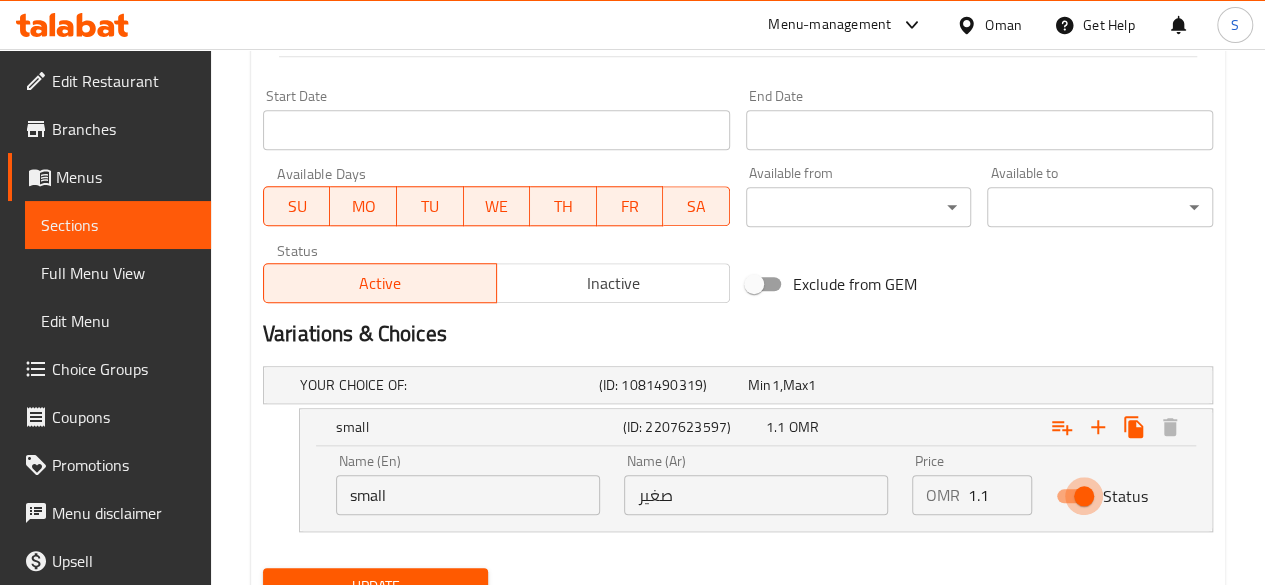 click on "Status" at bounding box center [1084, 496] 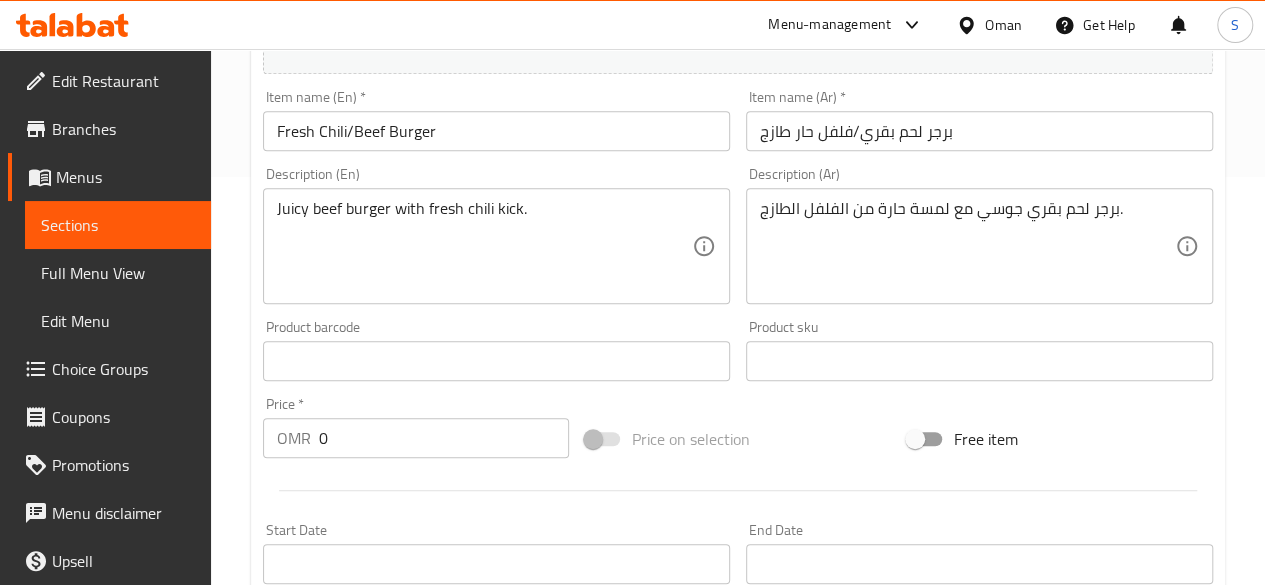scroll, scrollTop: 406, scrollLeft: 0, axis: vertical 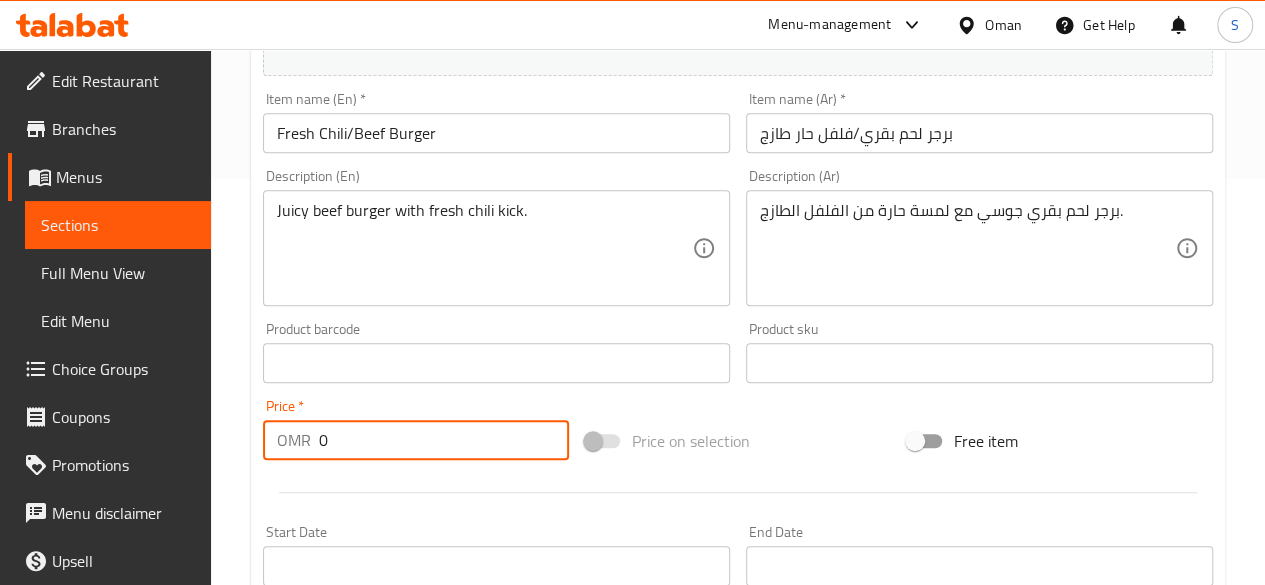 drag, startPoint x: 409, startPoint y: 449, endPoint x: 273, endPoint y: 435, distance: 136.71869 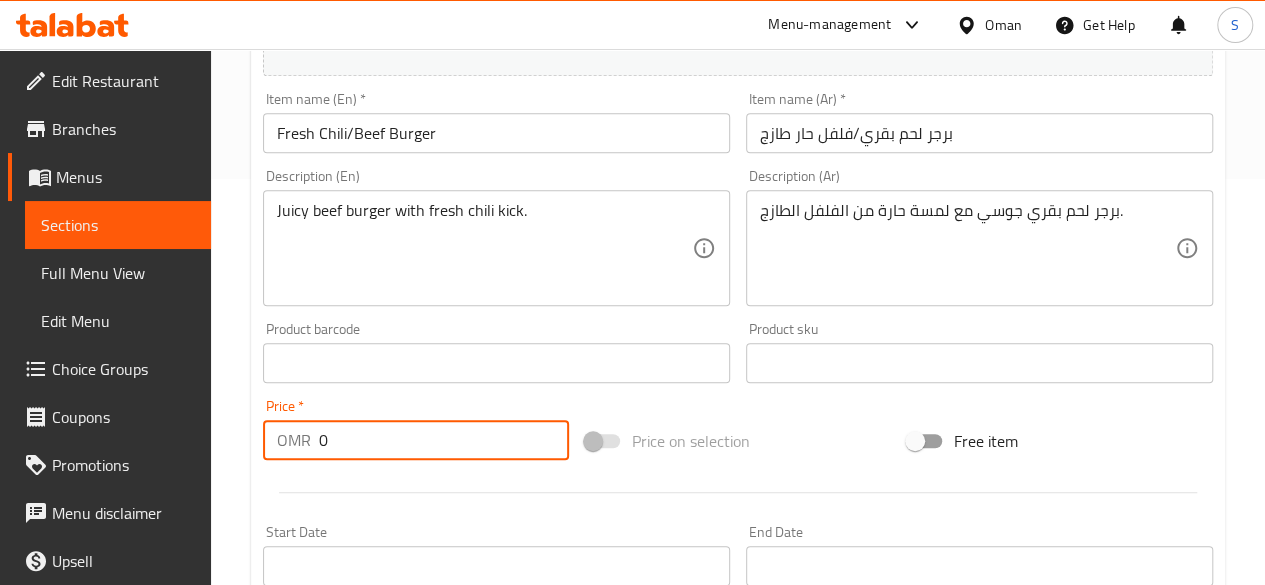 click on "OMR 0 Price  *" at bounding box center (416, 440) 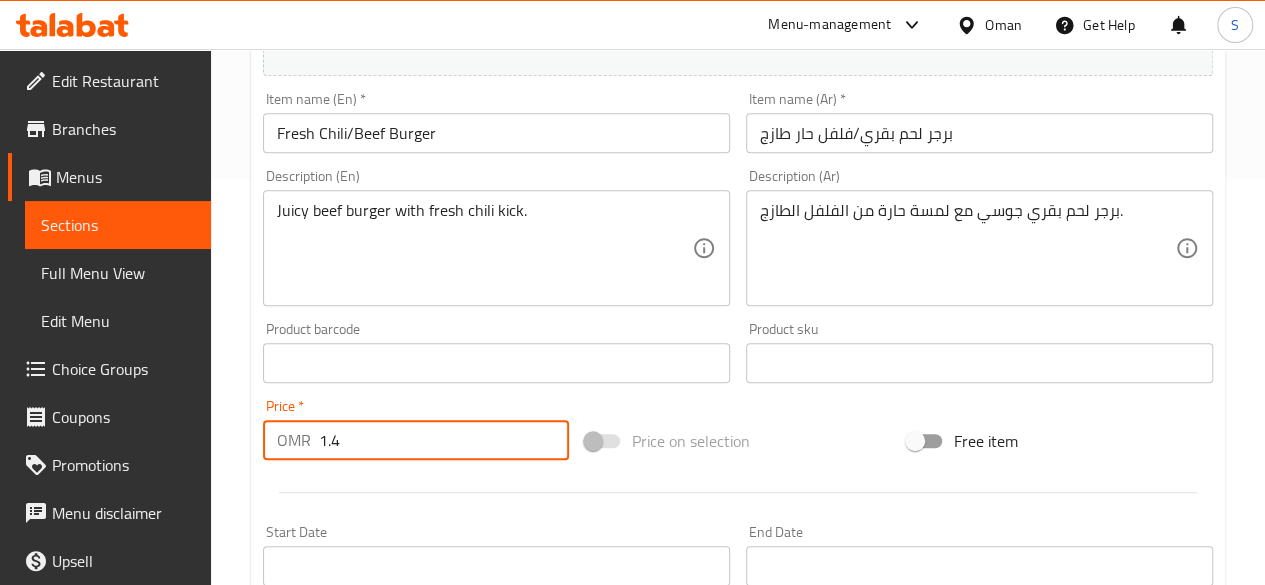 type on "1.4" 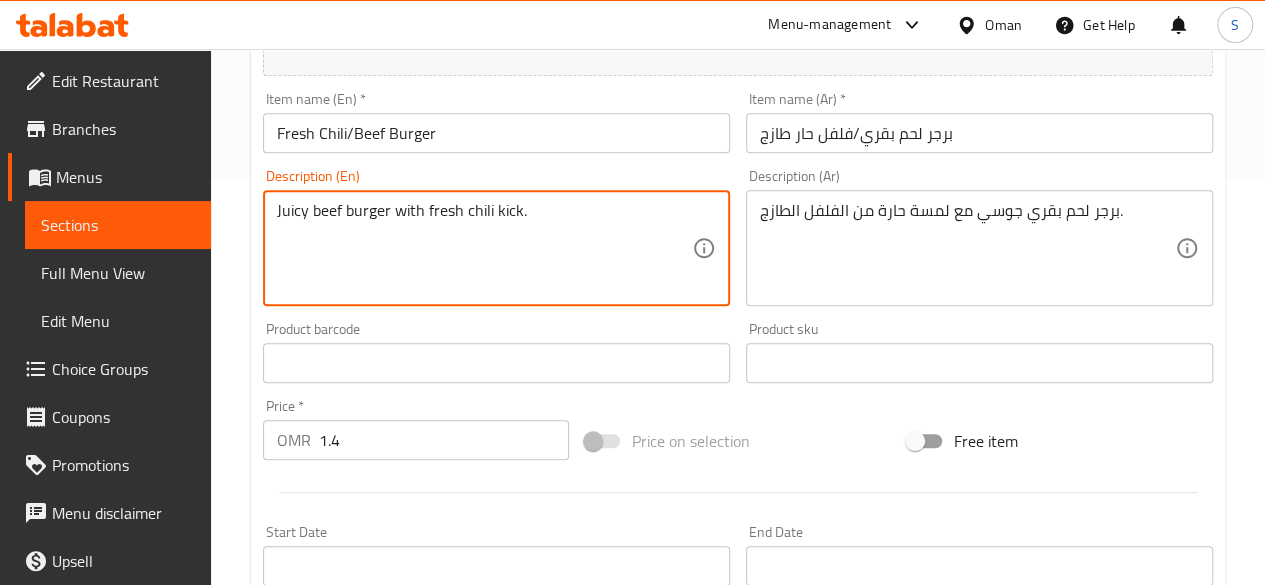 drag, startPoint x: 342, startPoint y: 211, endPoint x: 314, endPoint y: 211, distance: 28 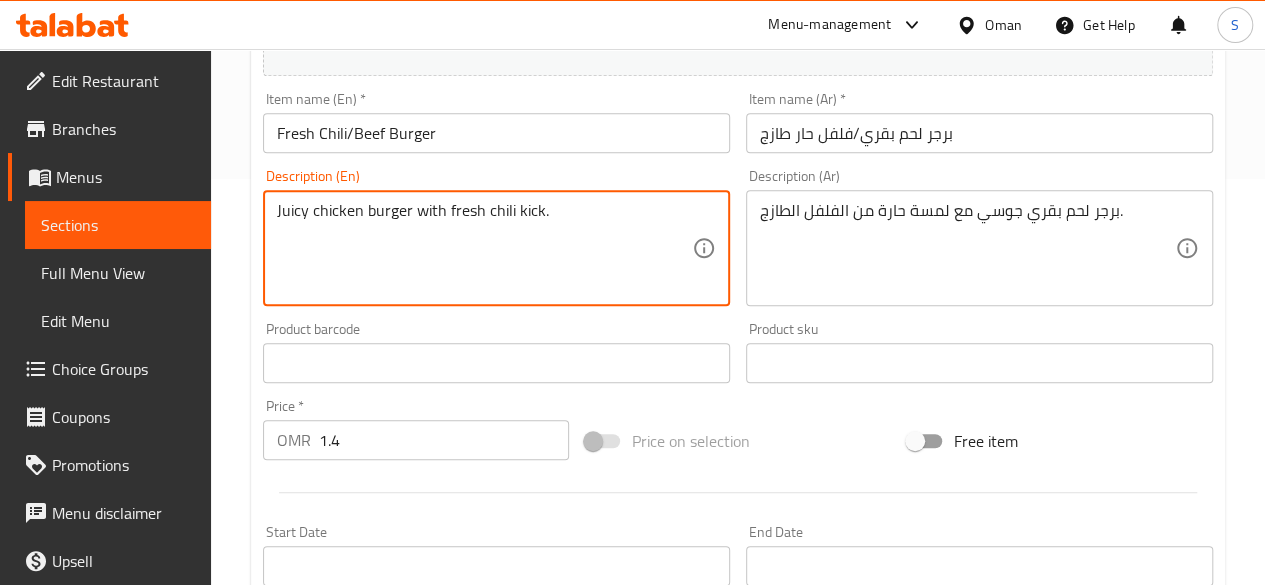type on "Juicy chicken burger with fresh chili kick." 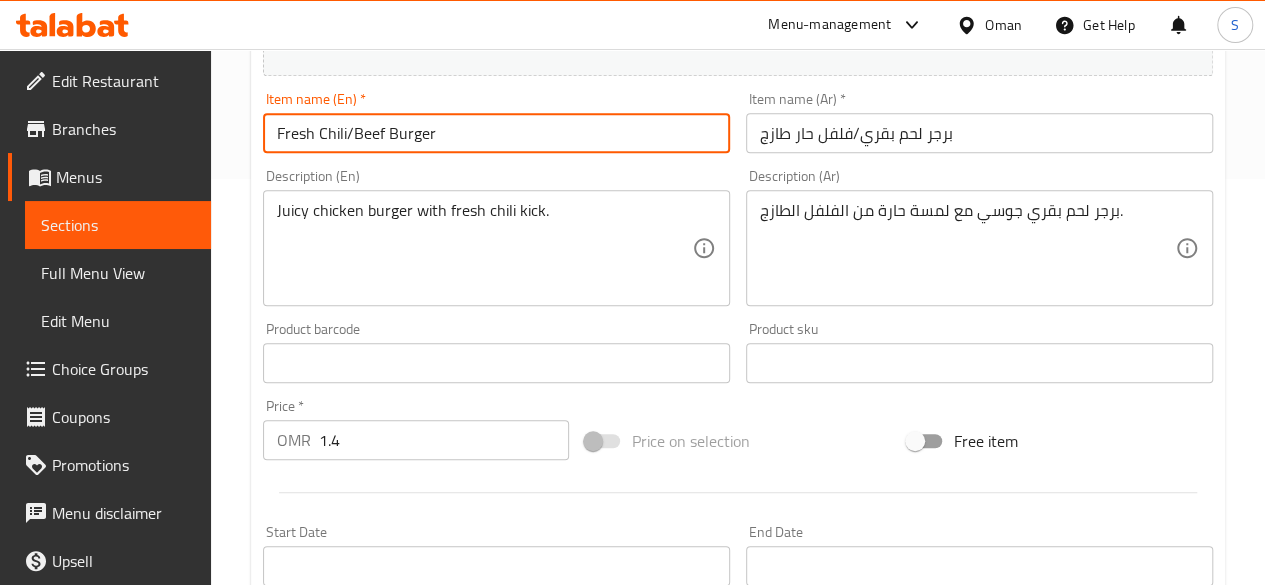 drag, startPoint x: 388, startPoint y: 136, endPoint x: 315, endPoint y: 139, distance: 73.061615 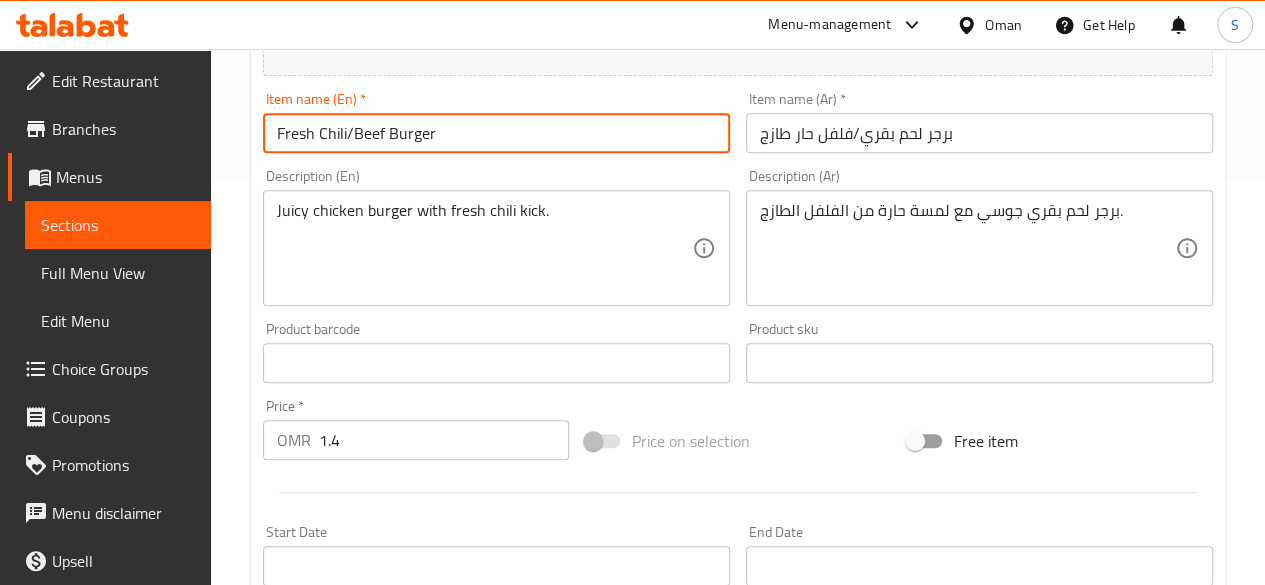 click on "Fresh Chili/Beef Burger" at bounding box center (496, 133) 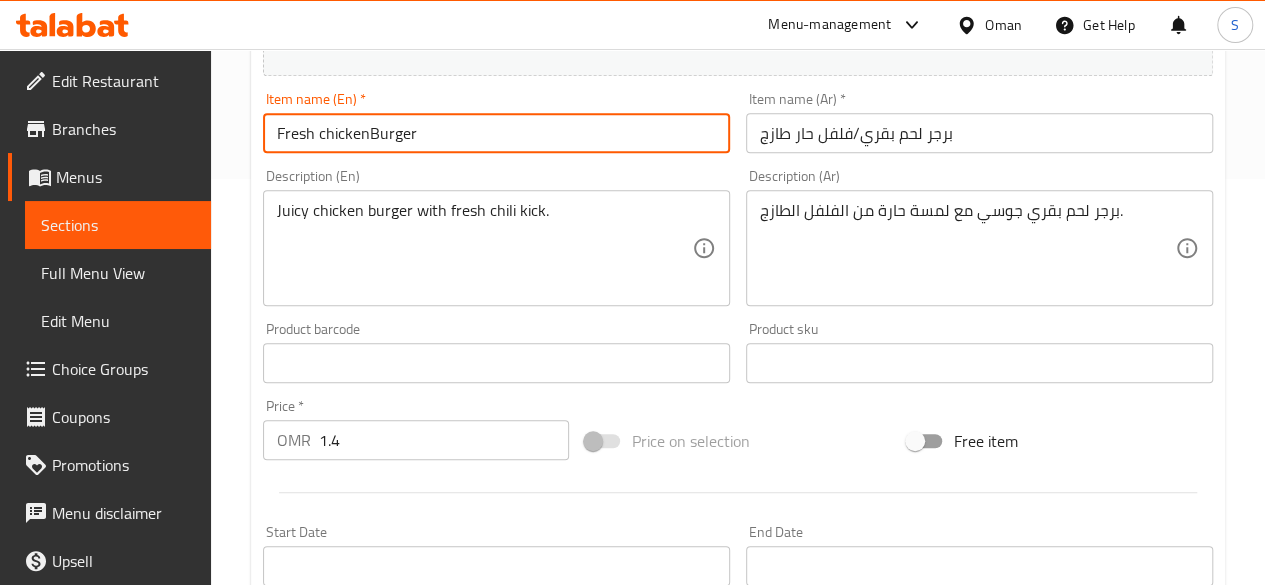 click on "Fresh chickenBurger" at bounding box center (496, 133) 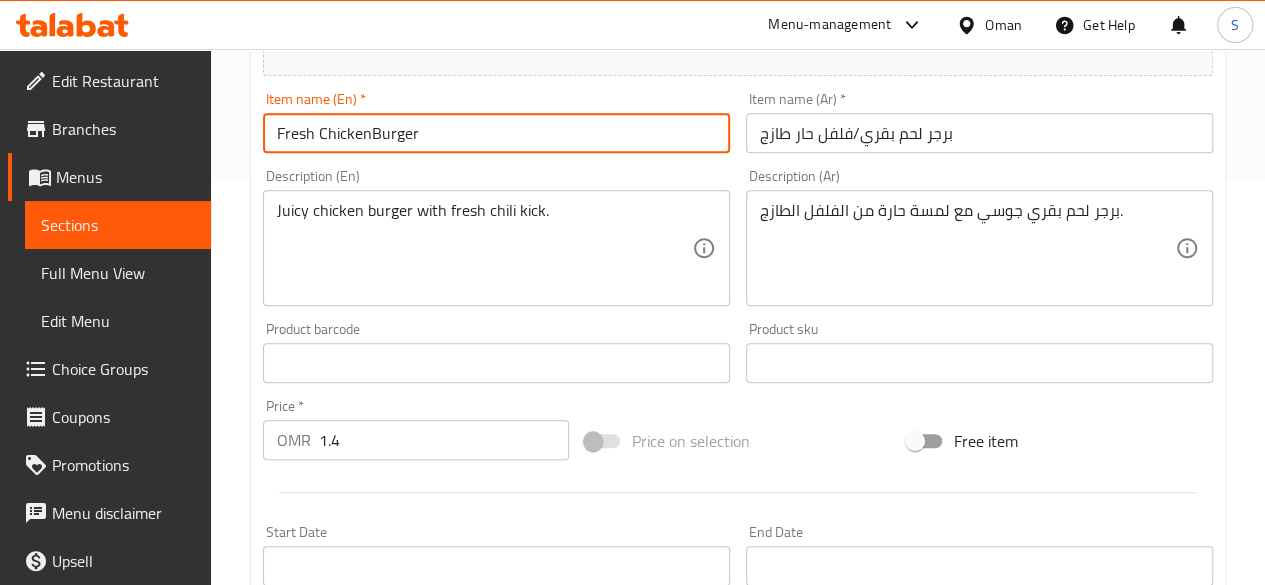 drag, startPoint x: 477, startPoint y: 146, endPoint x: 168, endPoint y: 131, distance: 309.36386 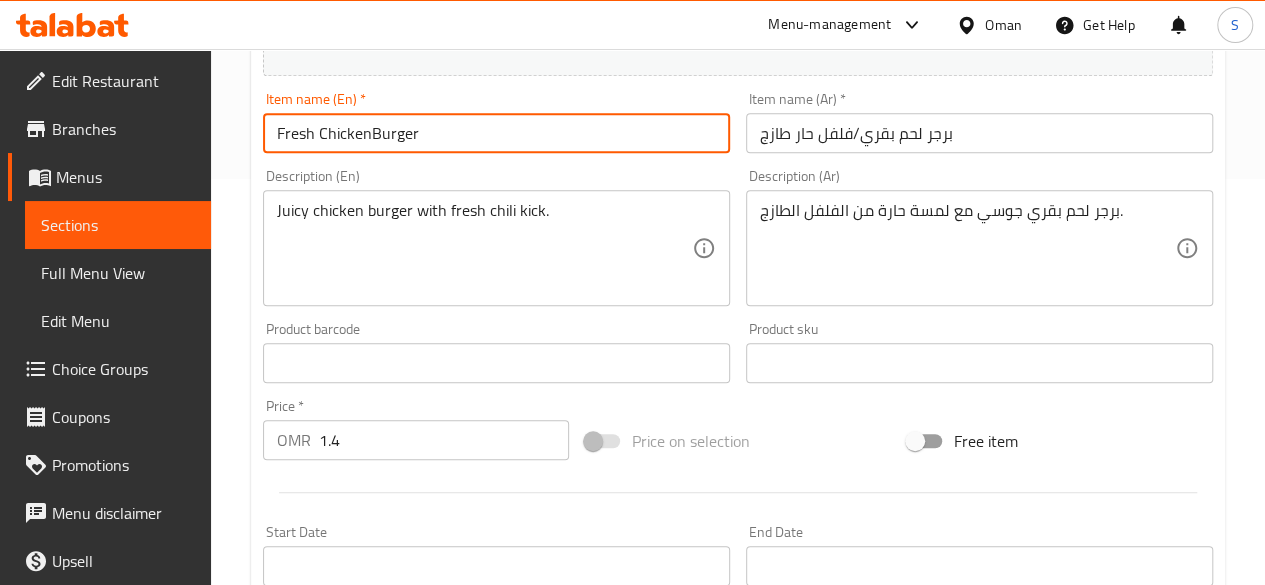 type on "Fresh ChickenBurger" 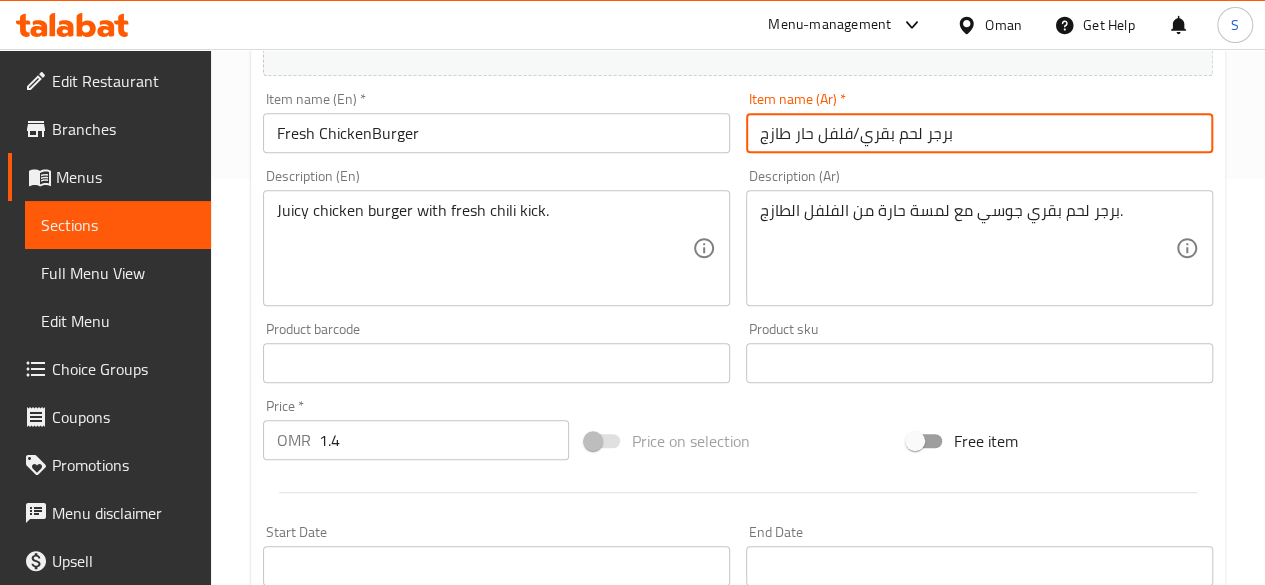 drag, startPoint x: 989, startPoint y: 124, endPoint x: 657, endPoint y: 120, distance: 332.0241 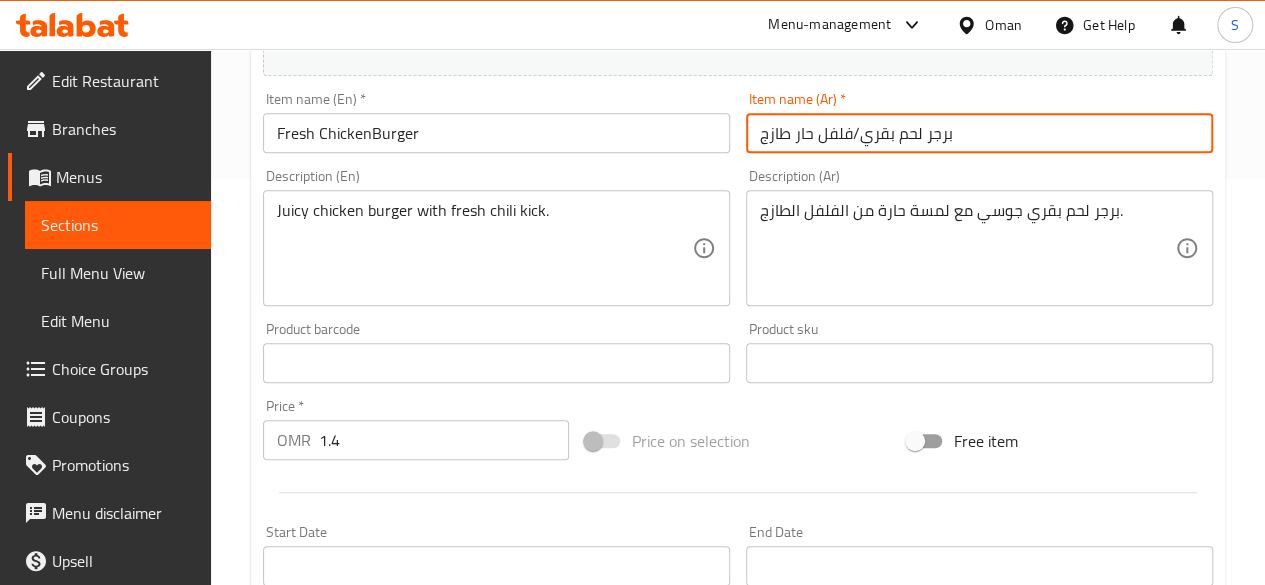 click on "Change Image Size: 1200 x 800 px / Image formats: jpg, png / 5MB Max. Item name (En) * Fresh ChickenBurger Item name (En) * Item name (Ar) * برجر لحم بقري/فلفل حار طازج Item name (Ar) * Description (En) Juicy chicken burger with fresh chili kick. Description (En) Description (Ar) برجر لحم بقري جوسي مع لمسة حارة من الفلفل الطازج. Description (Ar) Product barcode Product barcode Product sku Product sku Price * OMR 1.4 Price * Price on selection Free item Start Date Start Date End Date End Date Available Days SU MO TU WE TH FR SA Available from Available to Status Active Inactive Exclude from GEM" at bounding box center (738, 301) 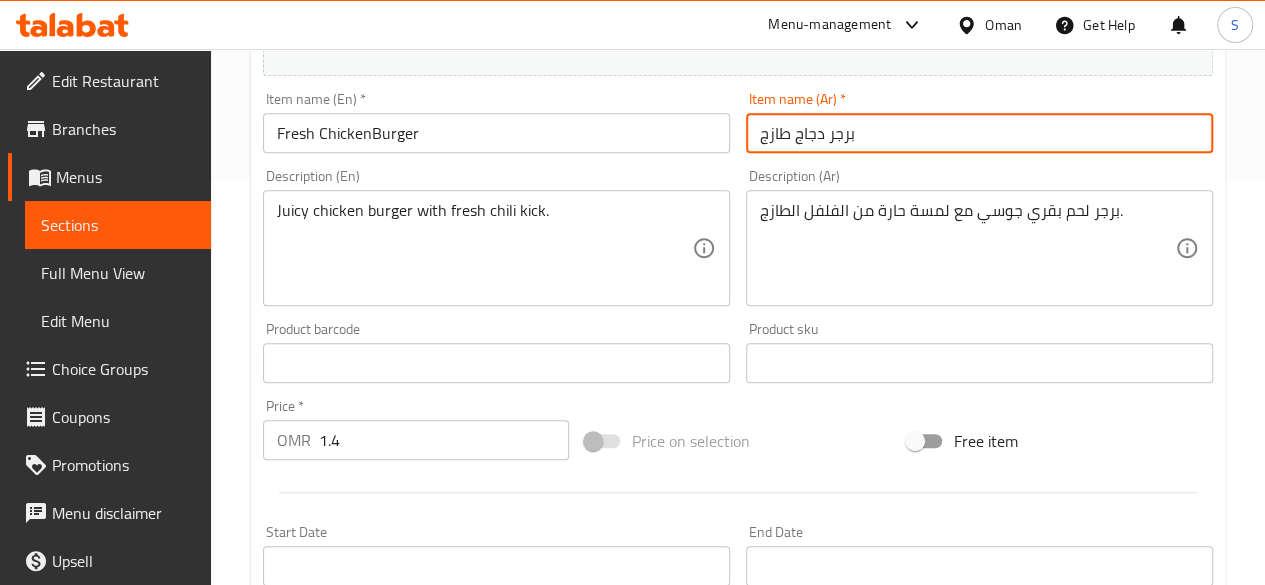 type on "برجر دجاج طازج" 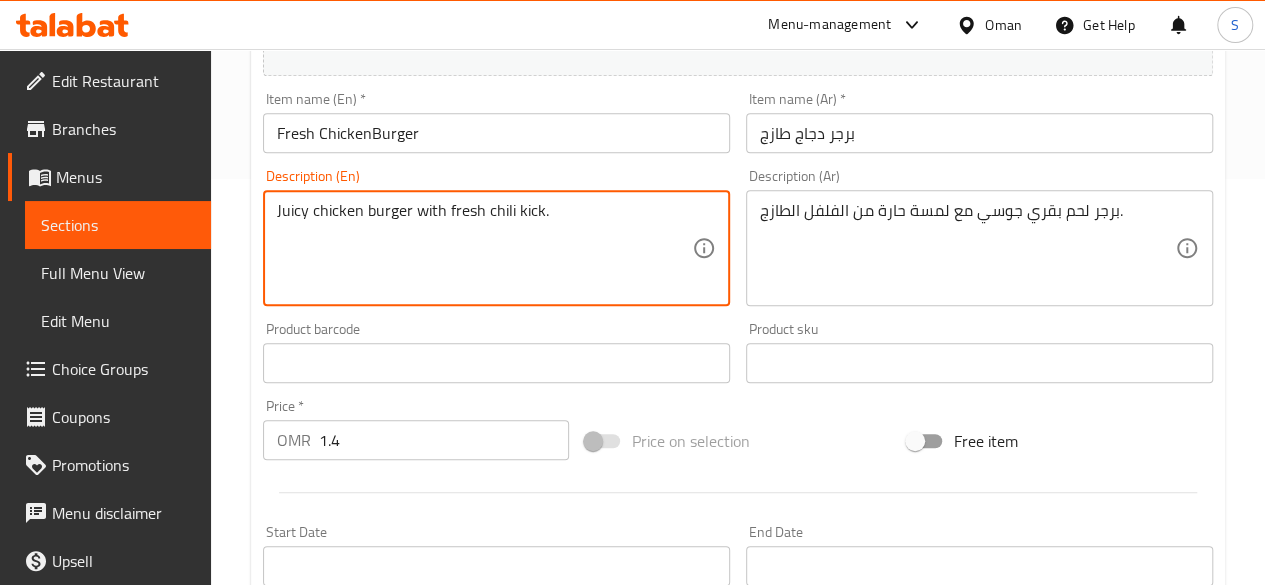 drag, startPoint x: 580, startPoint y: 223, endPoint x: 145, endPoint y: 191, distance: 436.1754 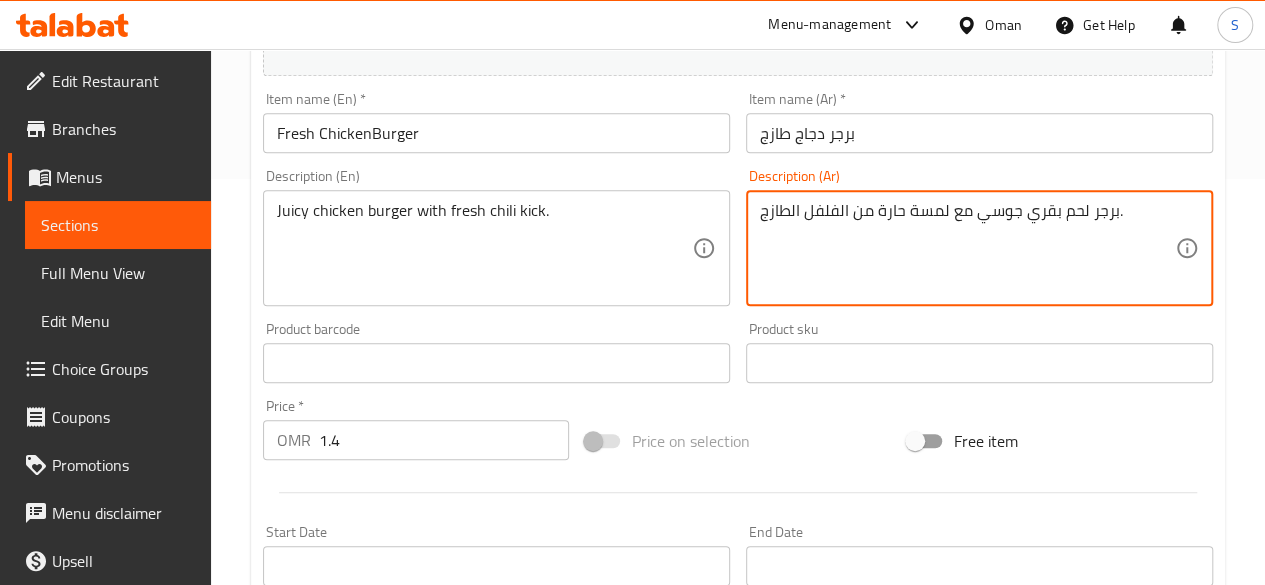 drag, startPoint x: 1153, startPoint y: 202, endPoint x: 1108, endPoint y: 209, distance: 45.54119 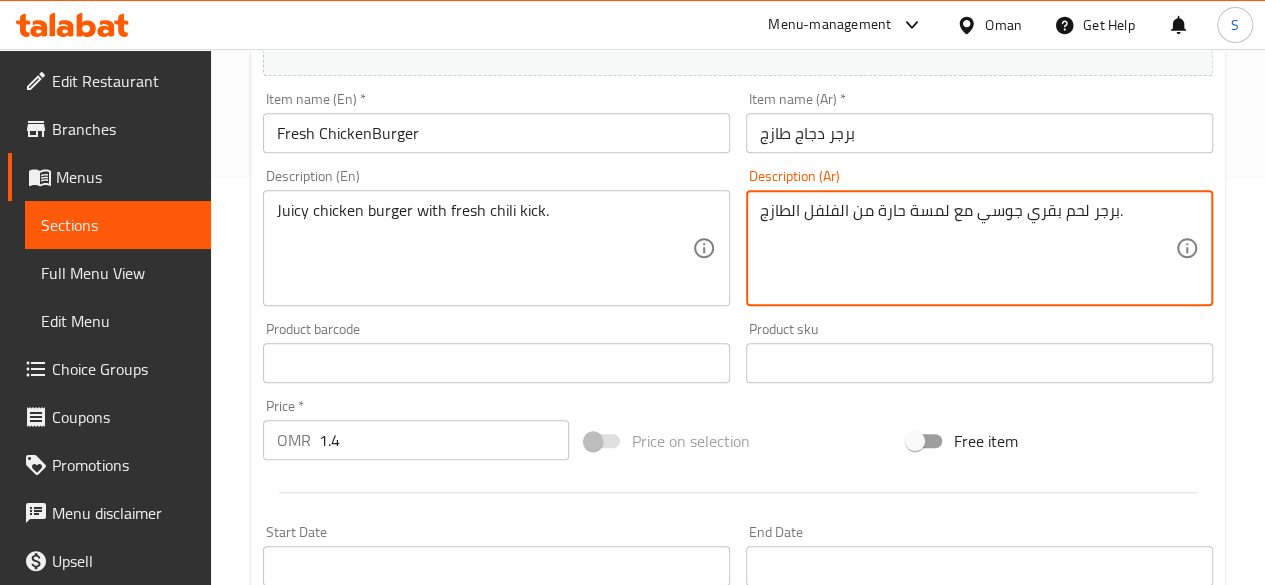 type on "ب" 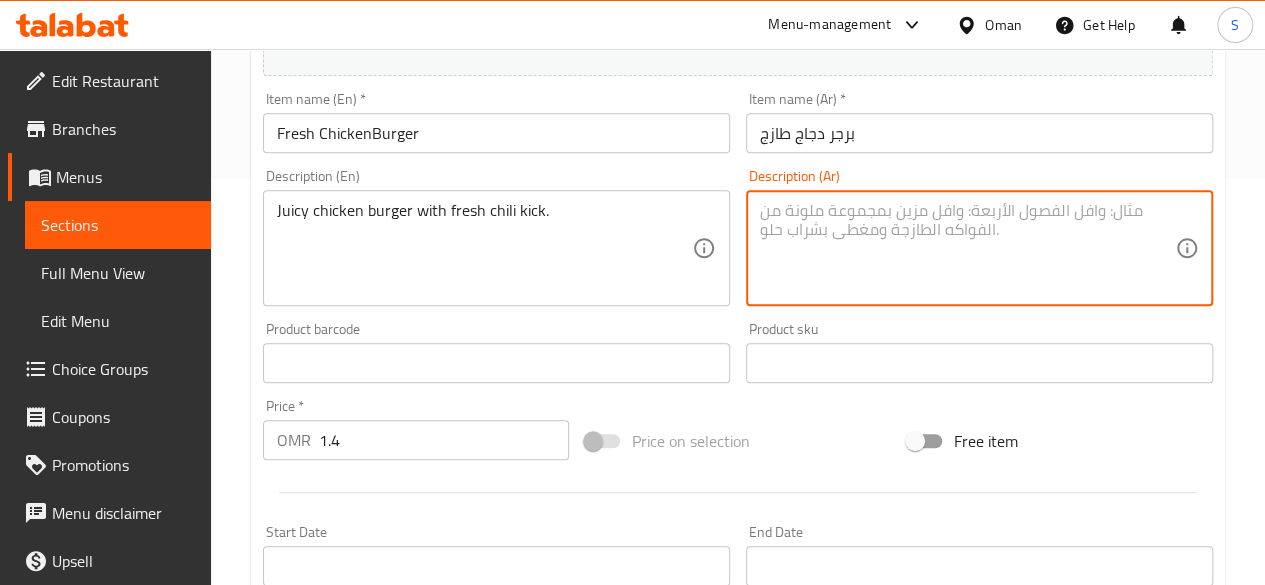 paste on "برجر دجاج شهي مع نكهة الفلفل الحار الطازجة." 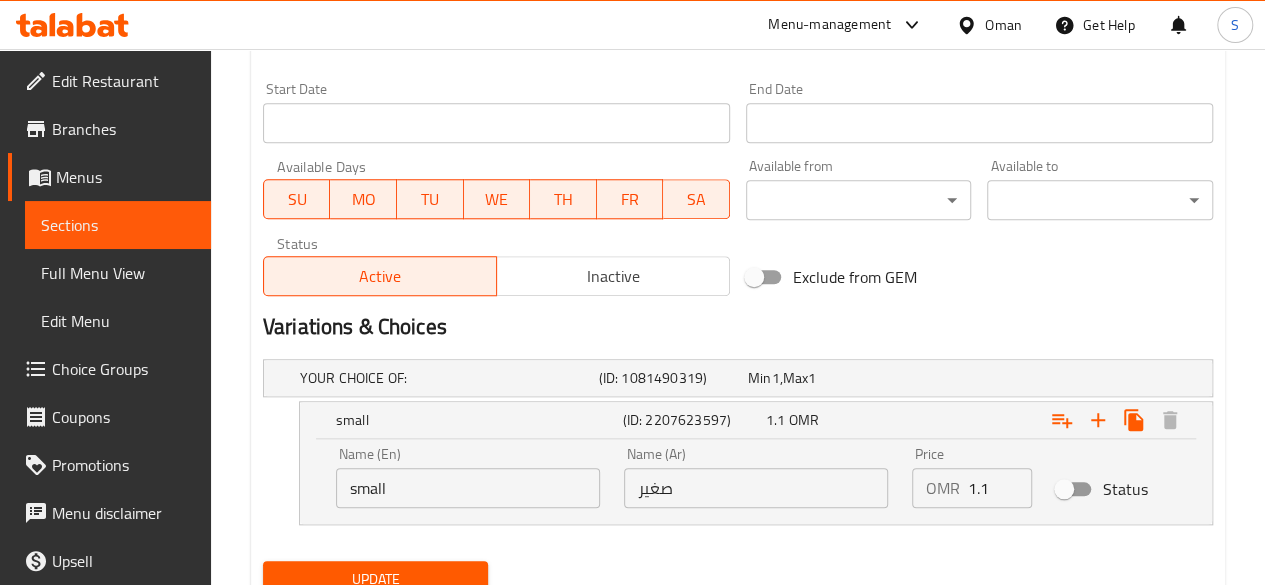 scroll, scrollTop: 928, scrollLeft: 0, axis: vertical 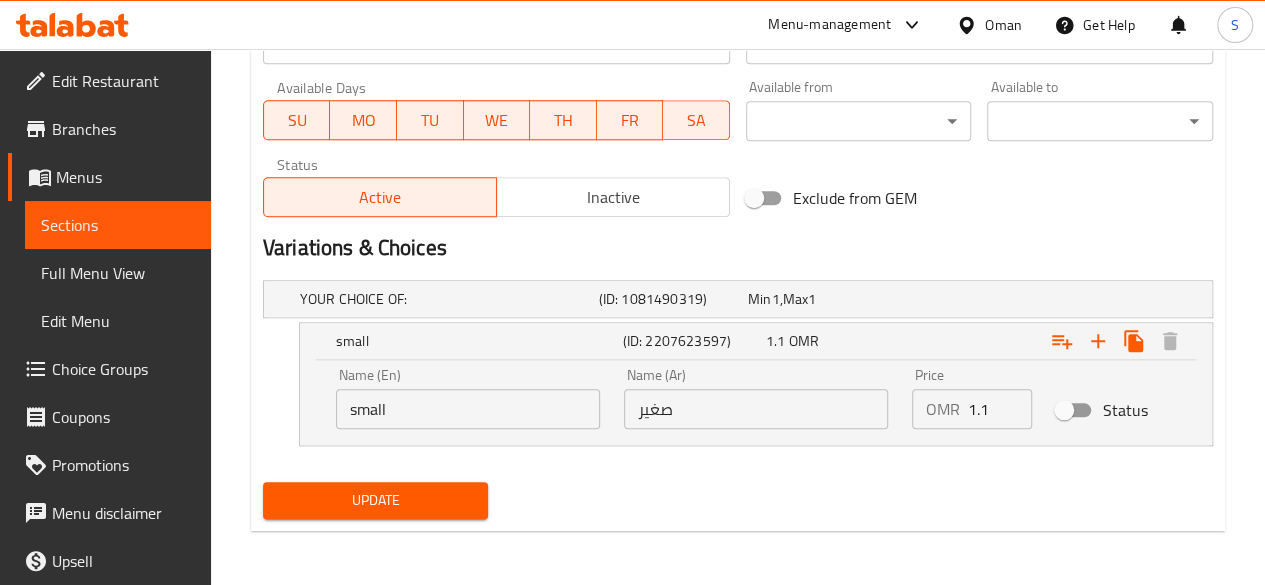 type on "برجر دجاج شهي مع نكهة الفلفل الحار الطازجة." 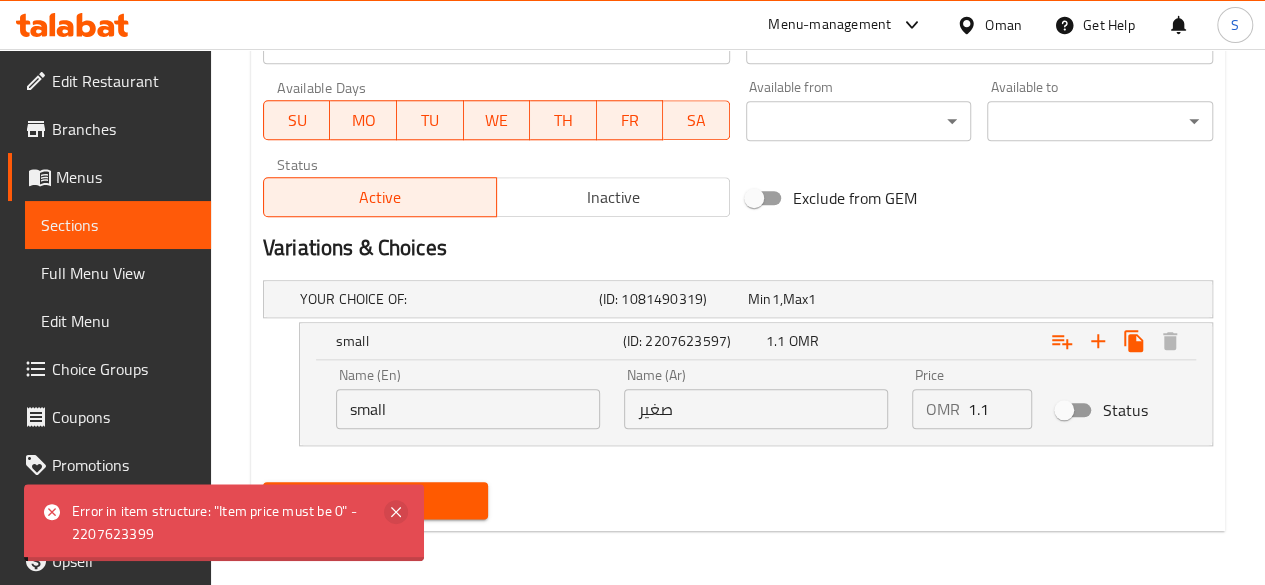 click 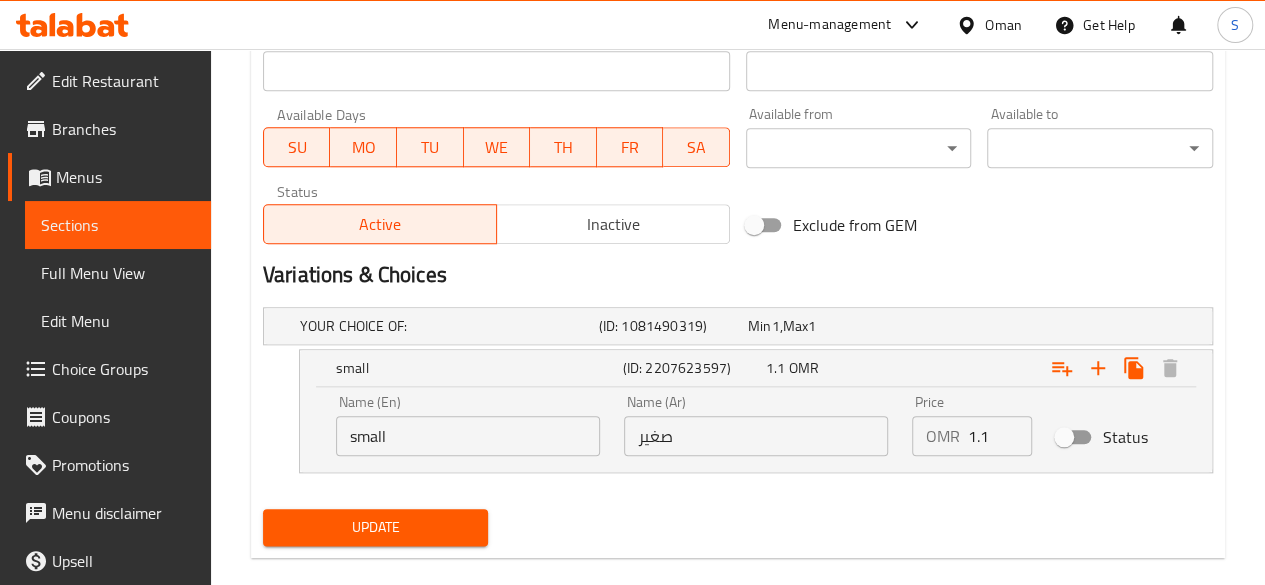 scroll, scrollTop: 910, scrollLeft: 0, axis: vertical 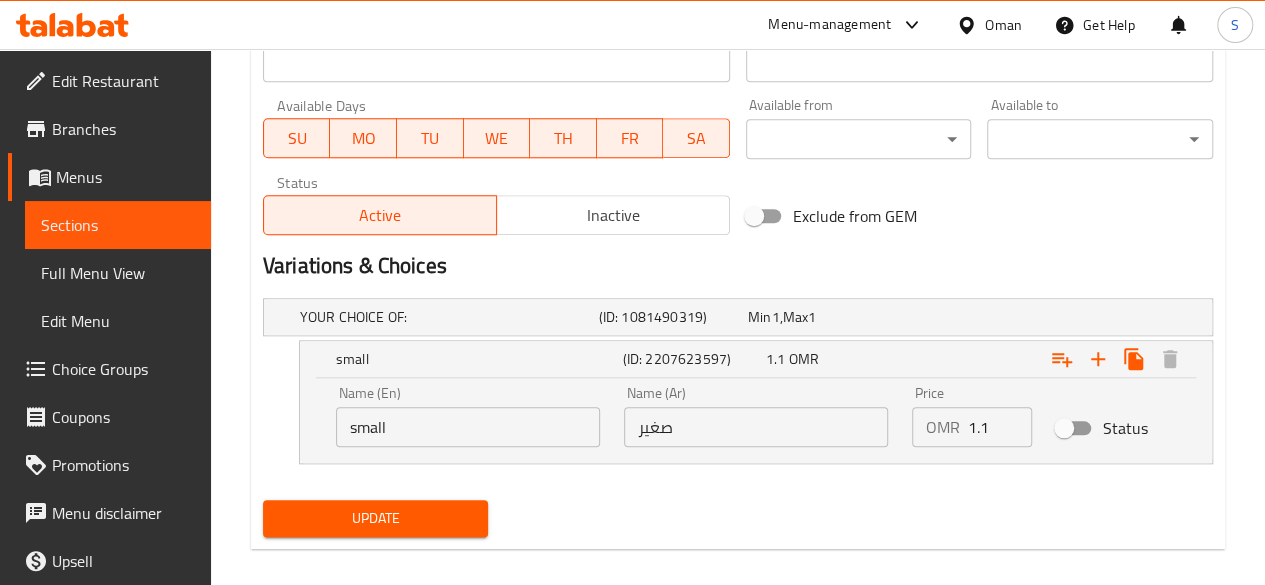 click on "Inactive" at bounding box center (613, 215) 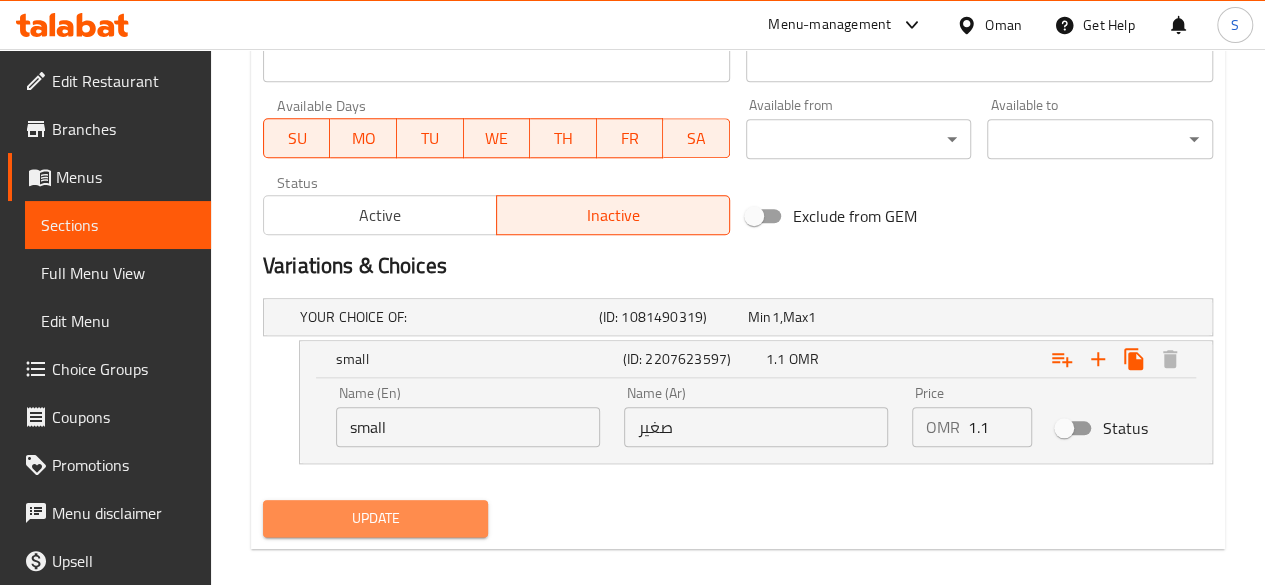 click on "Update" at bounding box center (376, 518) 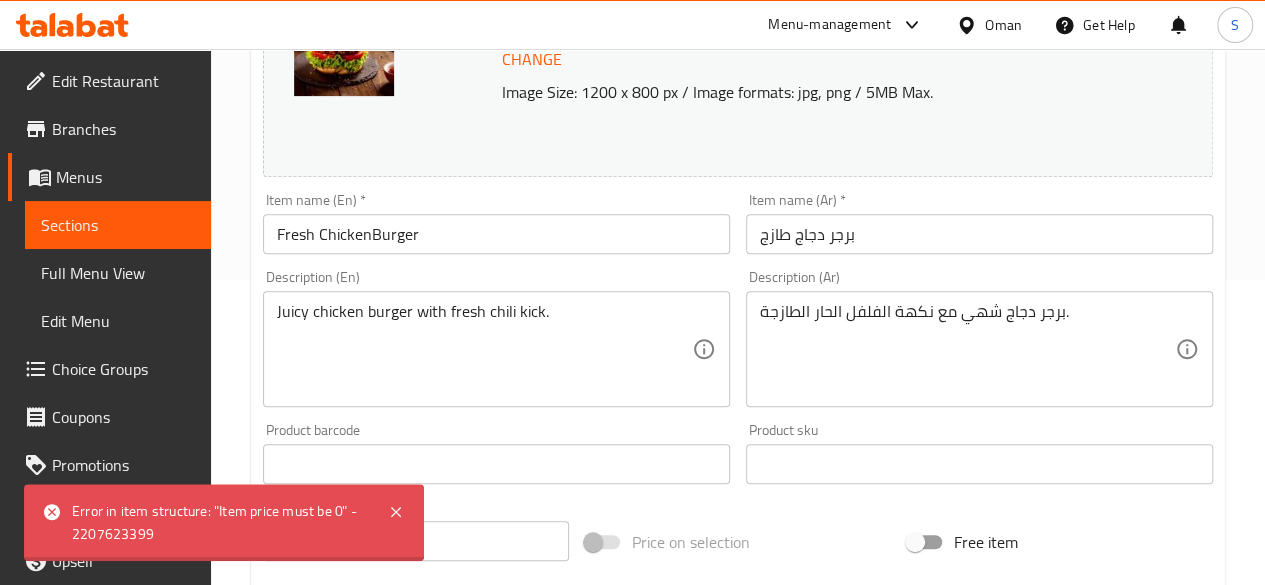 scroll, scrollTop: 0, scrollLeft: 0, axis: both 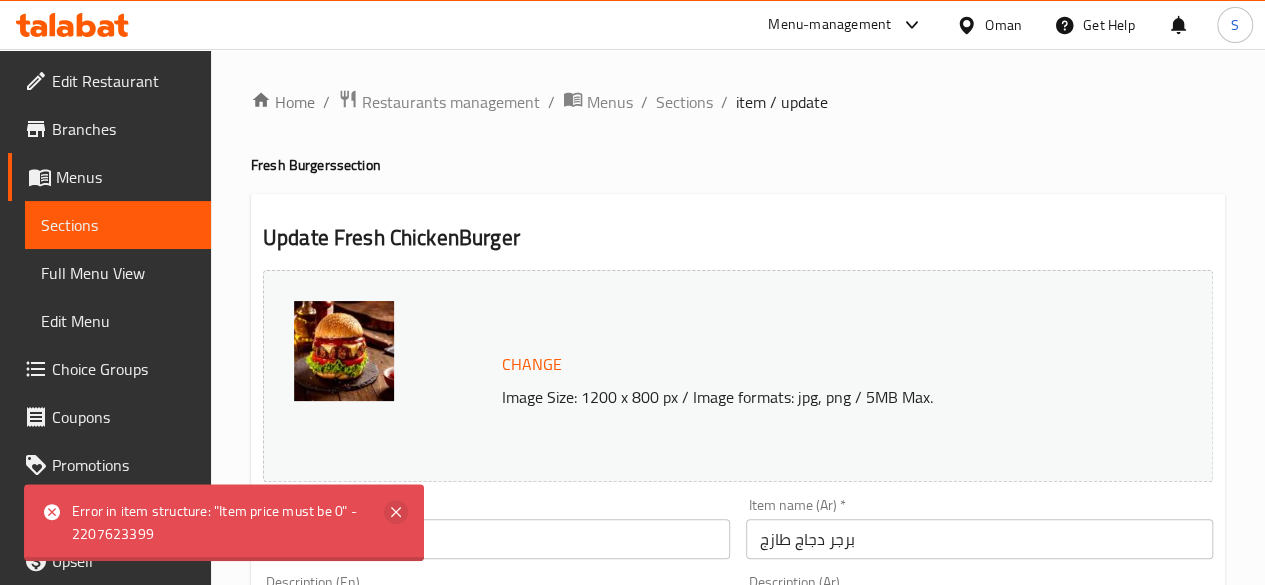 click 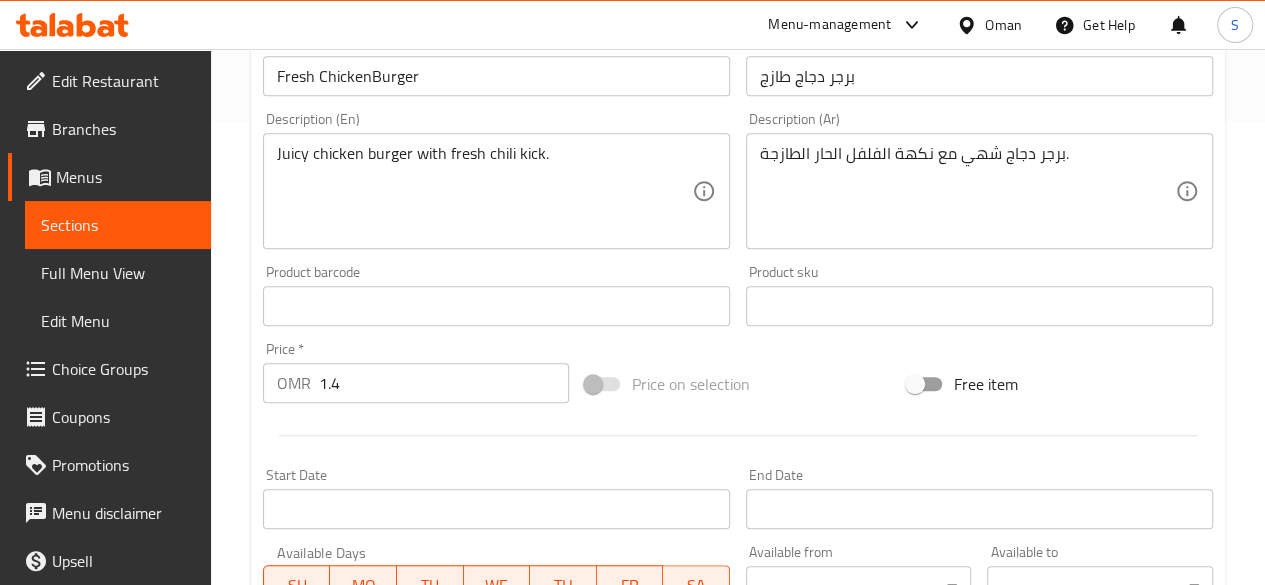 scroll, scrollTop: 524, scrollLeft: 0, axis: vertical 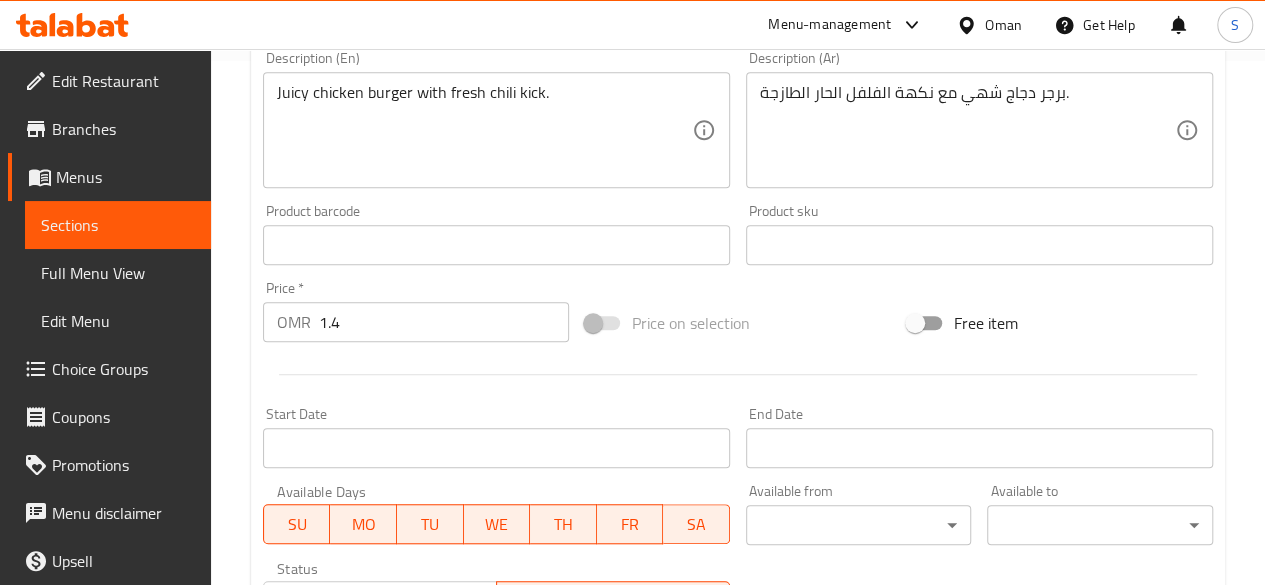 click at bounding box center [603, 323] 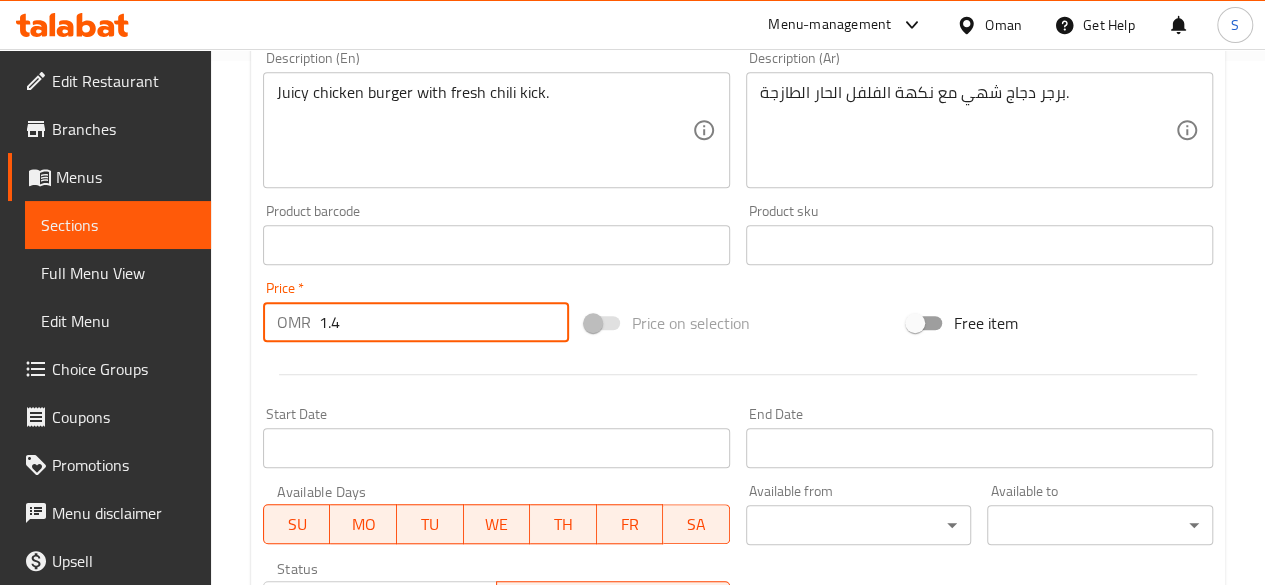 drag, startPoint x: 419, startPoint y: 331, endPoint x: 232, endPoint y: 332, distance: 187.00267 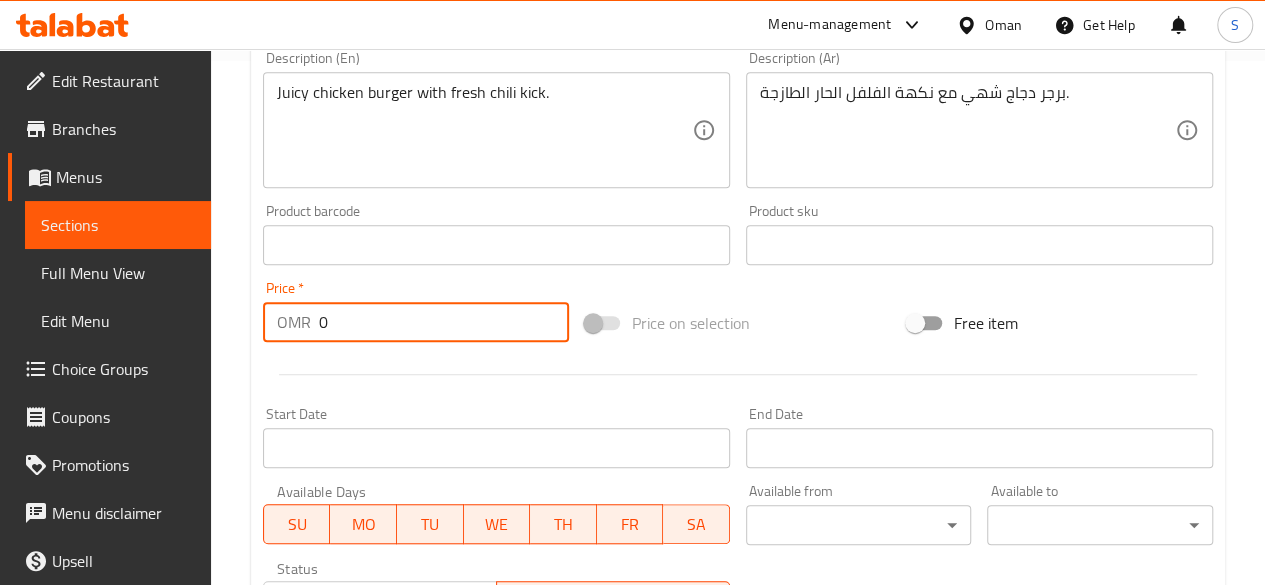 scroll, scrollTop: 928, scrollLeft: 0, axis: vertical 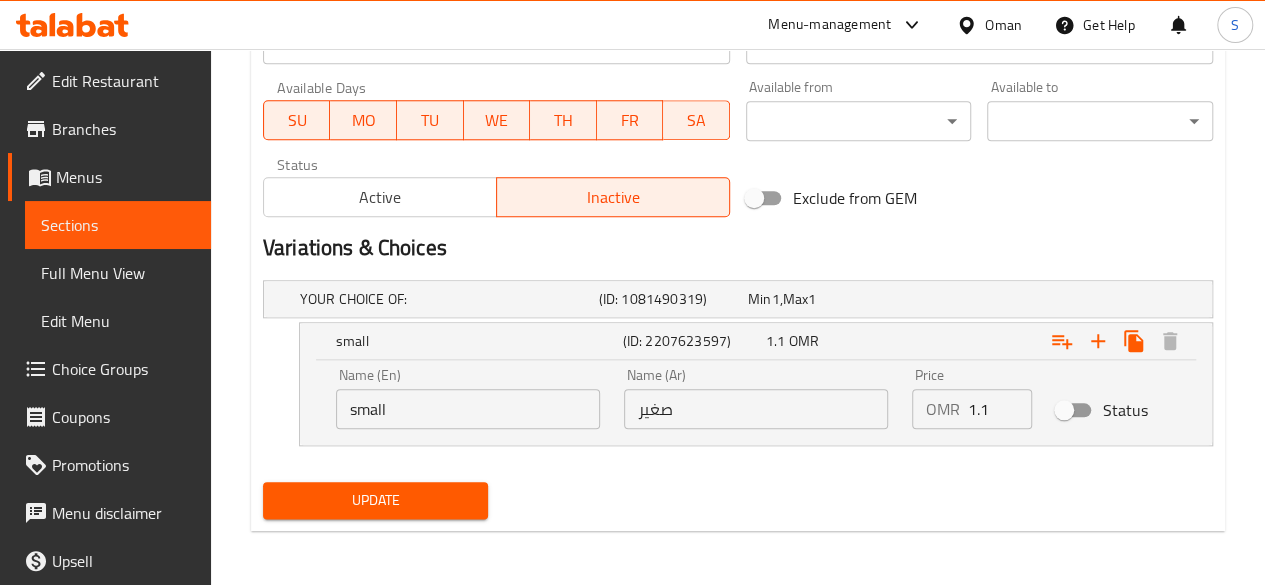 type on "0" 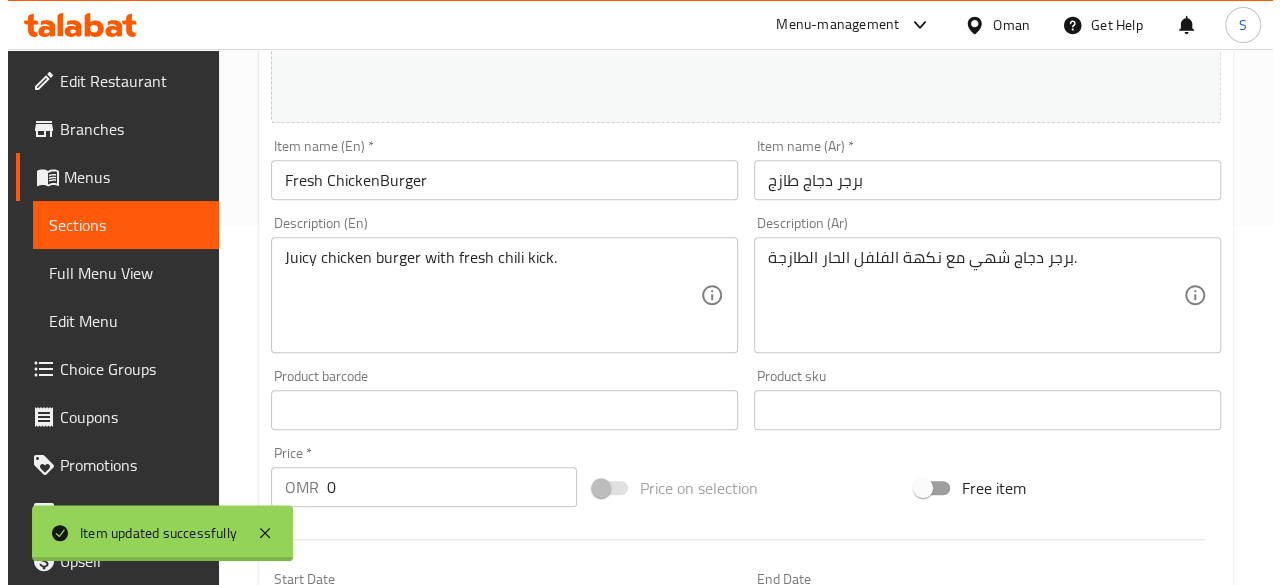 scroll, scrollTop: 0, scrollLeft: 0, axis: both 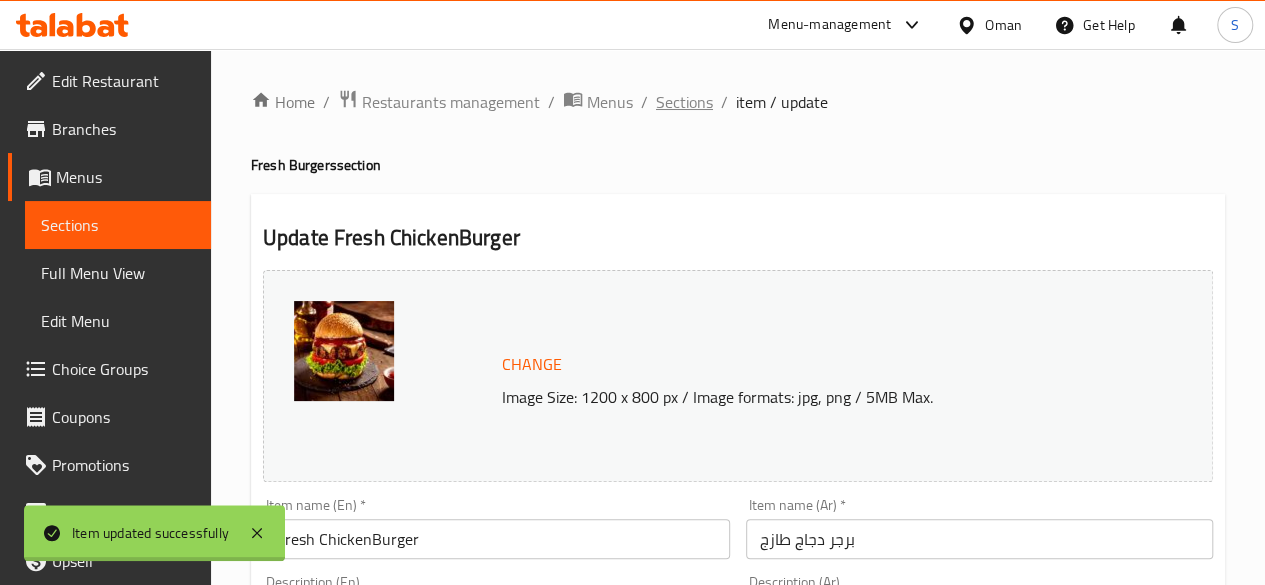 click on "Sections" at bounding box center (684, 102) 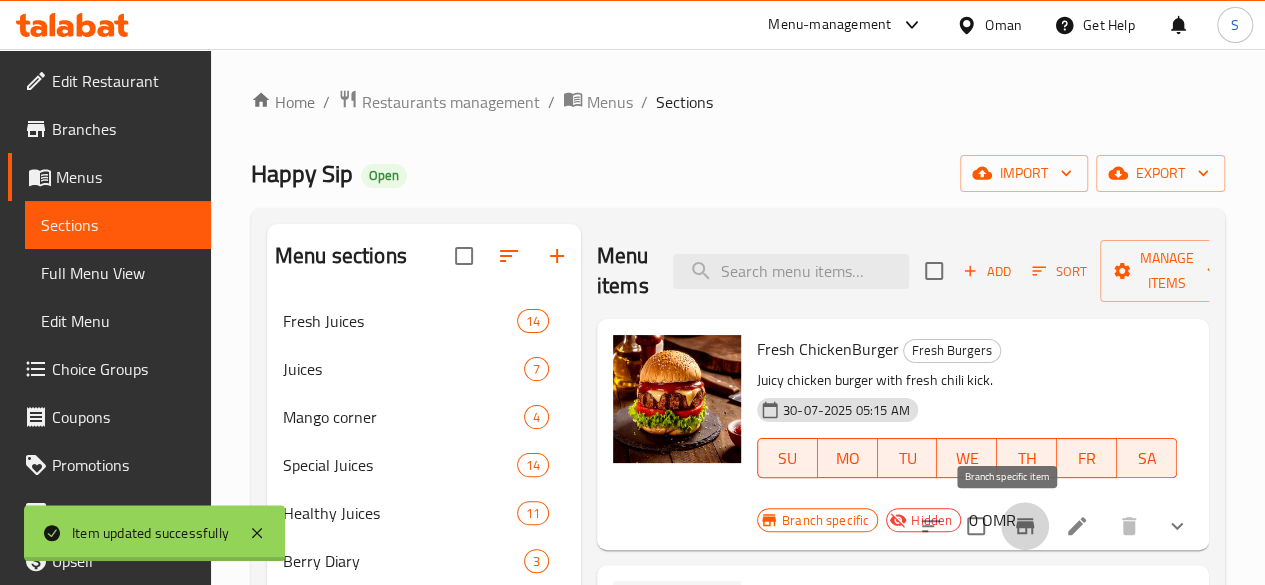 click at bounding box center [1025, 526] 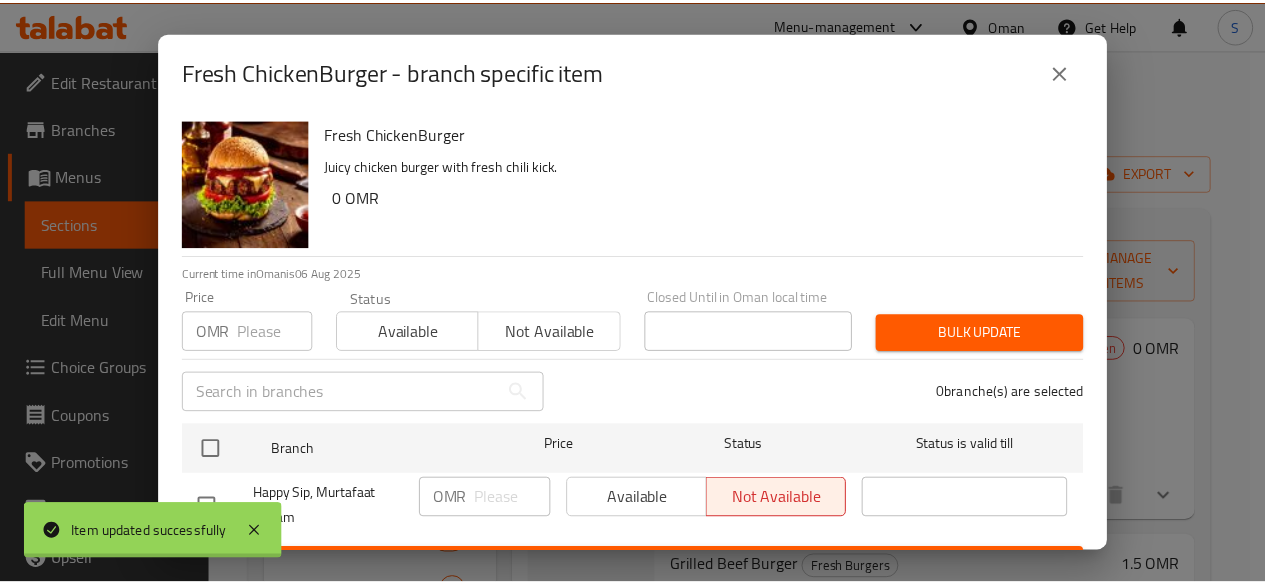 scroll, scrollTop: 40, scrollLeft: 0, axis: vertical 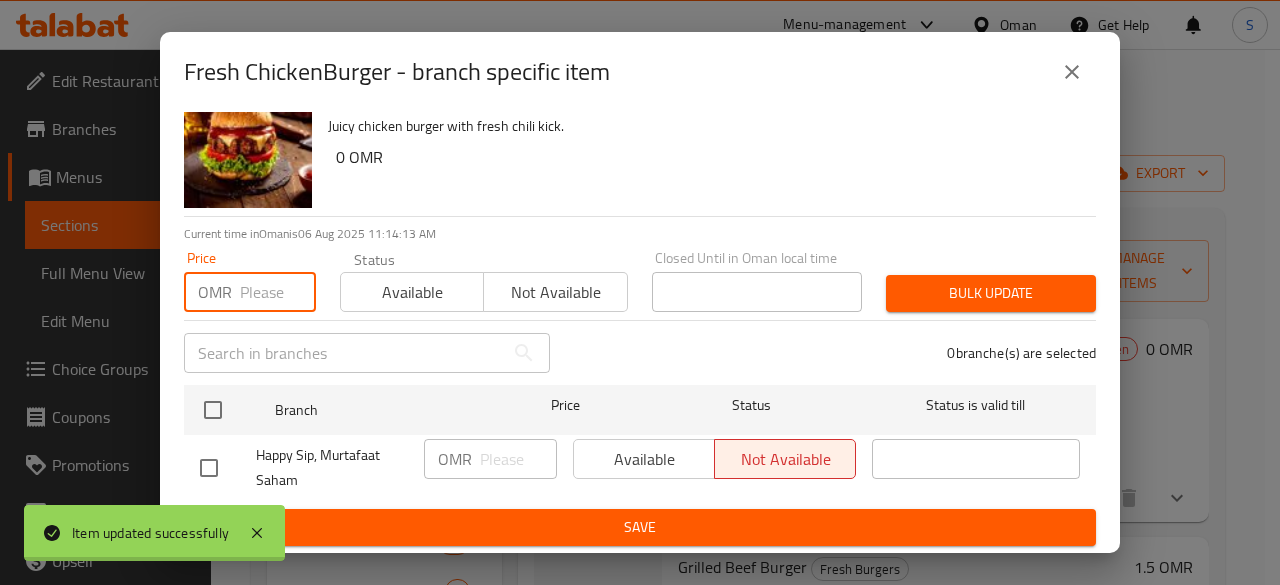 click at bounding box center [278, 292] 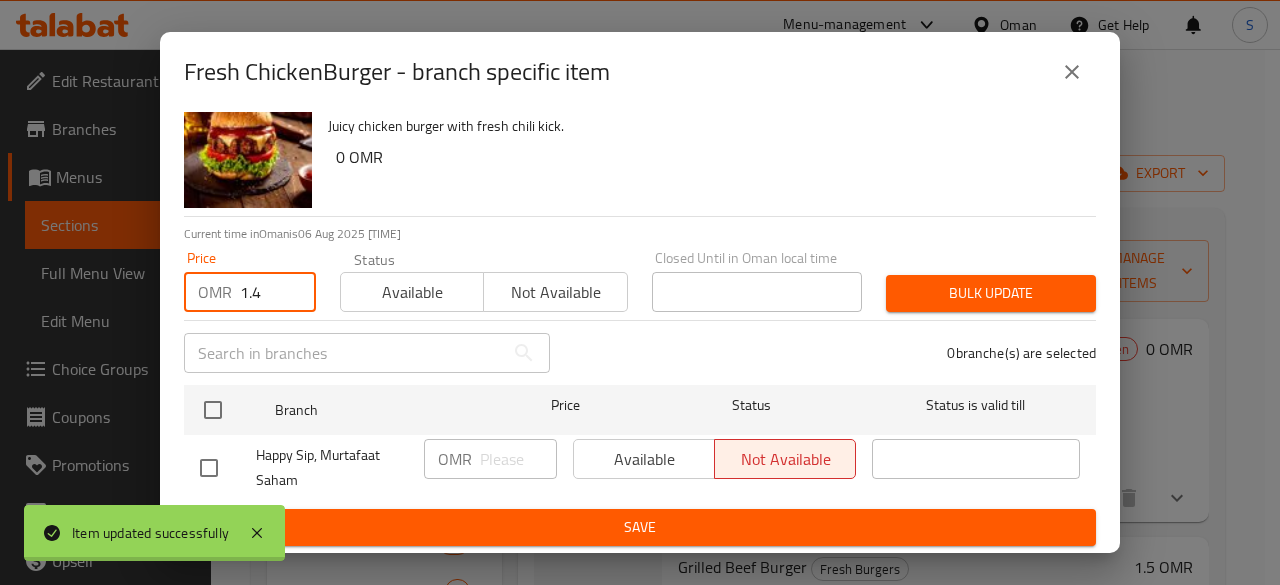 type on "1.4" 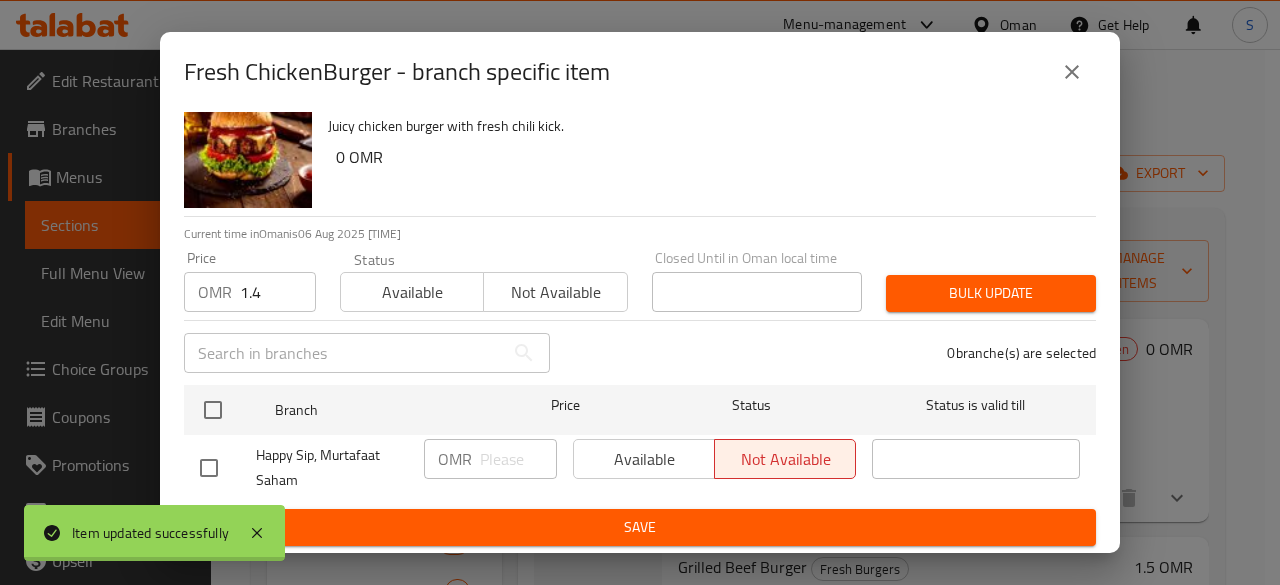 click at bounding box center [209, 468] 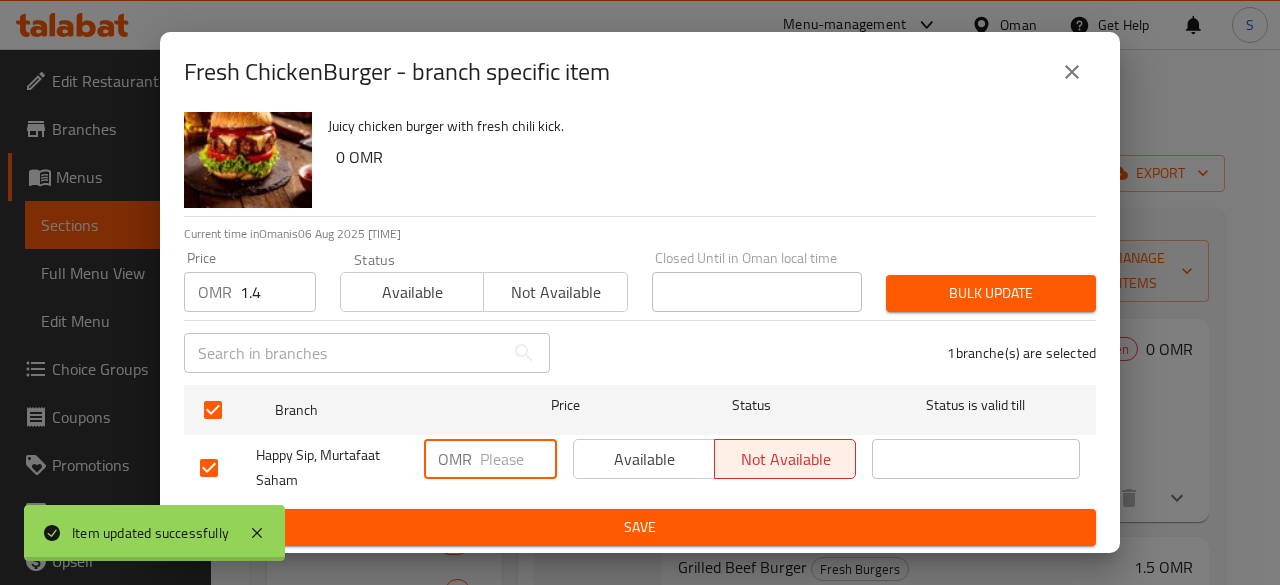 click at bounding box center (518, 459) 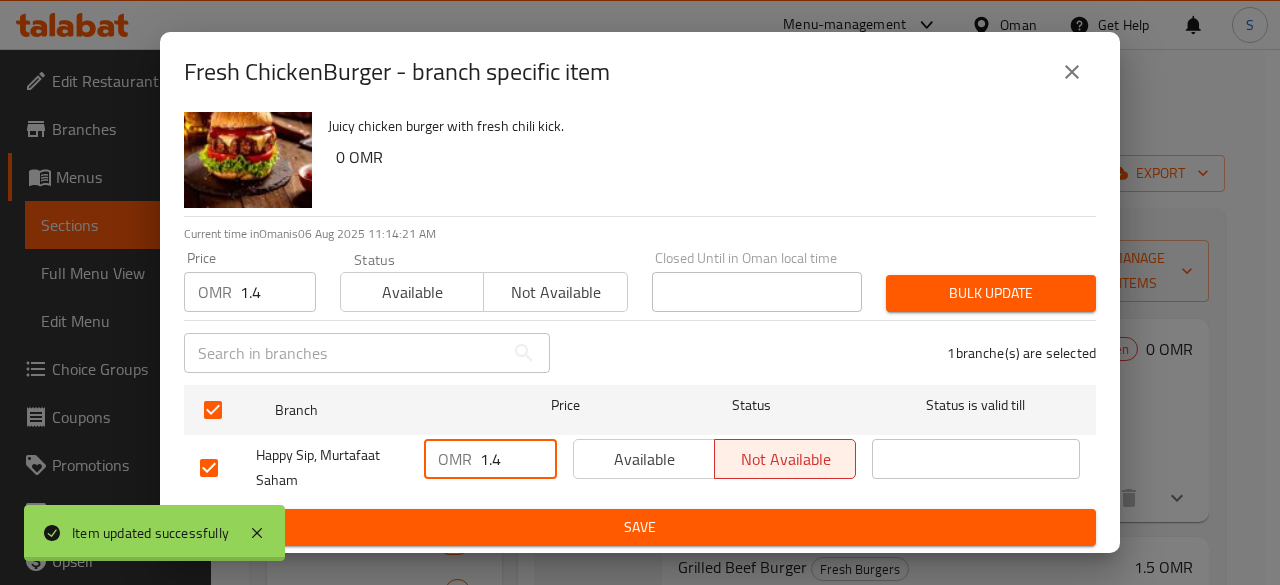 type on "1.4" 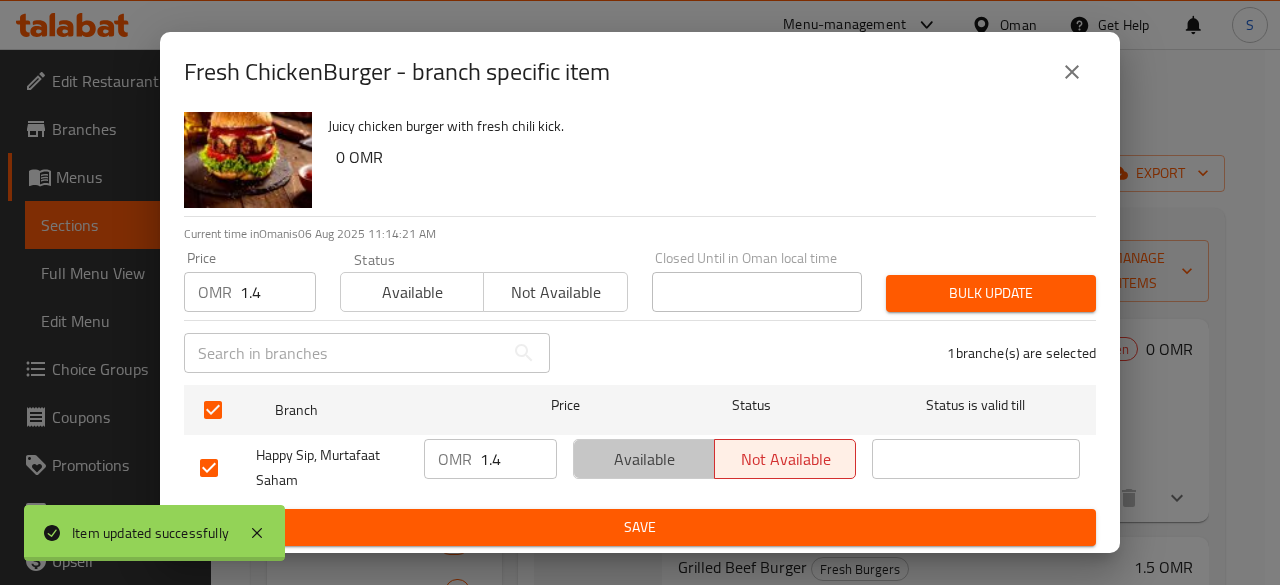 click on "Available" at bounding box center [644, 459] 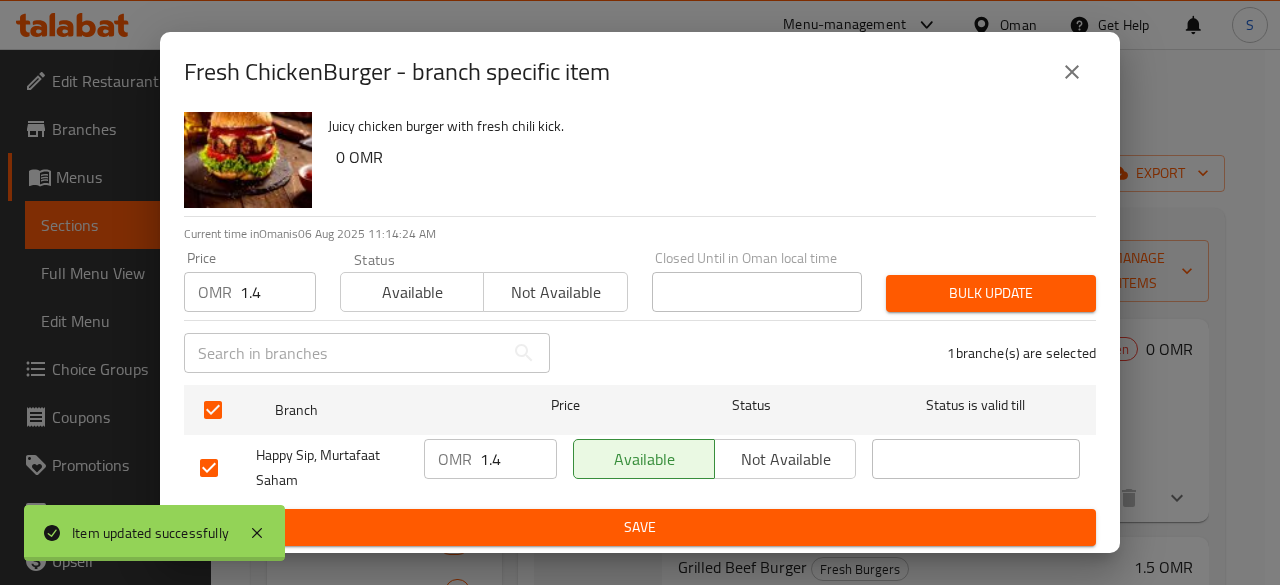 click on "Bulk update" at bounding box center (991, 293) 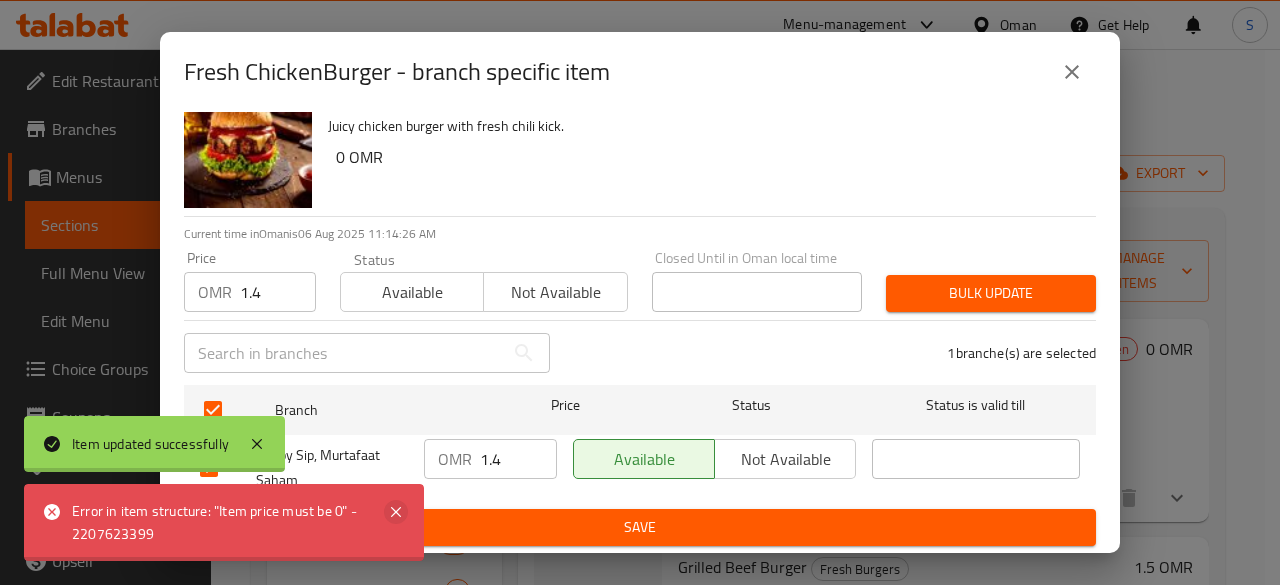 click 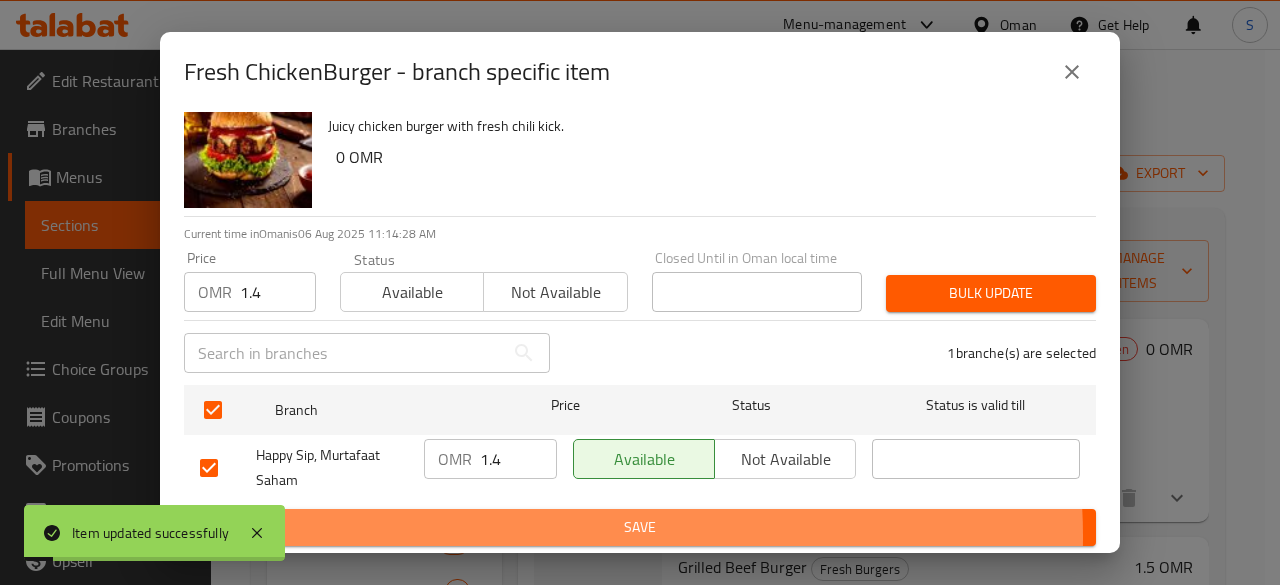 click on "Save" at bounding box center [640, 527] 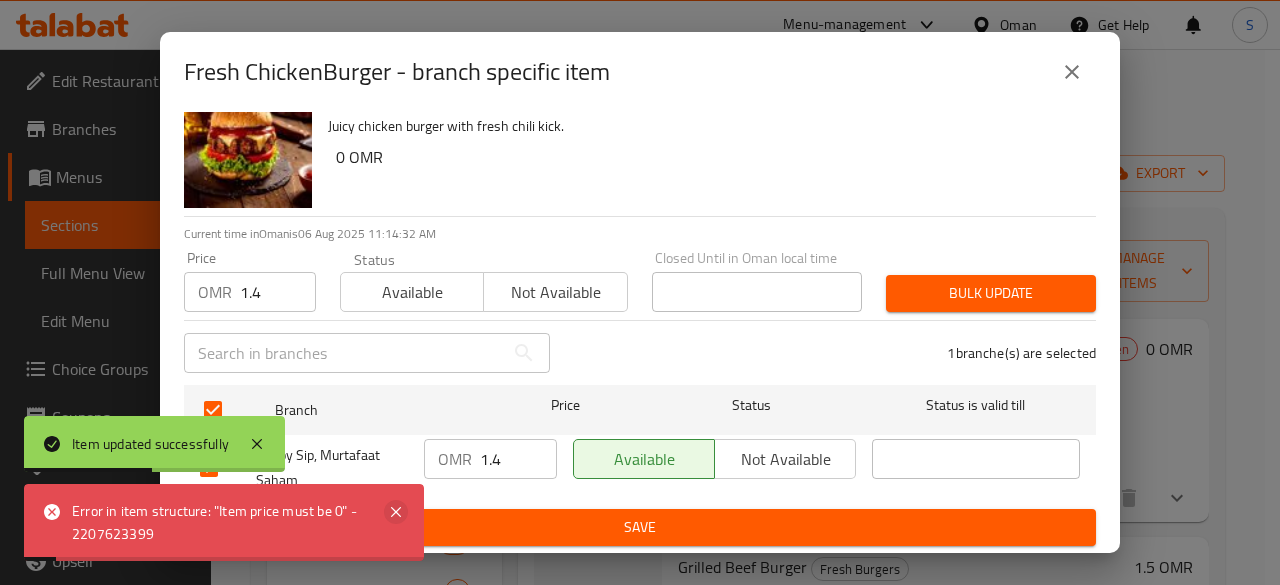 click 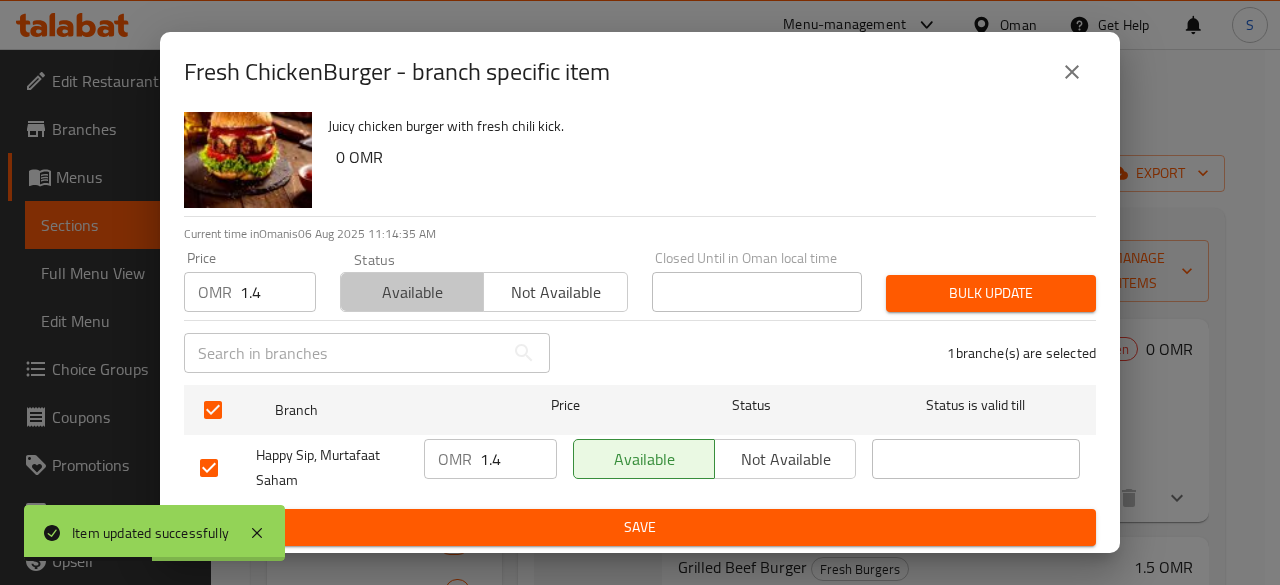 click on "Available" at bounding box center (412, 292) 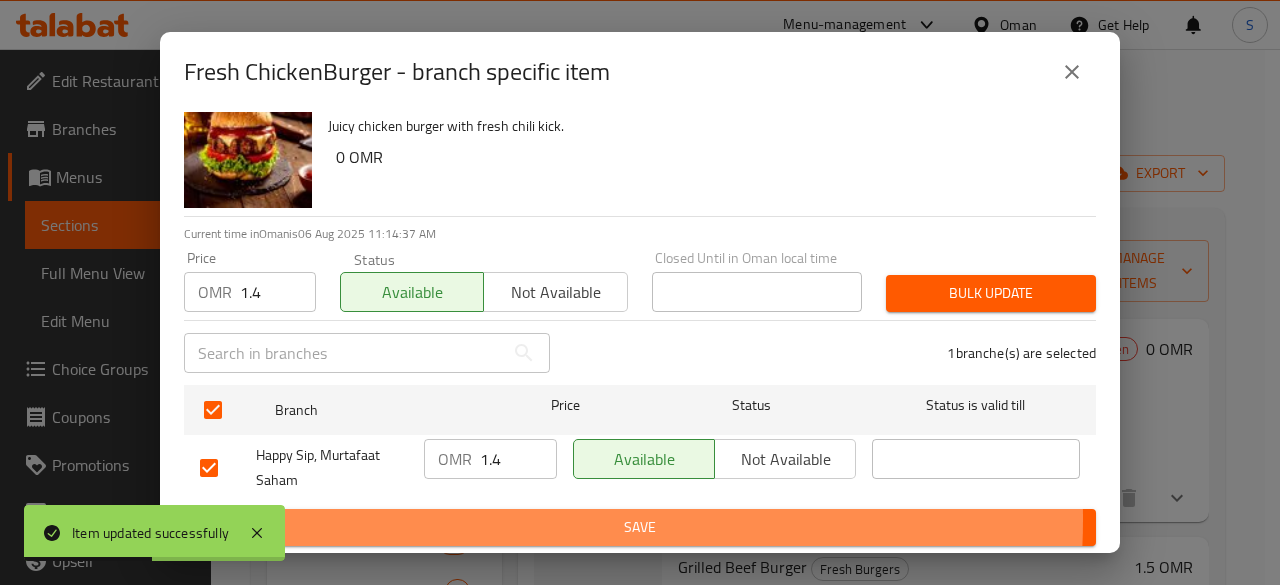 click on "Save" at bounding box center (640, 527) 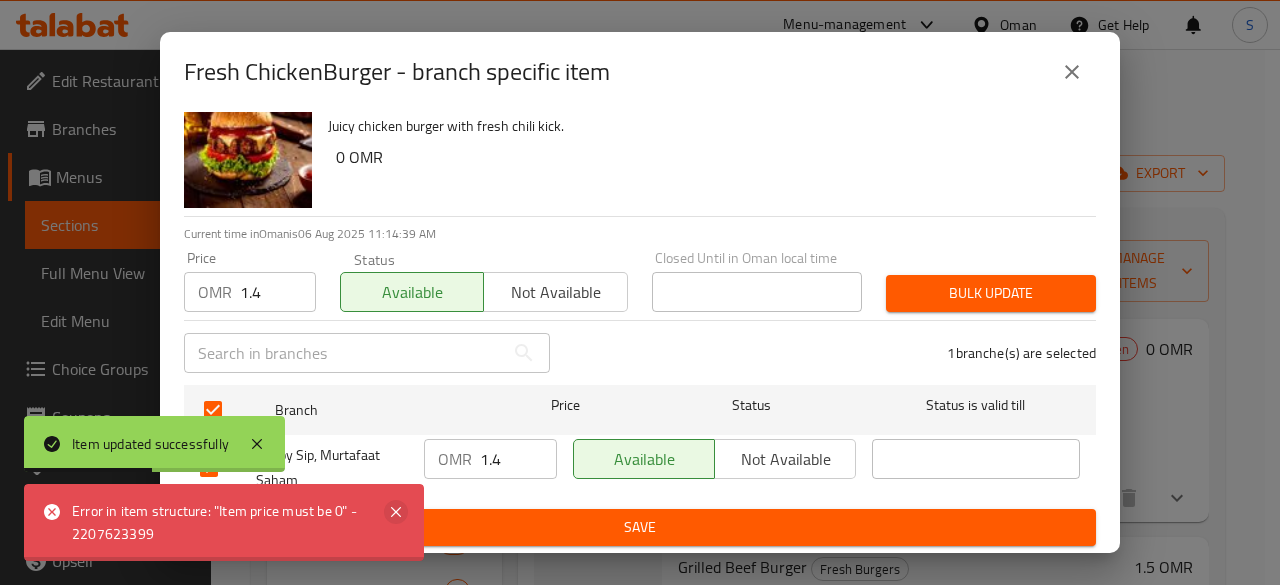 click 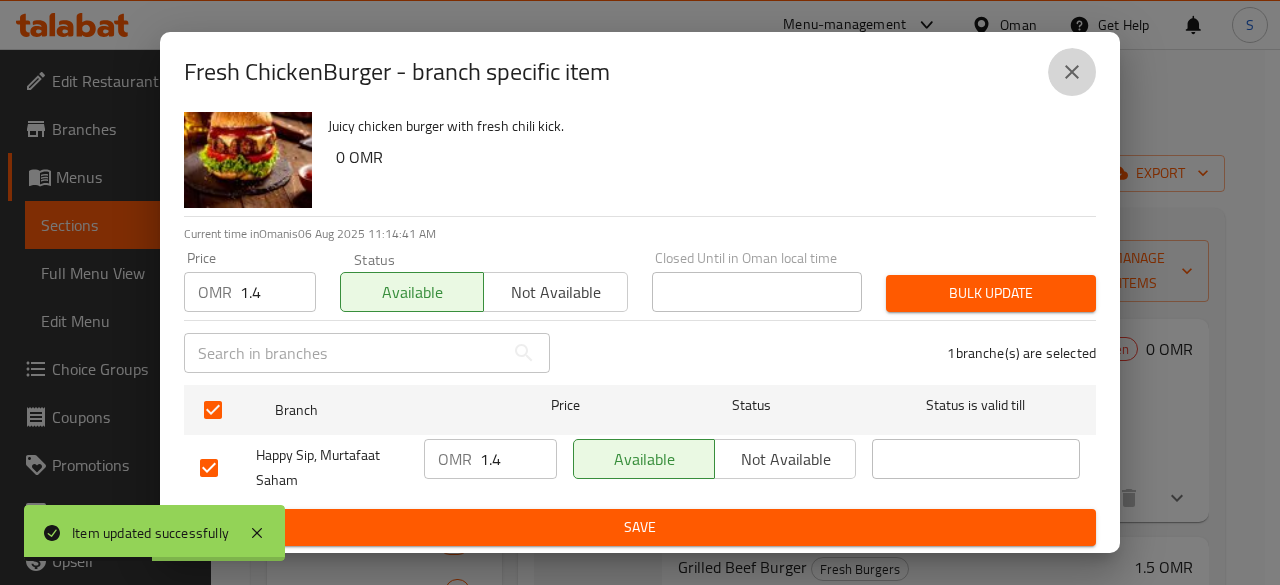click 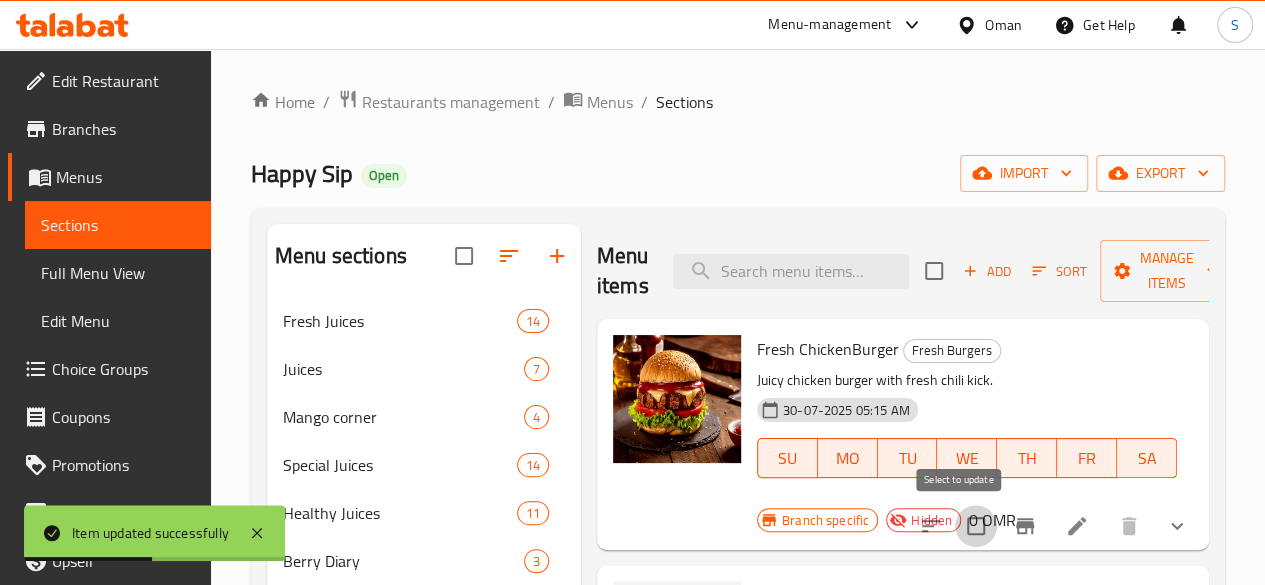 click at bounding box center (976, 526) 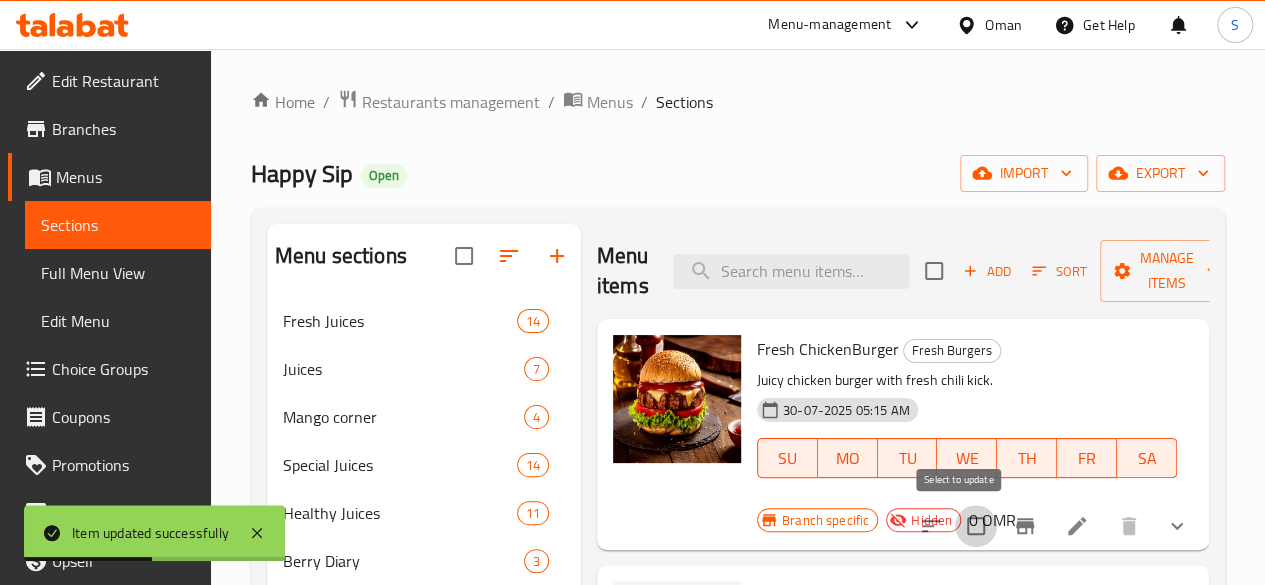 checkbox on "true" 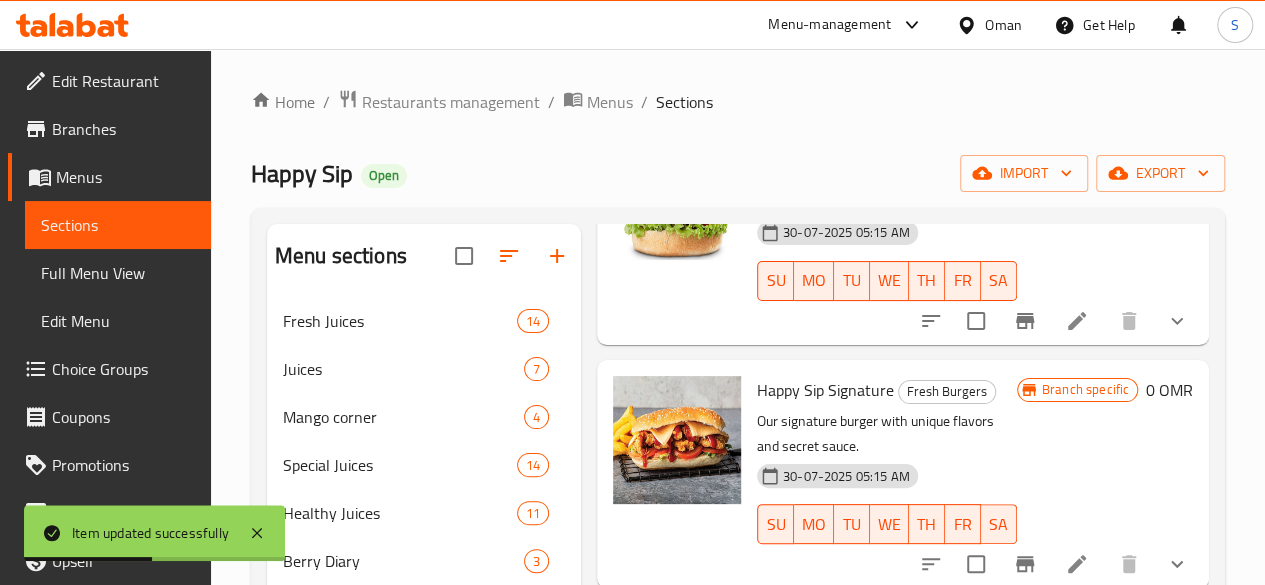 scroll, scrollTop: 762, scrollLeft: 0, axis: vertical 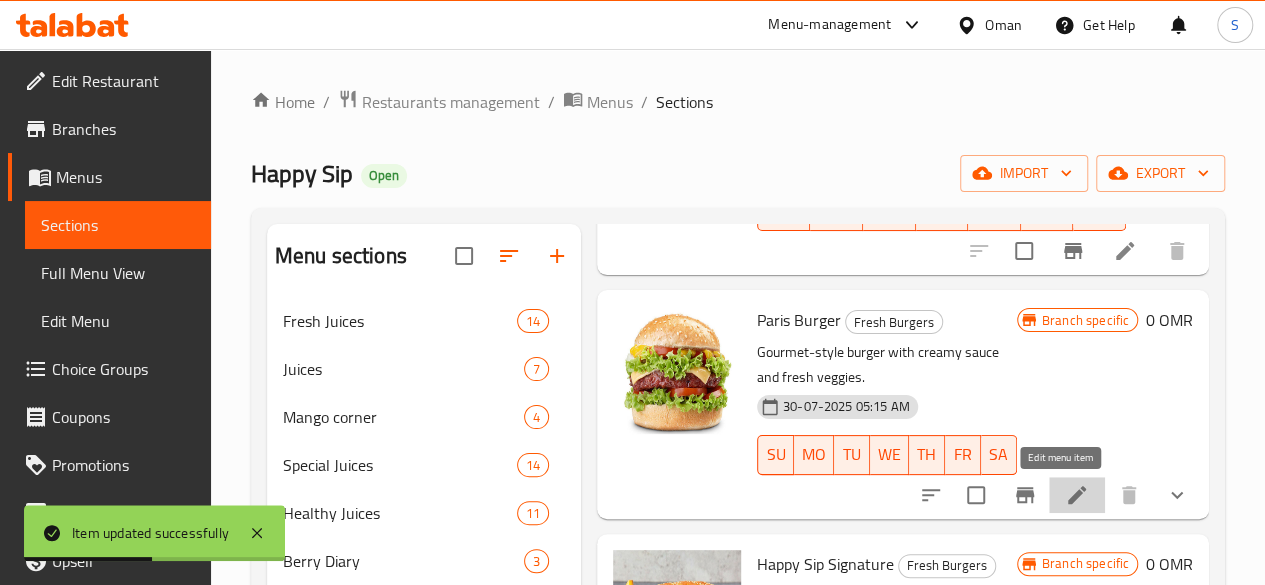 click 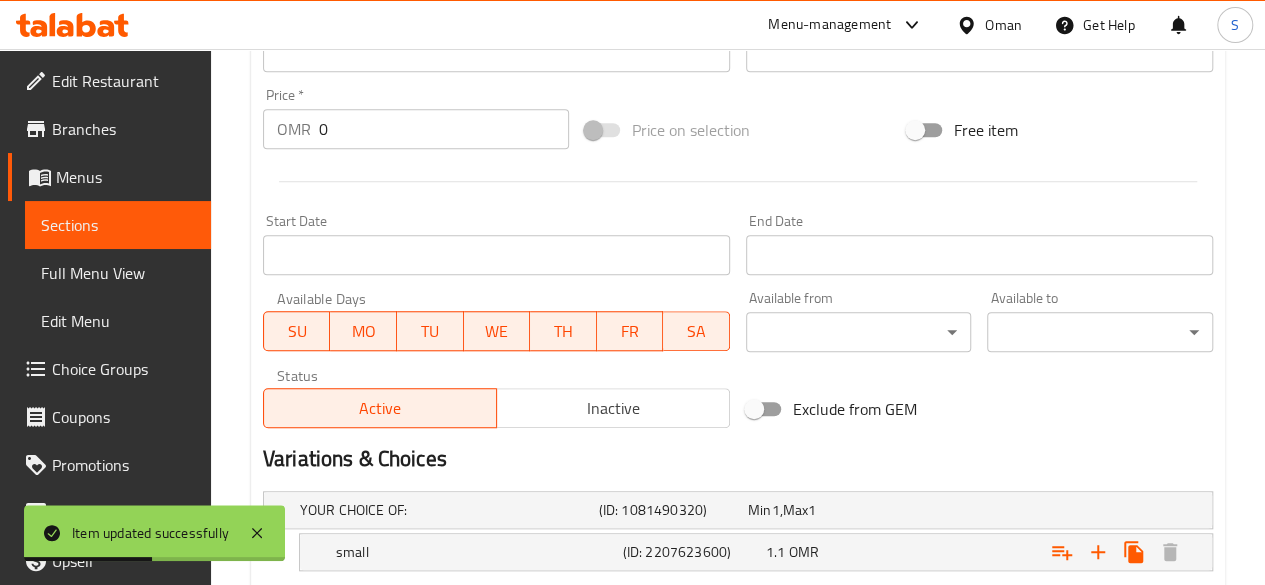 scroll, scrollTop: 842, scrollLeft: 0, axis: vertical 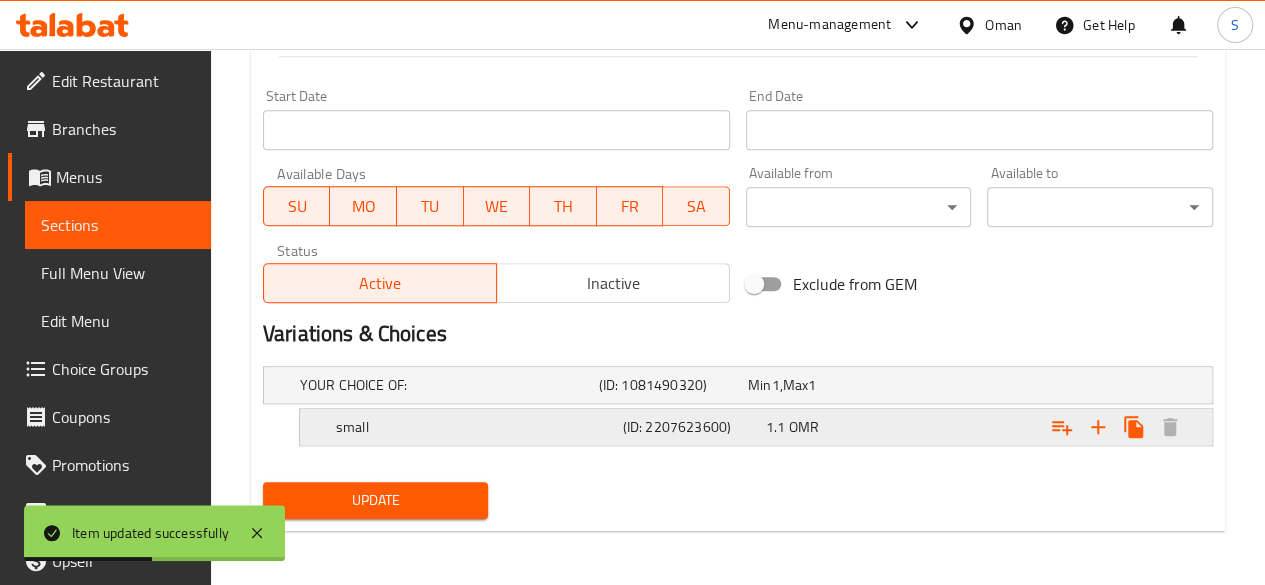 click on "small" at bounding box center [445, 385] 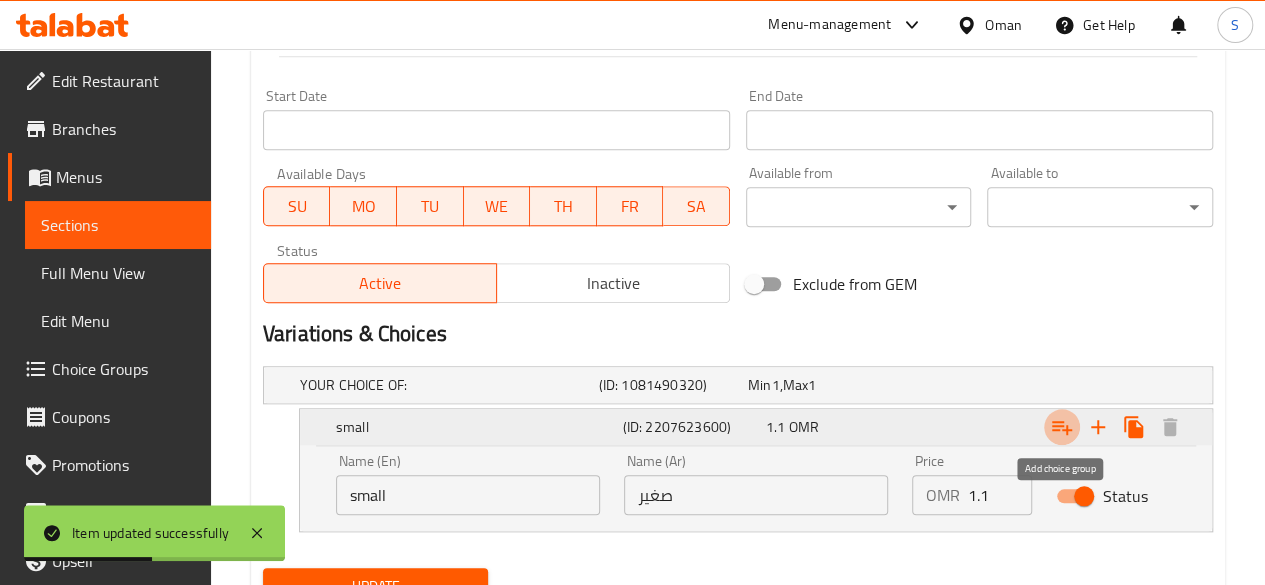 click 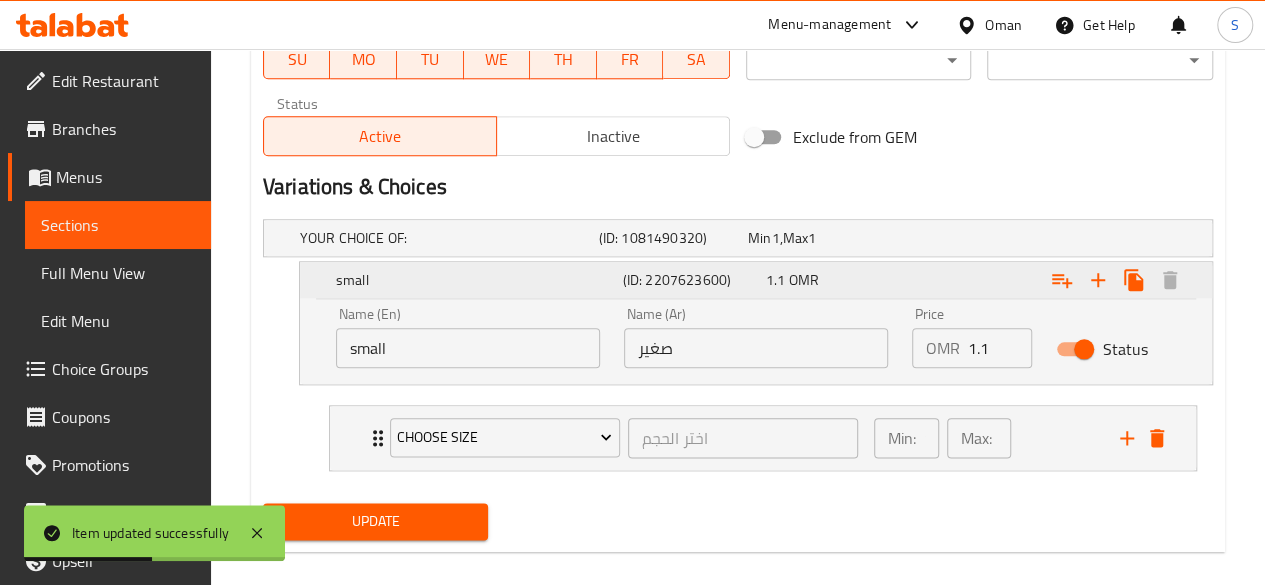 scroll, scrollTop: 1009, scrollLeft: 0, axis: vertical 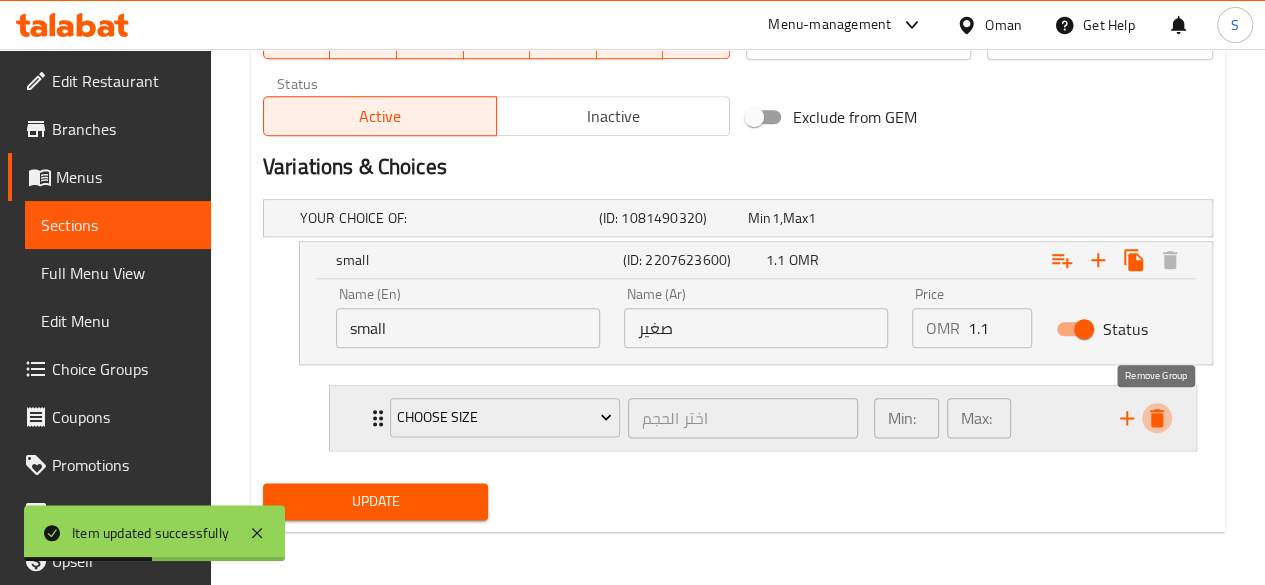 click 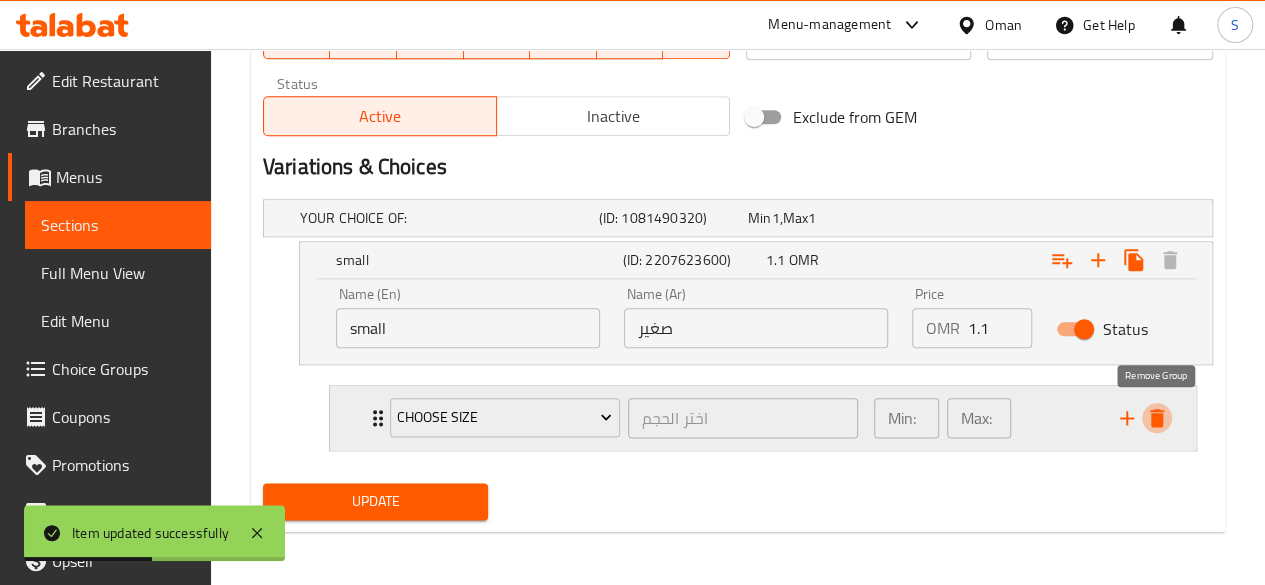 scroll, scrollTop: 928, scrollLeft: 0, axis: vertical 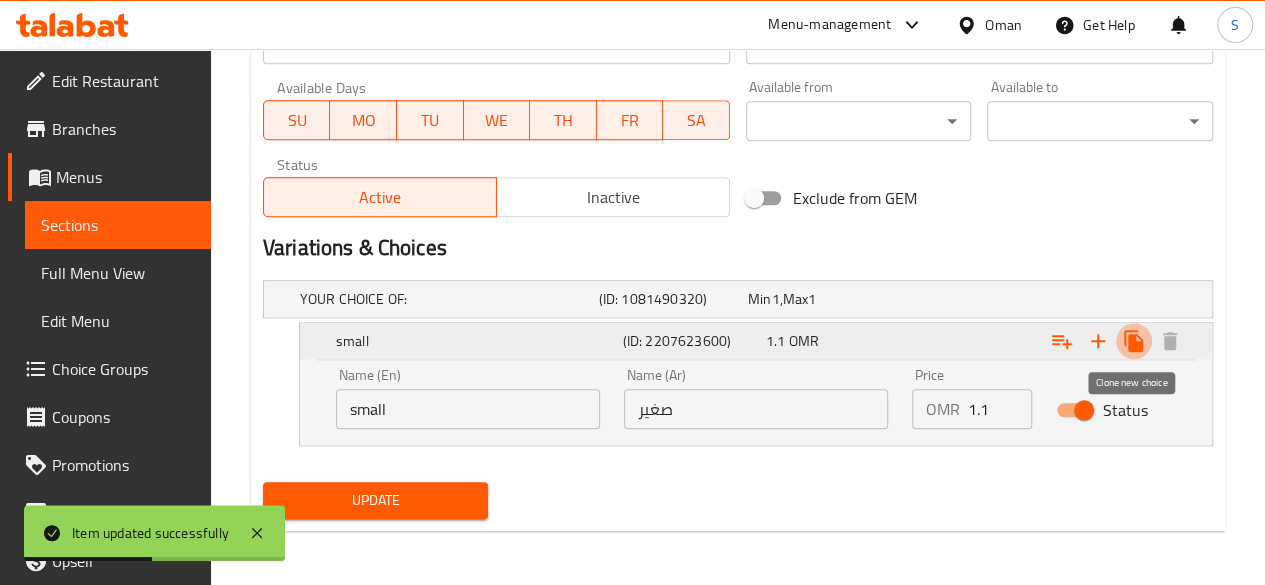 click 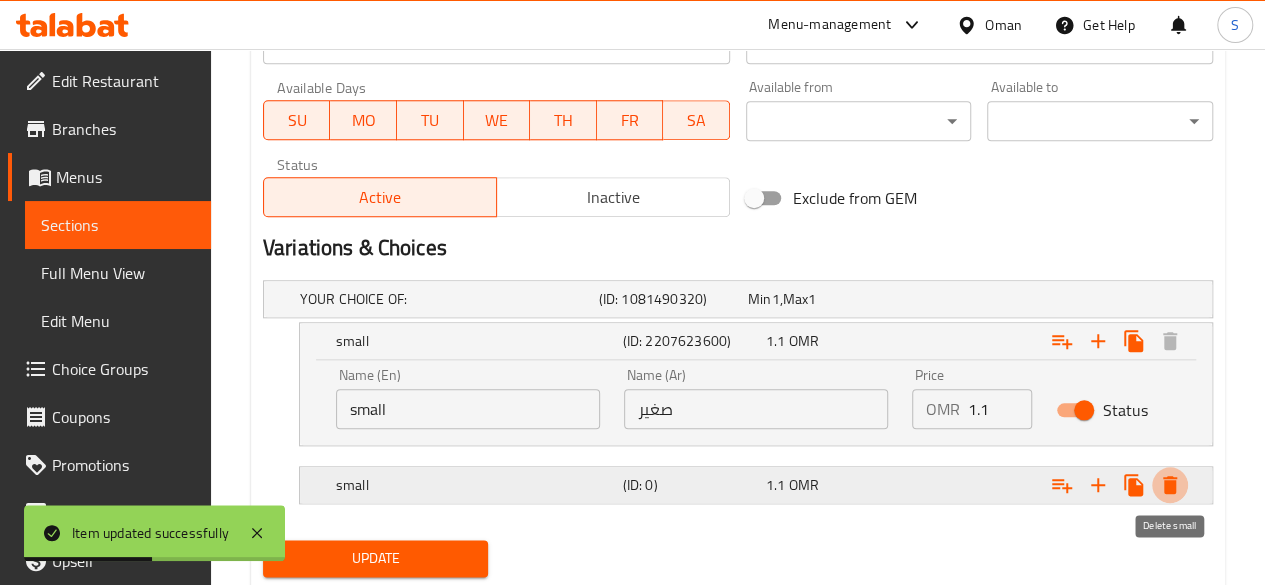 click 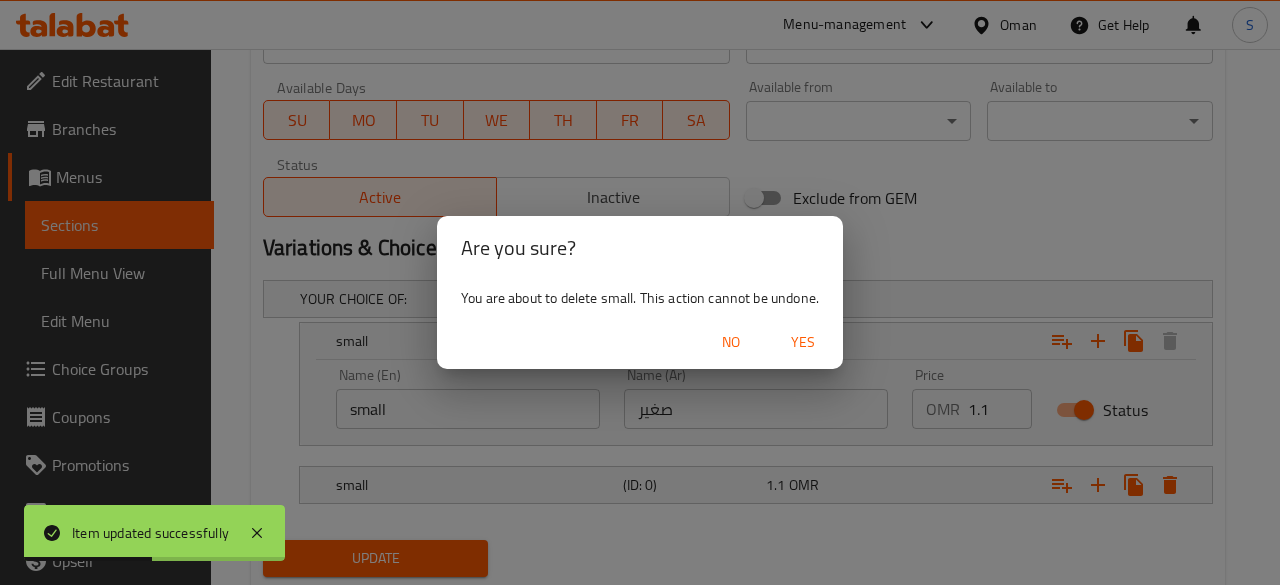 click on "Yes" at bounding box center (803, 342) 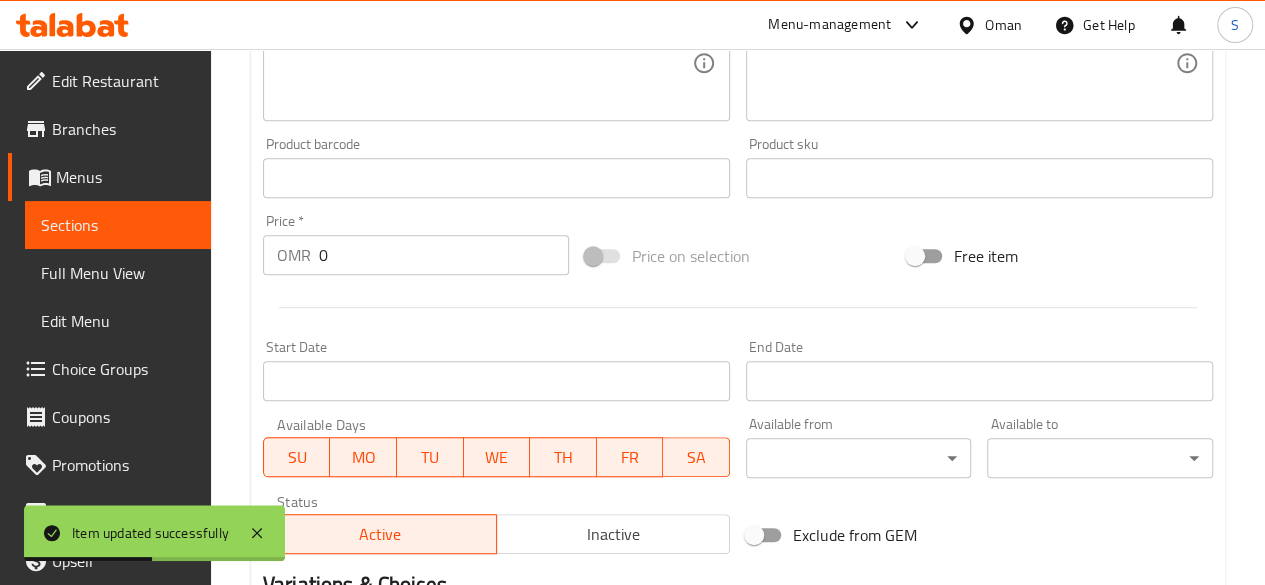 scroll, scrollTop: 586, scrollLeft: 0, axis: vertical 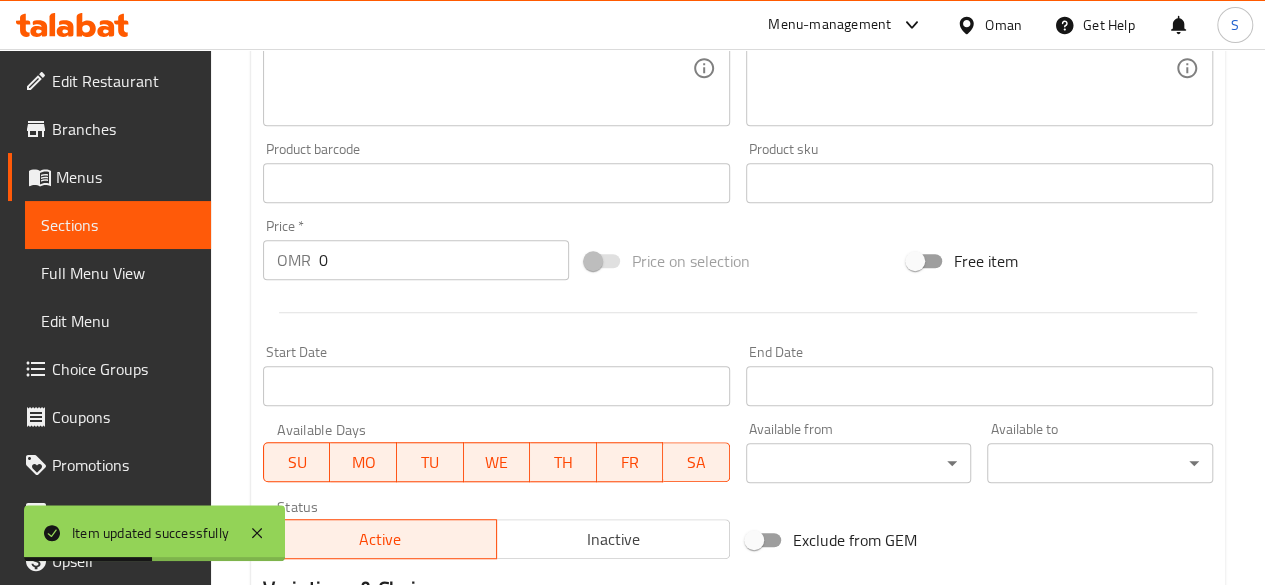 click at bounding box center (603, 261) 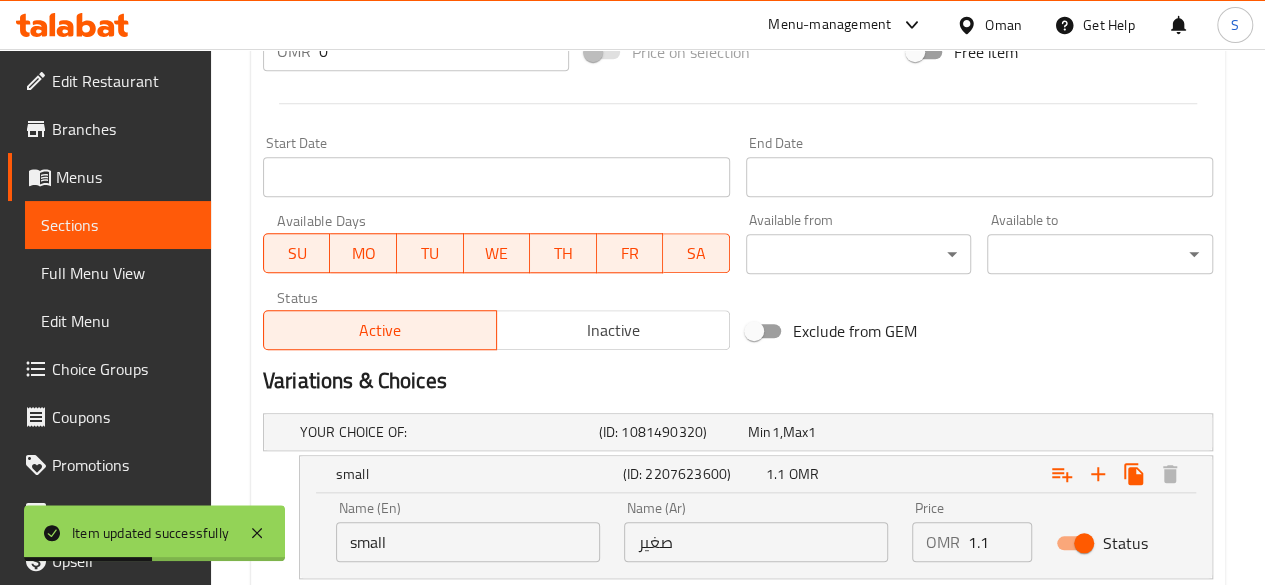 scroll, scrollTop: 928, scrollLeft: 0, axis: vertical 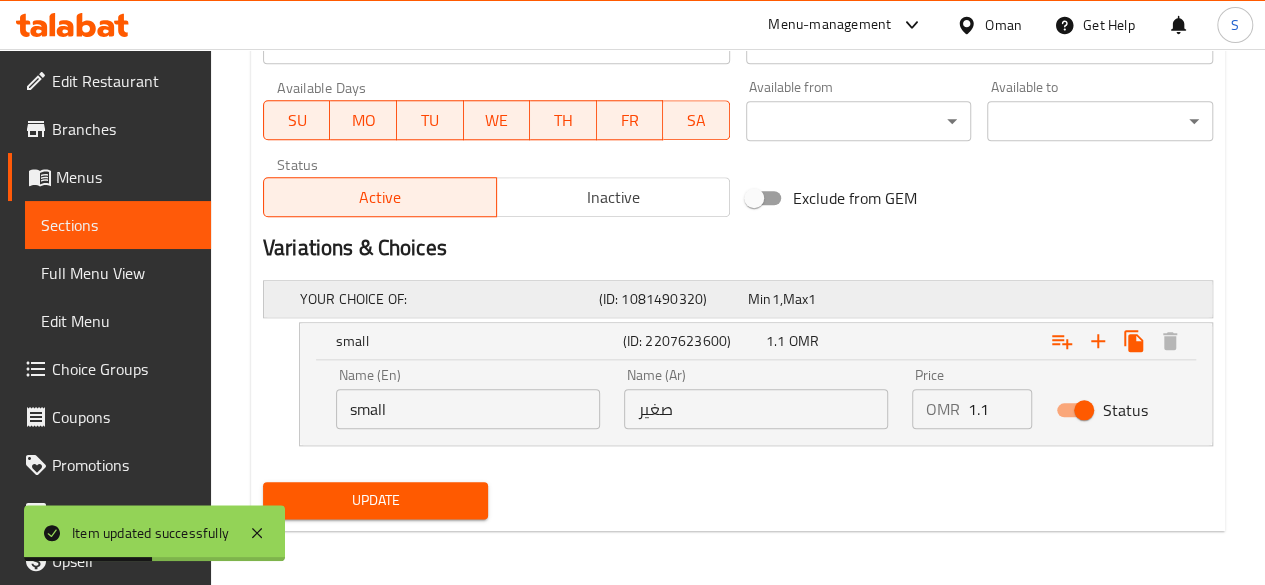 click on "YOUR CHOICE OF:" at bounding box center [445, 299] 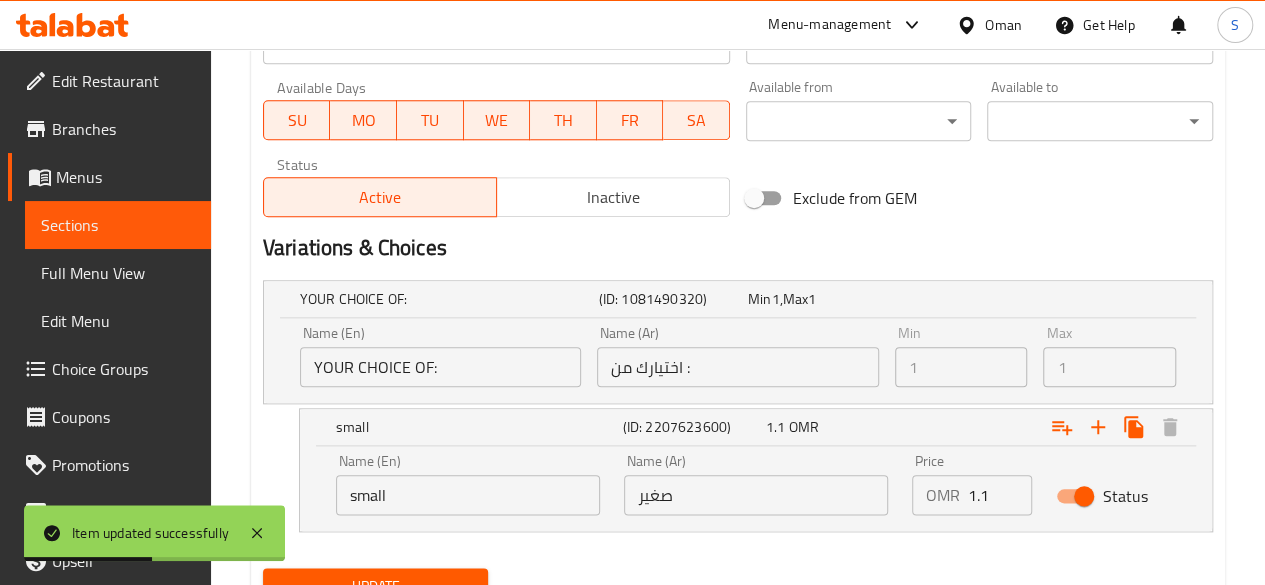click on "YOUR CHOICE OF:" at bounding box center (440, 367) 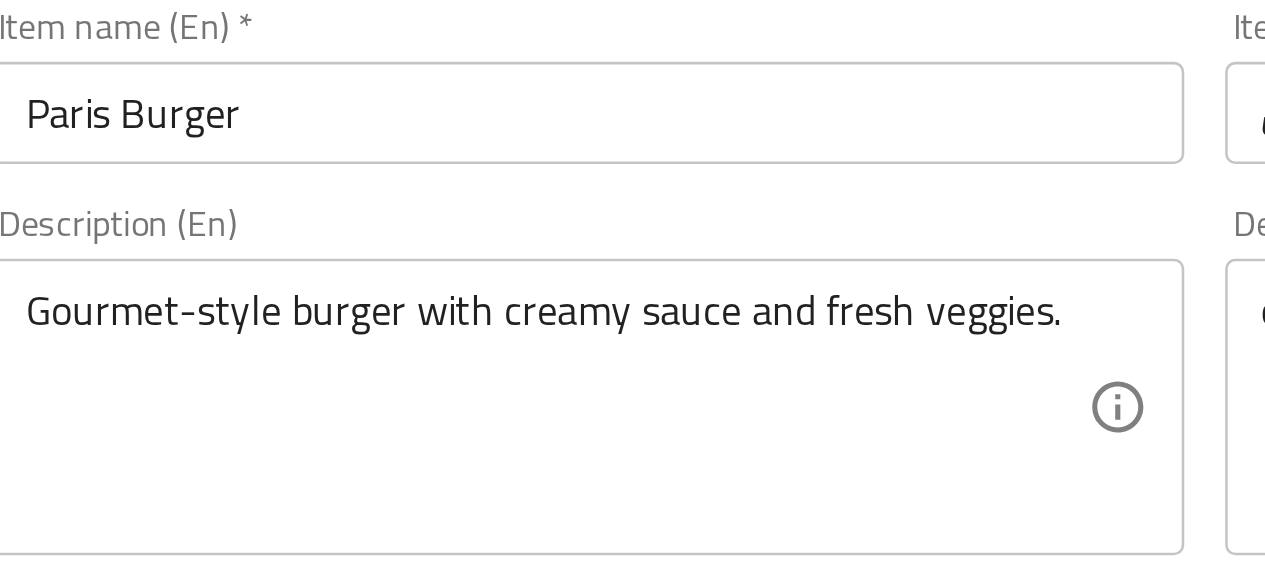 scroll, scrollTop: 338, scrollLeft: 0, axis: vertical 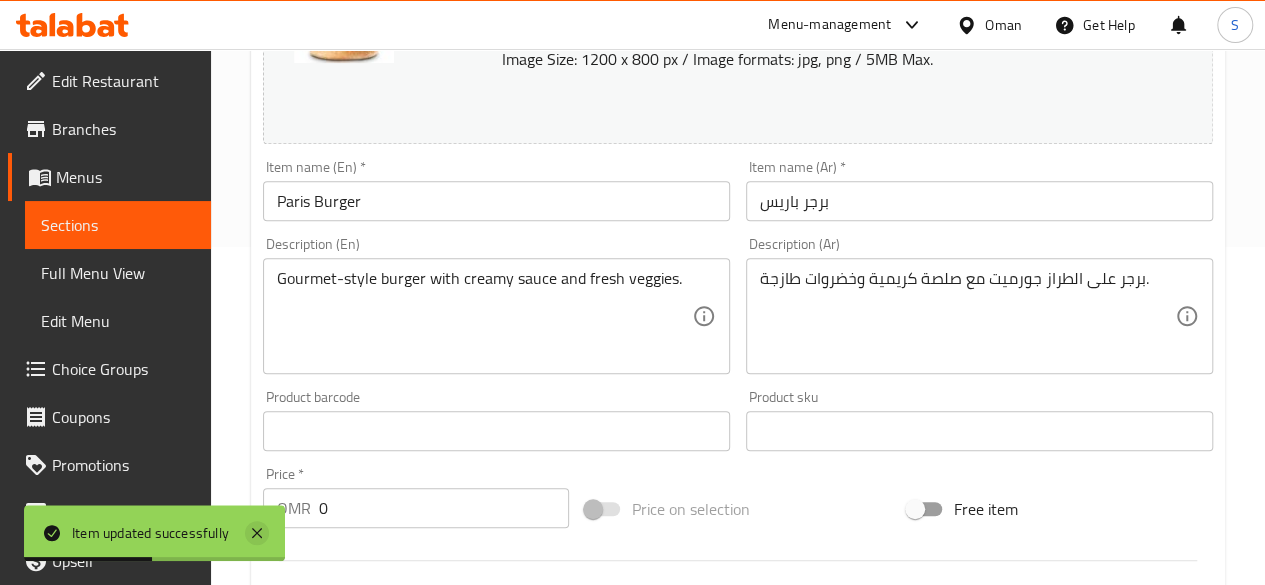 click 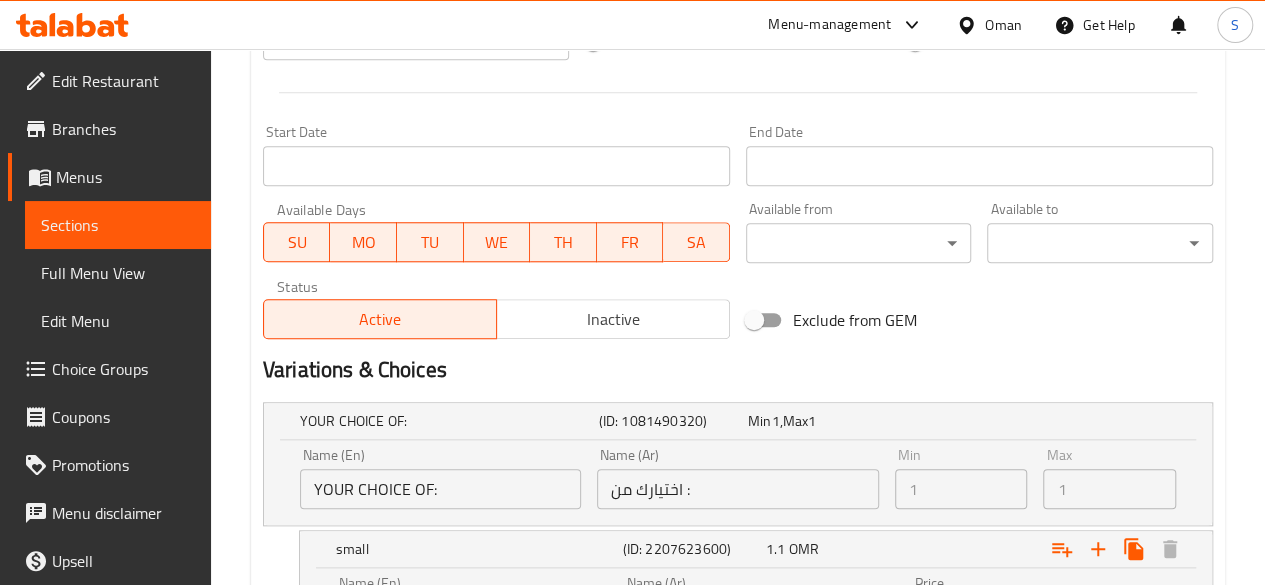 scroll, scrollTop: 944, scrollLeft: 0, axis: vertical 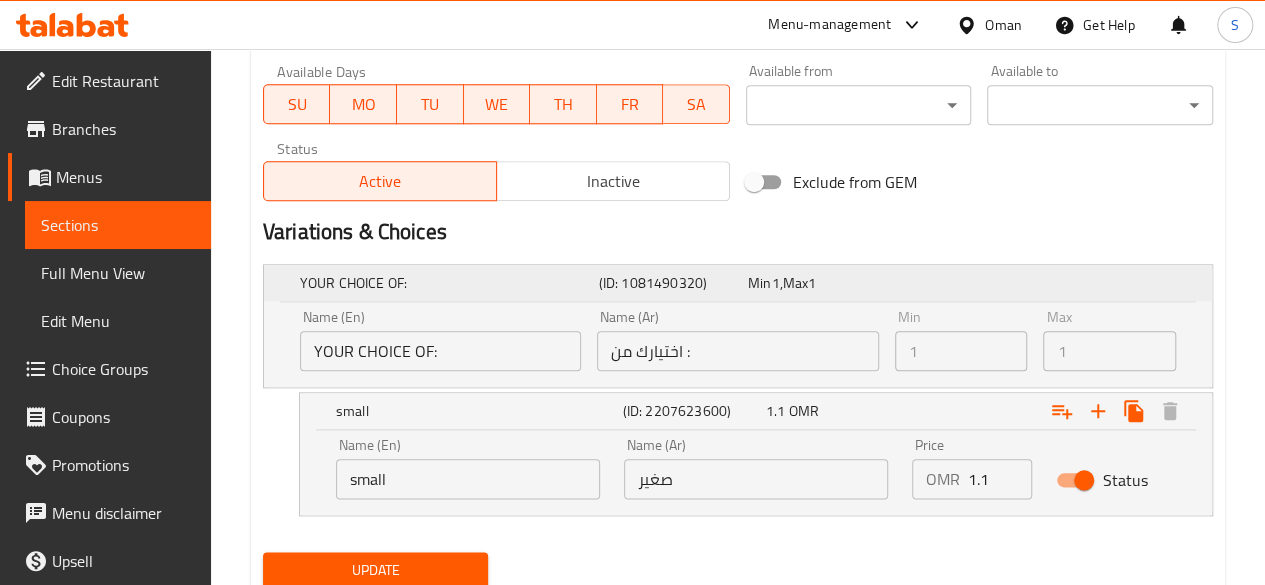 click on "YOUR CHOICE OF:" at bounding box center [445, 283] 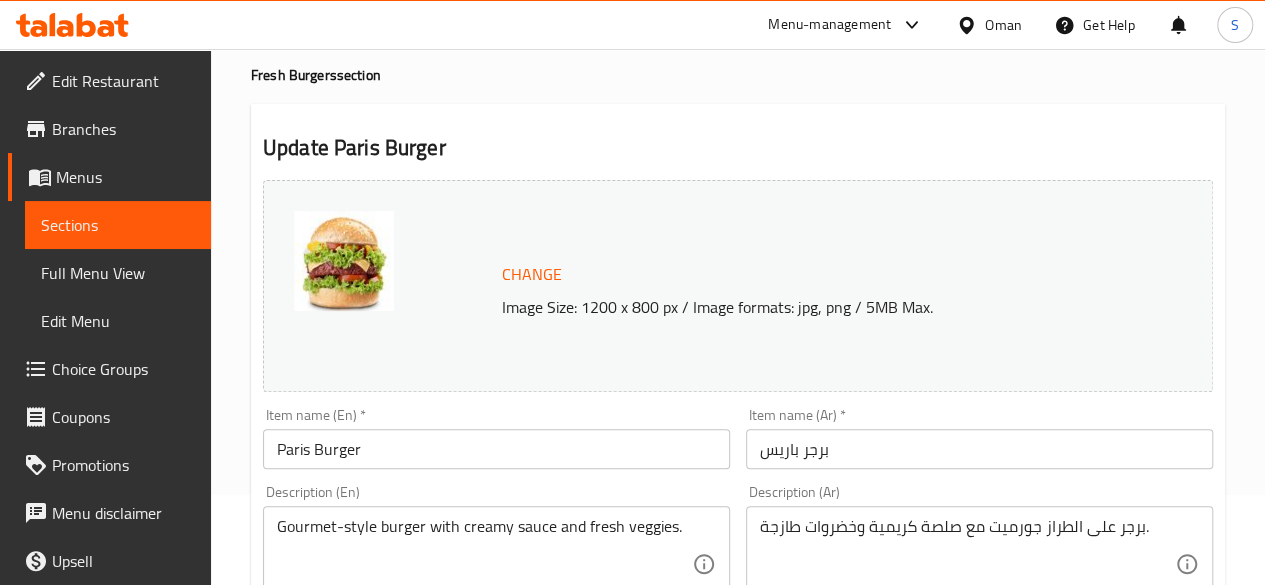 scroll, scrollTop: 0, scrollLeft: 0, axis: both 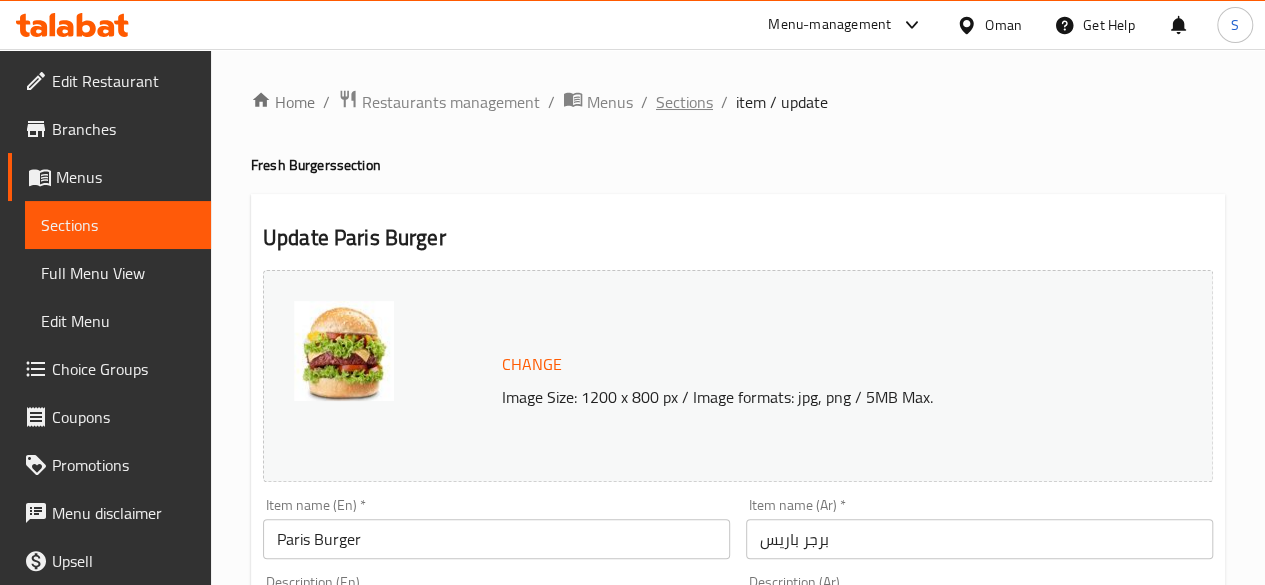 click on "Sections" at bounding box center (684, 102) 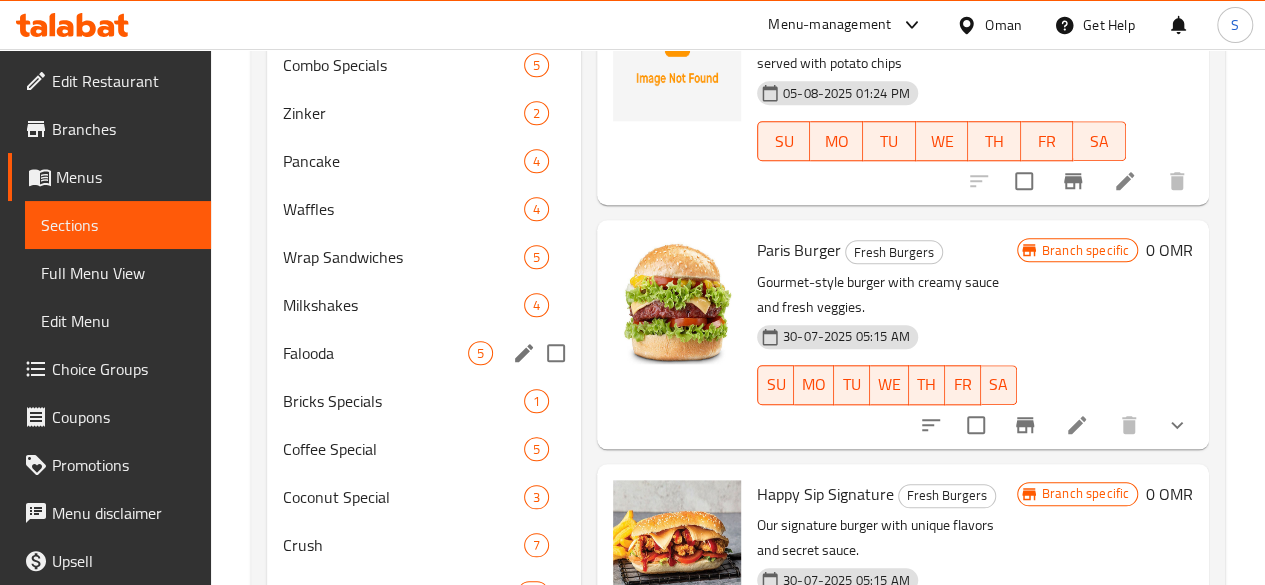 scroll, scrollTop: 833, scrollLeft: 0, axis: vertical 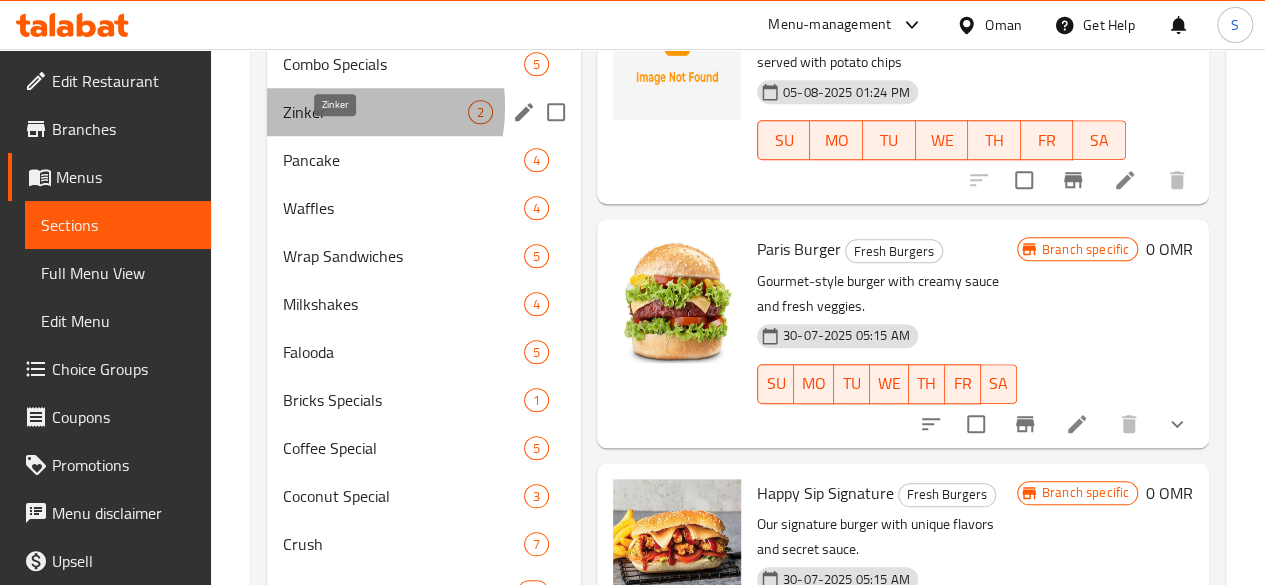 click on "Zinker" at bounding box center [375, 112] 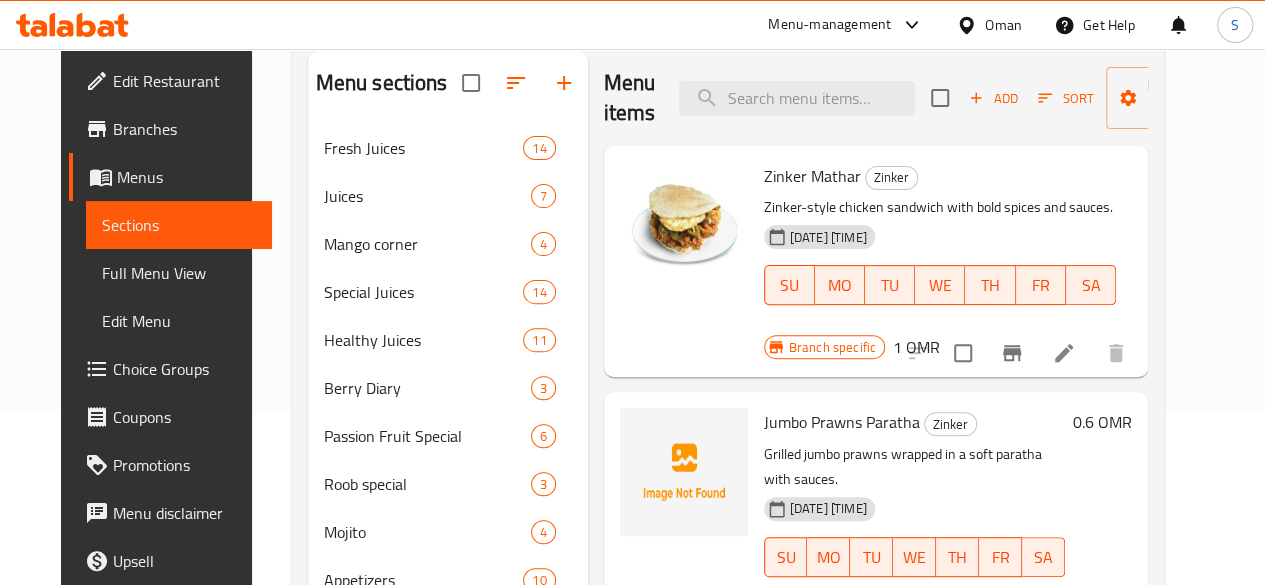 scroll, scrollTop: 167, scrollLeft: 0, axis: vertical 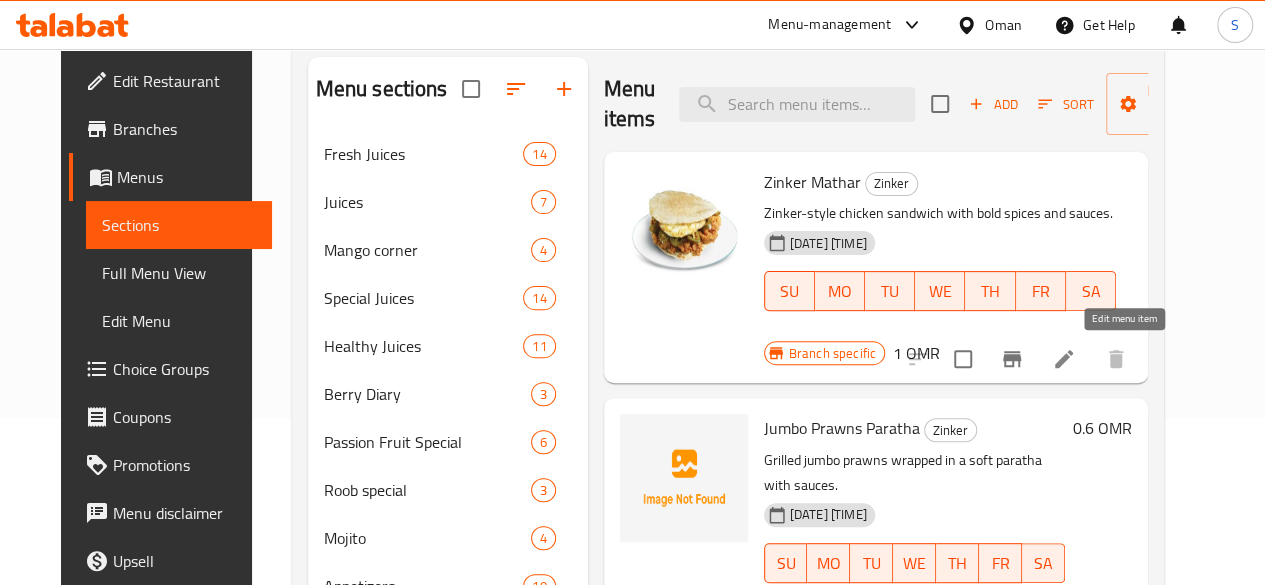 click 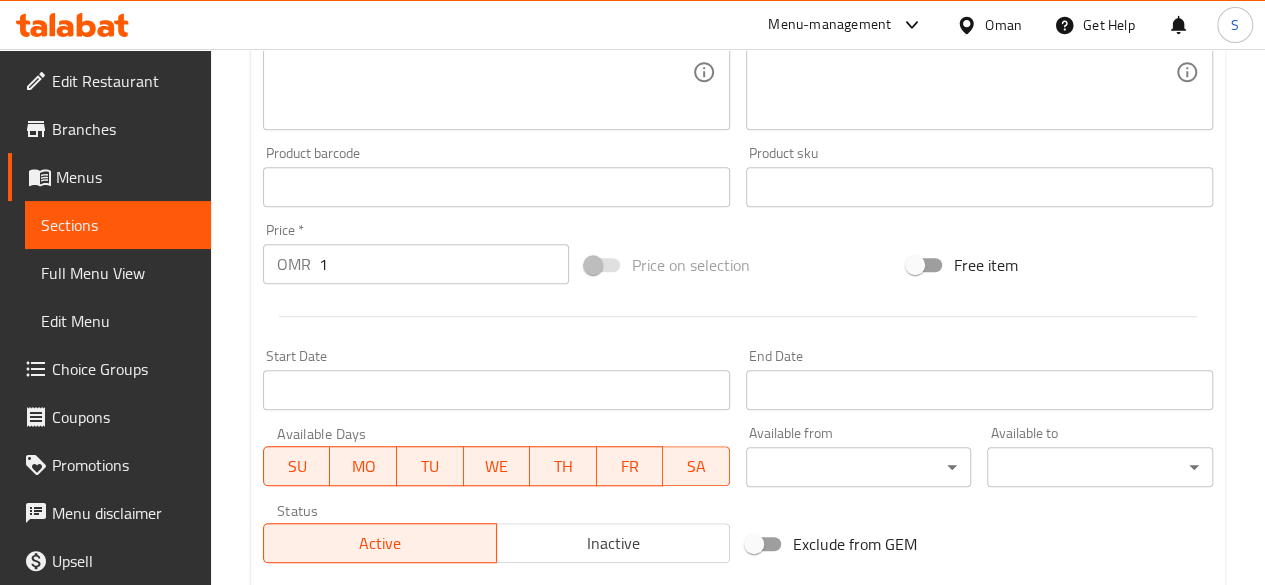 scroll, scrollTop: 581, scrollLeft: 0, axis: vertical 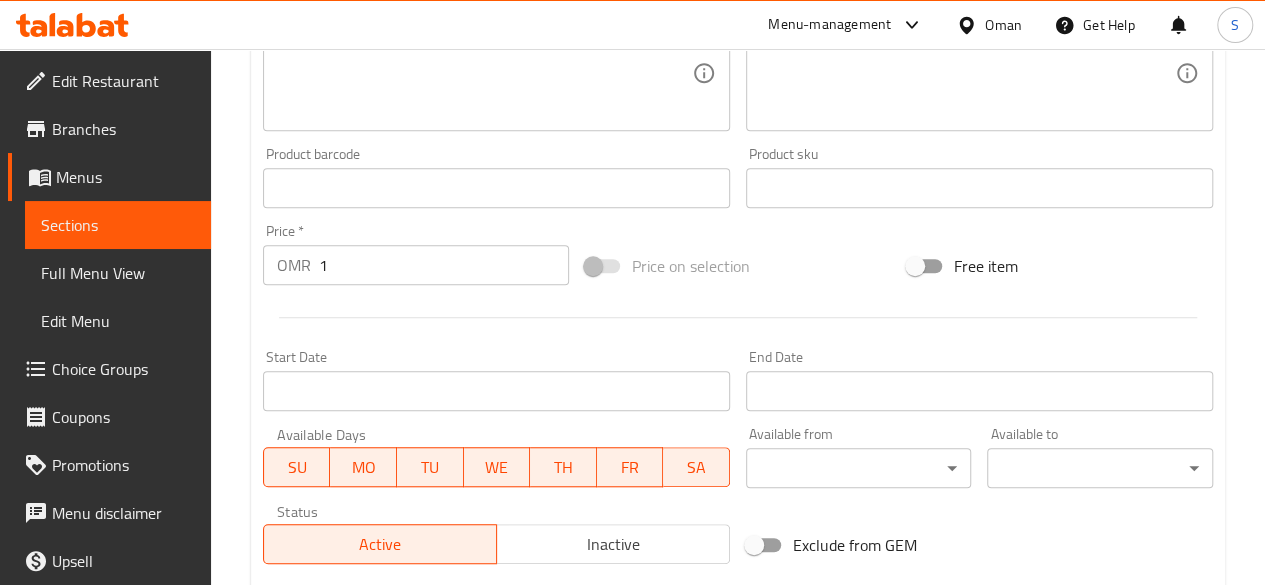 click on "1" at bounding box center [444, 265] 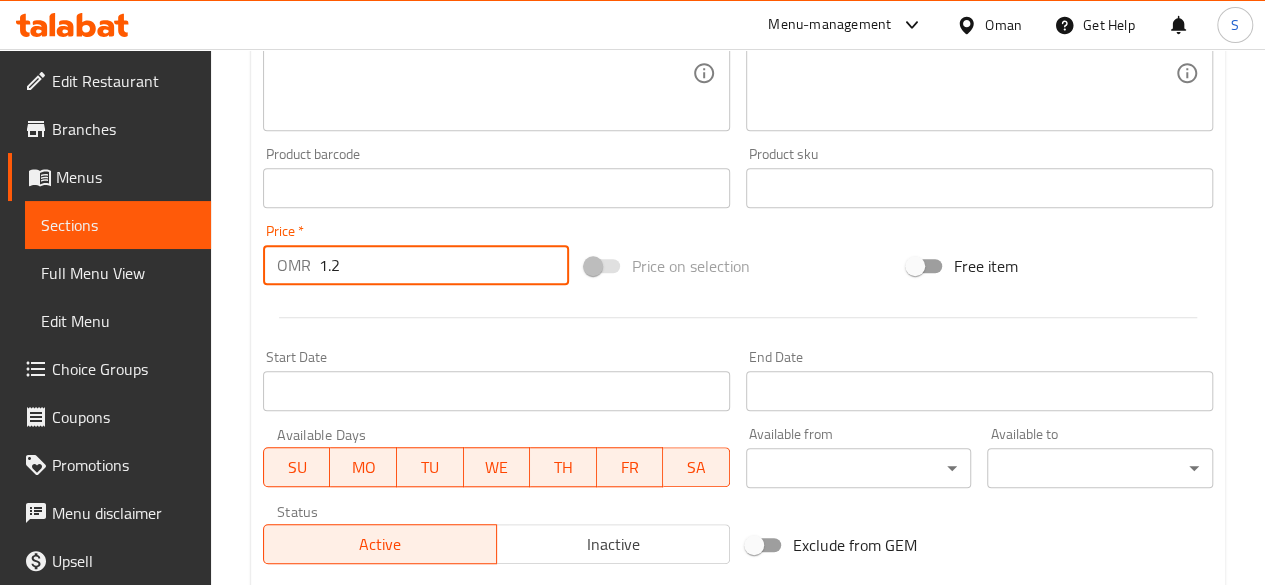 scroll, scrollTop: 857, scrollLeft: 0, axis: vertical 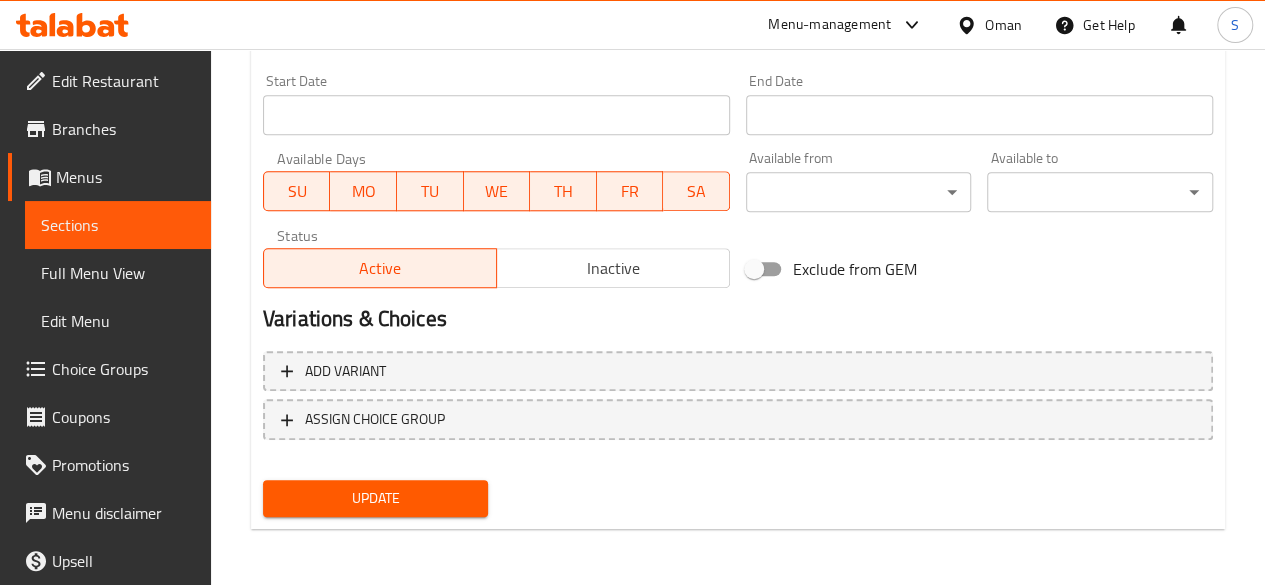 type on "1.2" 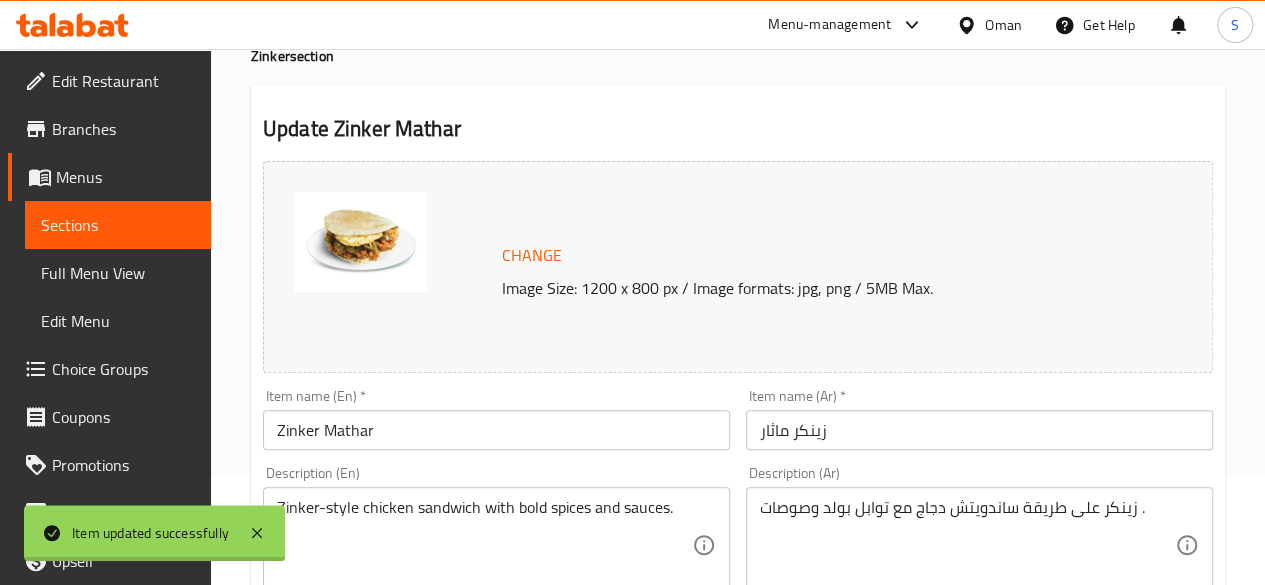 scroll, scrollTop: 0, scrollLeft: 0, axis: both 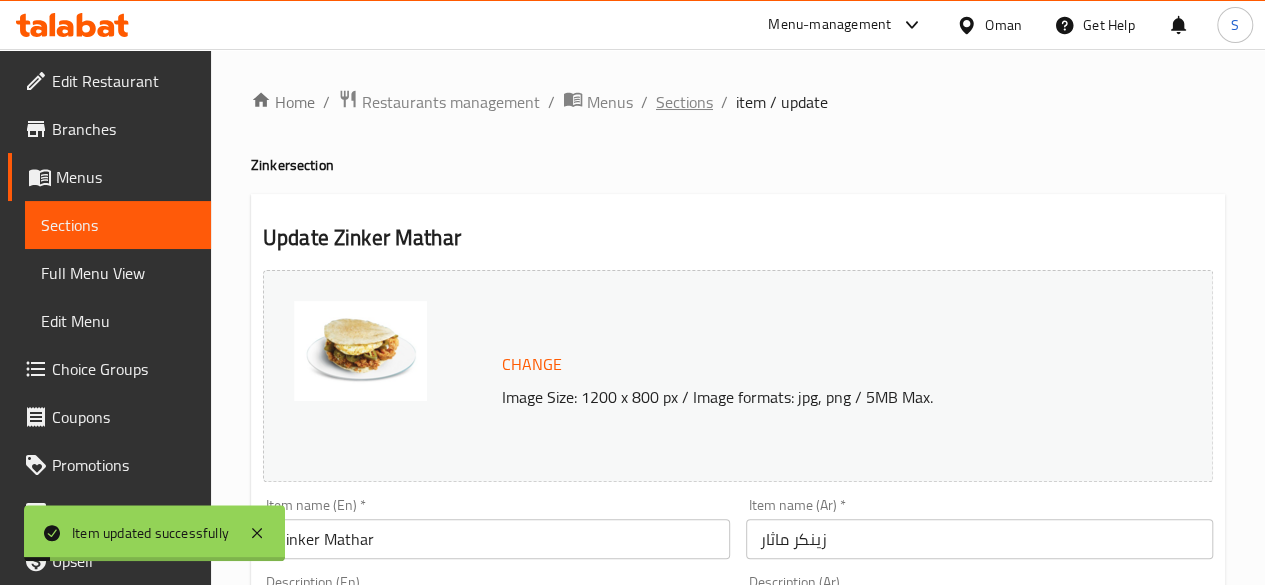 click on "Sections" at bounding box center [684, 102] 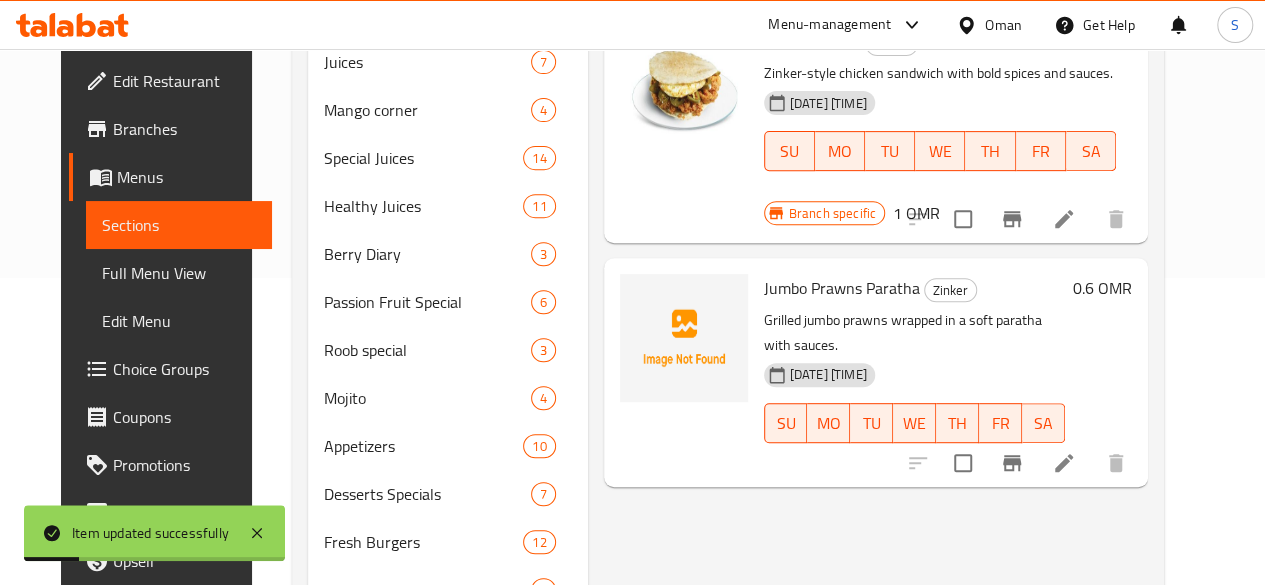 scroll, scrollTop: 364, scrollLeft: 0, axis: vertical 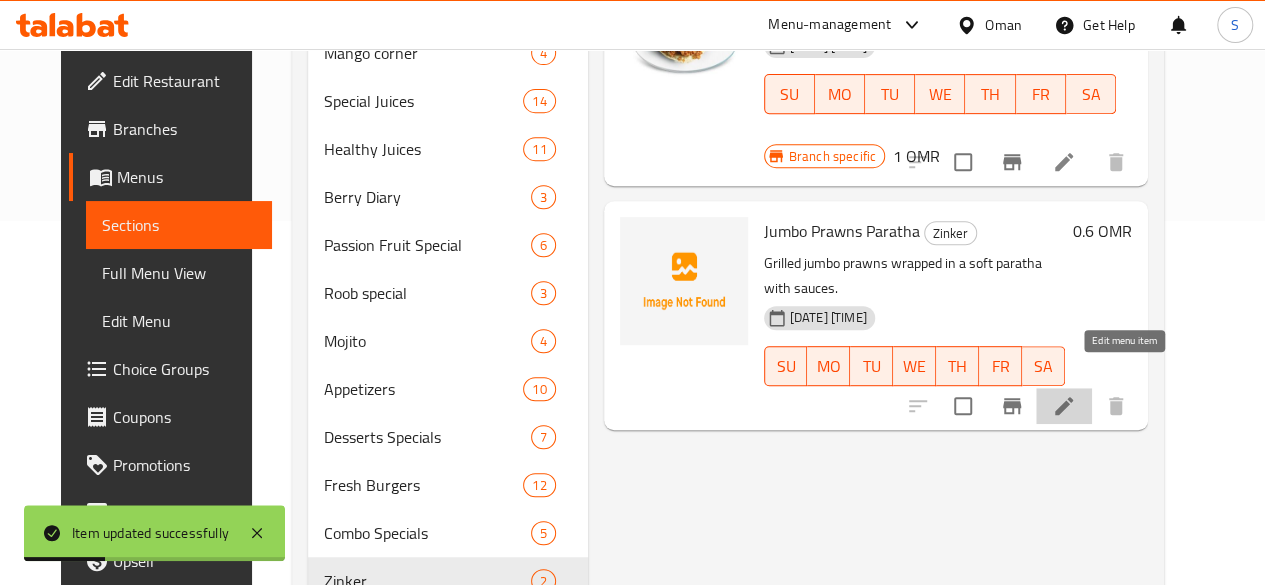 click 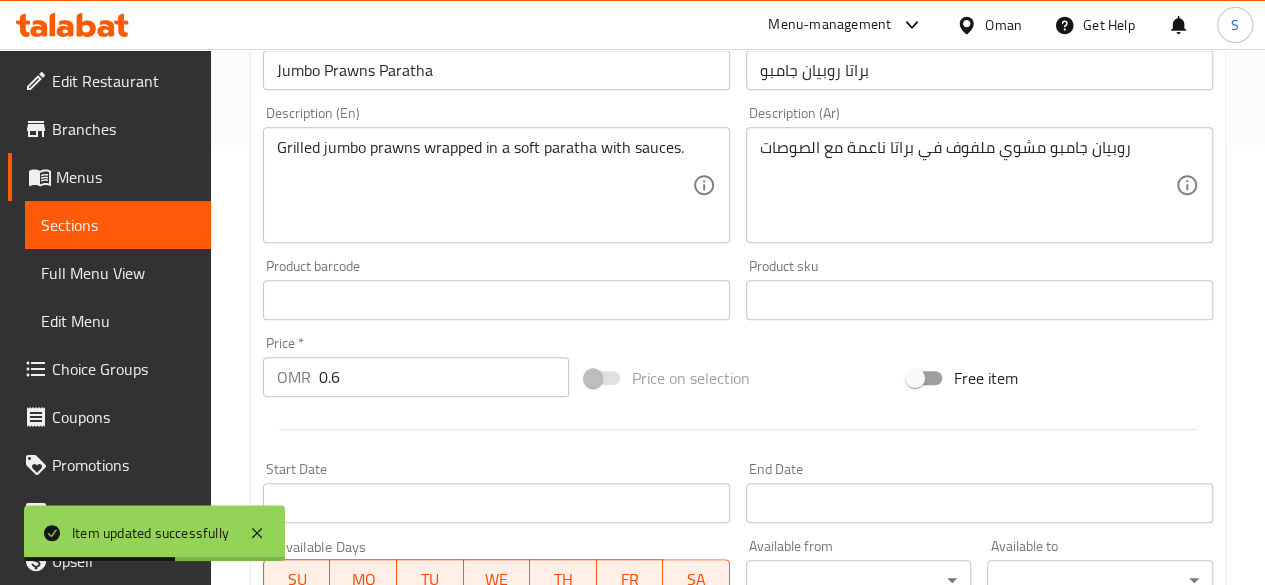scroll, scrollTop: 441, scrollLeft: 0, axis: vertical 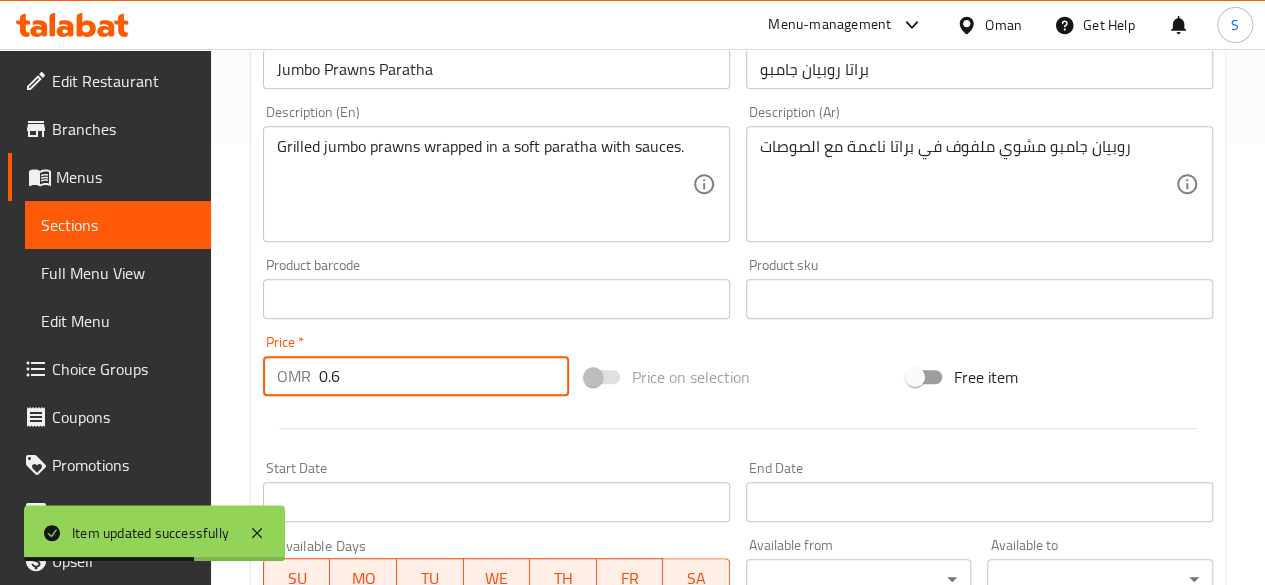 click on "0.6" at bounding box center [444, 376] 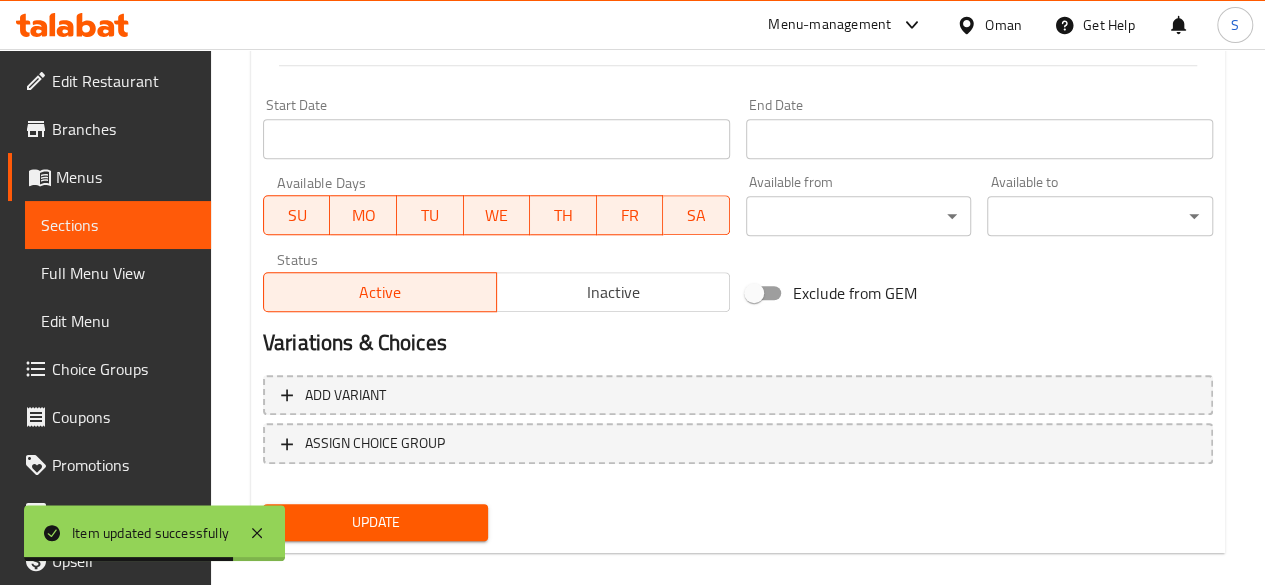 scroll, scrollTop: 827, scrollLeft: 0, axis: vertical 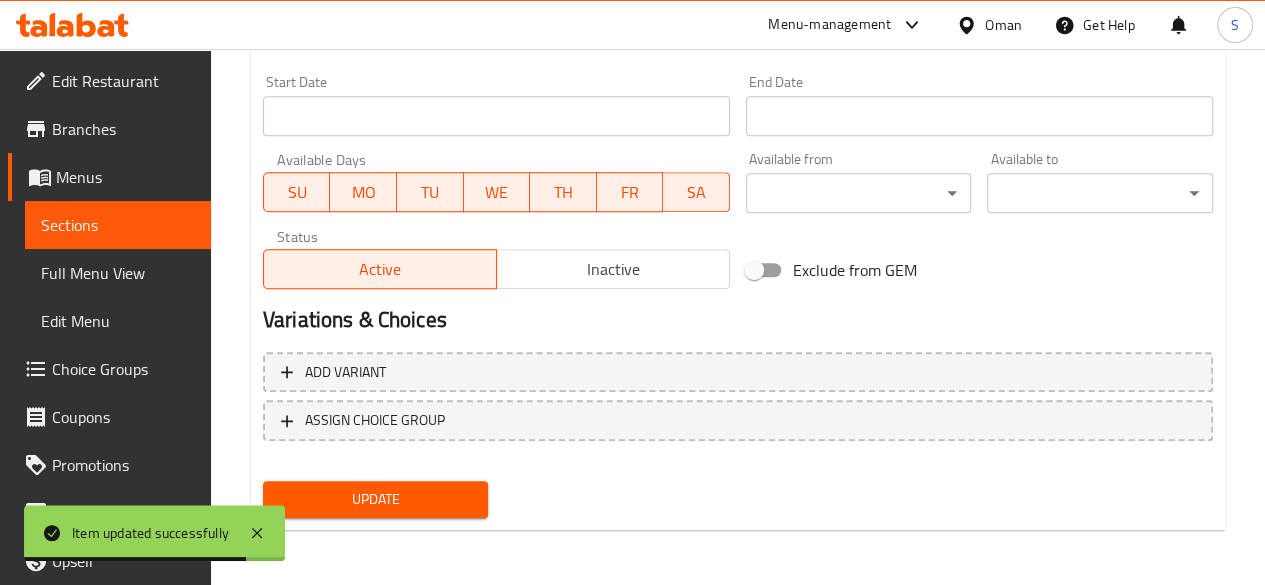 type on "0.8" 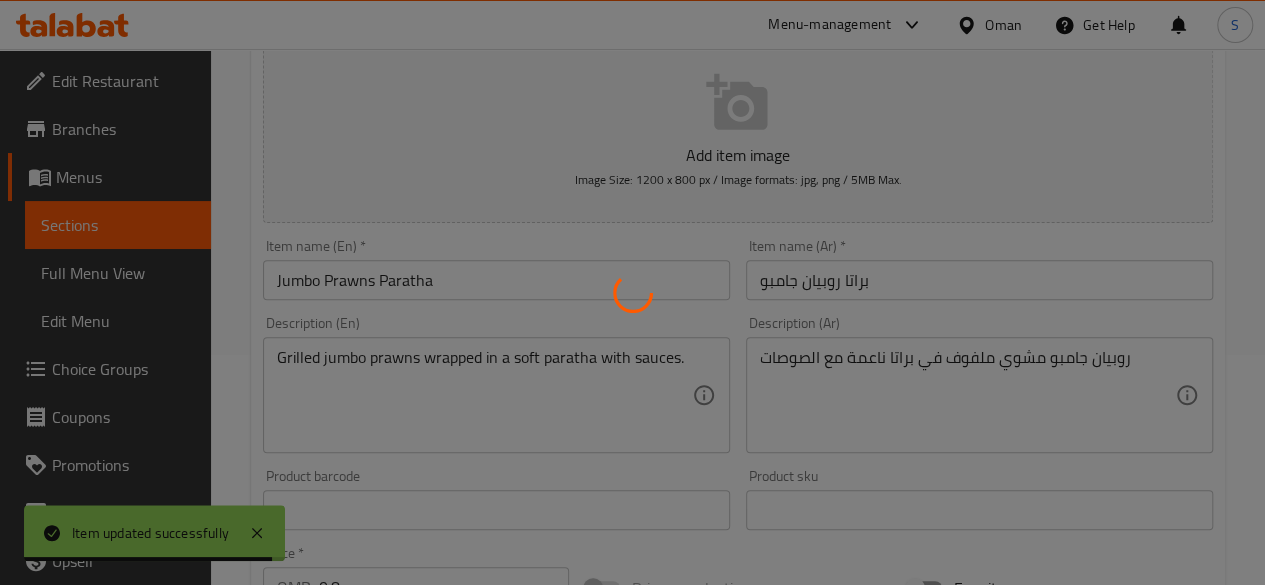 scroll, scrollTop: 0, scrollLeft: 0, axis: both 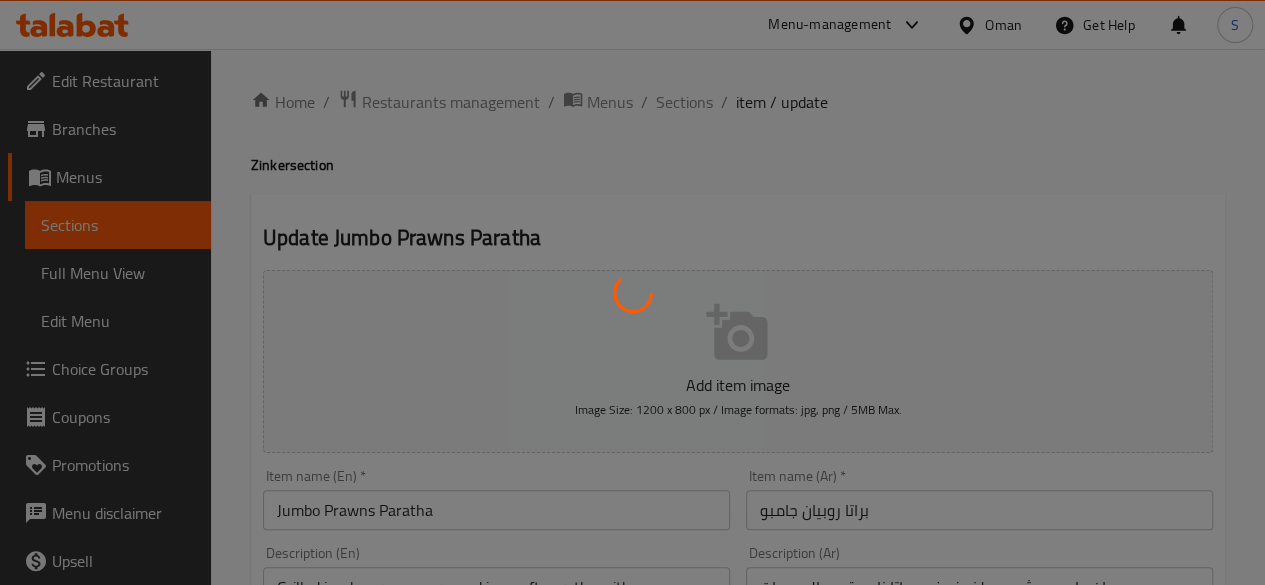 click at bounding box center (632, 292) 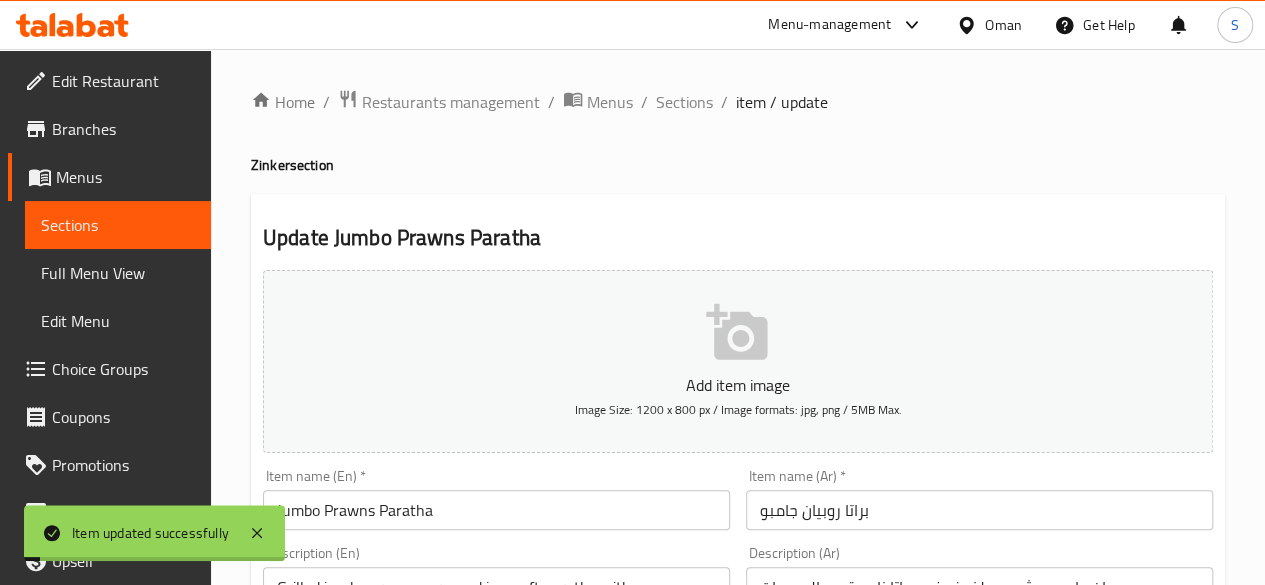 click on "Sections" at bounding box center [684, 102] 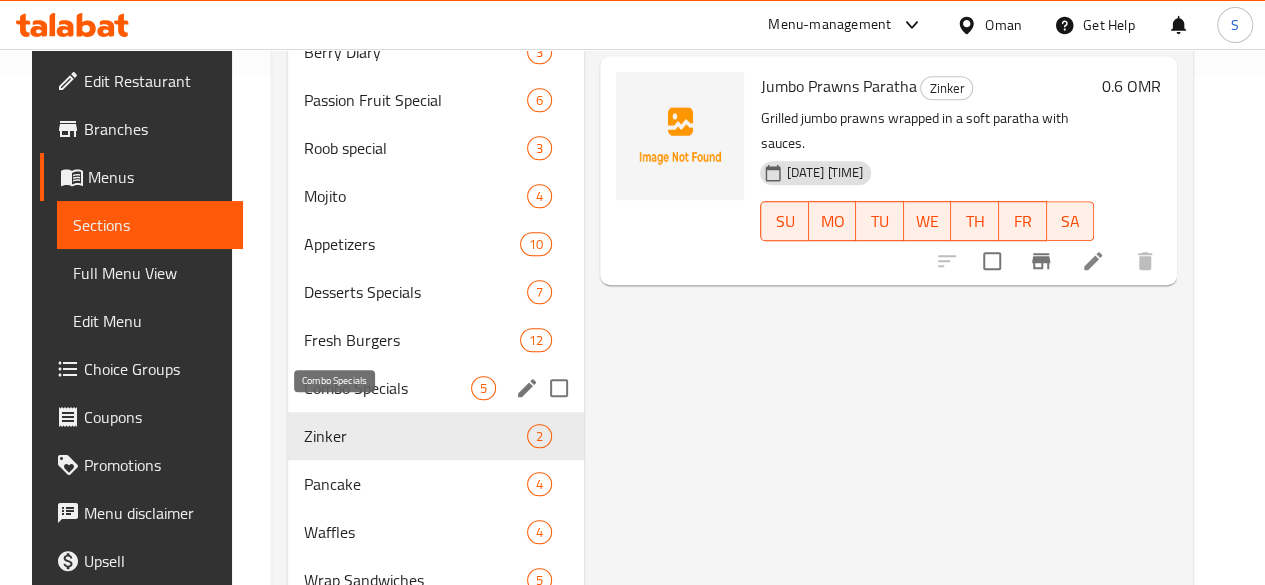 scroll, scrollTop: 510, scrollLeft: 0, axis: vertical 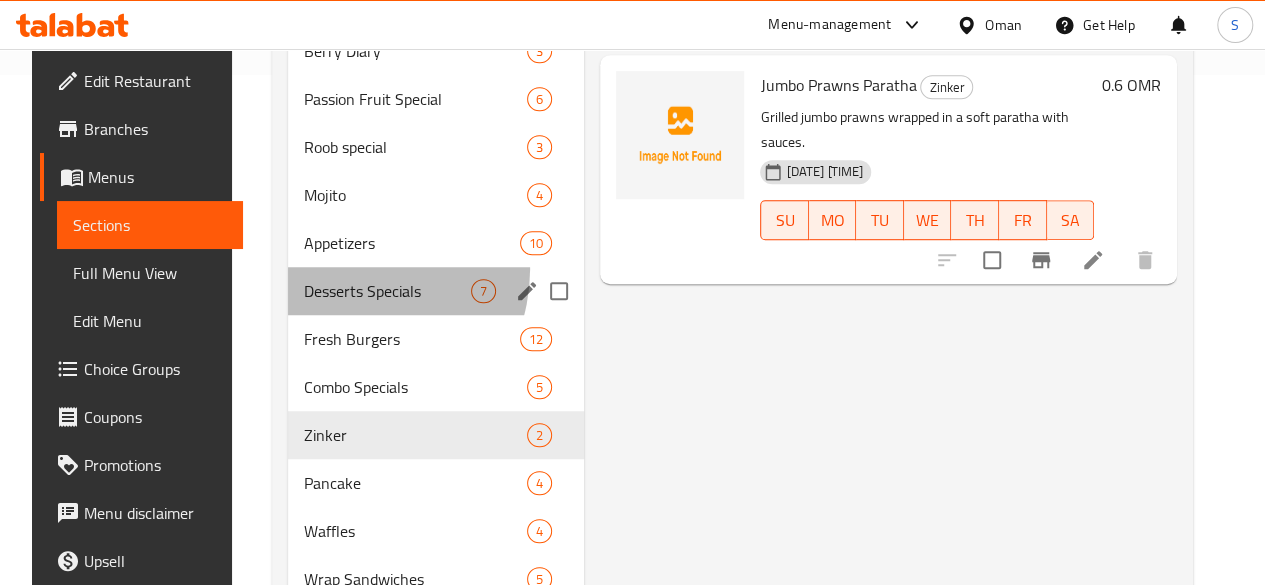 click on "Desserts Specials 7" at bounding box center (436, 291) 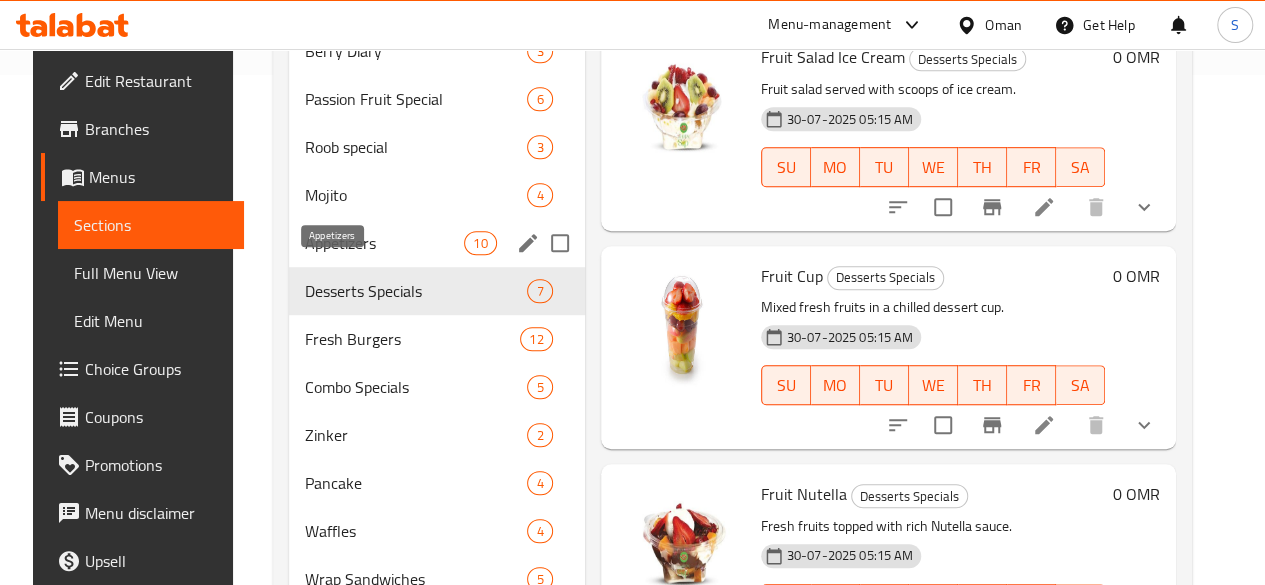 click on "Appetizers" at bounding box center [384, 243] 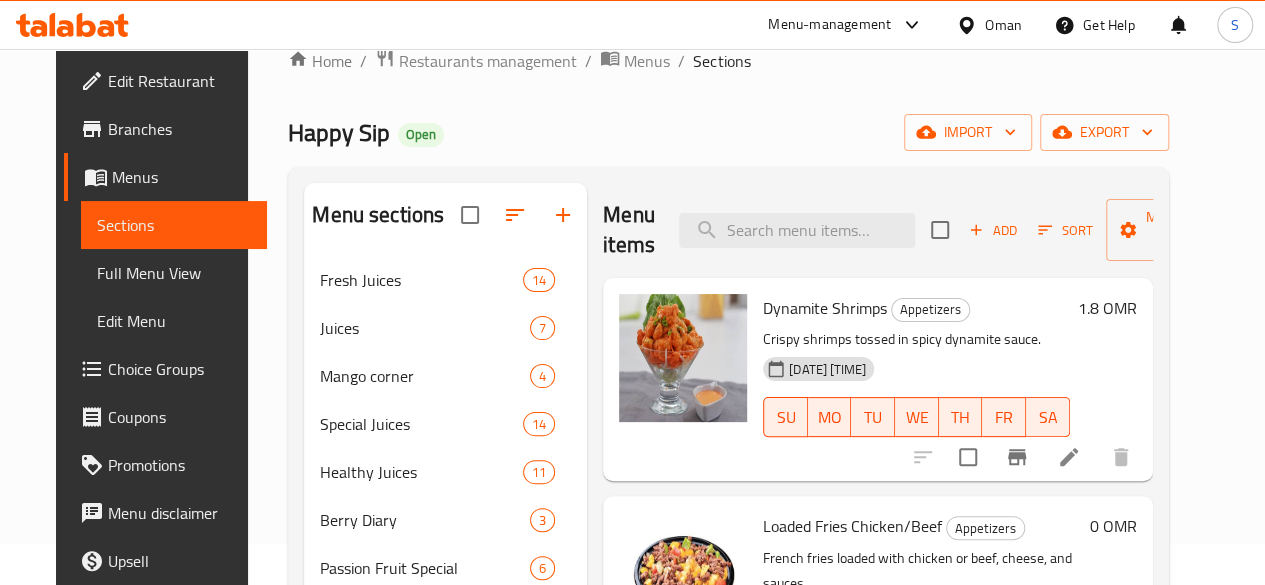 scroll, scrollTop: 40, scrollLeft: 0, axis: vertical 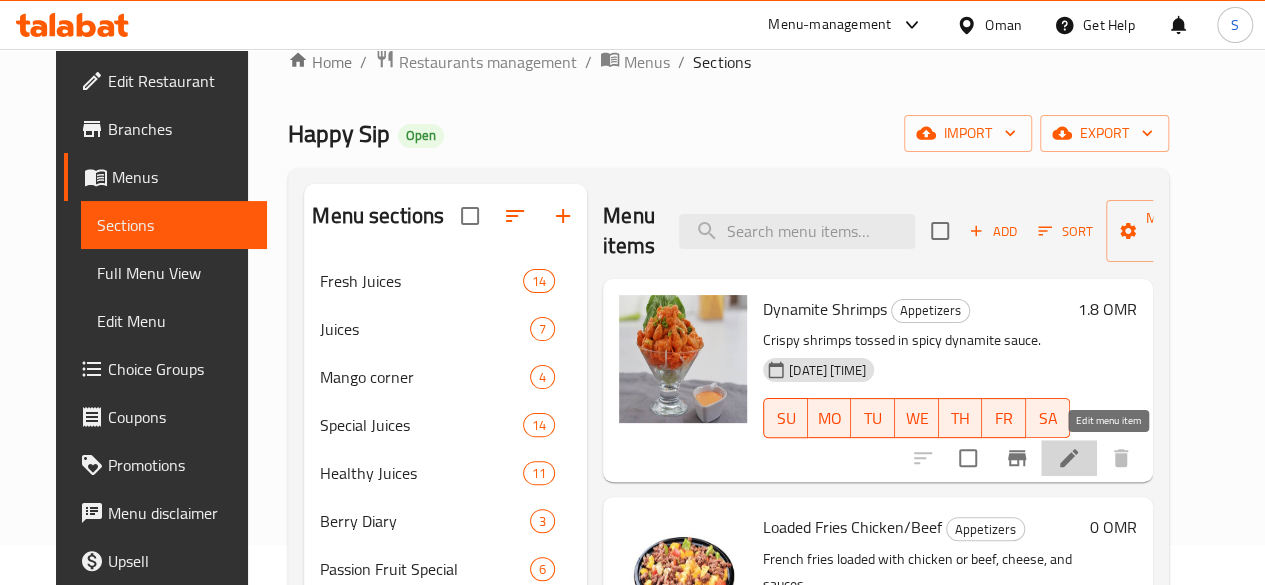 click 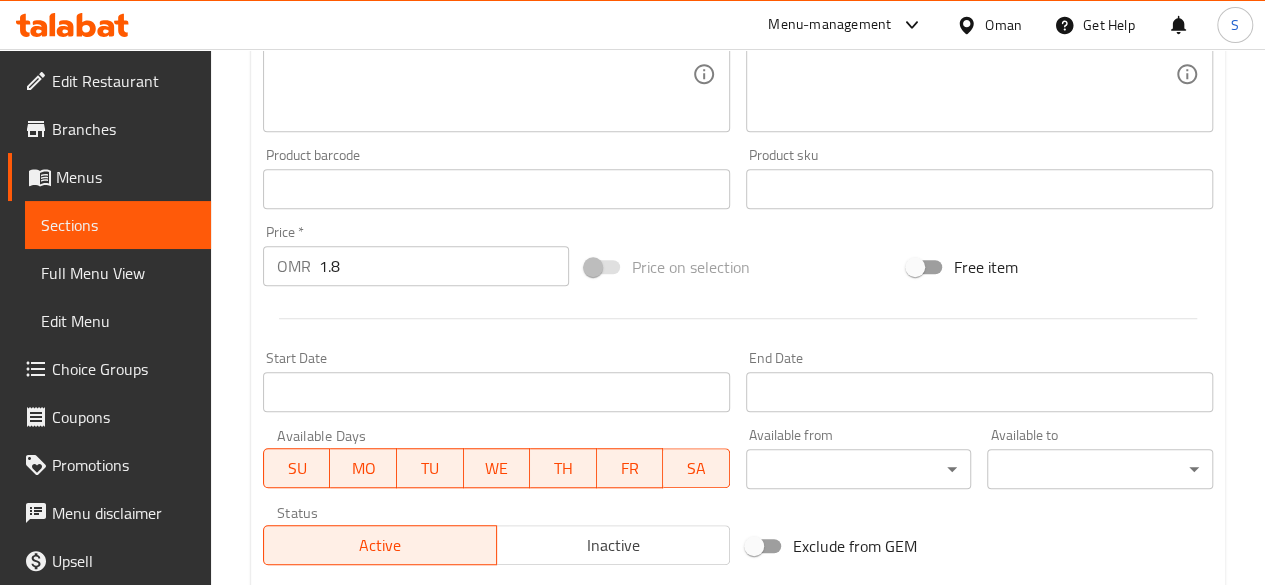 scroll, scrollTop: 579, scrollLeft: 0, axis: vertical 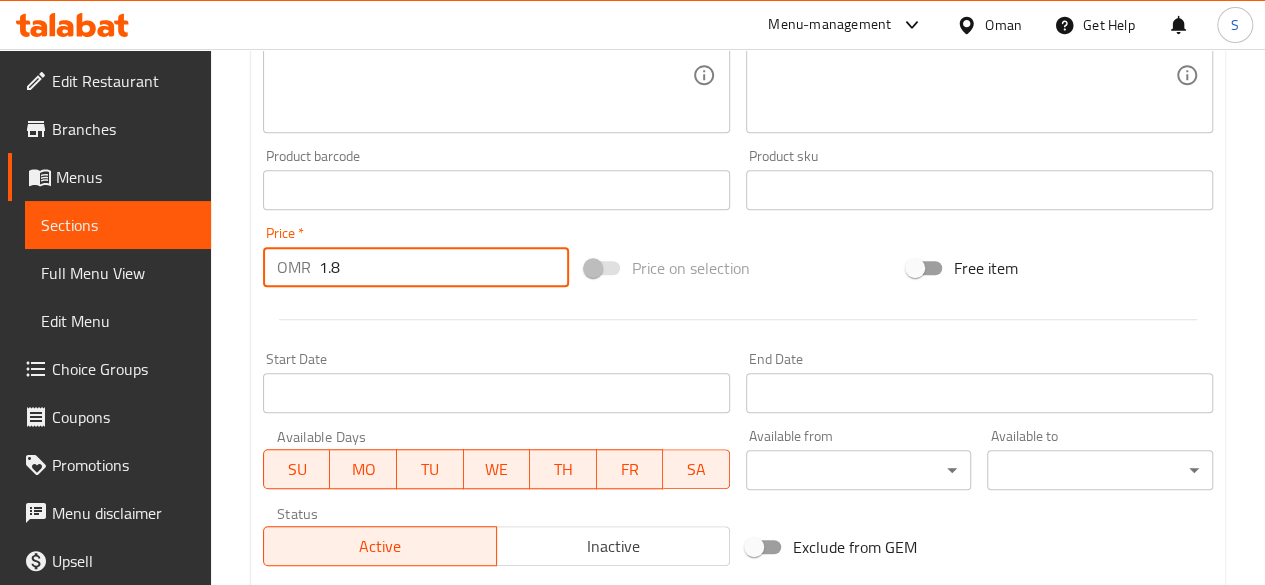 click on "1.8" at bounding box center (444, 267) 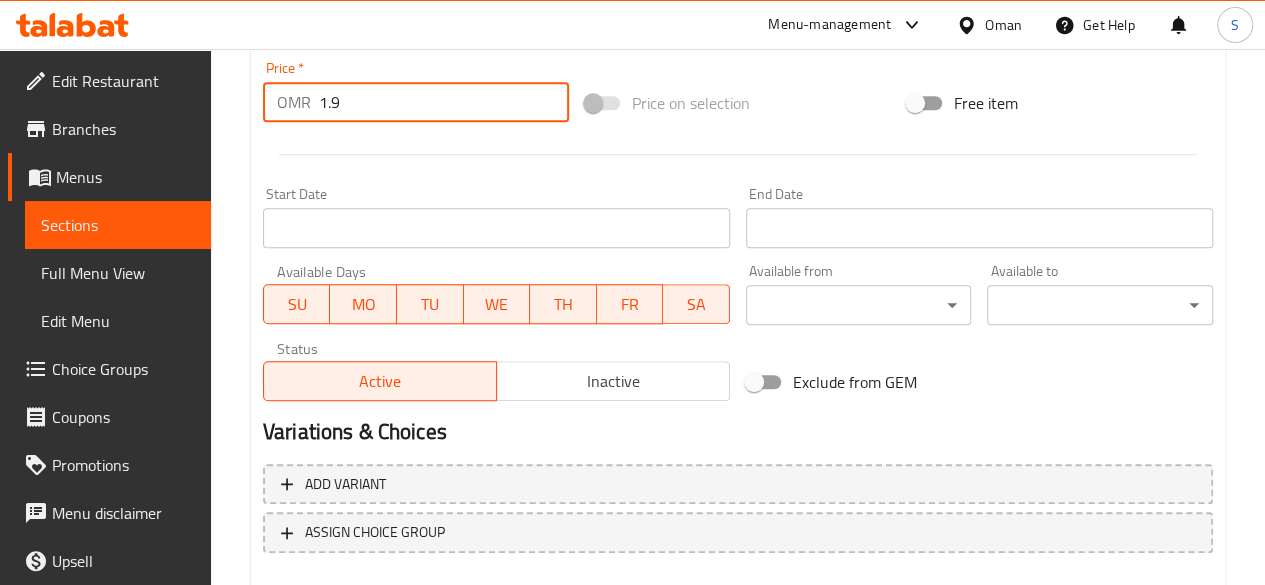 scroll, scrollTop: 857, scrollLeft: 0, axis: vertical 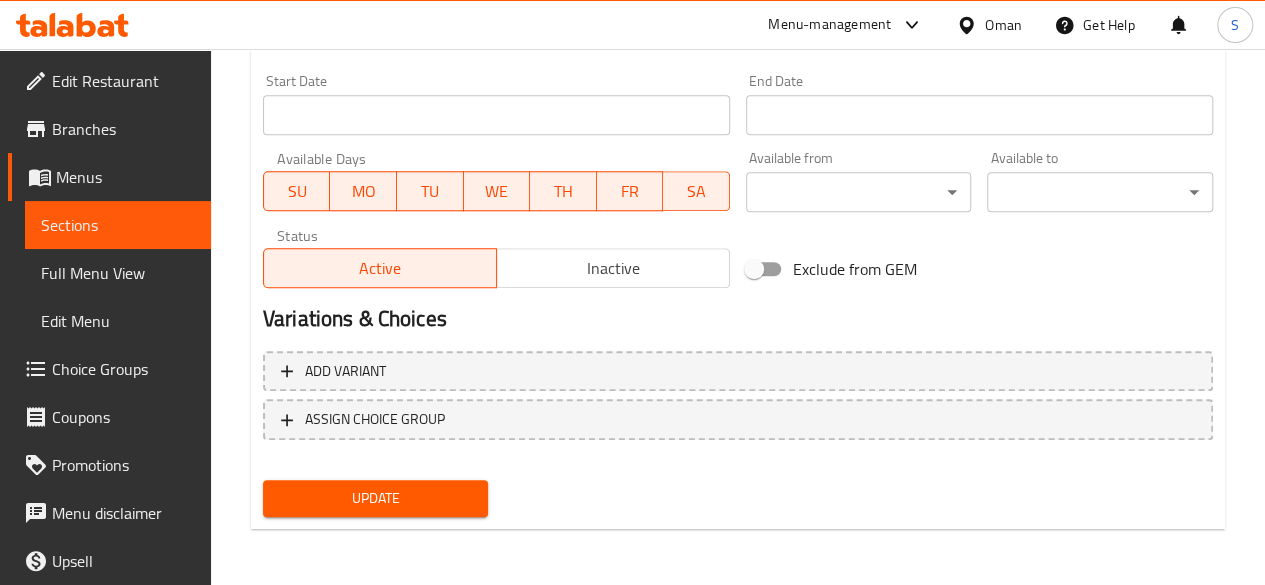 type on "1.9" 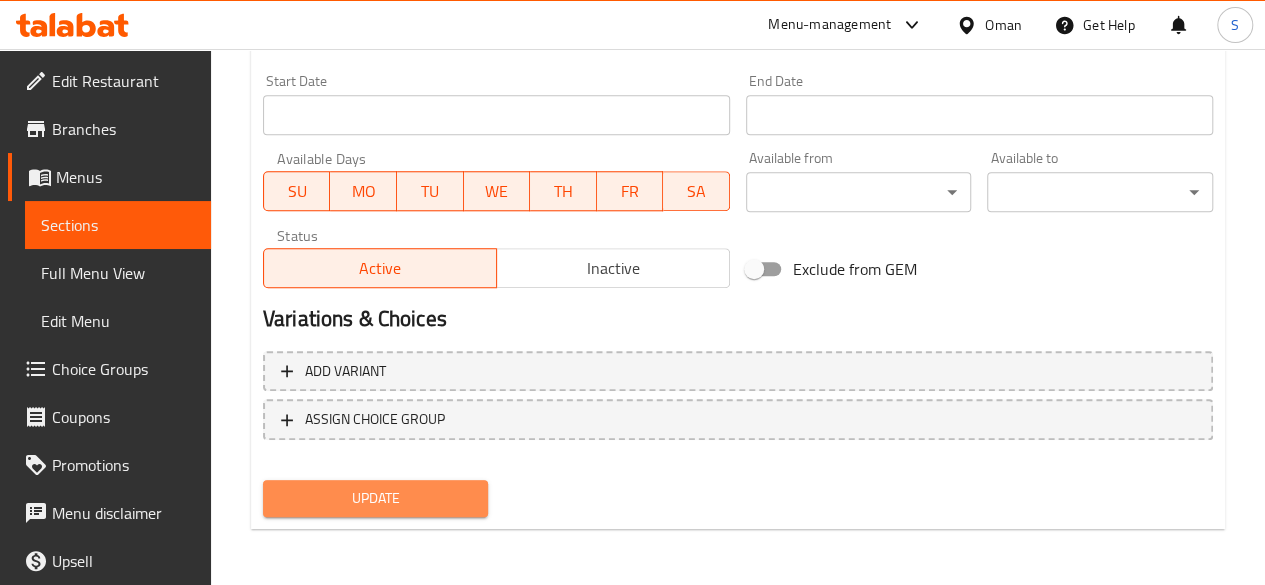 click on "Update" at bounding box center [376, 498] 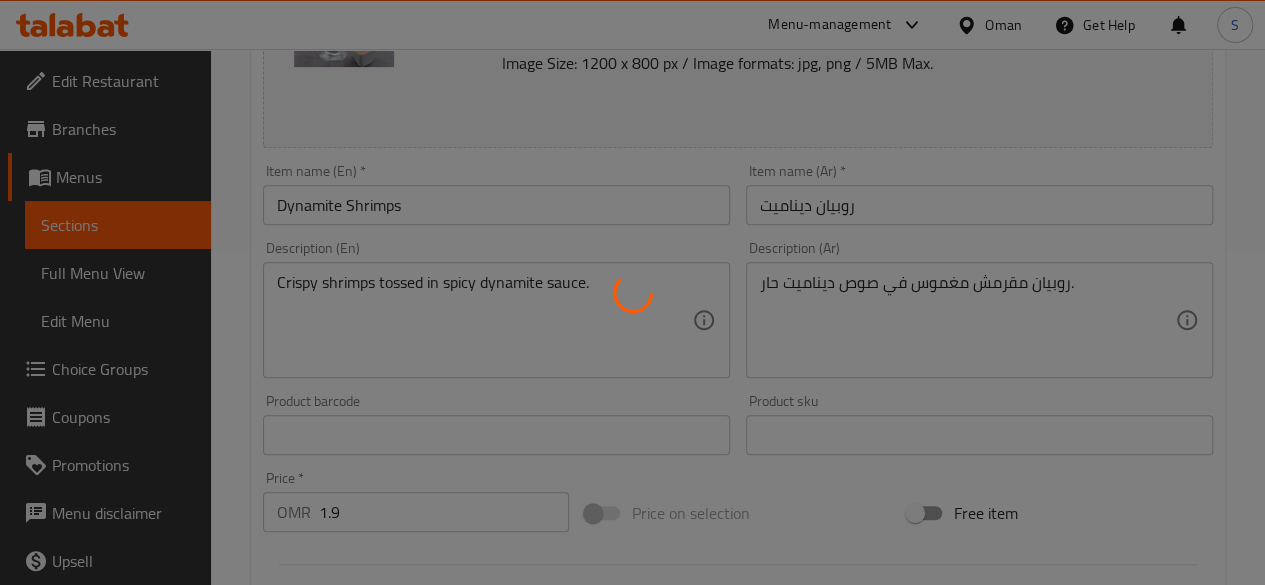 scroll, scrollTop: 0, scrollLeft: 0, axis: both 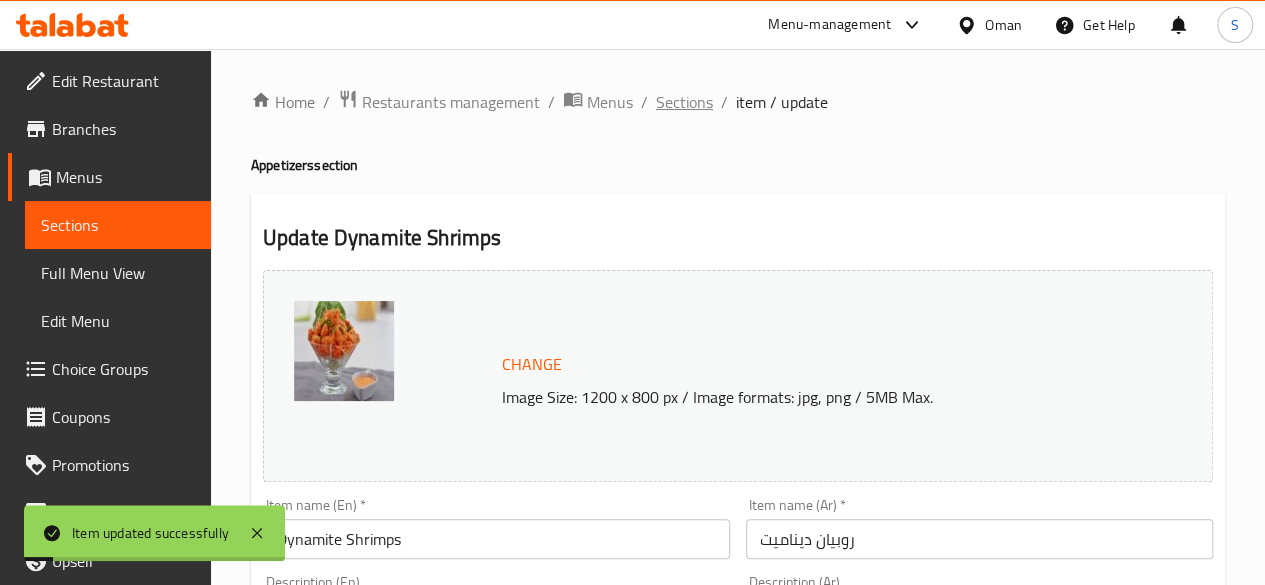 click on "Sections" at bounding box center [684, 102] 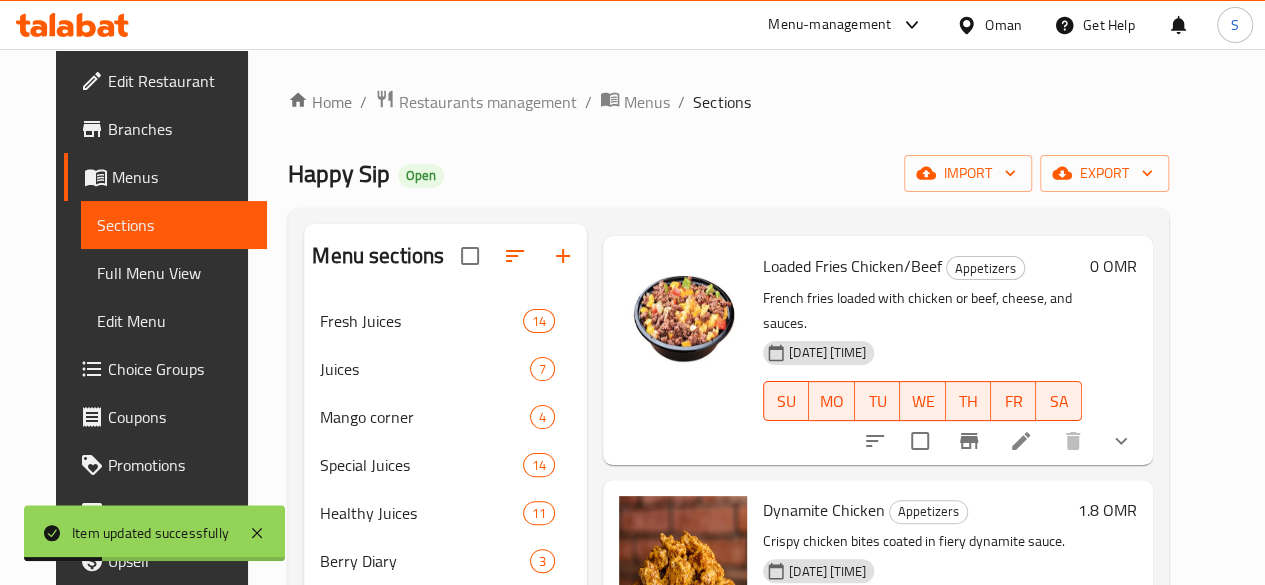 scroll, scrollTop: 302, scrollLeft: 0, axis: vertical 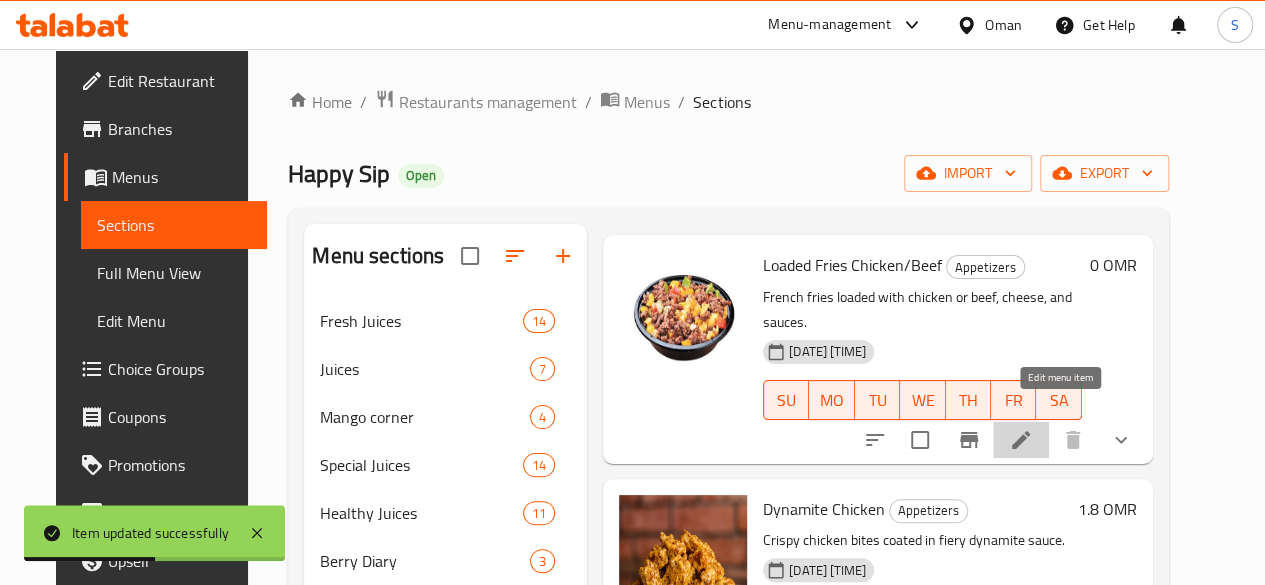 click 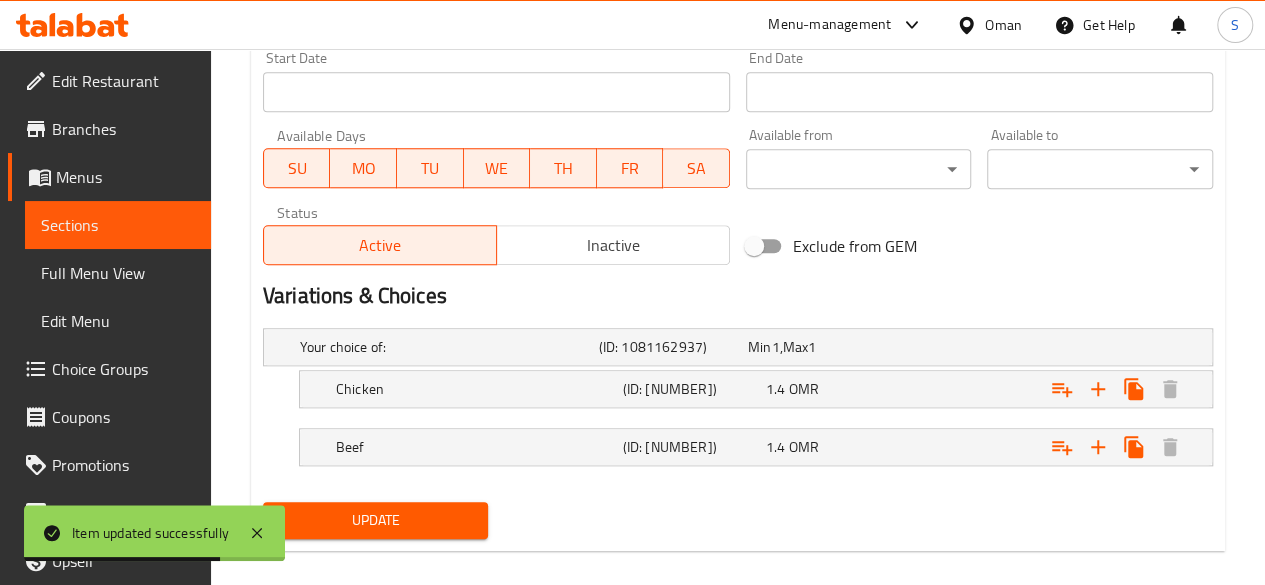 scroll, scrollTop: 882, scrollLeft: 0, axis: vertical 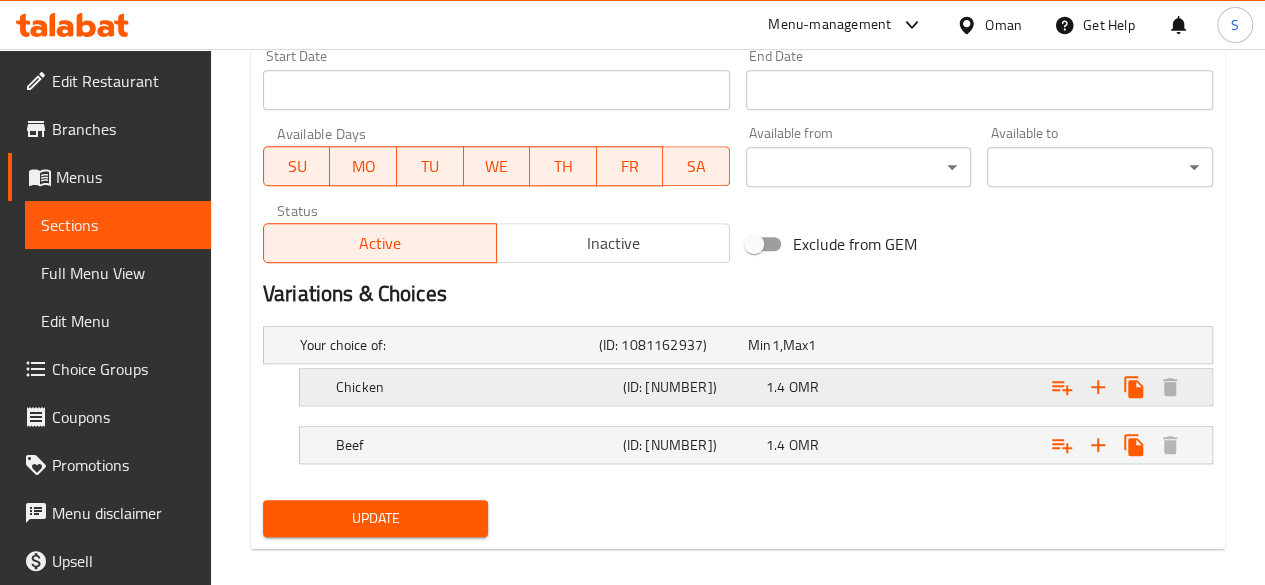click at bounding box center [1042, 345] 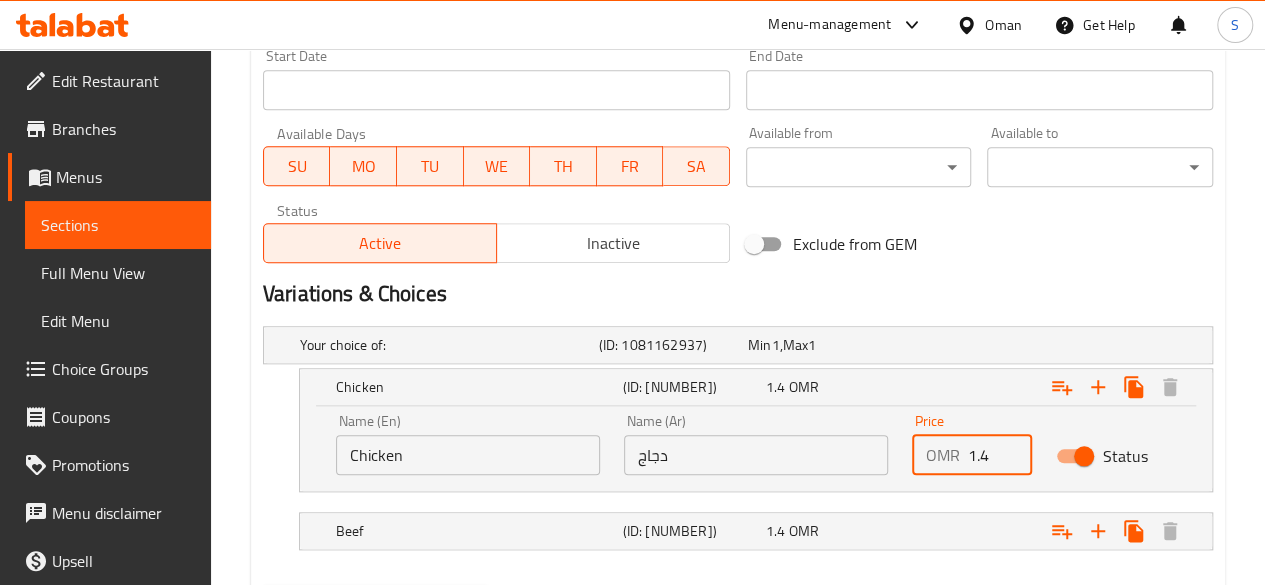 click on "1.4" at bounding box center [1000, 455] 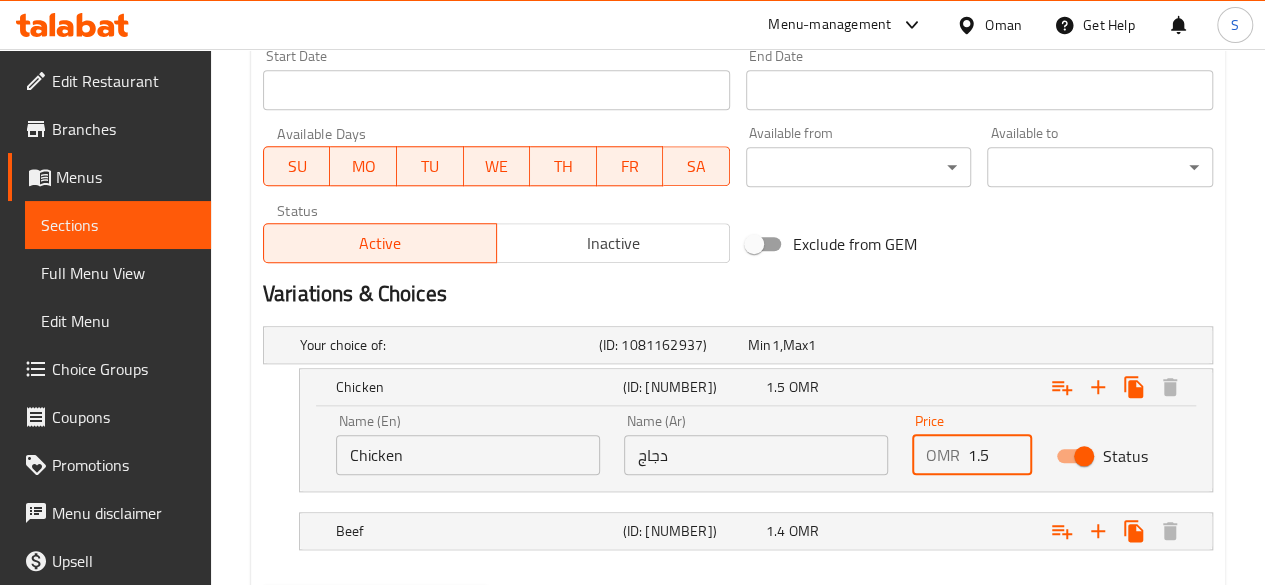 scroll, scrollTop: 922, scrollLeft: 0, axis: vertical 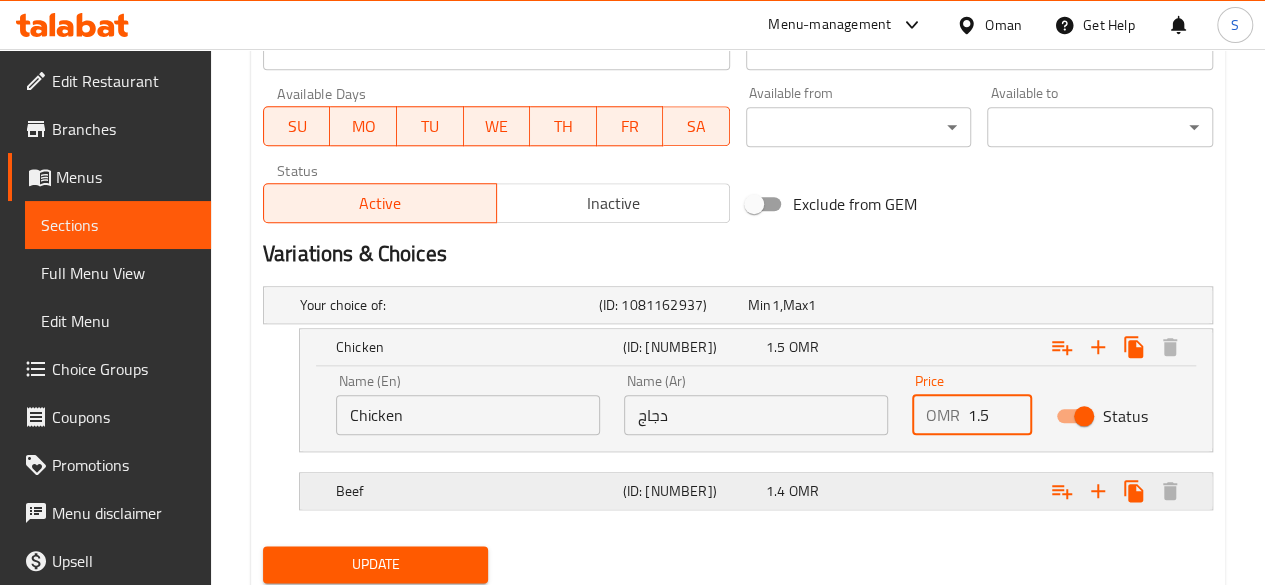 type on "1.5" 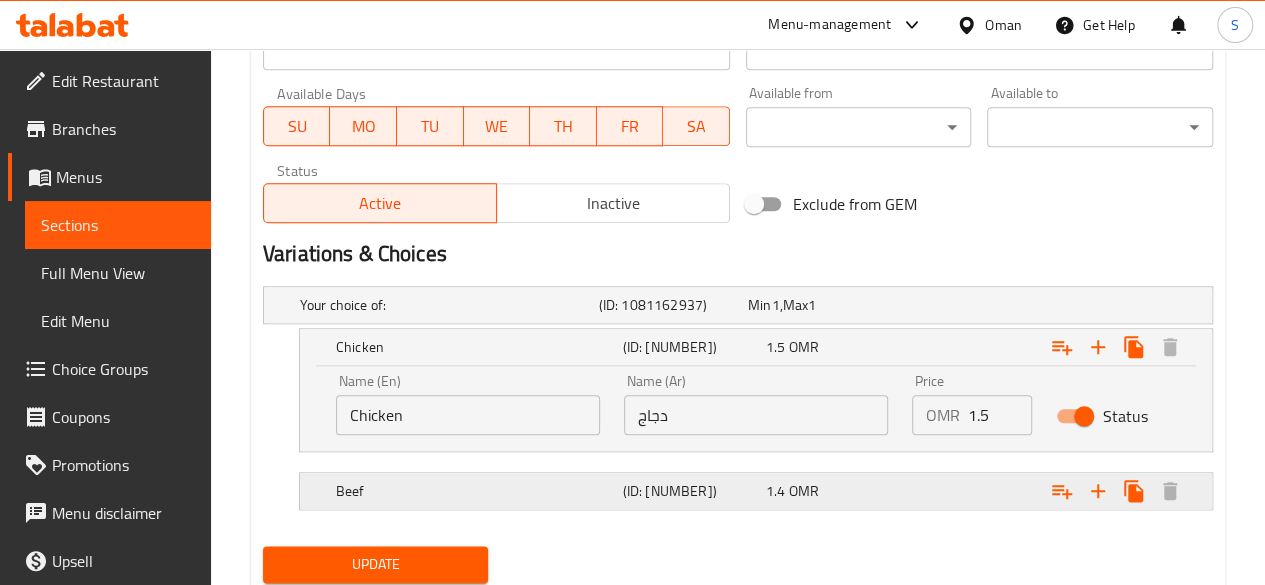 click at bounding box center [1042, 305] 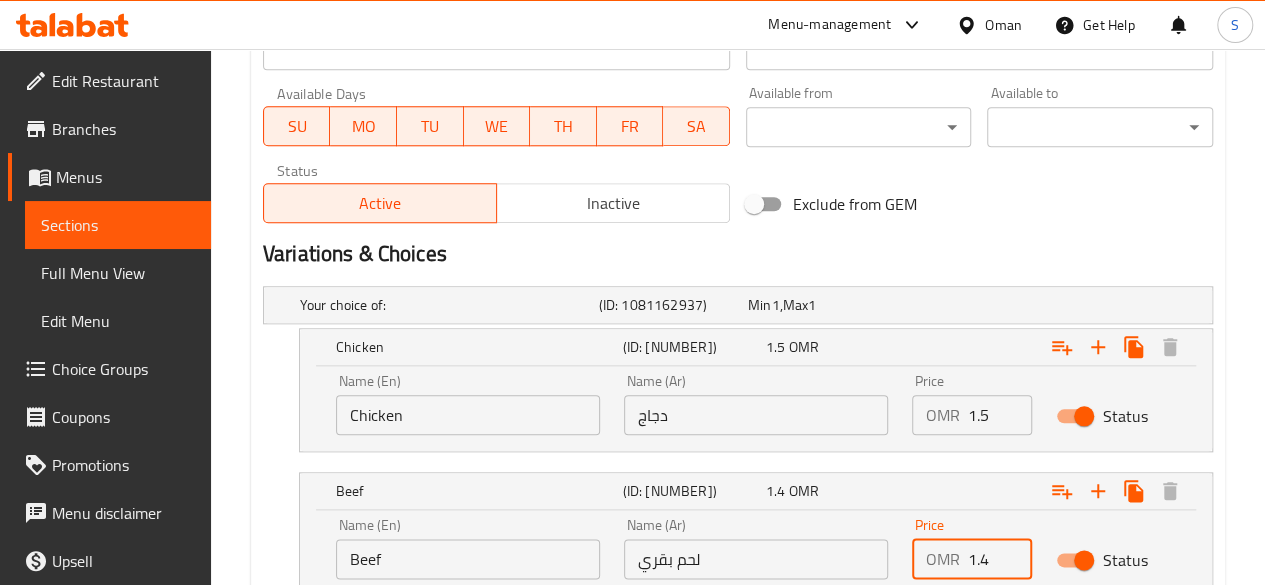 click on "1.4" at bounding box center (1000, 559) 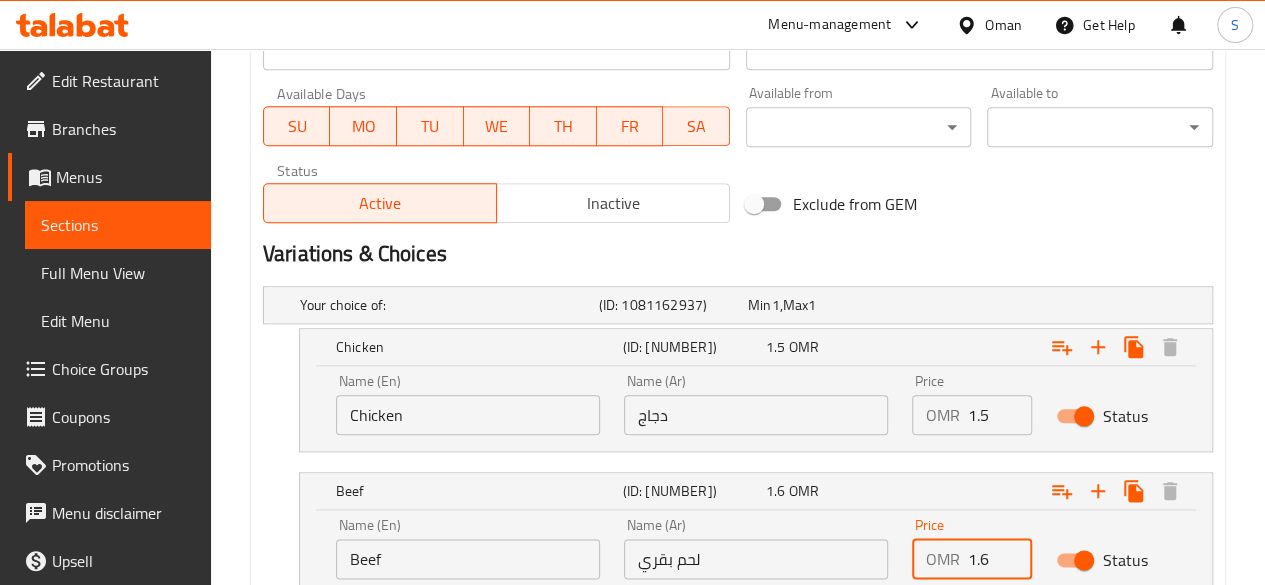 scroll, scrollTop: 1071, scrollLeft: 0, axis: vertical 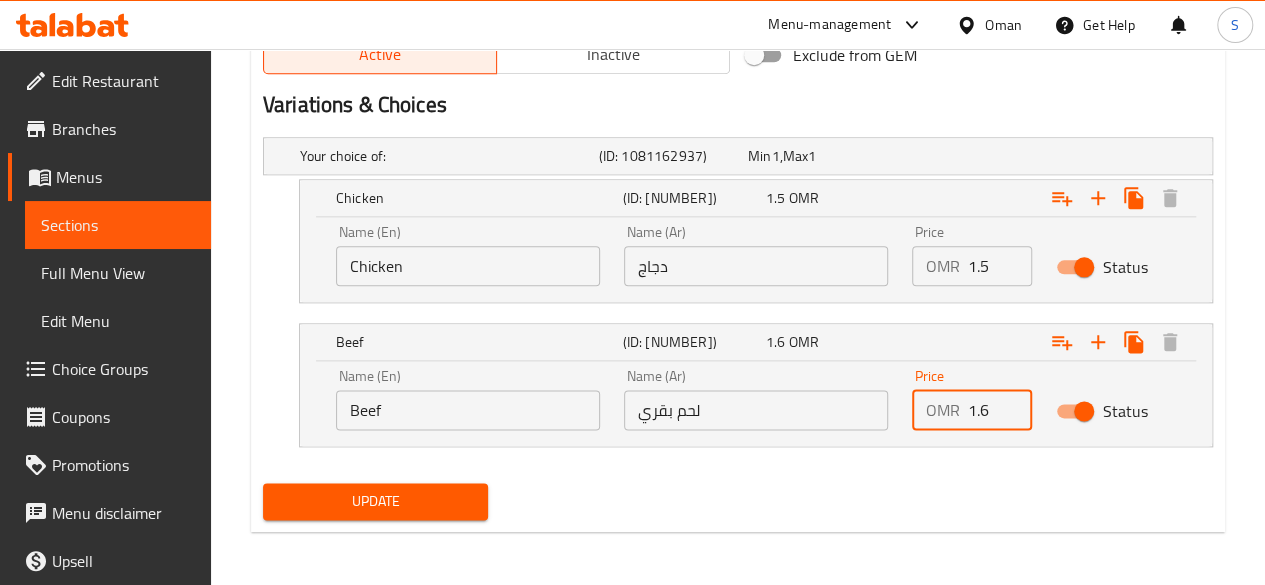 type on "1.6" 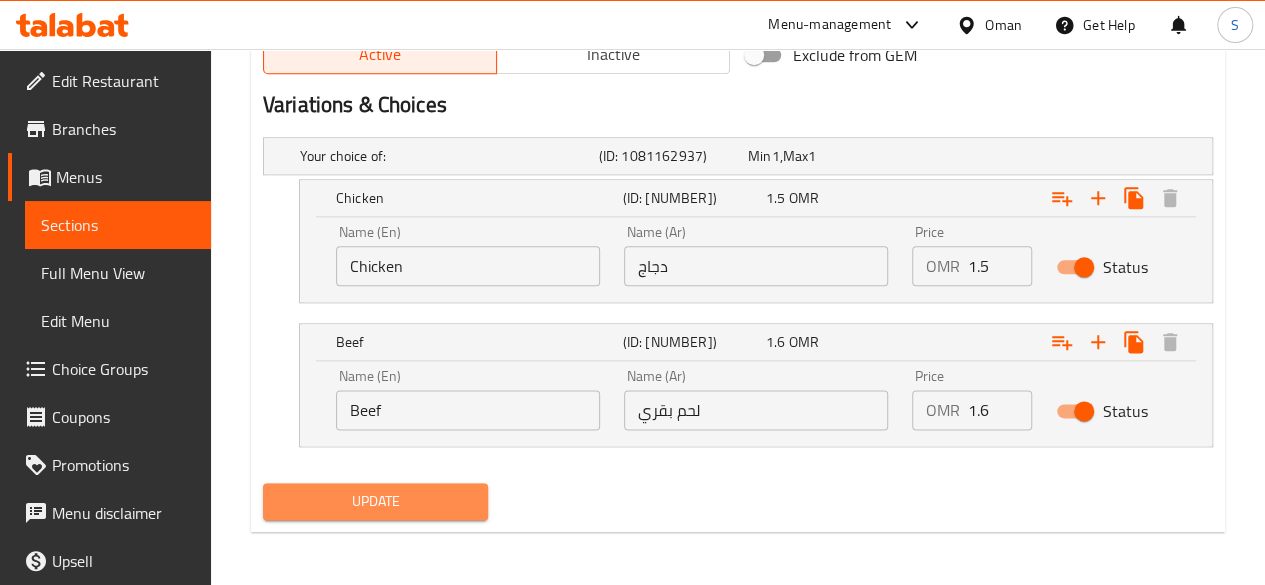 click on "Update" at bounding box center (376, 501) 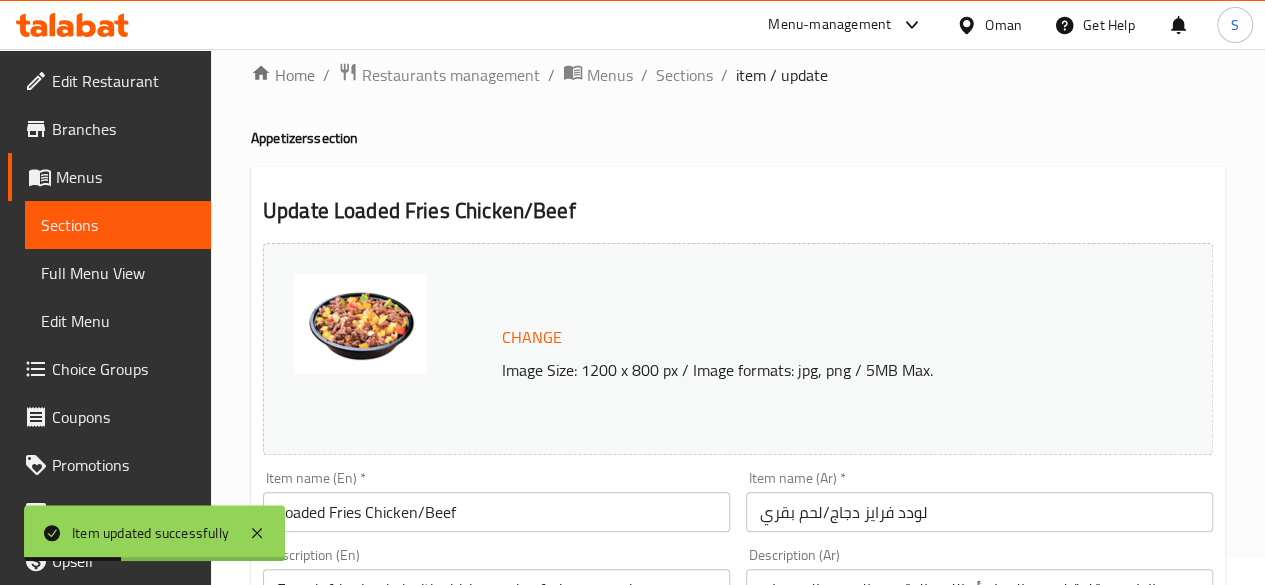 scroll, scrollTop: 0, scrollLeft: 0, axis: both 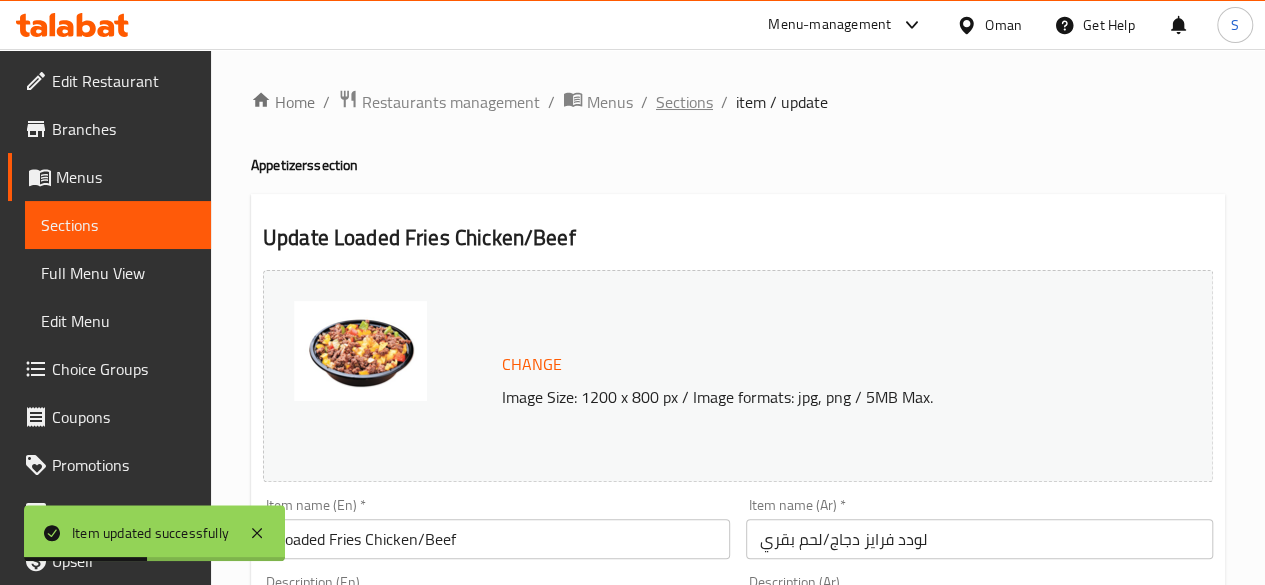 click on "Sections" at bounding box center (684, 102) 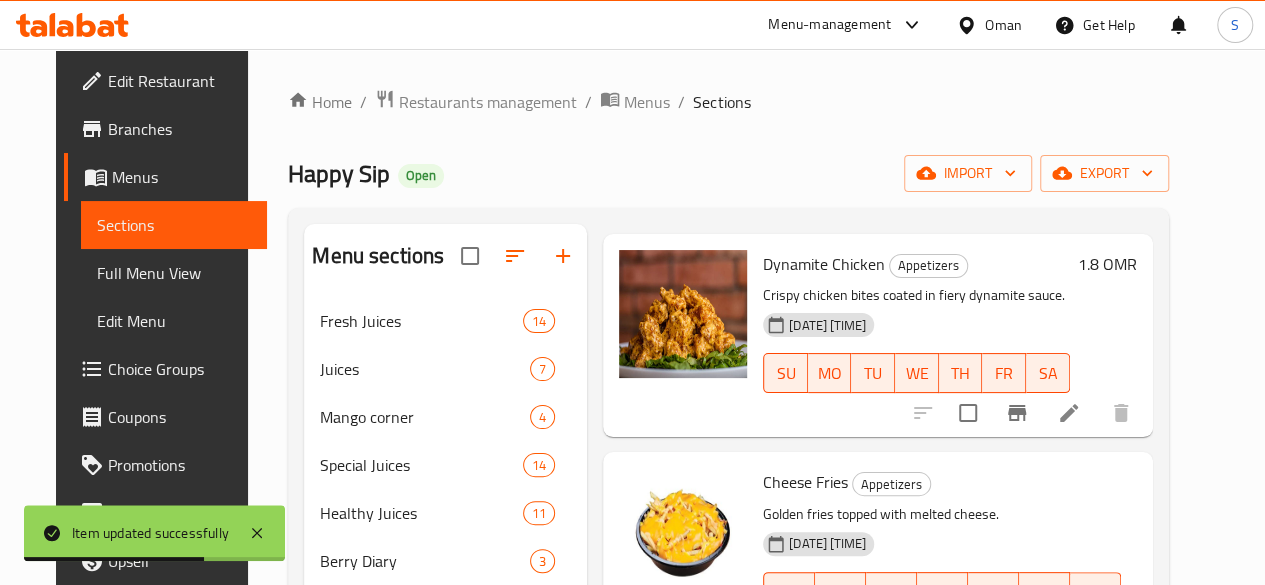 scroll, scrollTop: 549, scrollLeft: 0, axis: vertical 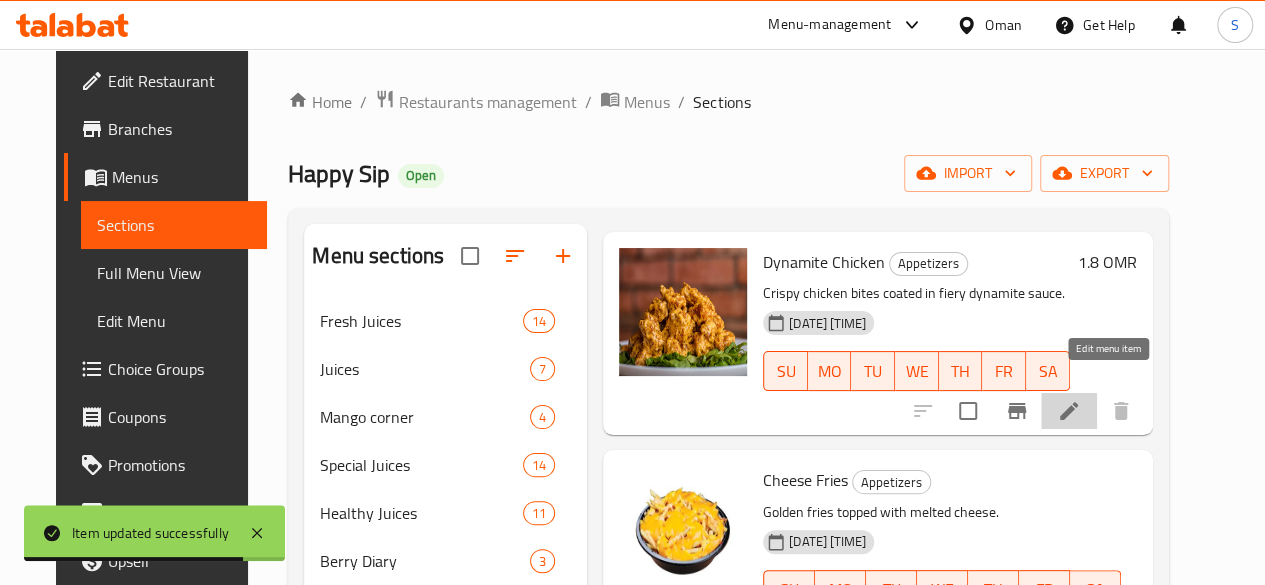 click 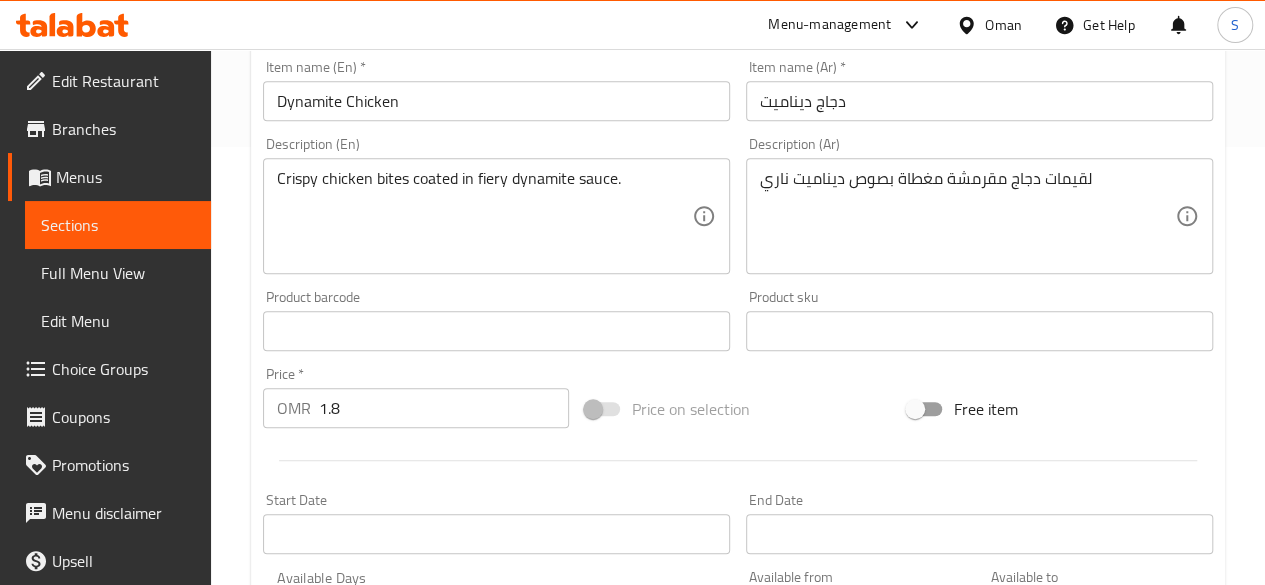 scroll, scrollTop: 439, scrollLeft: 0, axis: vertical 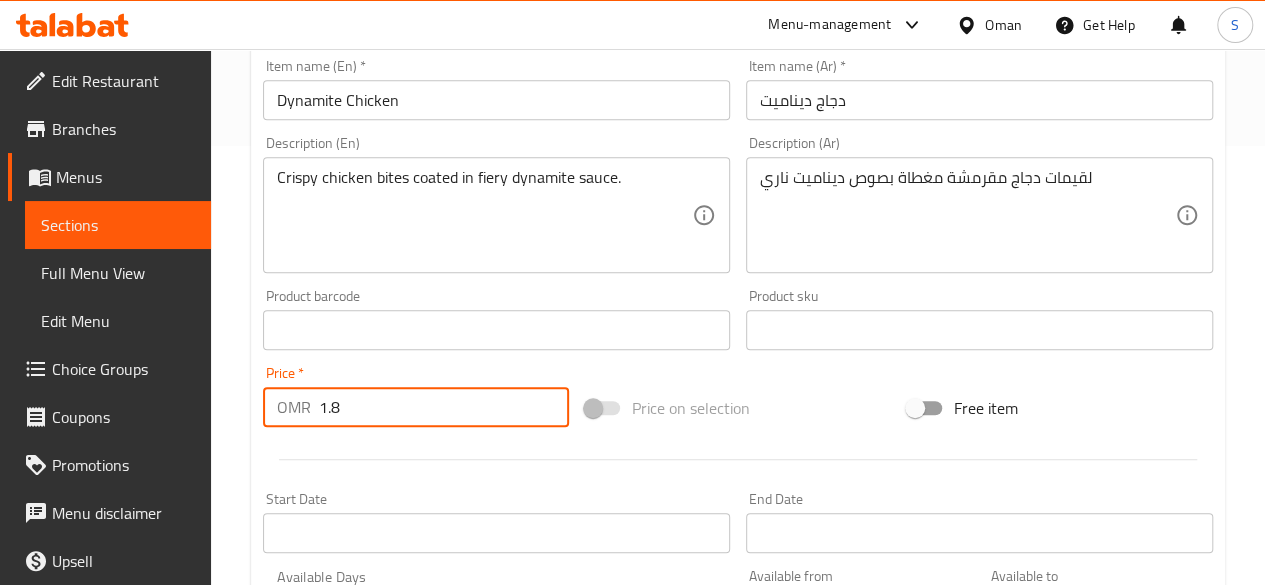 drag, startPoint x: 378, startPoint y: 399, endPoint x: 252, endPoint y: 411, distance: 126.57014 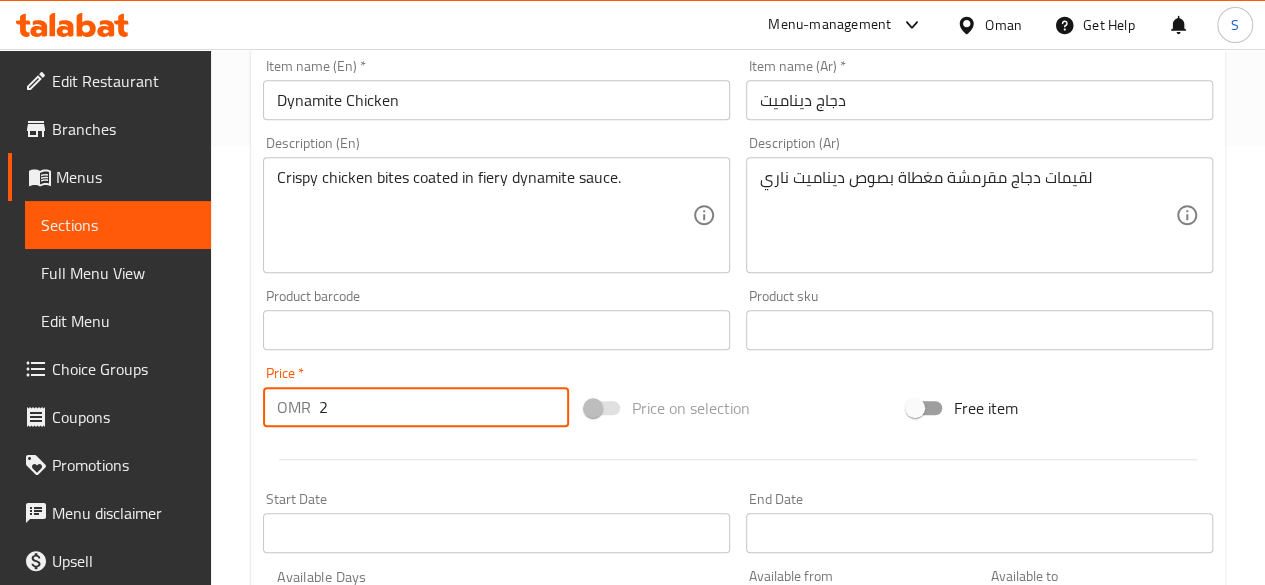 scroll, scrollTop: 857, scrollLeft: 0, axis: vertical 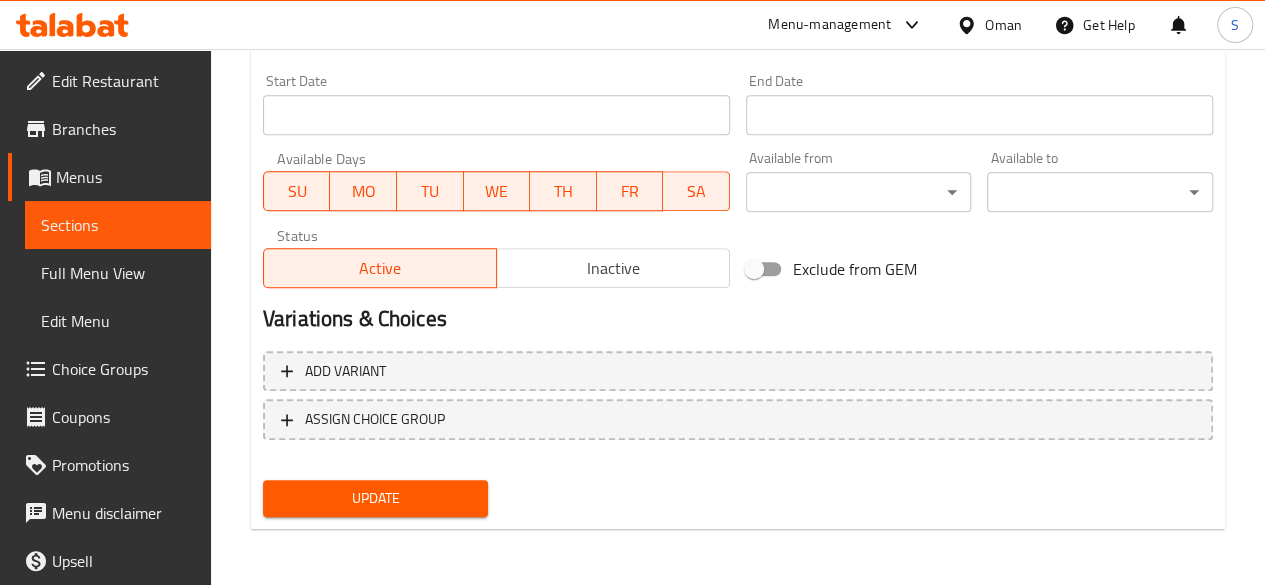 type on "2" 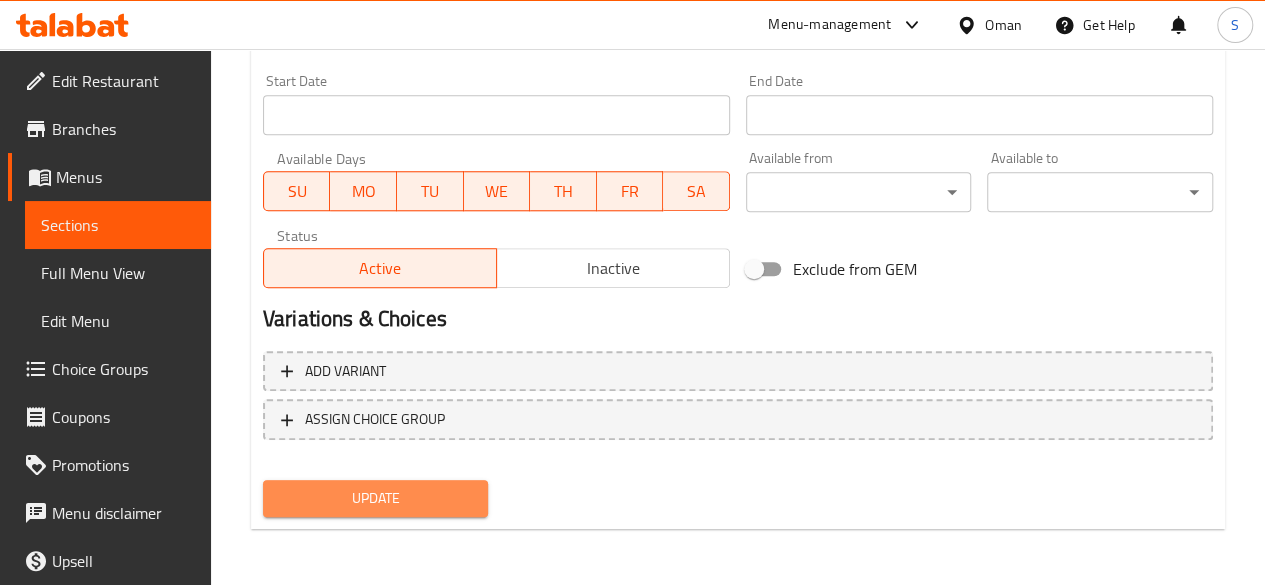 click on "Update" at bounding box center [376, 498] 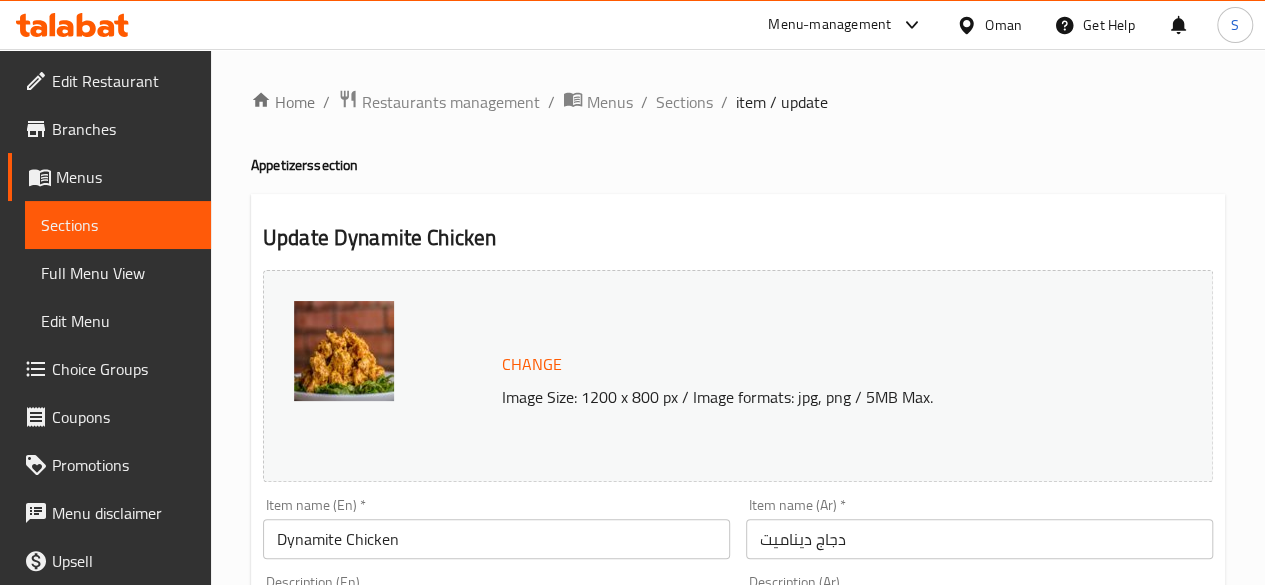 scroll, scrollTop: 857, scrollLeft: 0, axis: vertical 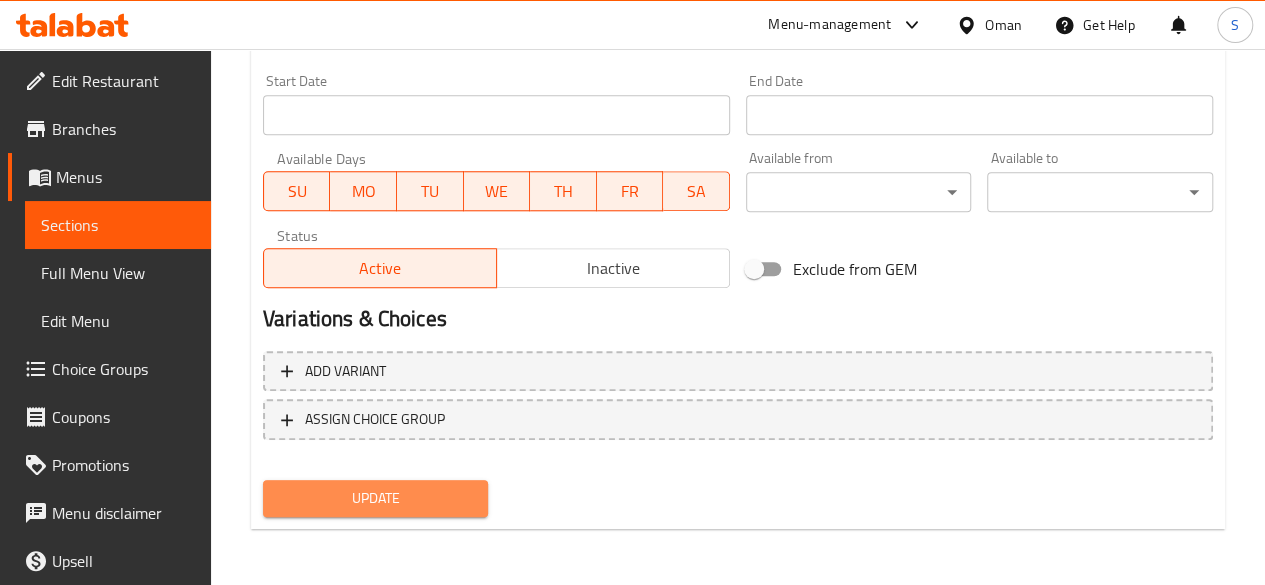 click on "Update" at bounding box center (376, 498) 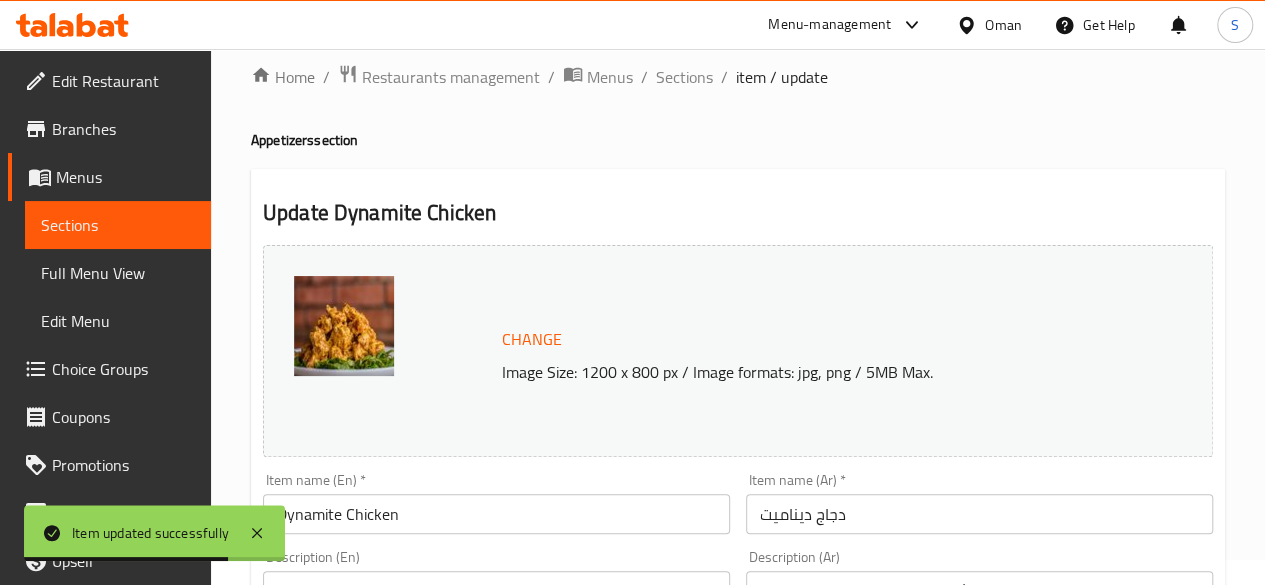 scroll, scrollTop: 0, scrollLeft: 0, axis: both 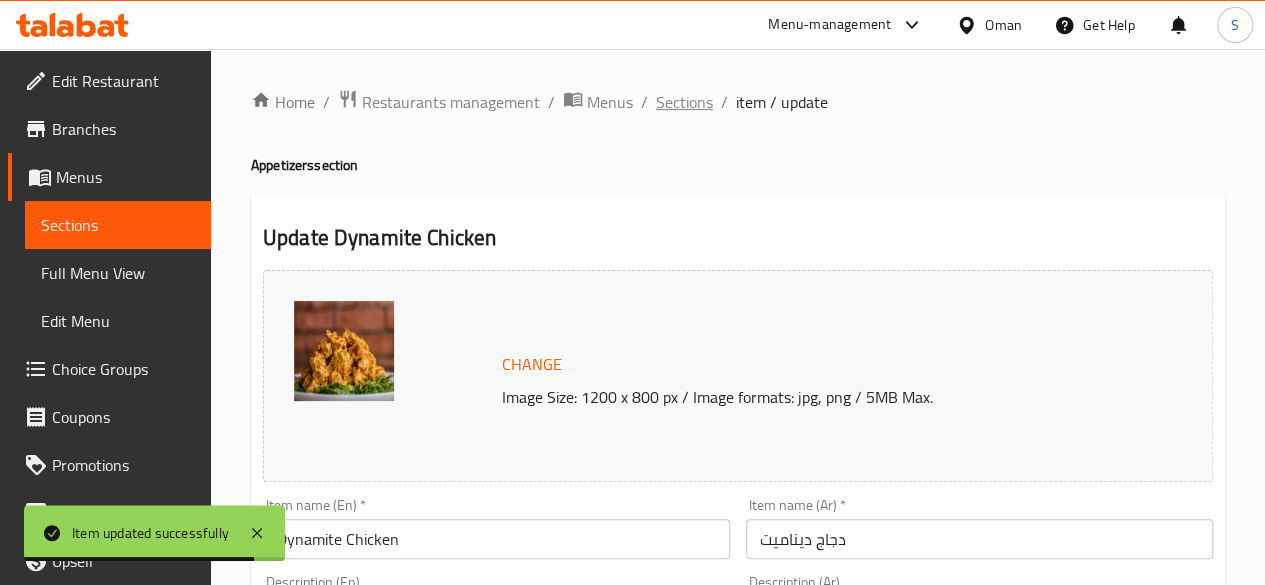 click on "Sections" at bounding box center (684, 102) 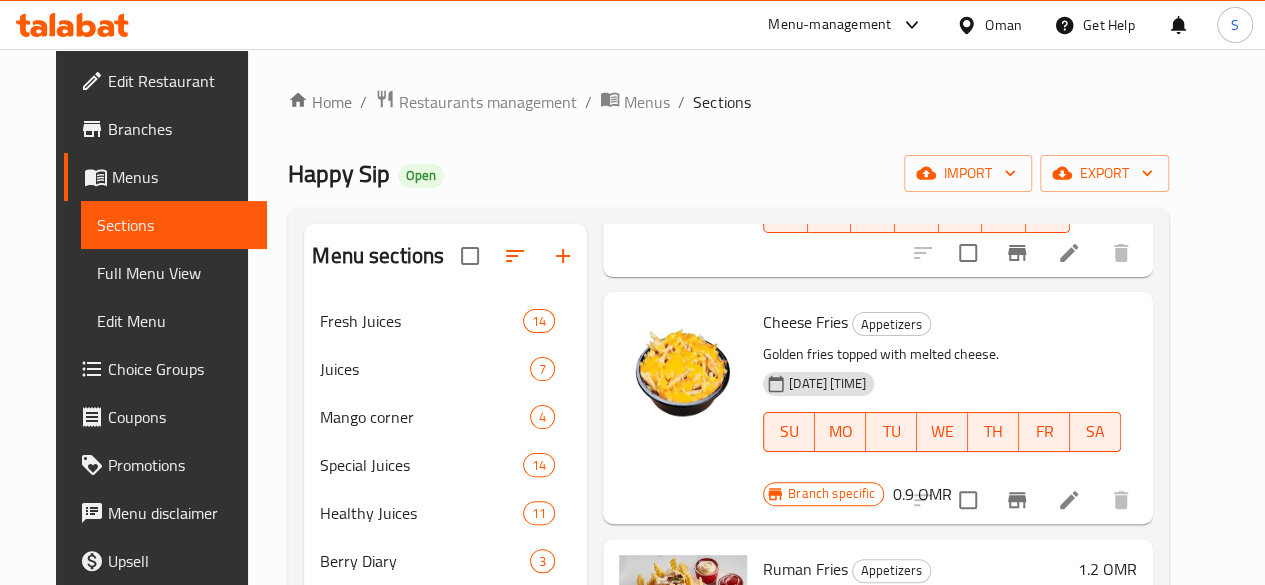 scroll, scrollTop: 706, scrollLeft: 0, axis: vertical 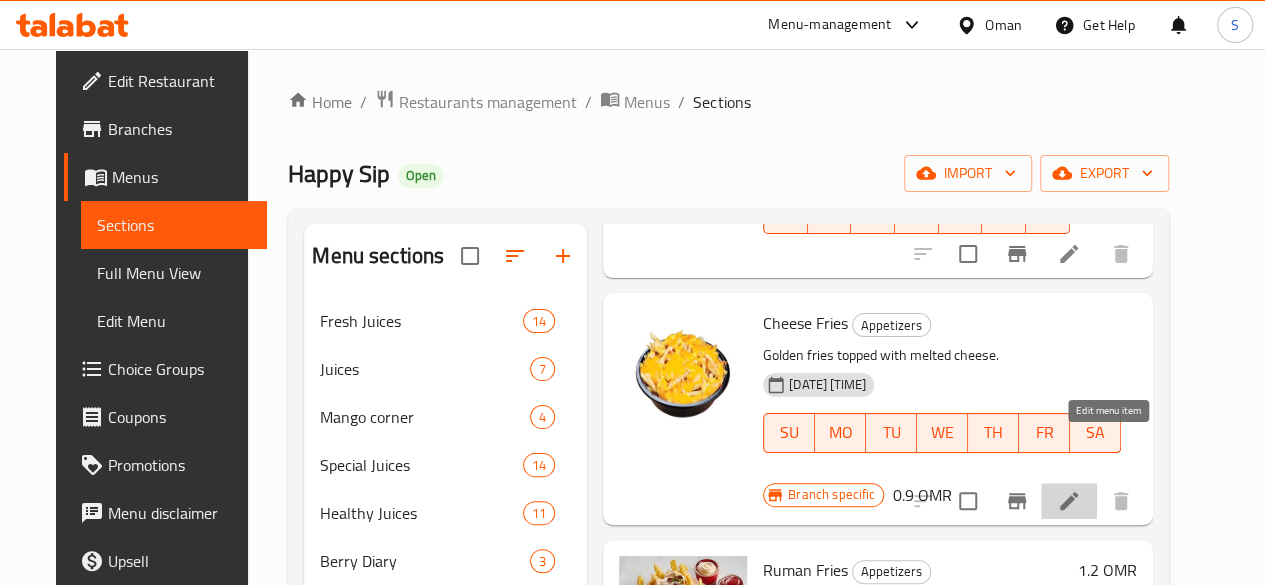 click 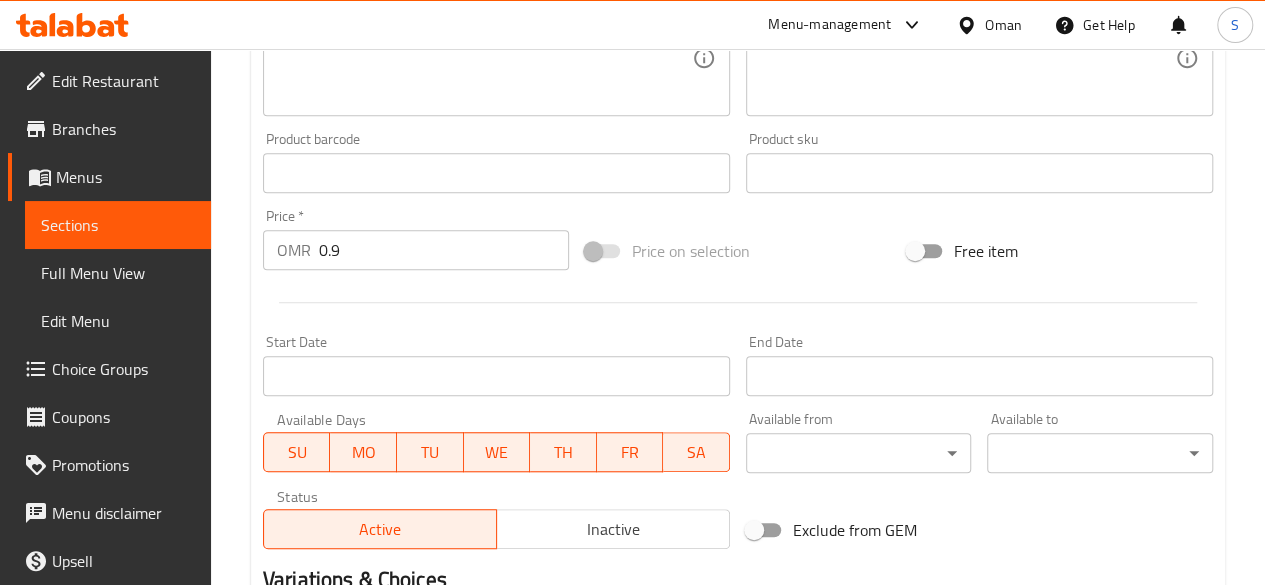 scroll, scrollTop: 591, scrollLeft: 0, axis: vertical 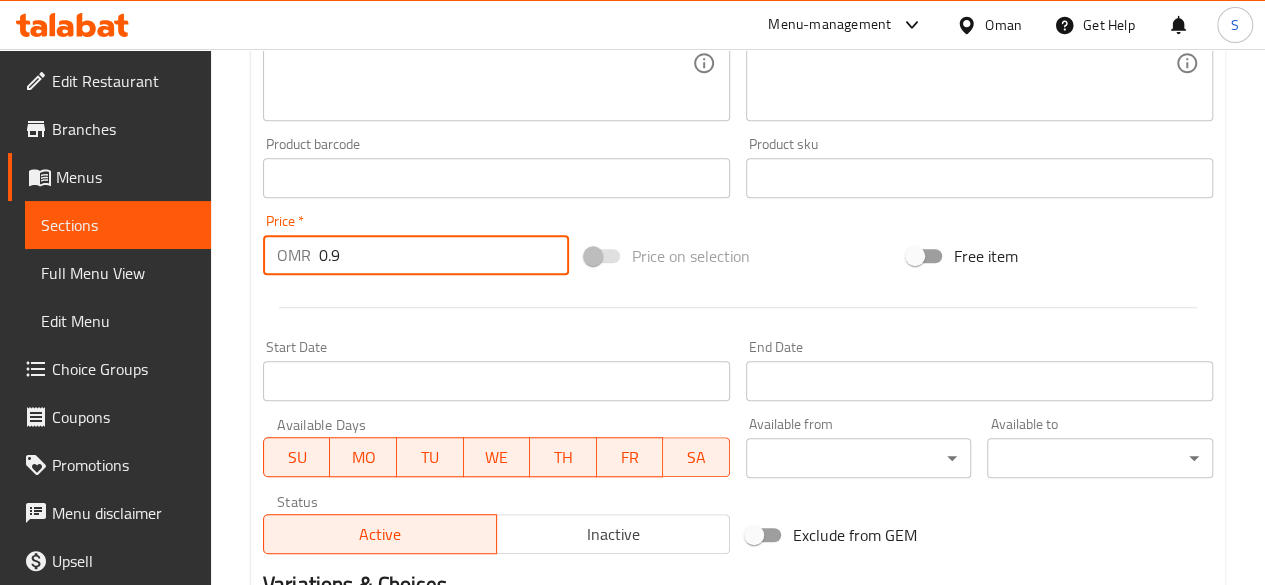 drag, startPoint x: 425, startPoint y: 252, endPoint x: 289, endPoint y: 258, distance: 136.1323 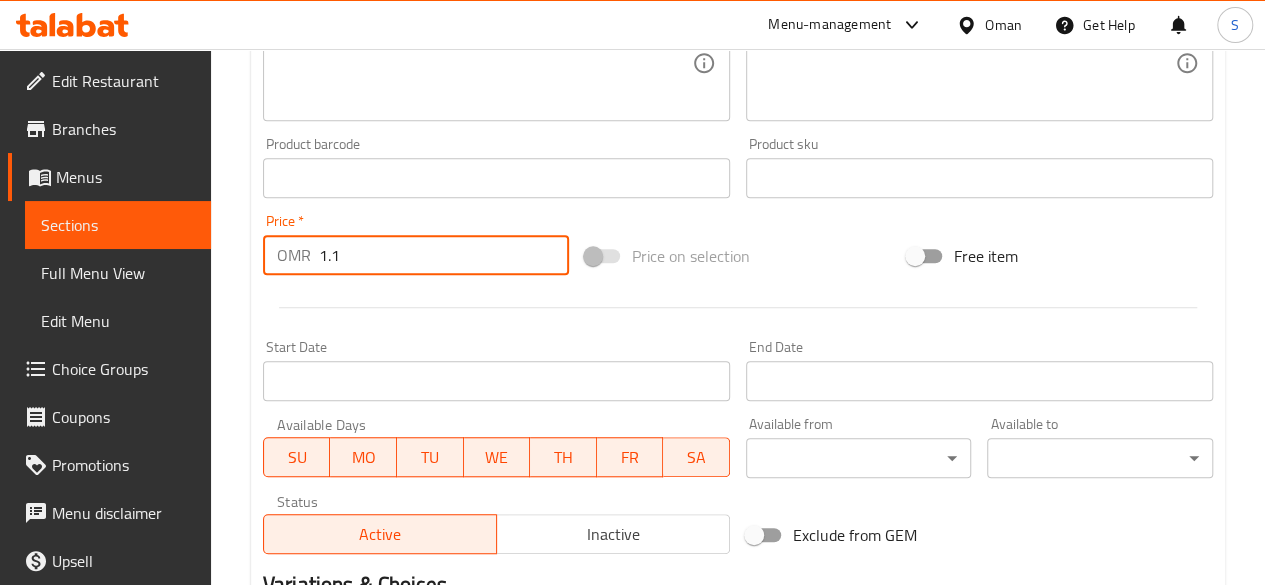 scroll, scrollTop: 857, scrollLeft: 0, axis: vertical 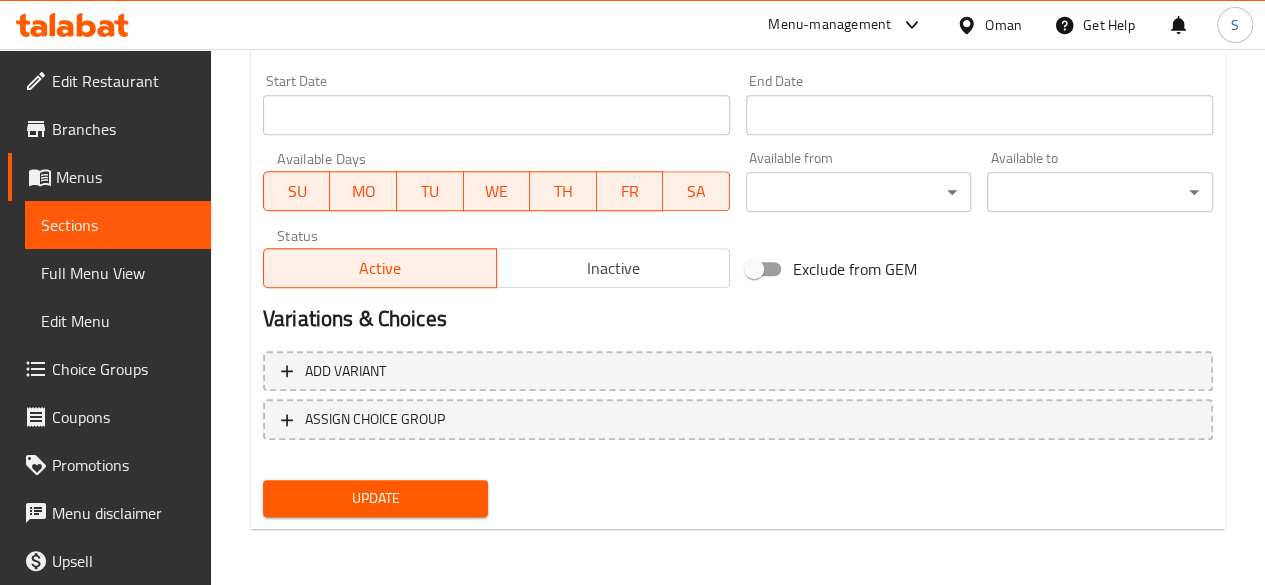 type on "1.1" 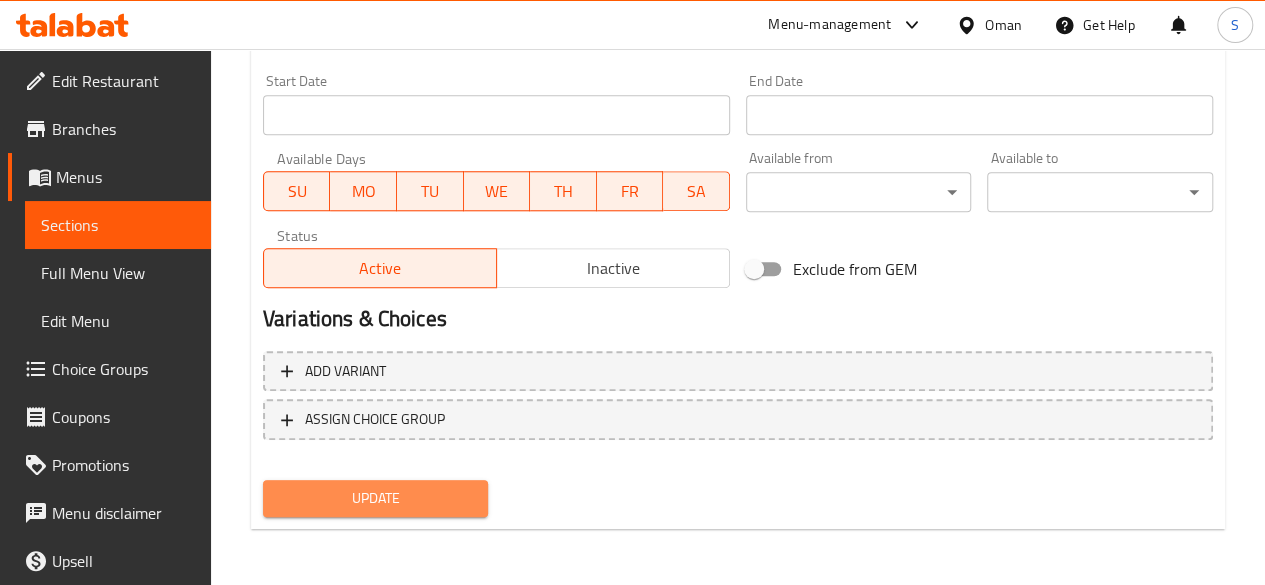 click on "Update" at bounding box center (376, 498) 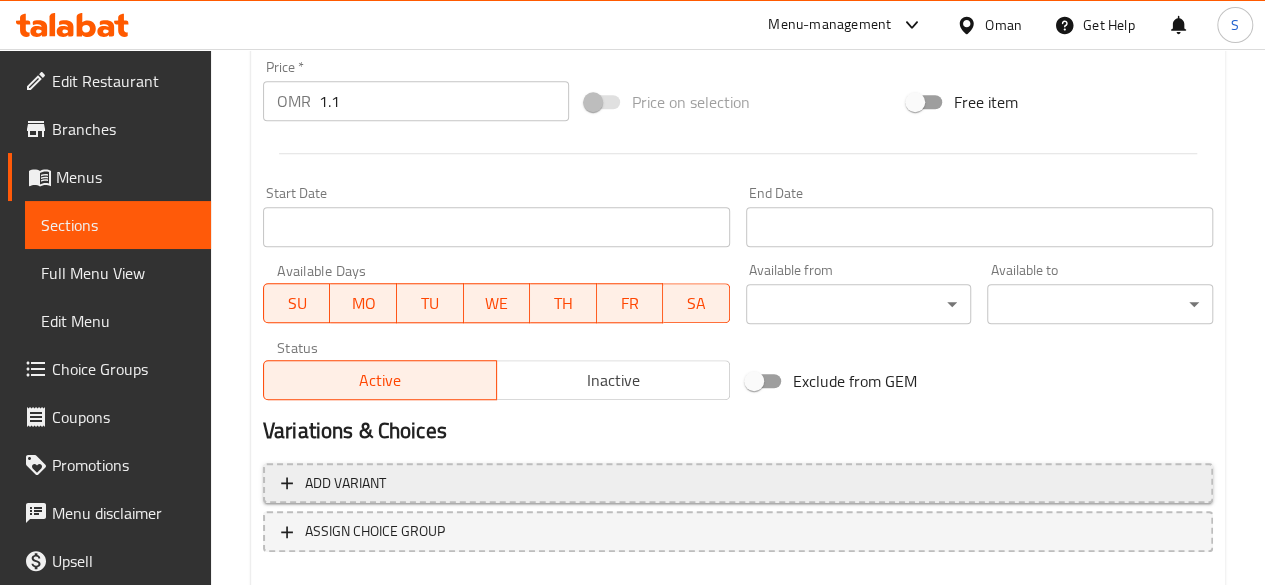 scroll, scrollTop: 857, scrollLeft: 0, axis: vertical 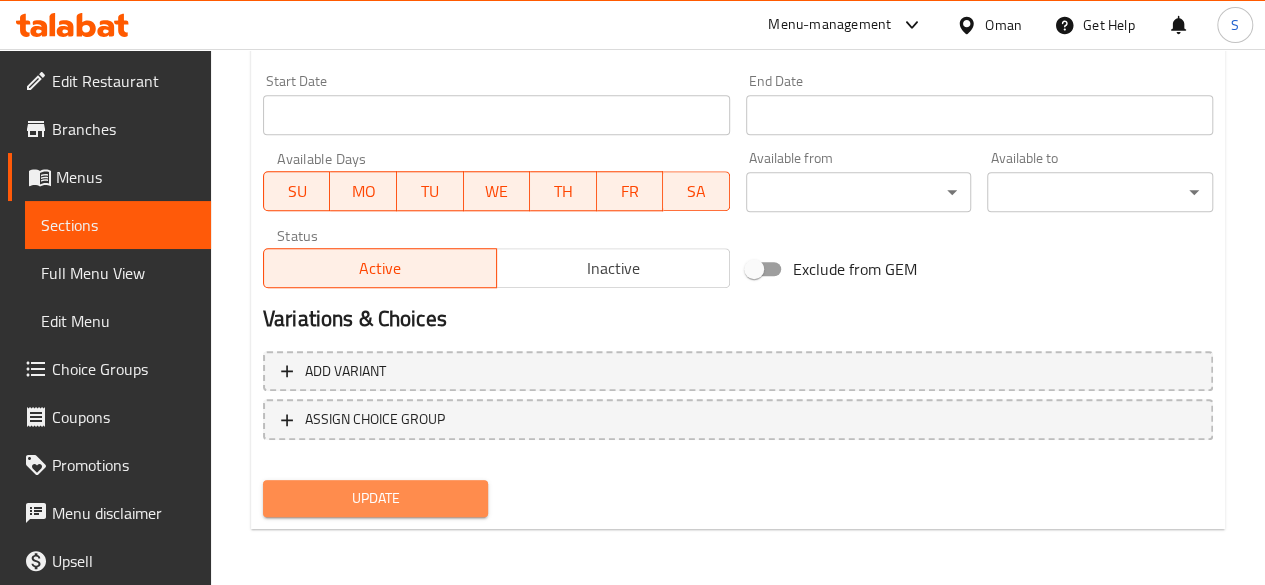 click on "Update" at bounding box center [376, 498] 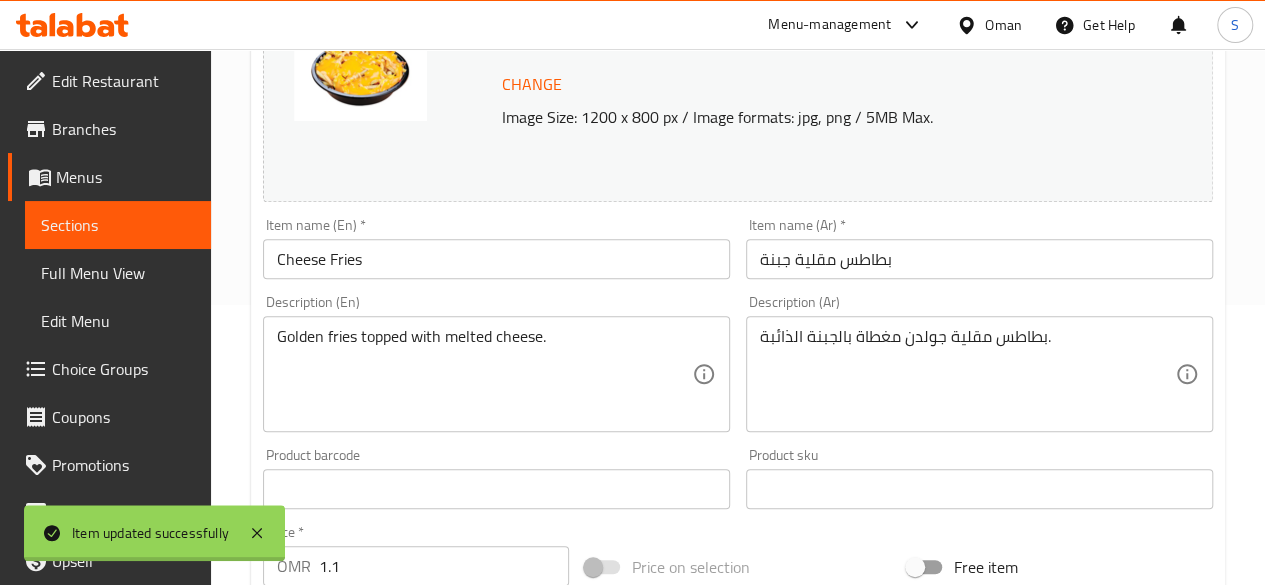 scroll, scrollTop: 0, scrollLeft: 0, axis: both 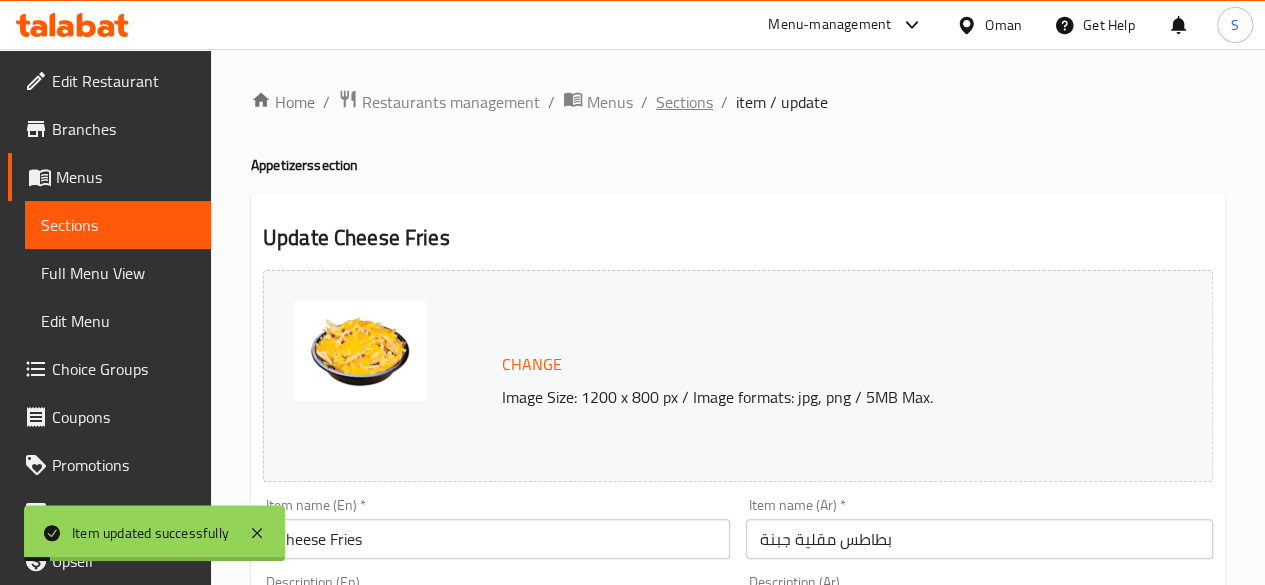 click on "Sections" at bounding box center (684, 102) 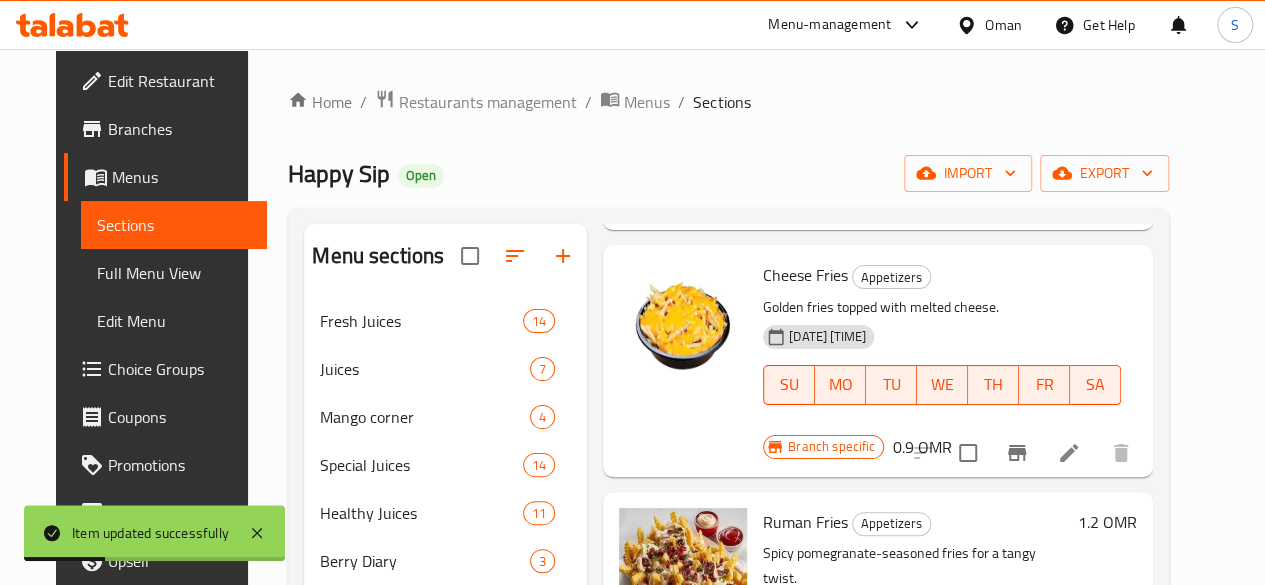 scroll, scrollTop: 884, scrollLeft: 0, axis: vertical 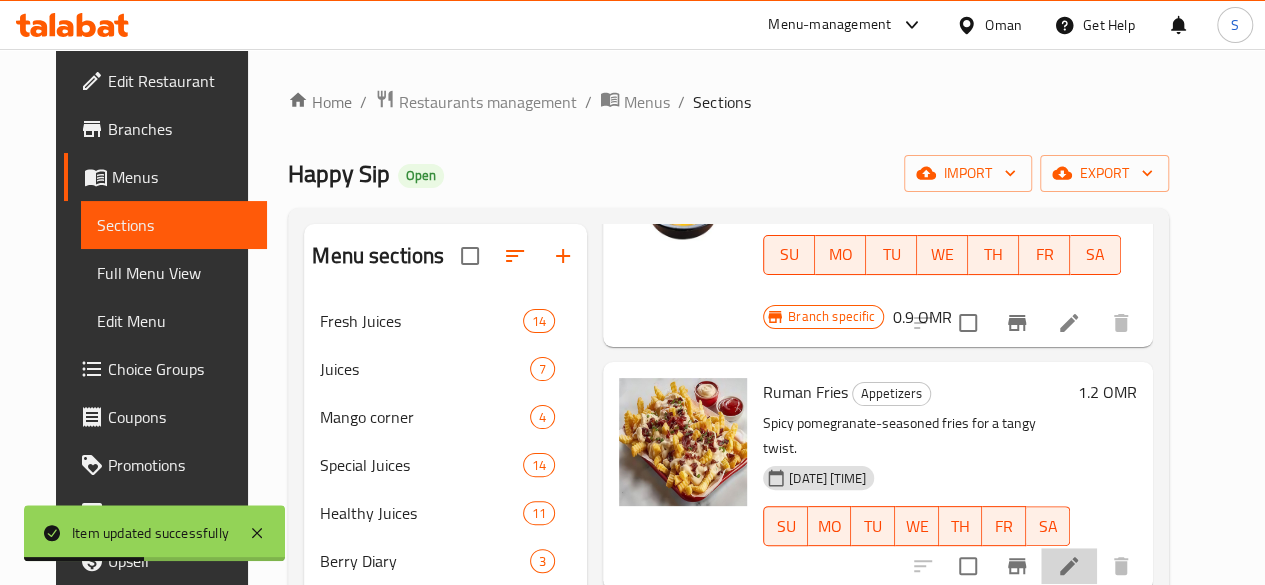 click at bounding box center (1069, 566) 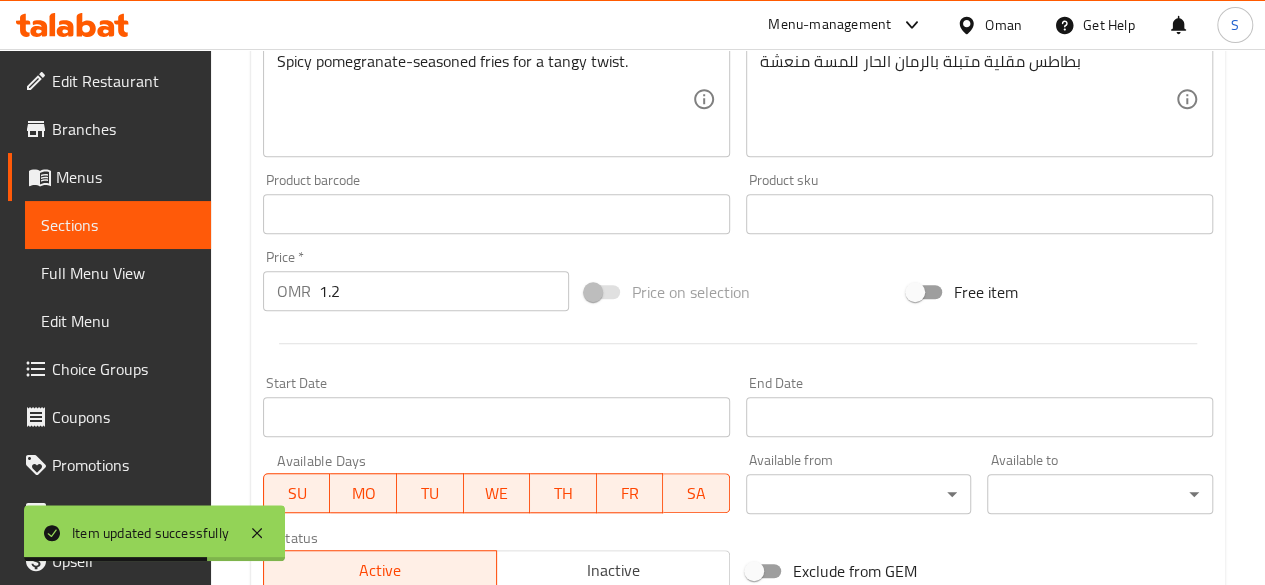 scroll, scrollTop: 556, scrollLeft: 0, axis: vertical 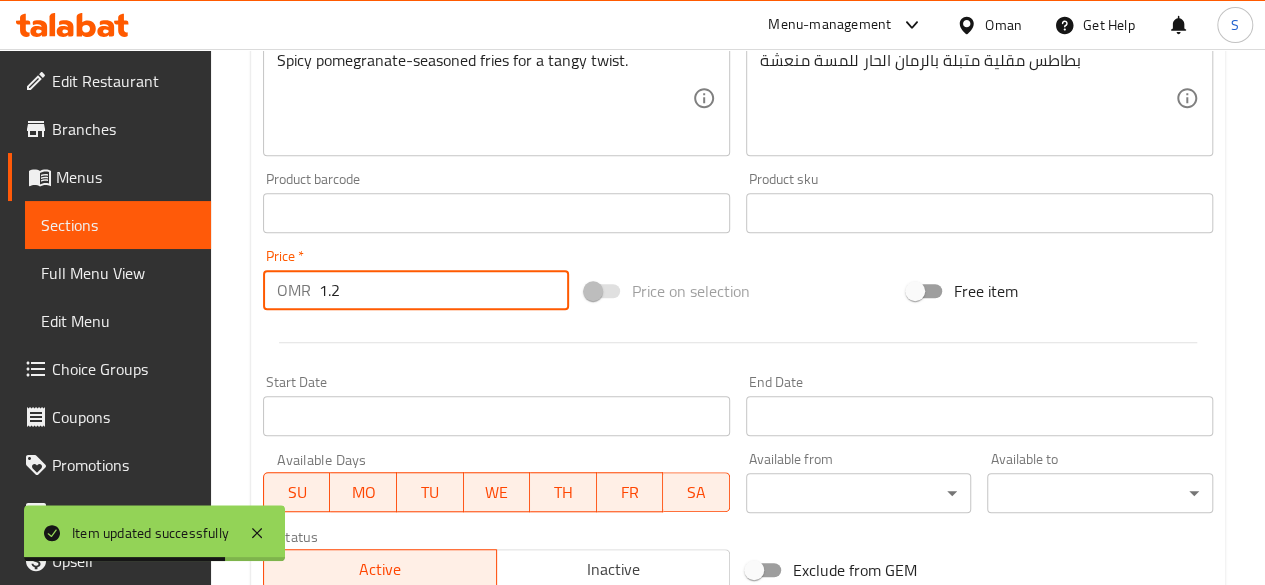 click on "1.2" at bounding box center [444, 290] 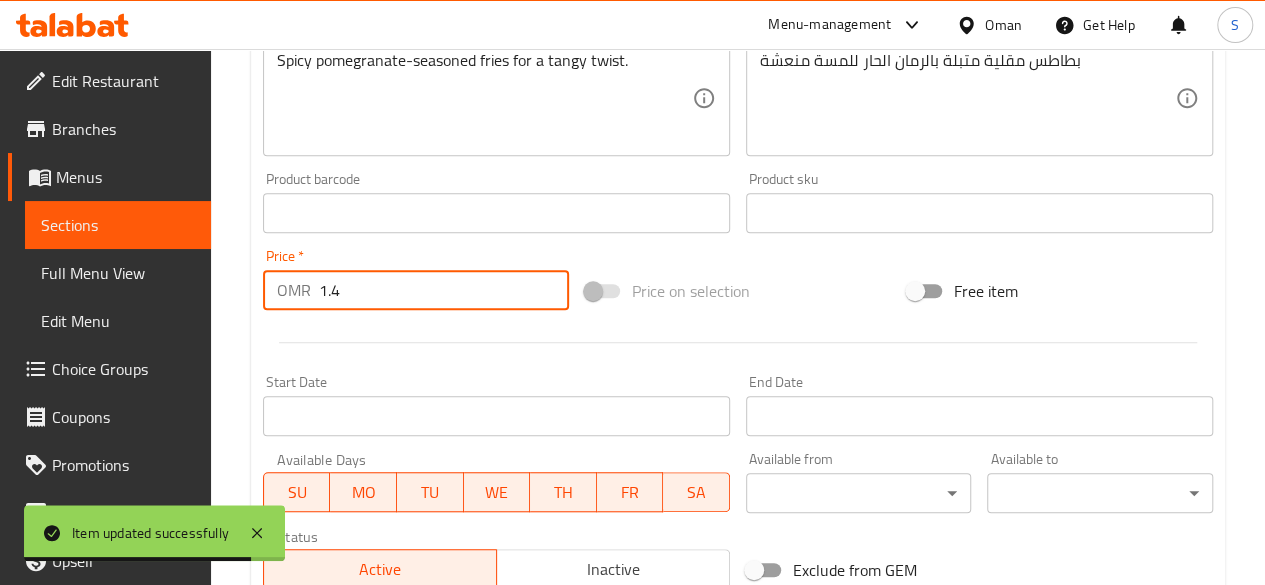 scroll, scrollTop: 857, scrollLeft: 0, axis: vertical 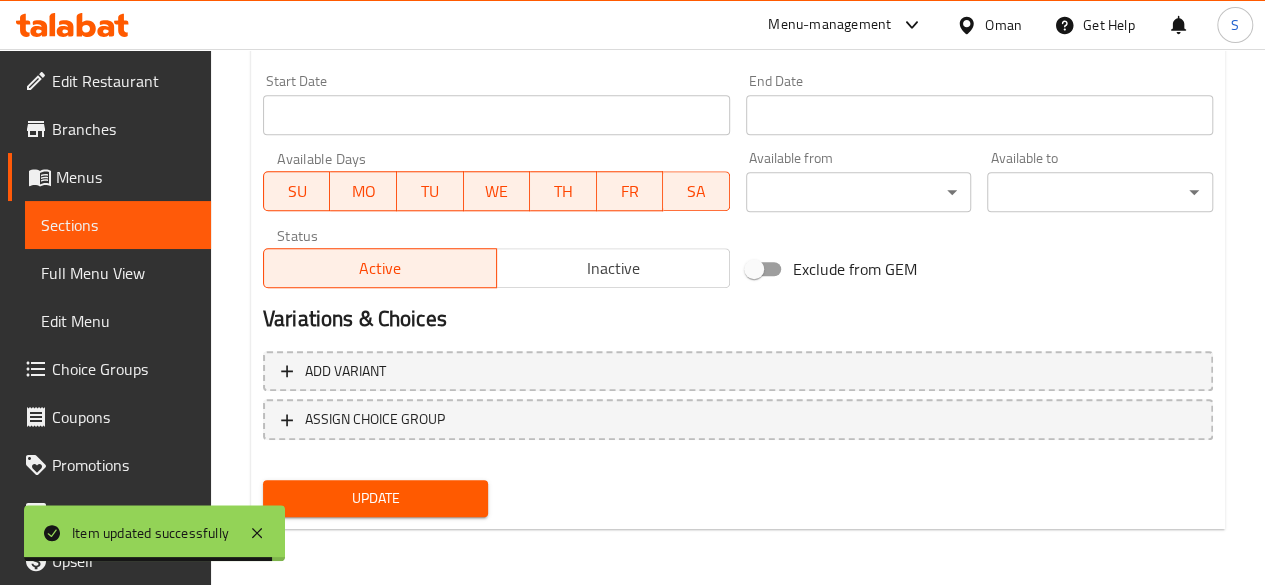 type on "1.4" 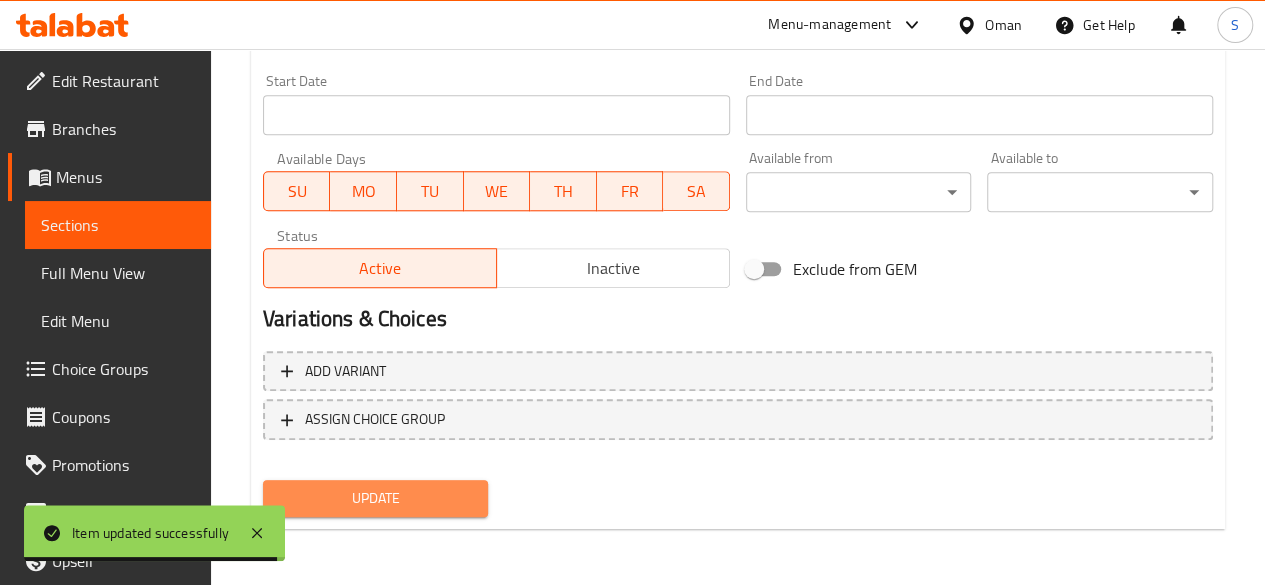 click on "Update" at bounding box center (376, 498) 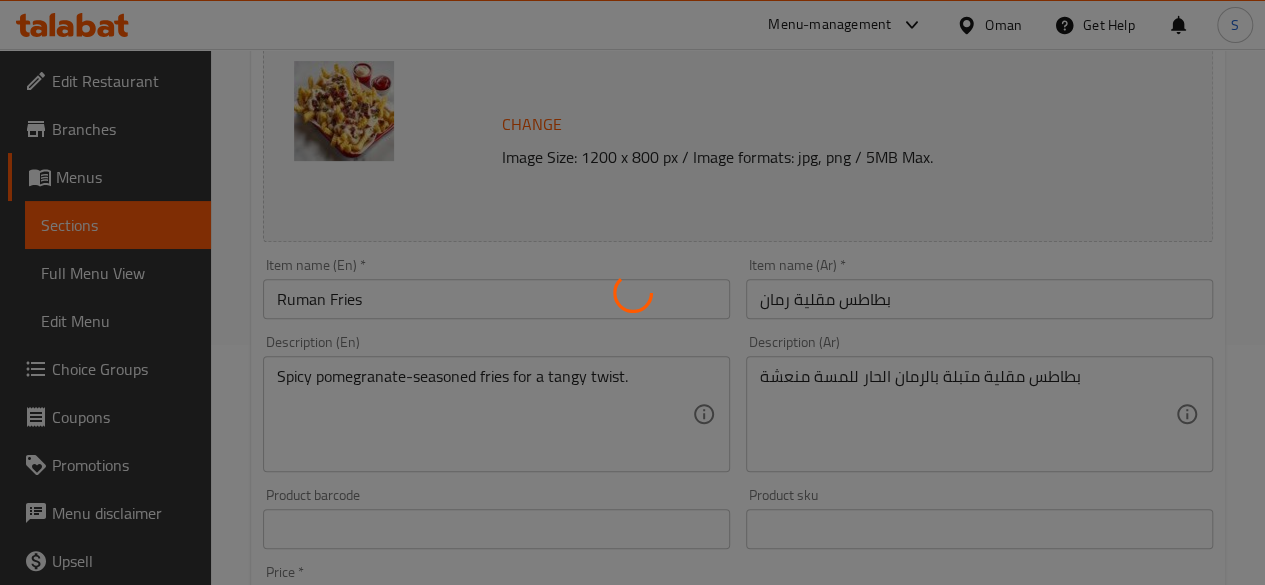 scroll, scrollTop: 0, scrollLeft: 0, axis: both 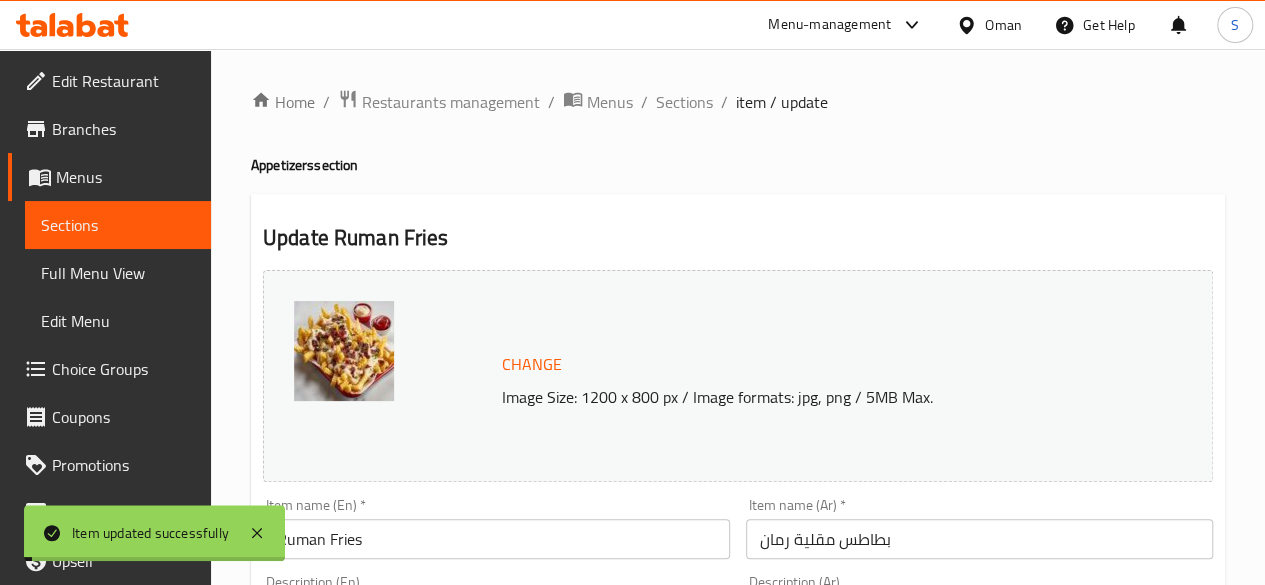 click on "Sections" at bounding box center [684, 102] 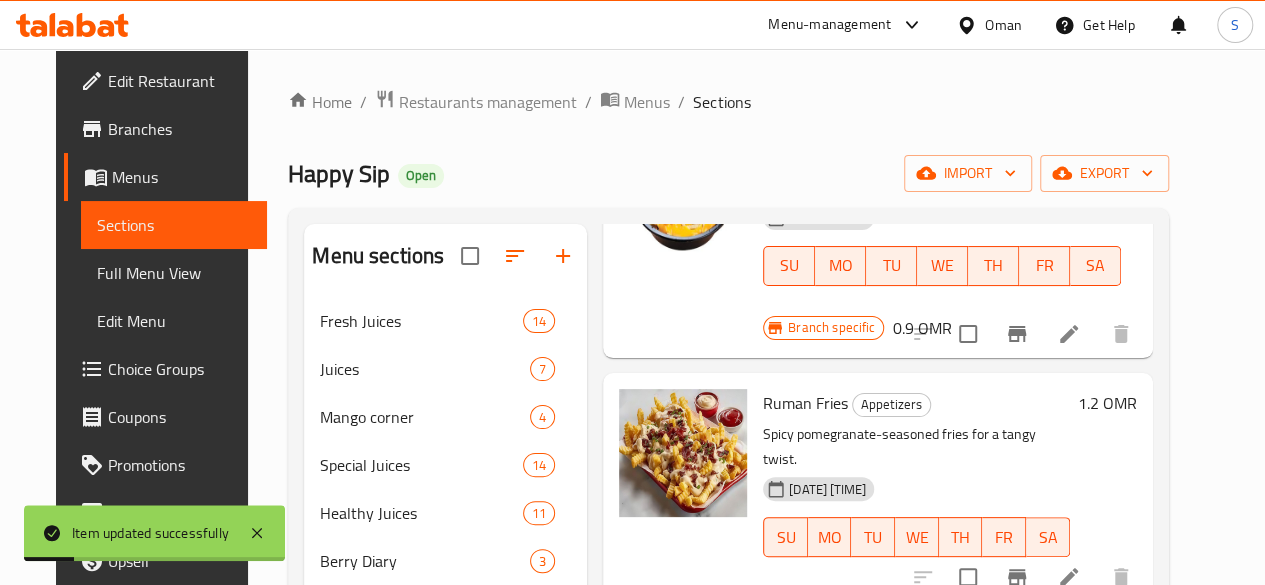 scroll, scrollTop: 932, scrollLeft: 0, axis: vertical 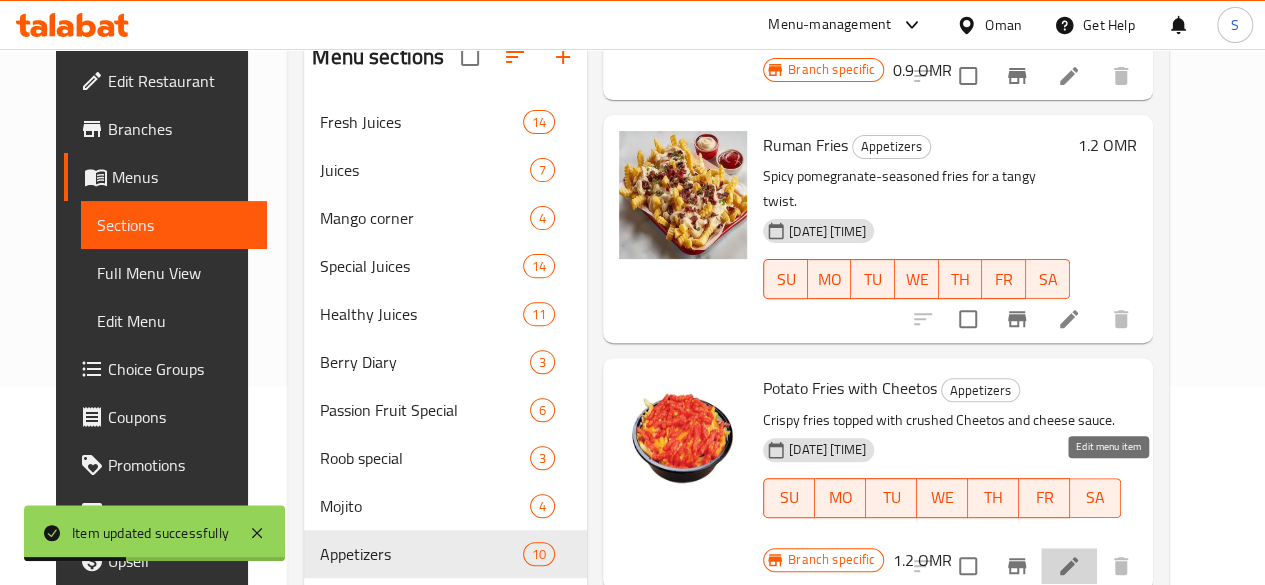 click 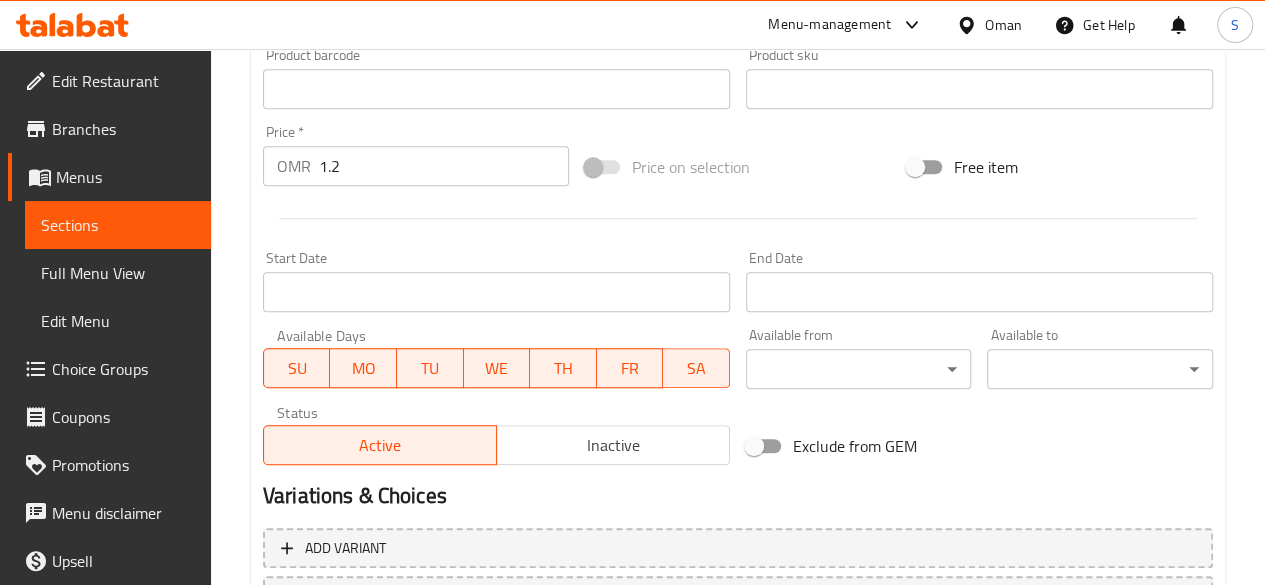 scroll, scrollTop: 693, scrollLeft: 0, axis: vertical 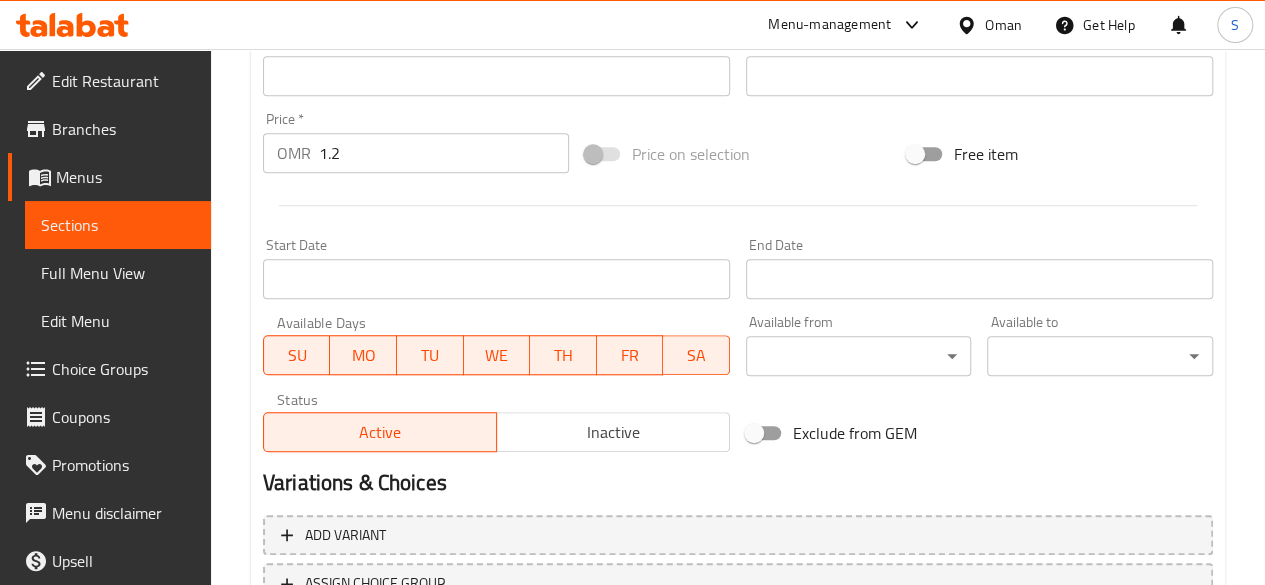 click on "1.2" at bounding box center [444, 153] 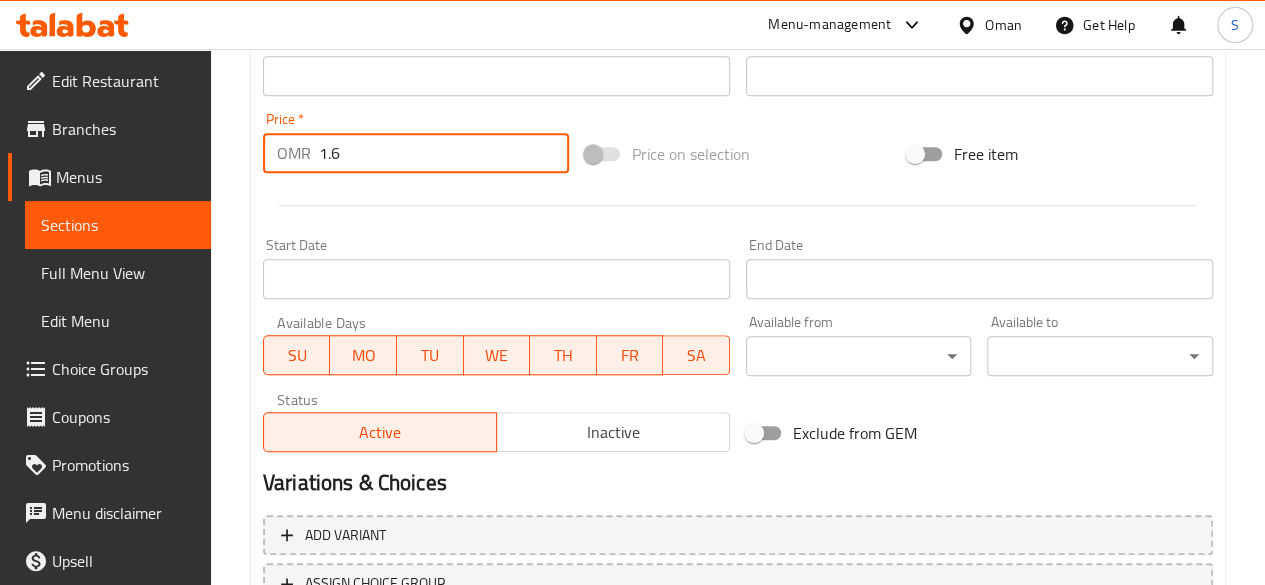 scroll, scrollTop: 857, scrollLeft: 0, axis: vertical 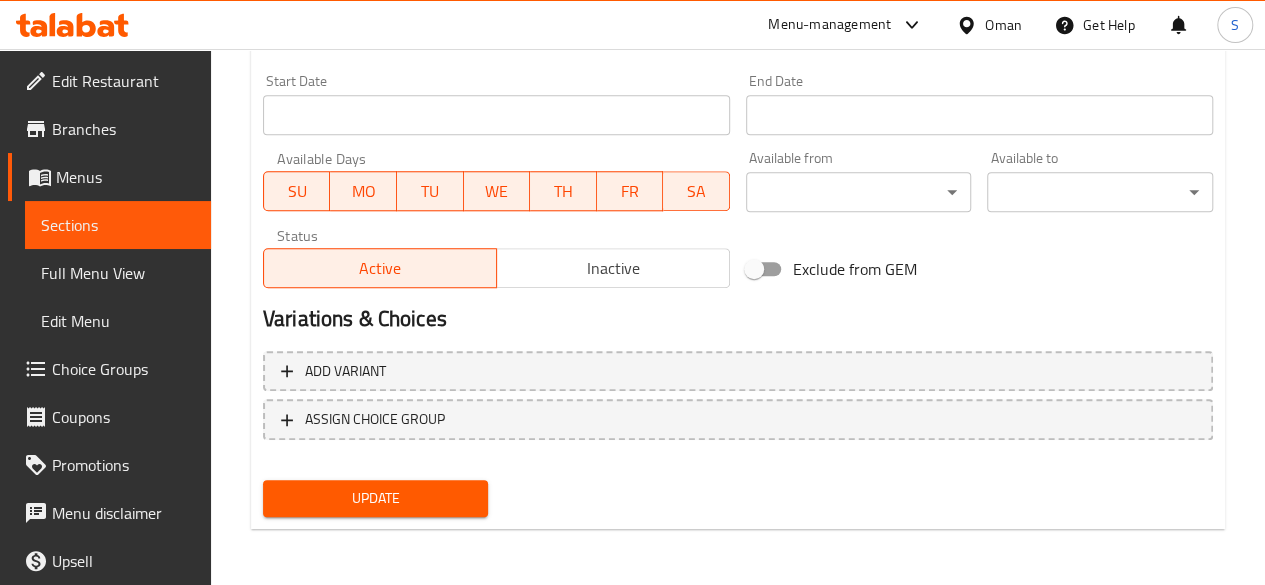type on "1.6" 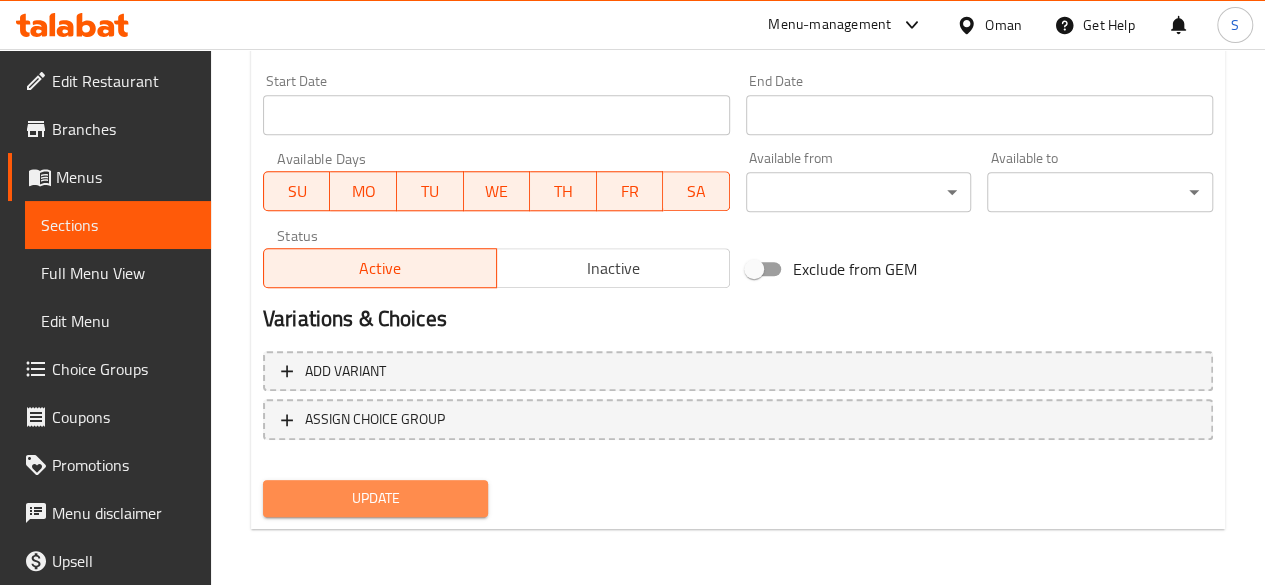 click on "Update" at bounding box center (376, 498) 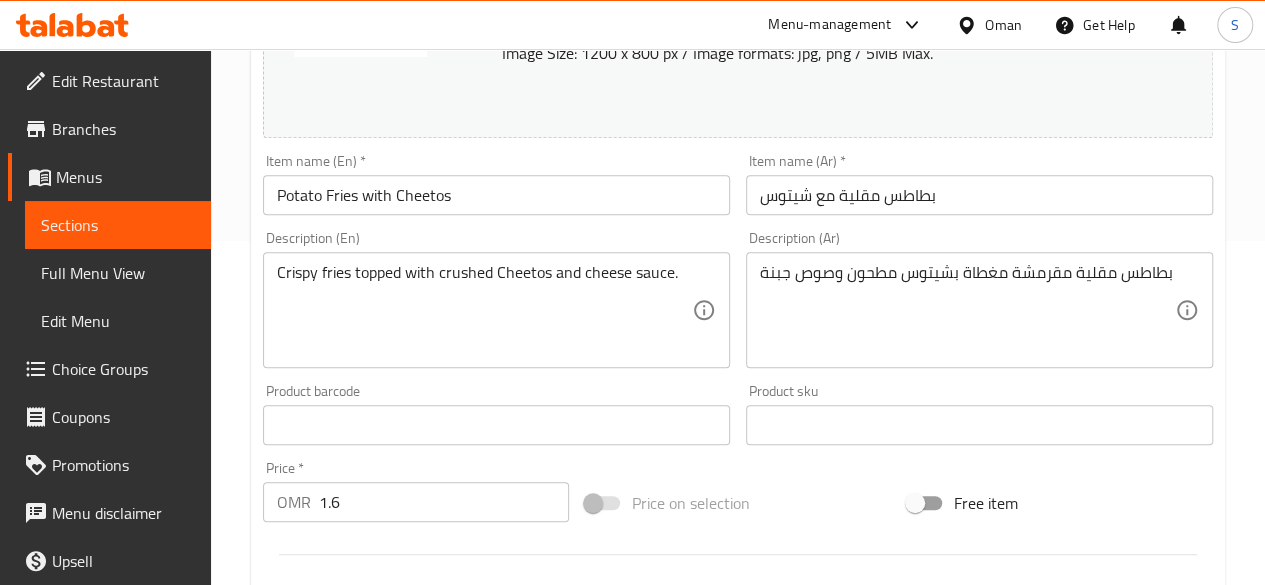 scroll, scrollTop: 0, scrollLeft: 0, axis: both 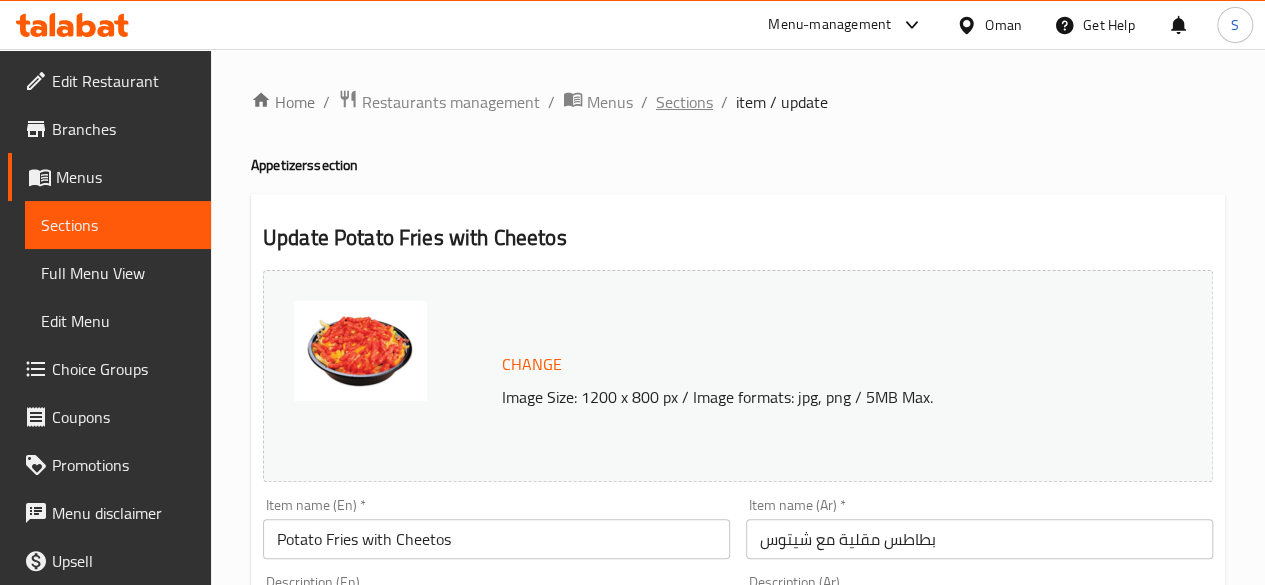 click on "Sections" at bounding box center [684, 102] 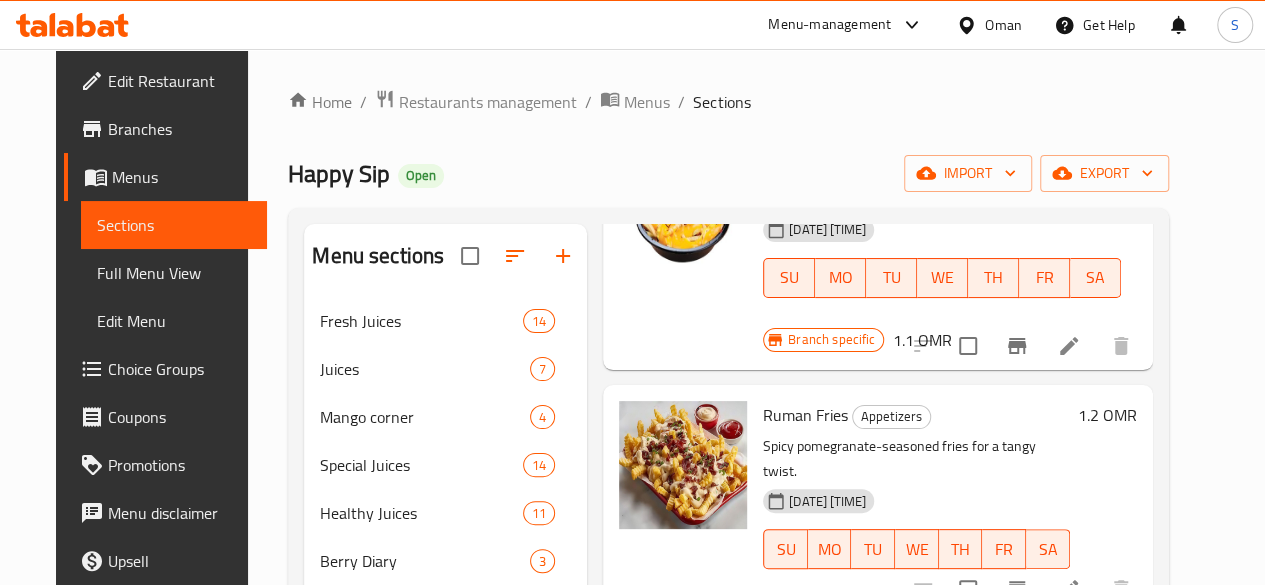scroll, scrollTop: 932, scrollLeft: 0, axis: vertical 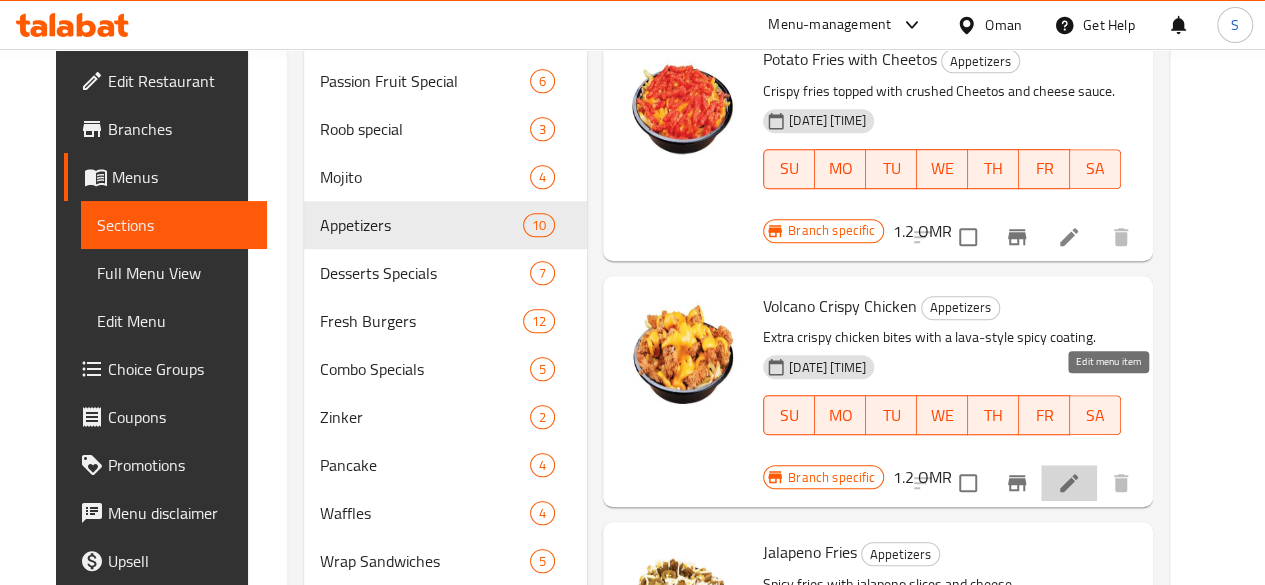 click 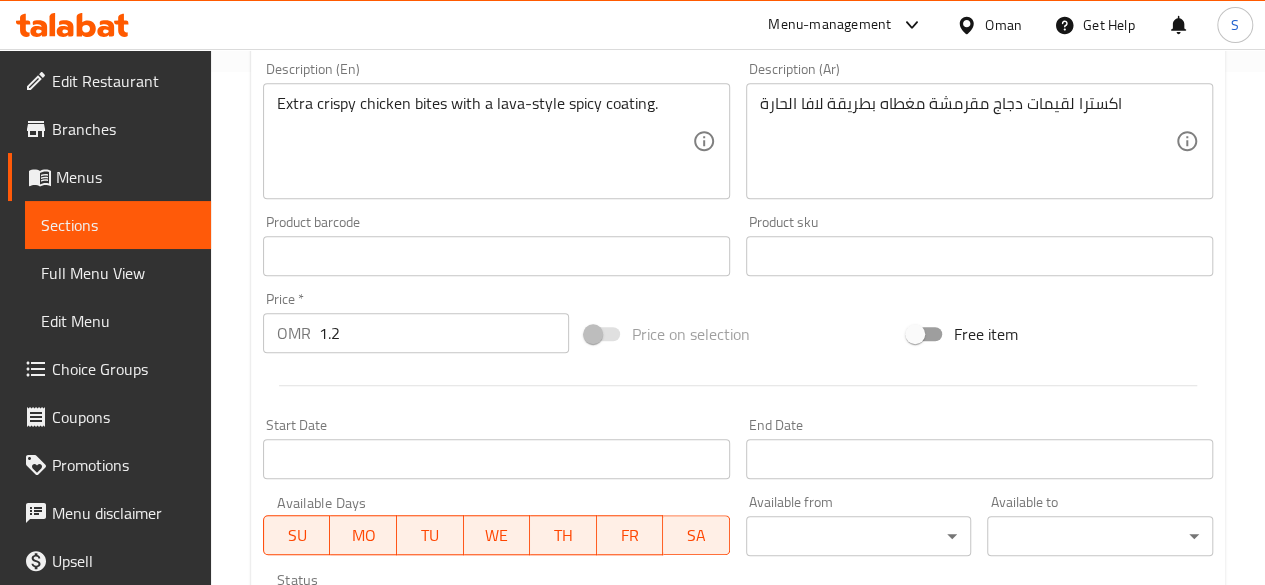scroll, scrollTop: 429, scrollLeft: 0, axis: vertical 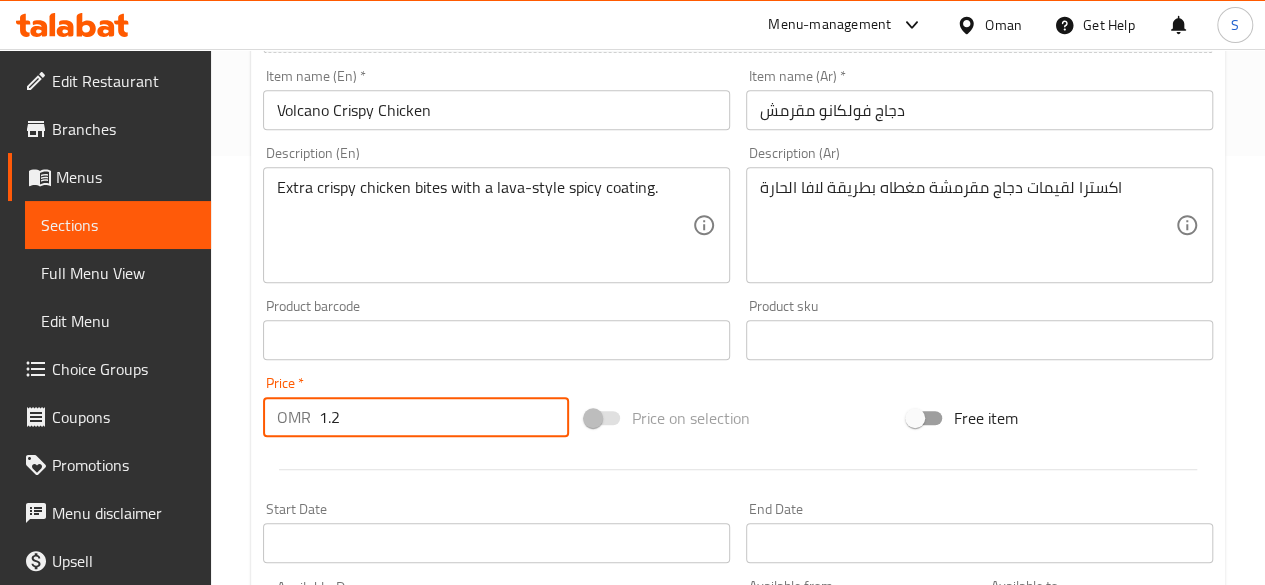 click on "1.2" at bounding box center [444, 417] 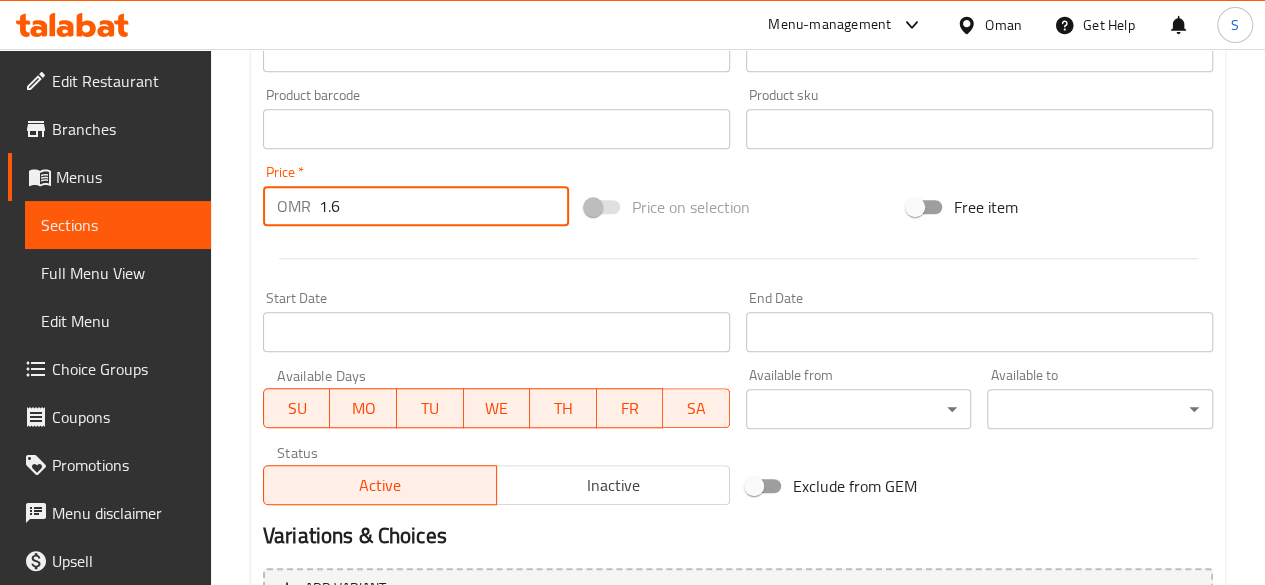 scroll, scrollTop: 857, scrollLeft: 0, axis: vertical 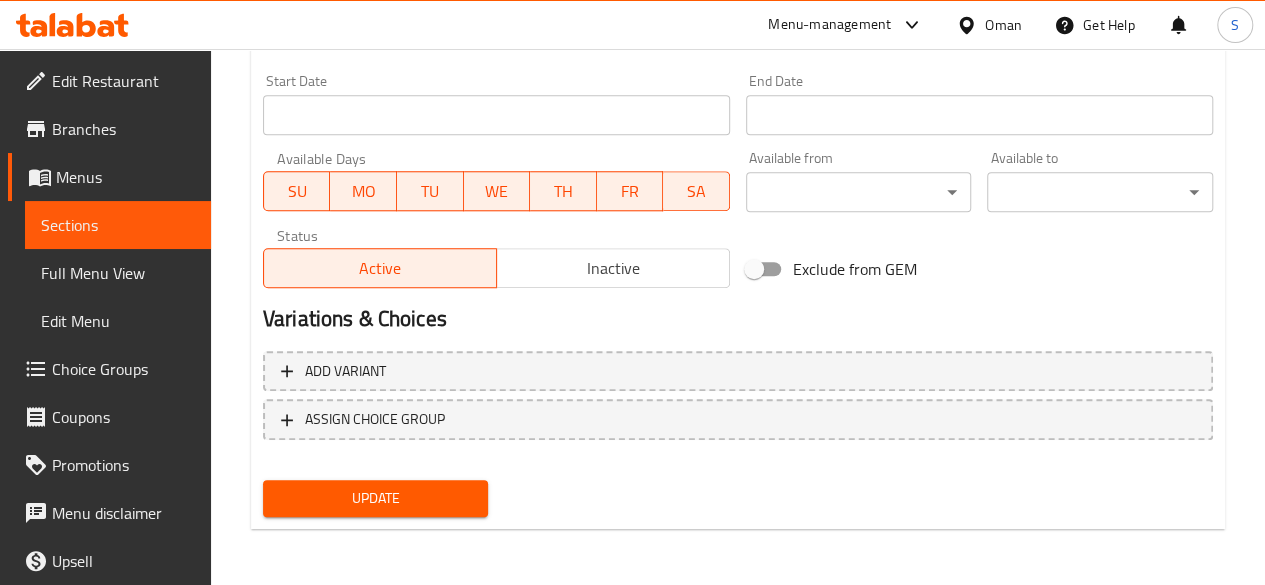 type on "1.6" 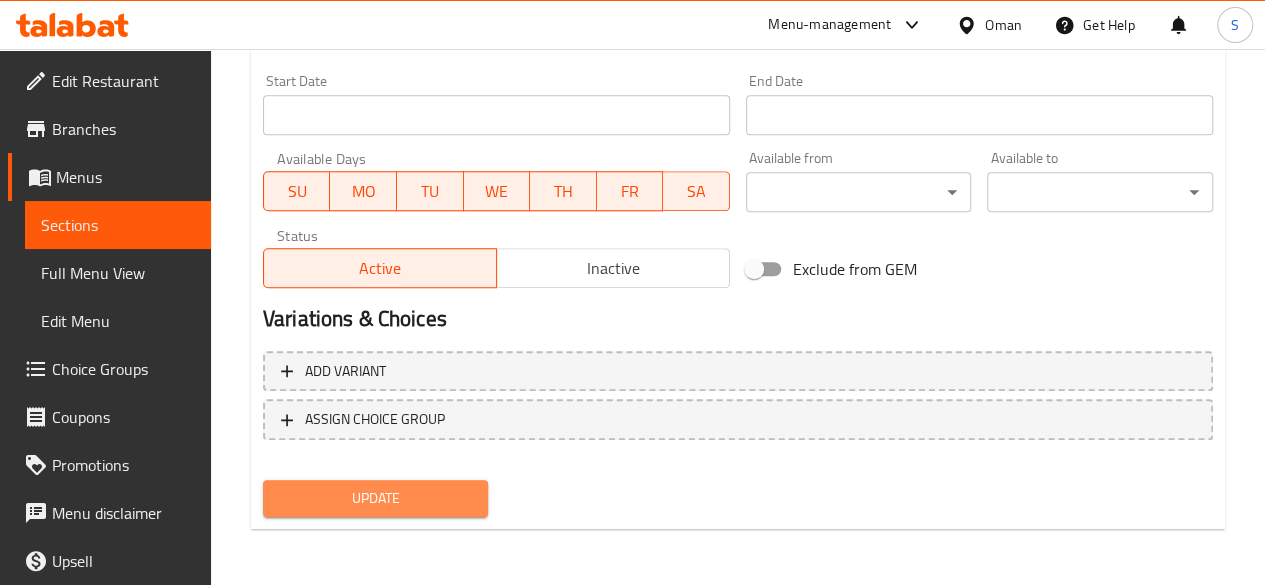 click on "Update" at bounding box center (376, 498) 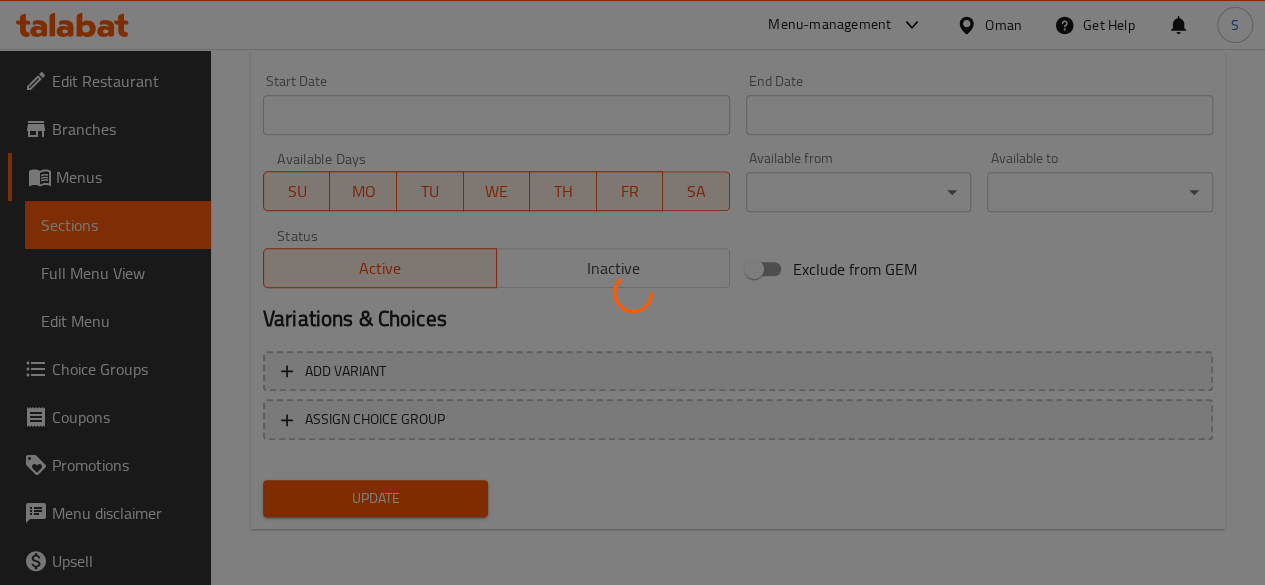 scroll, scrollTop: 0, scrollLeft: 0, axis: both 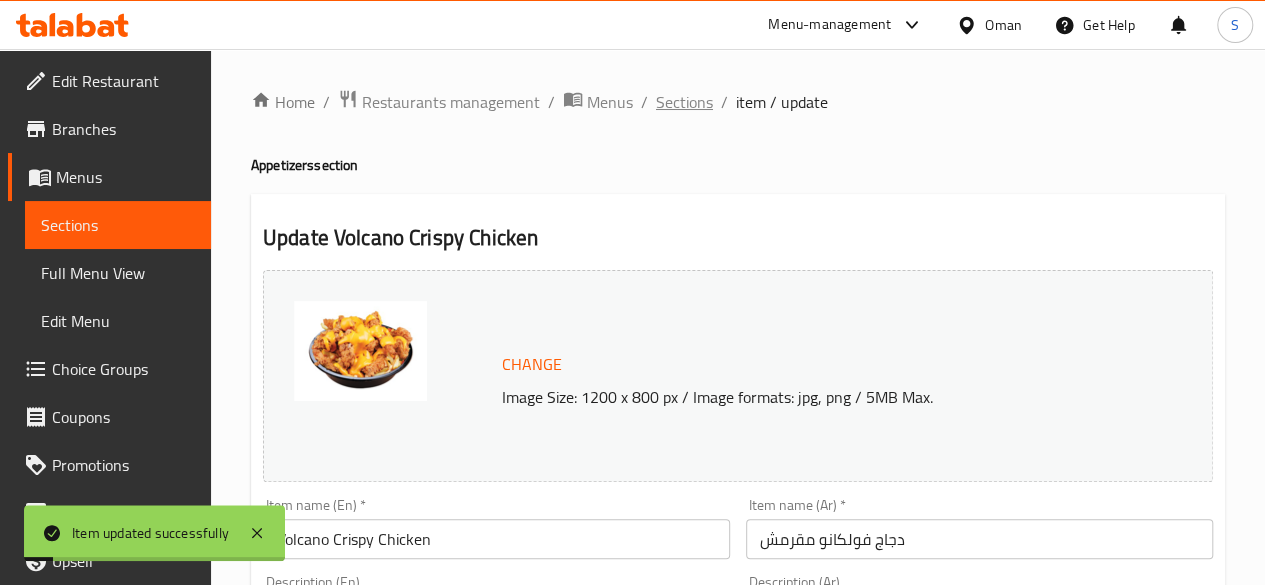 click on "Sections" at bounding box center [684, 102] 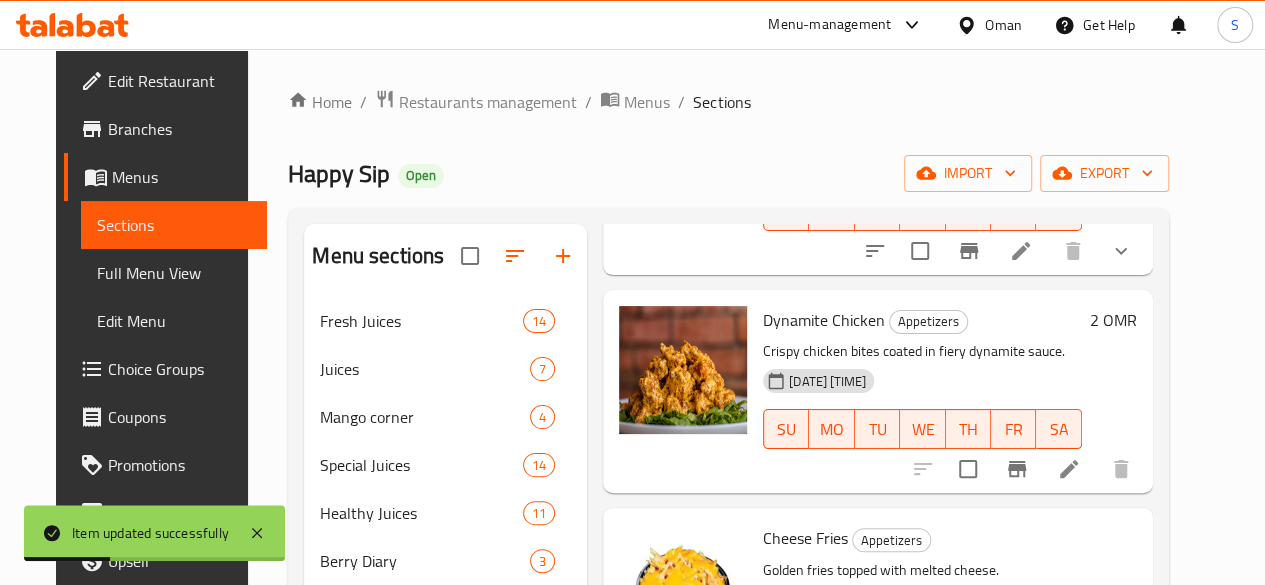 scroll, scrollTop: 932, scrollLeft: 0, axis: vertical 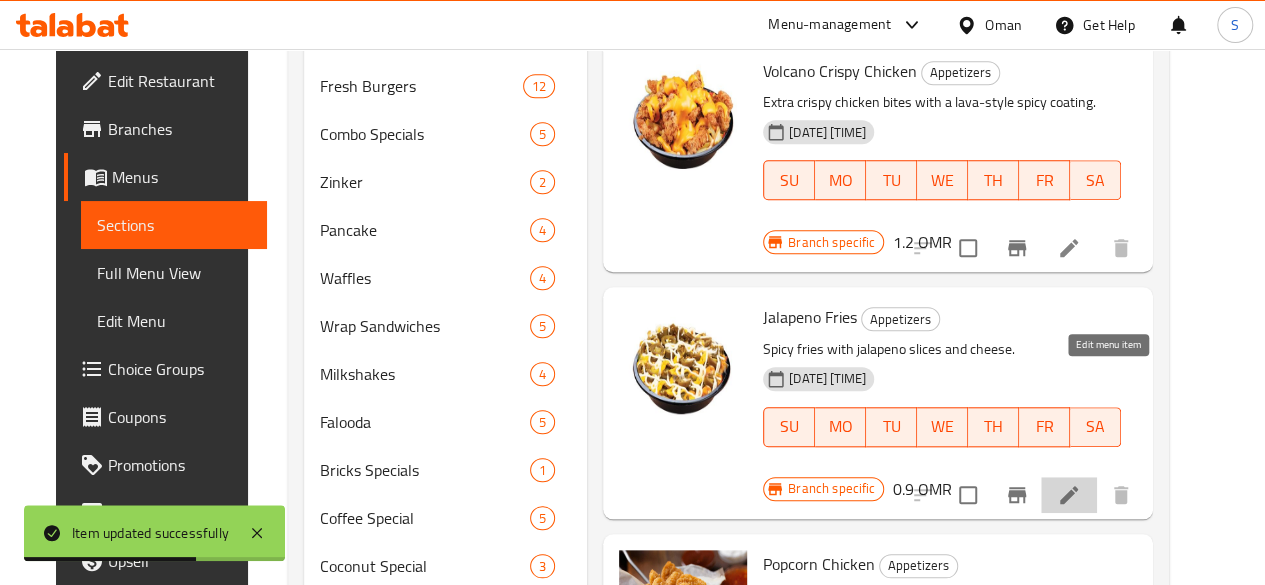 click 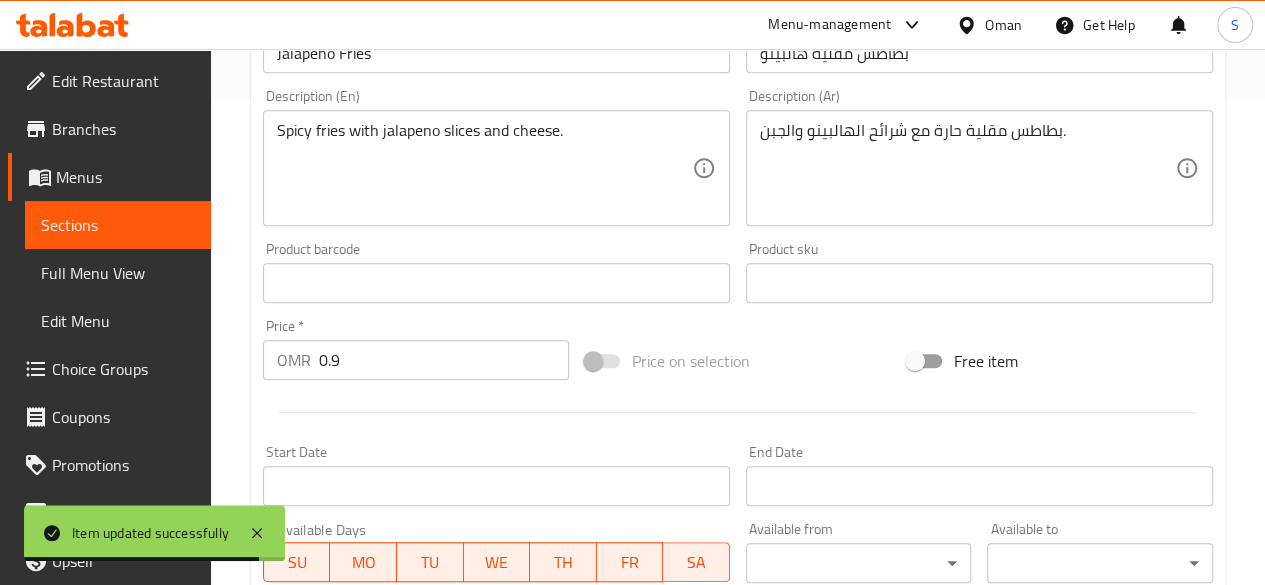 scroll, scrollTop: 494, scrollLeft: 0, axis: vertical 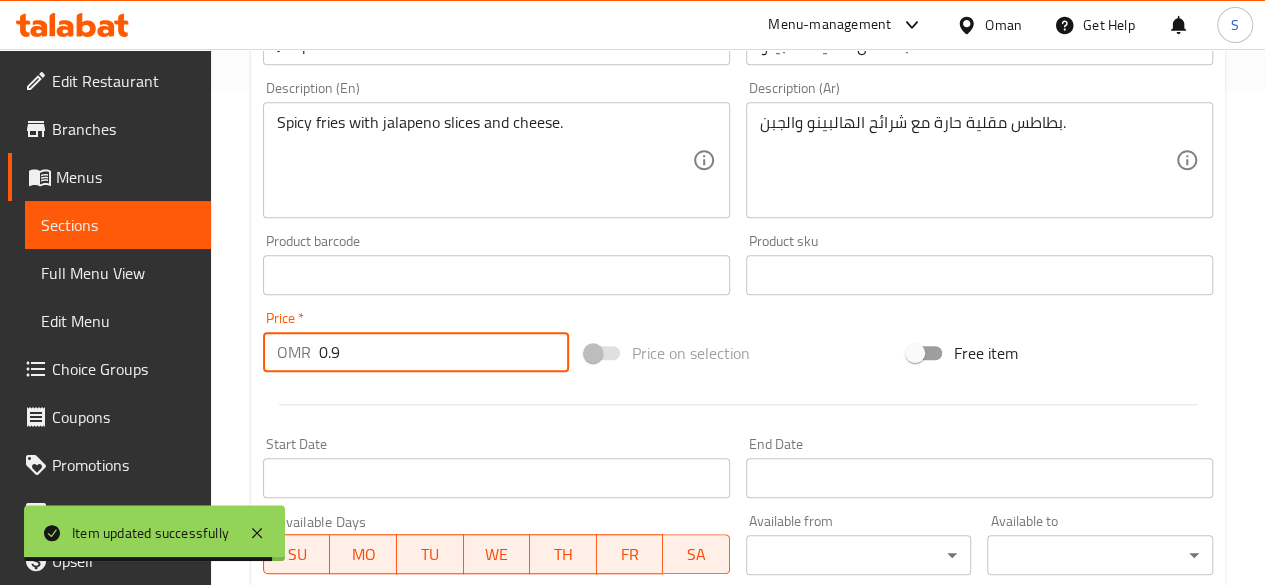 drag, startPoint x: 377, startPoint y: 358, endPoint x: 264, endPoint y: 370, distance: 113.63538 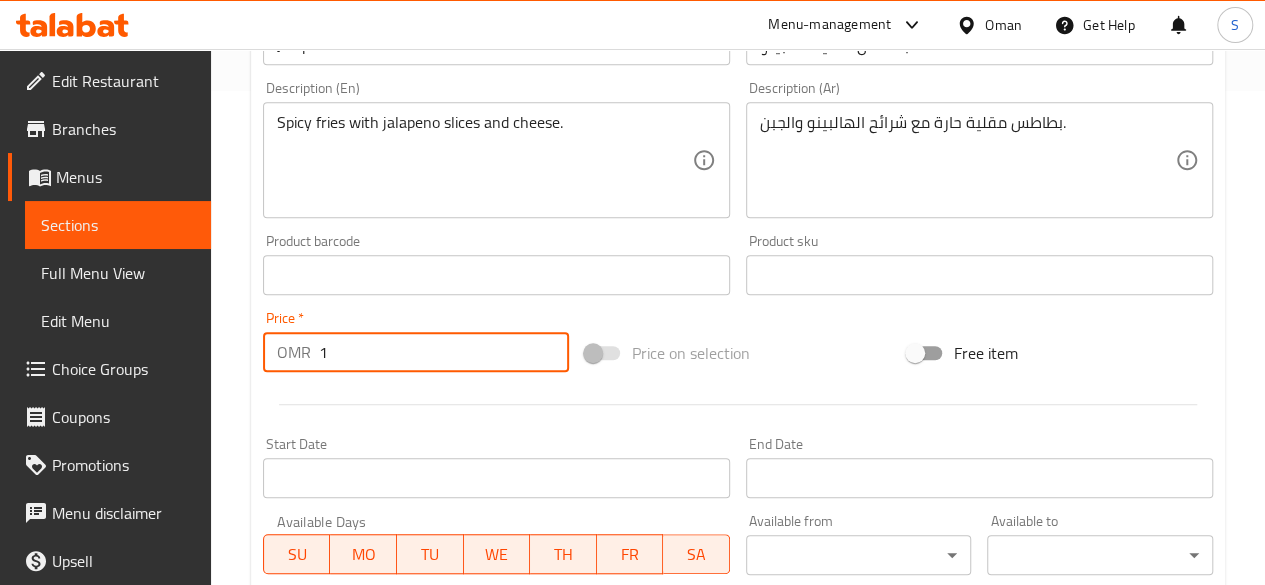scroll, scrollTop: 857, scrollLeft: 0, axis: vertical 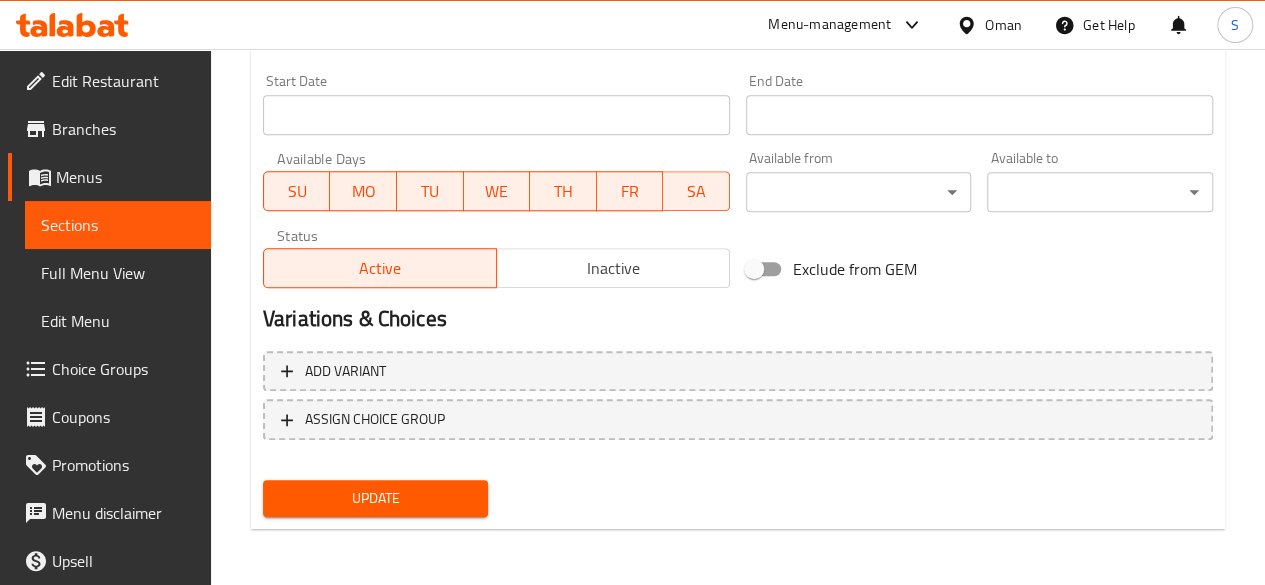 type on "1" 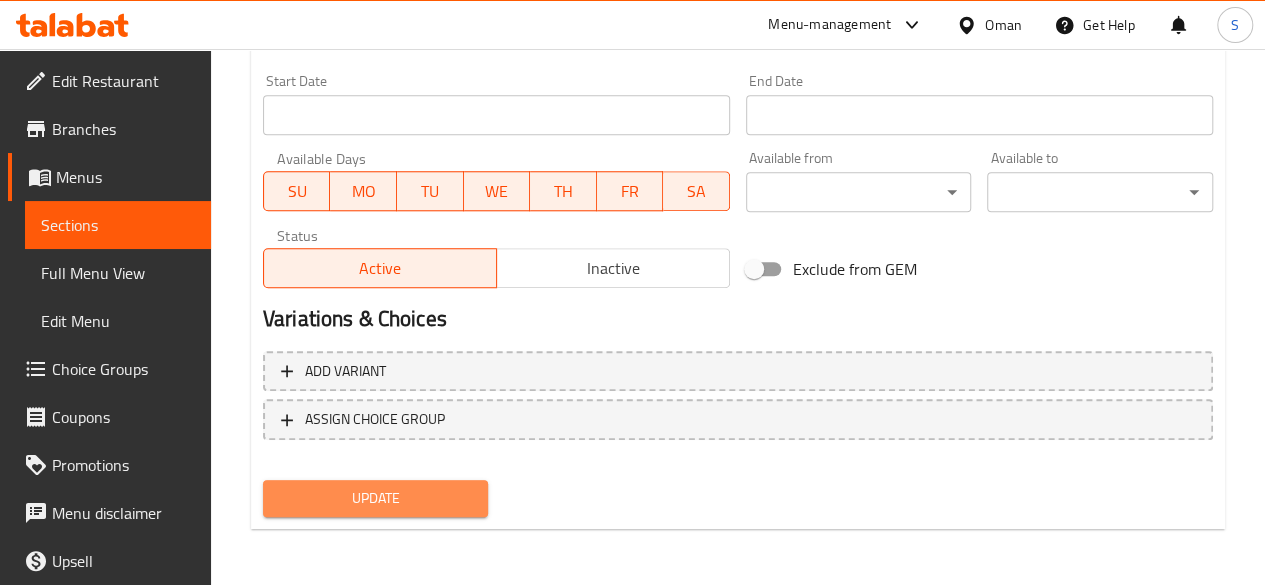 click on "Update" at bounding box center [376, 498] 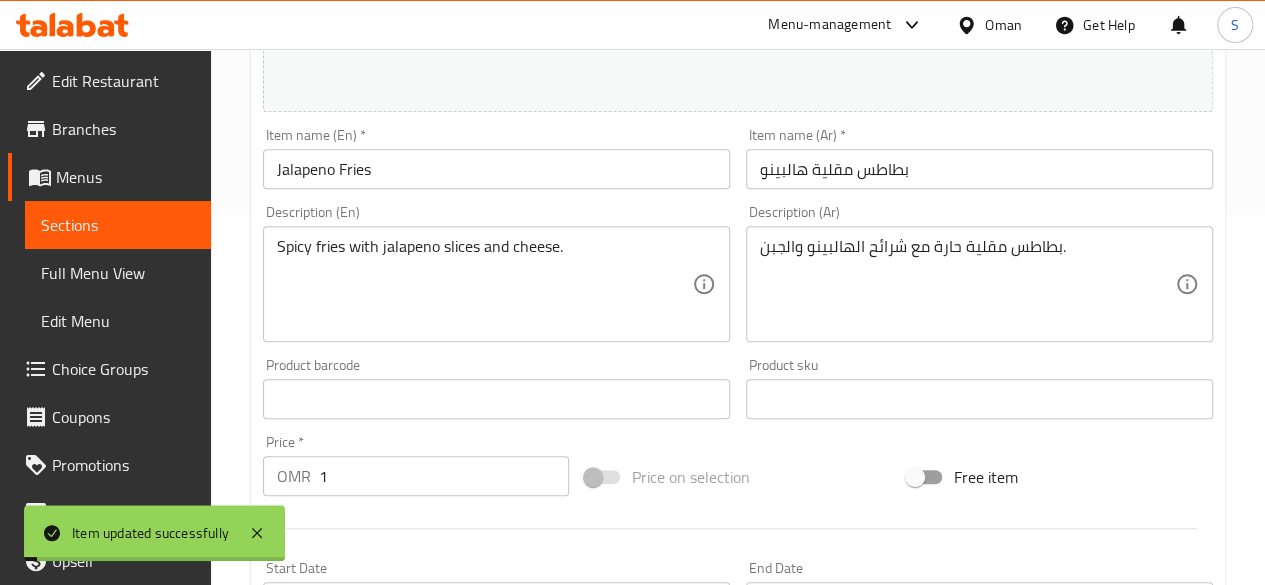 scroll, scrollTop: 0, scrollLeft: 0, axis: both 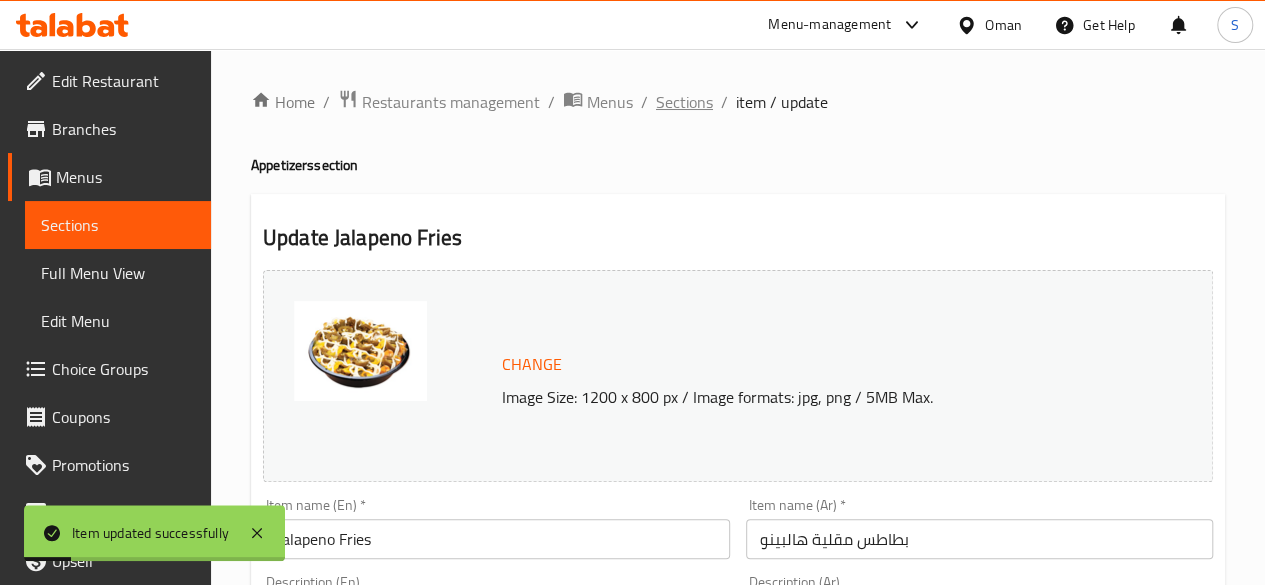 click on "Sections" at bounding box center (684, 102) 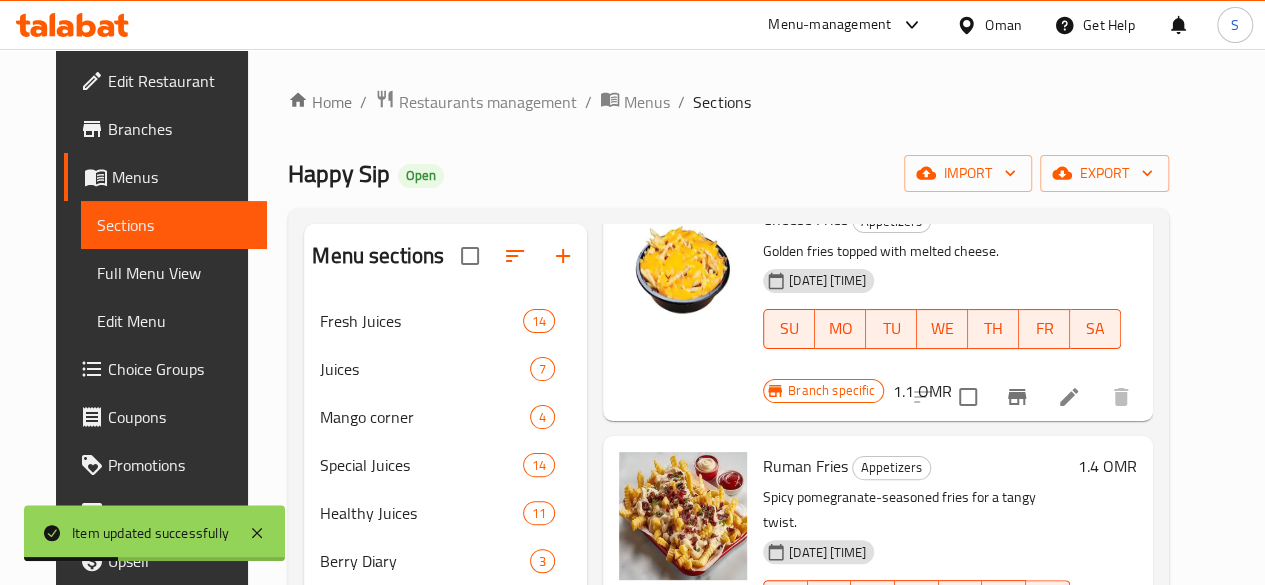 scroll, scrollTop: 932, scrollLeft: 0, axis: vertical 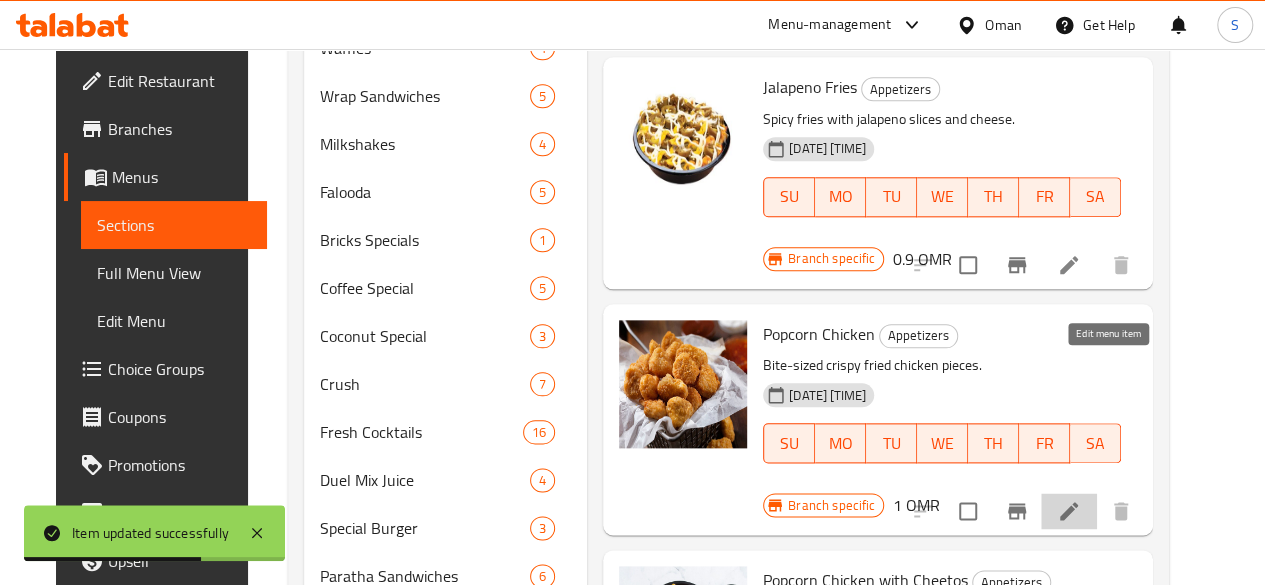 click 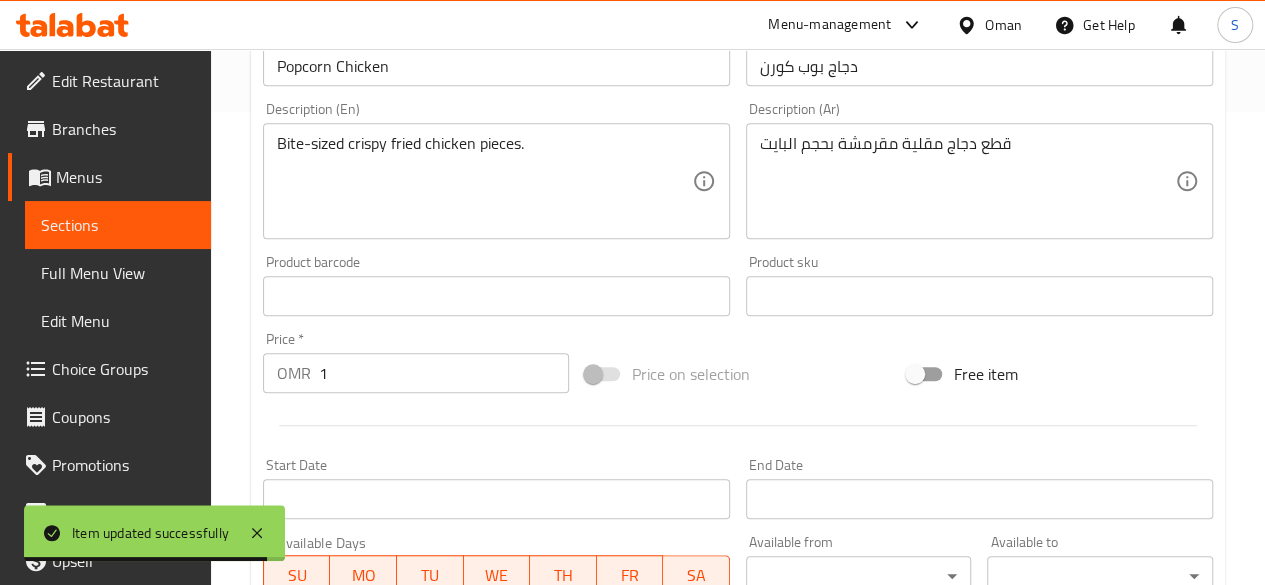 scroll, scrollTop: 474, scrollLeft: 0, axis: vertical 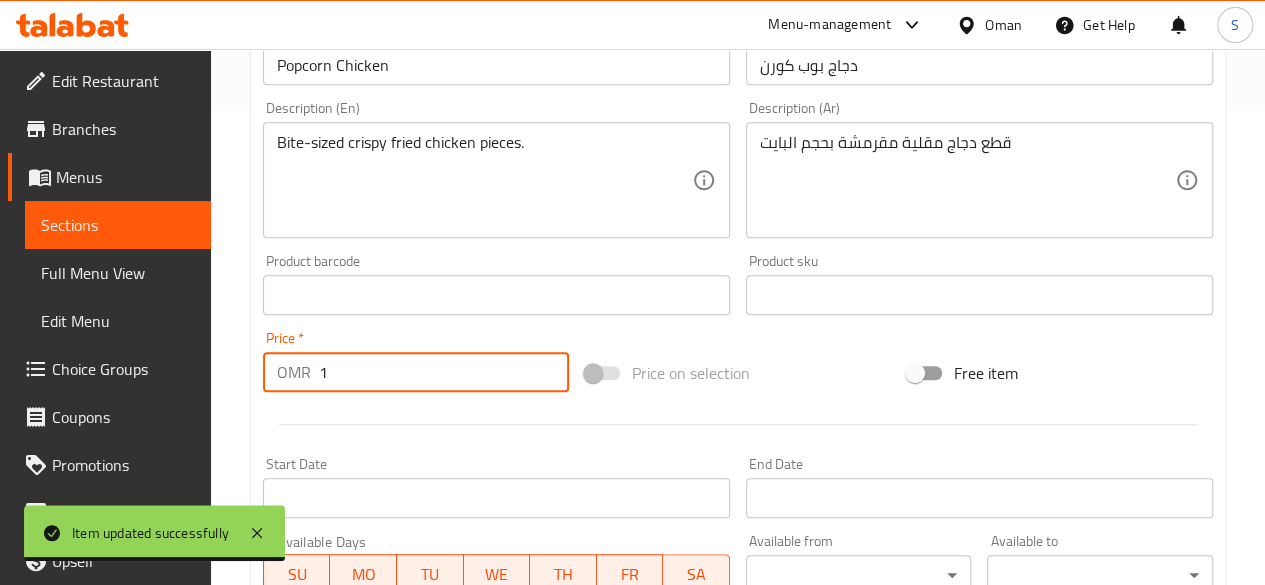click on "1" at bounding box center [444, 372] 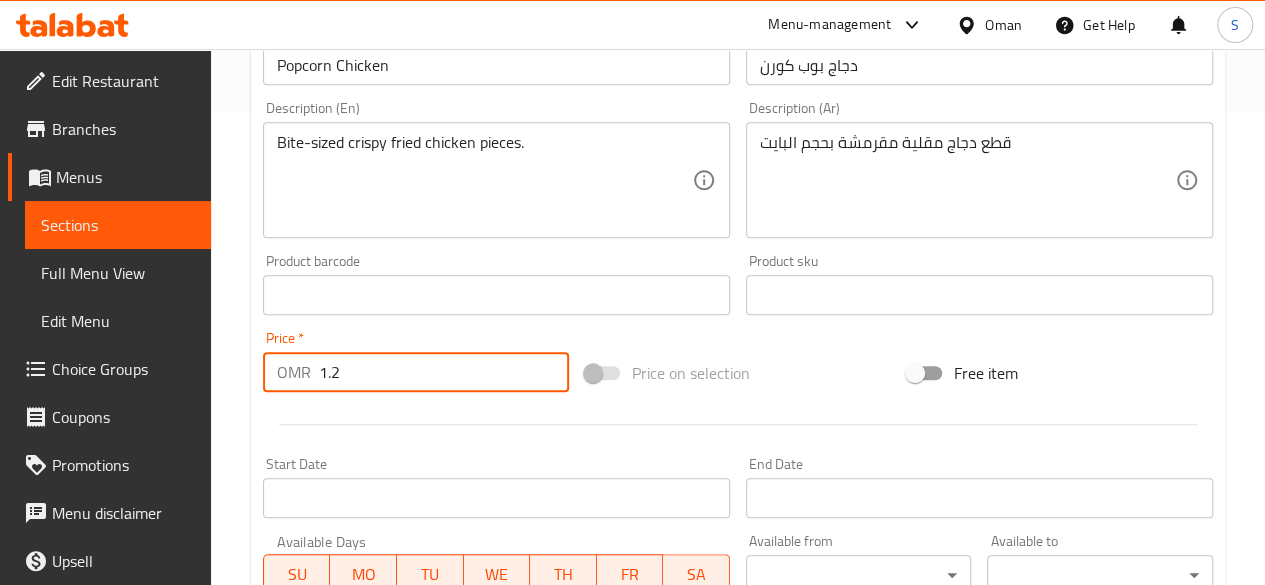 scroll, scrollTop: 857, scrollLeft: 0, axis: vertical 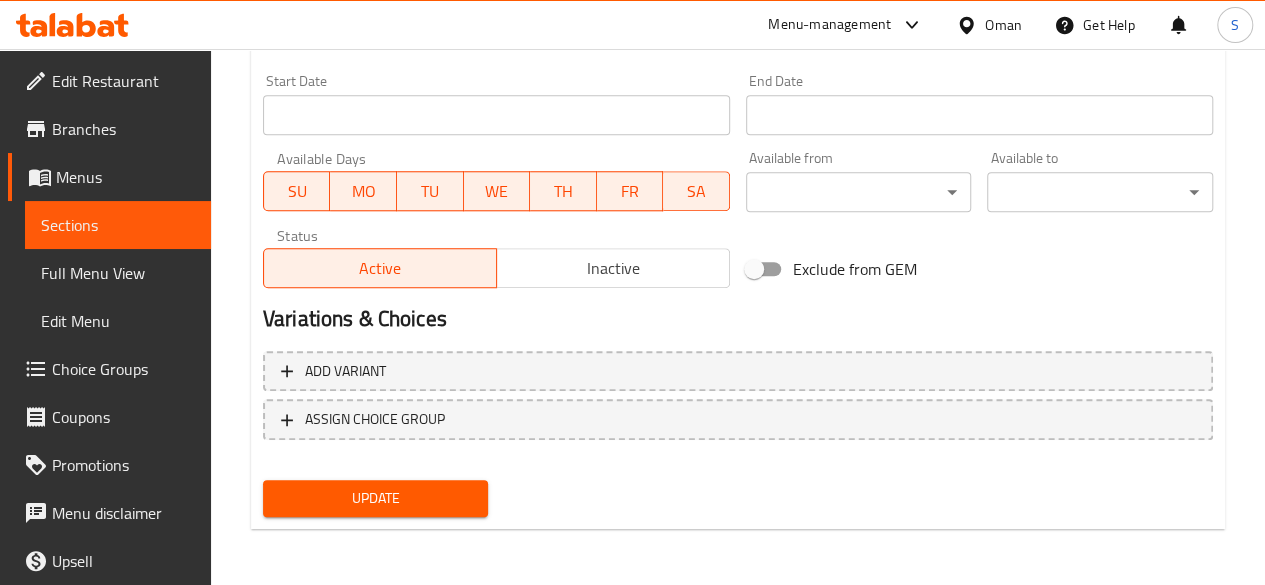 type on "1.2" 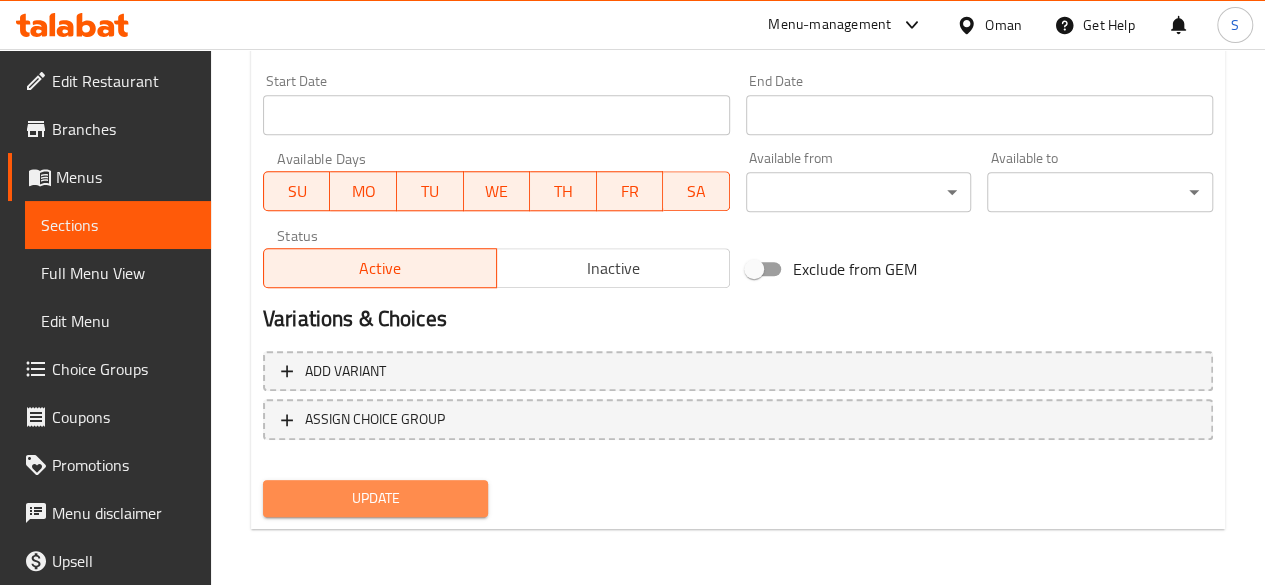 click on "Update" at bounding box center [376, 498] 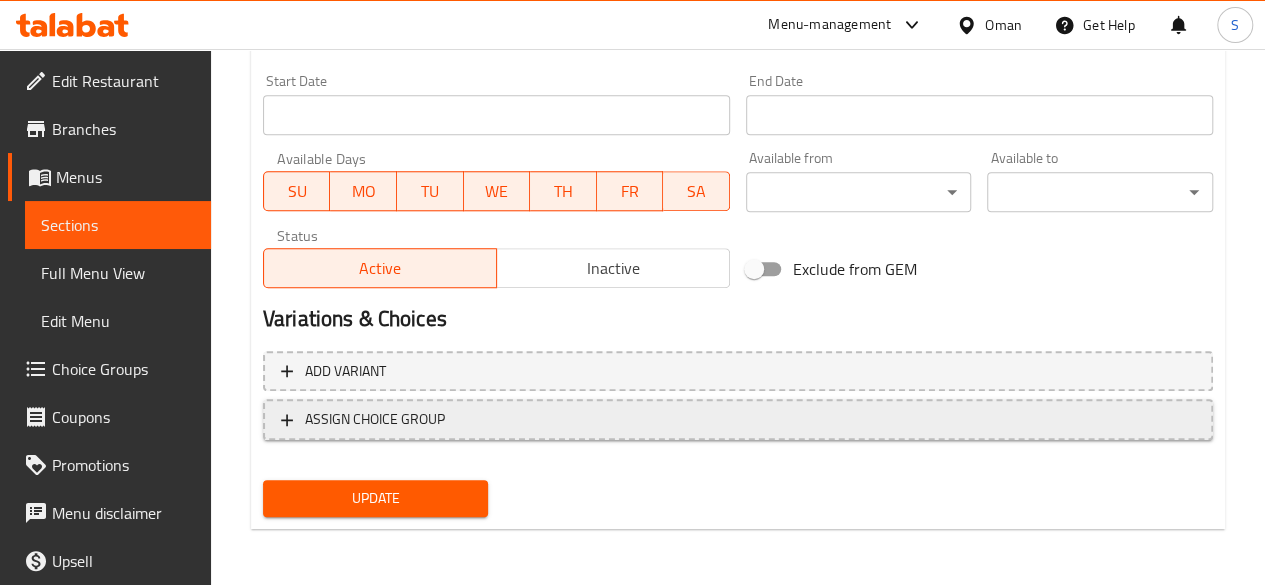 type 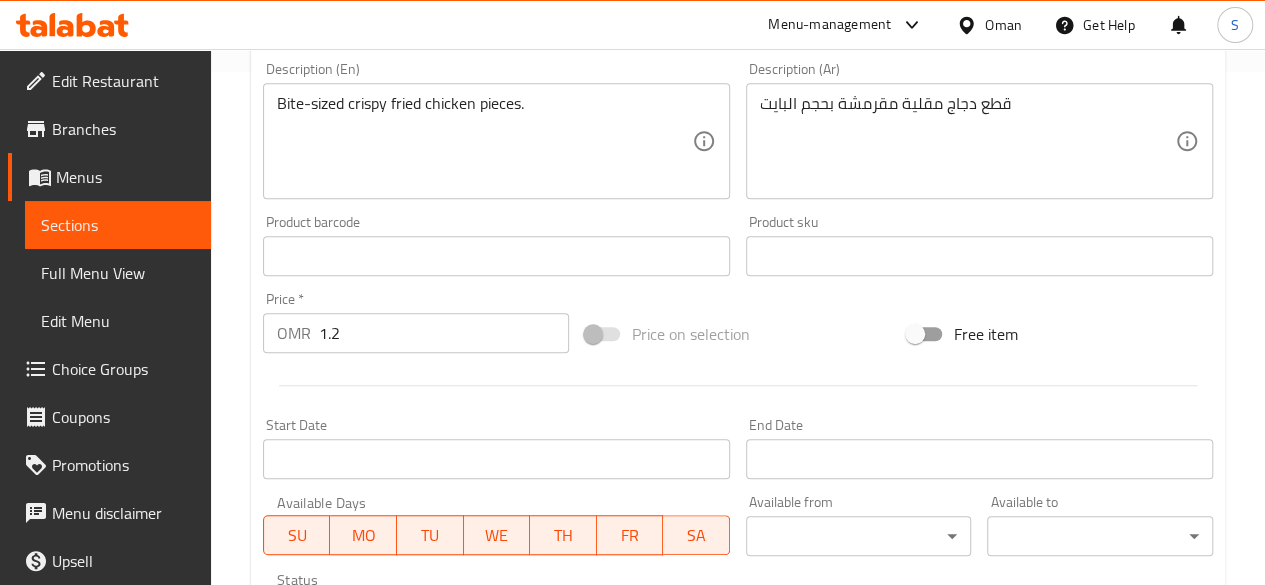 scroll, scrollTop: 857, scrollLeft: 0, axis: vertical 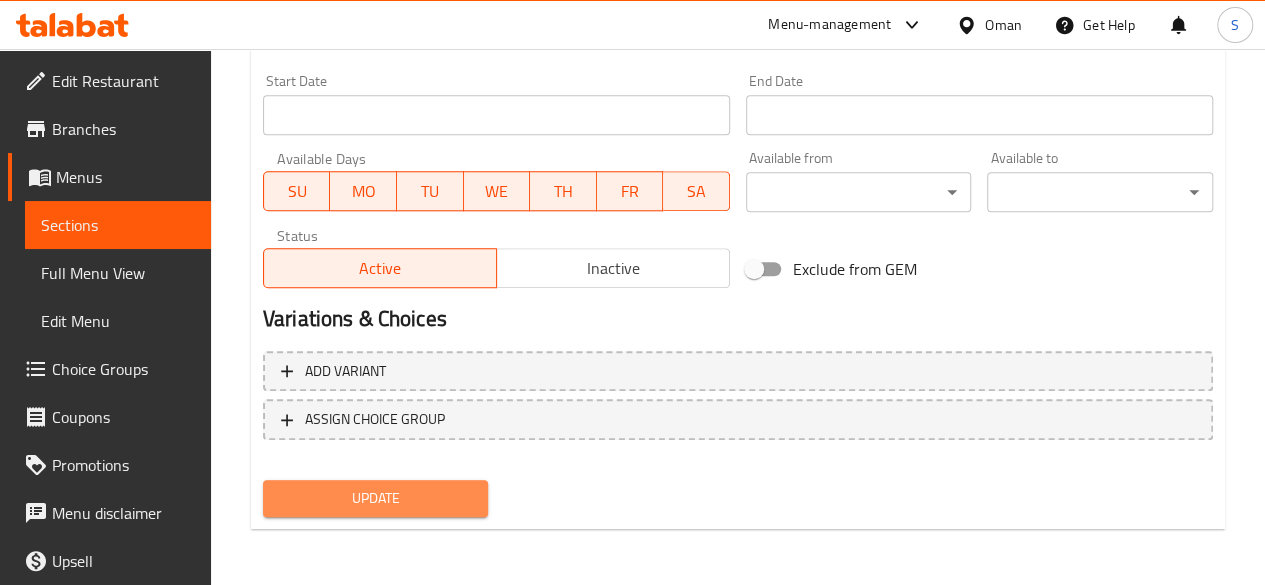 click on "Update" at bounding box center (376, 498) 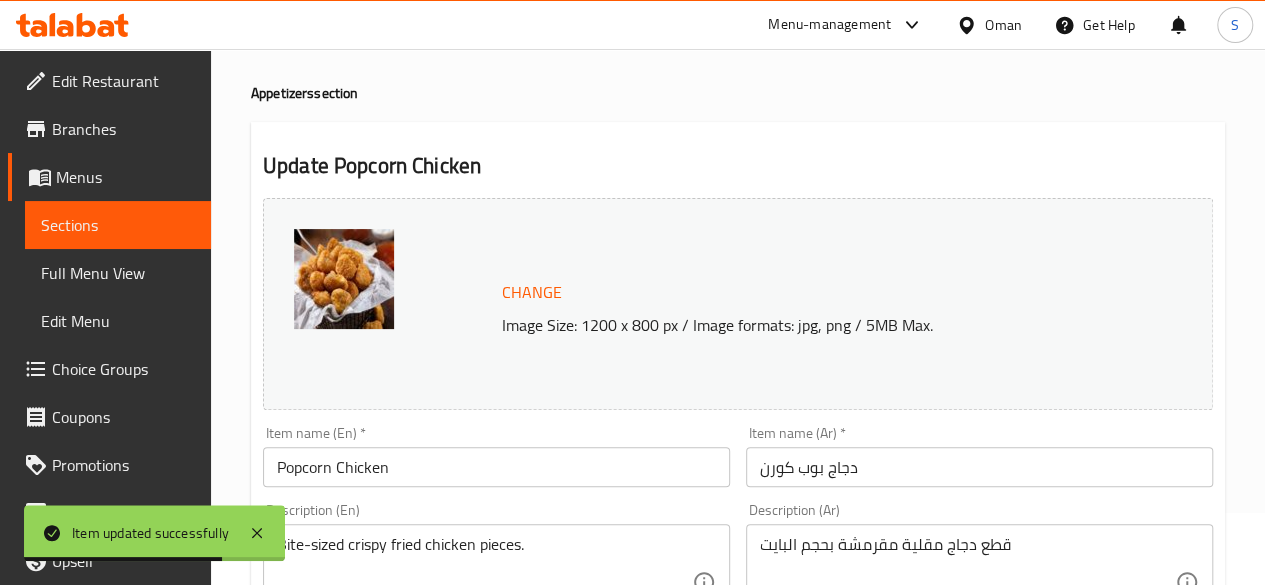 scroll, scrollTop: 0, scrollLeft: 0, axis: both 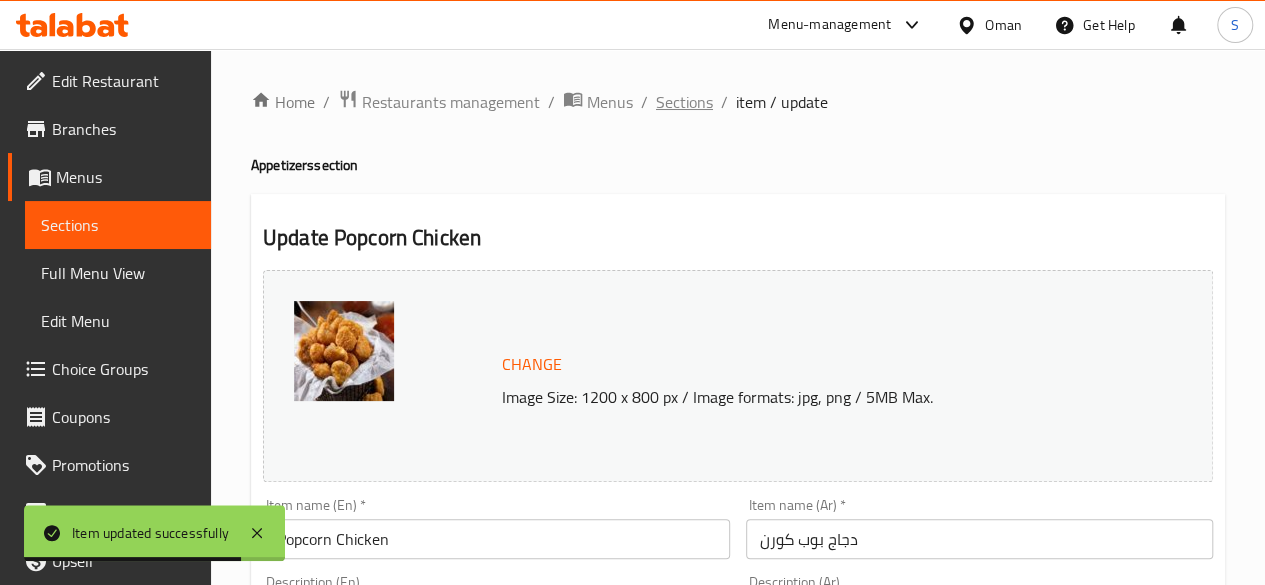 click on "Sections" at bounding box center [684, 102] 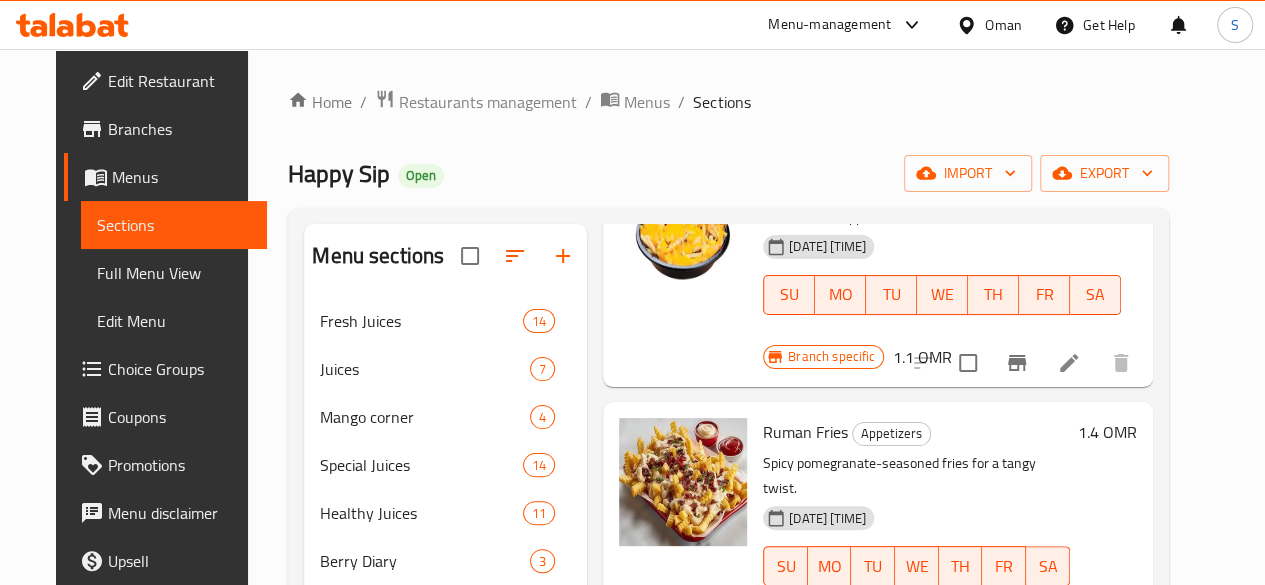 scroll, scrollTop: 932, scrollLeft: 0, axis: vertical 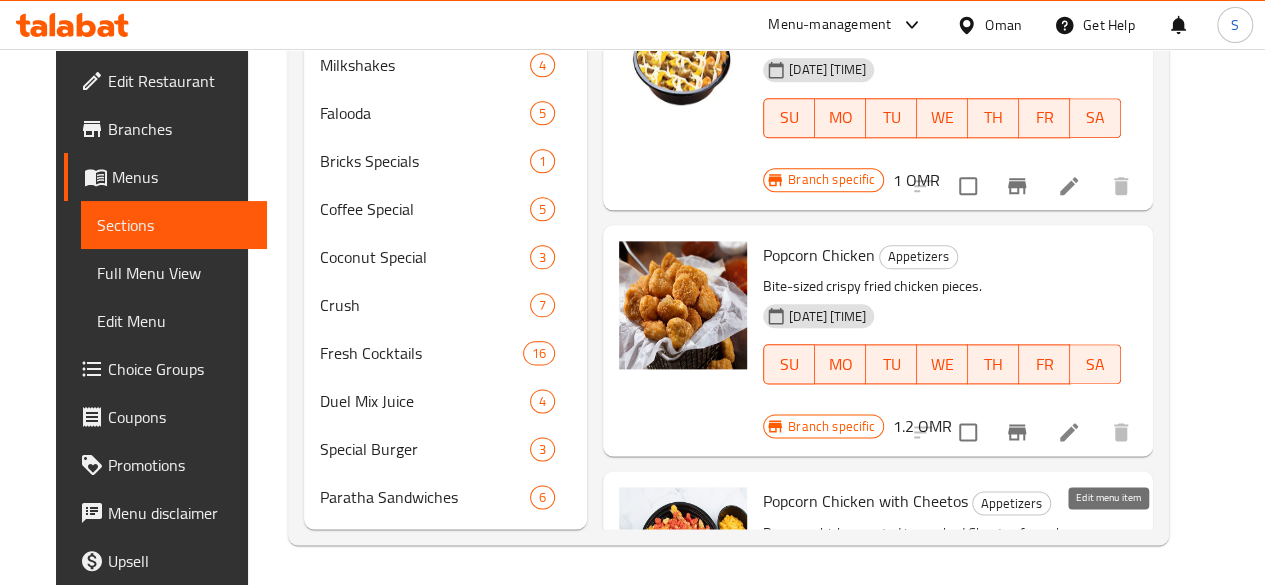 click 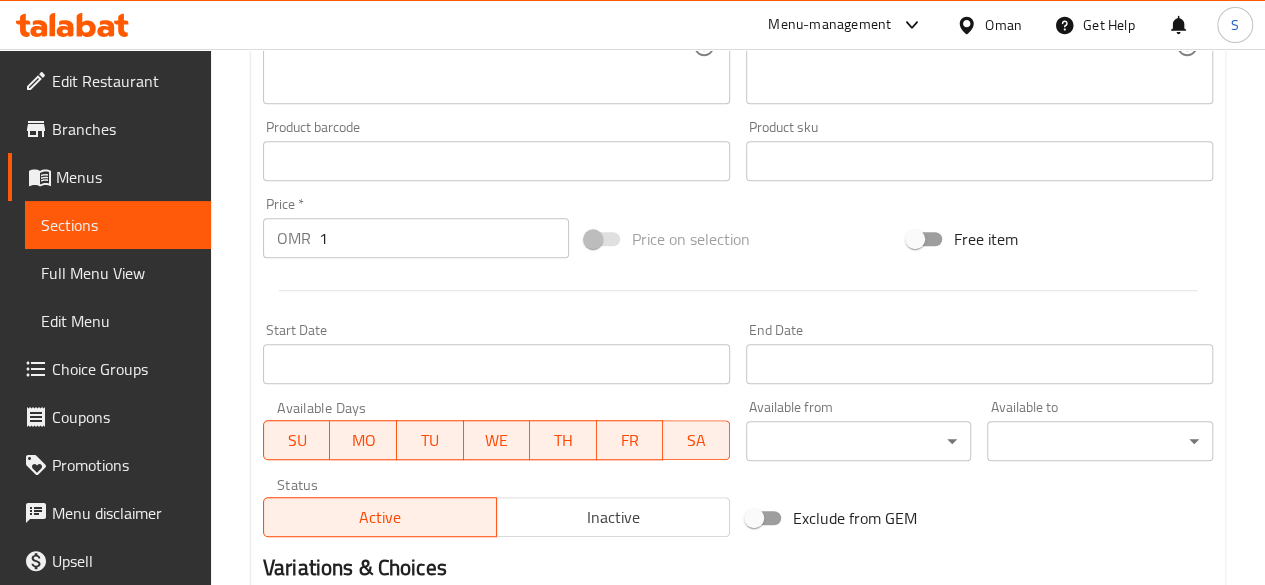 scroll, scrollTop: 602, scrollLeft: 0, axis: vertical 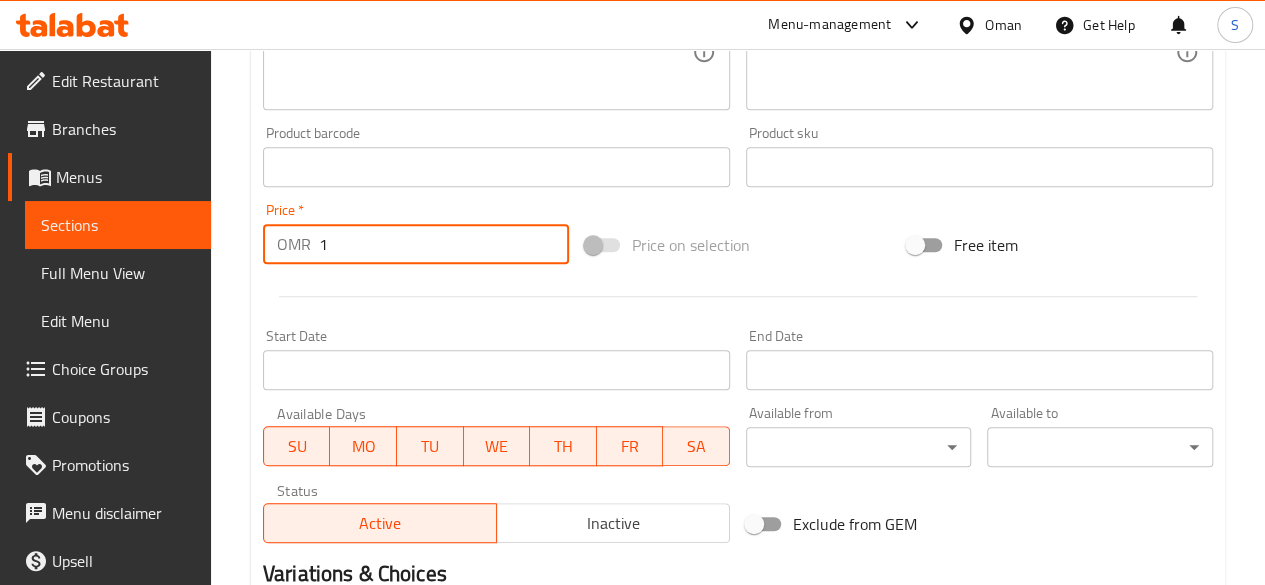 click on "1" at bounding box center [444, 244] 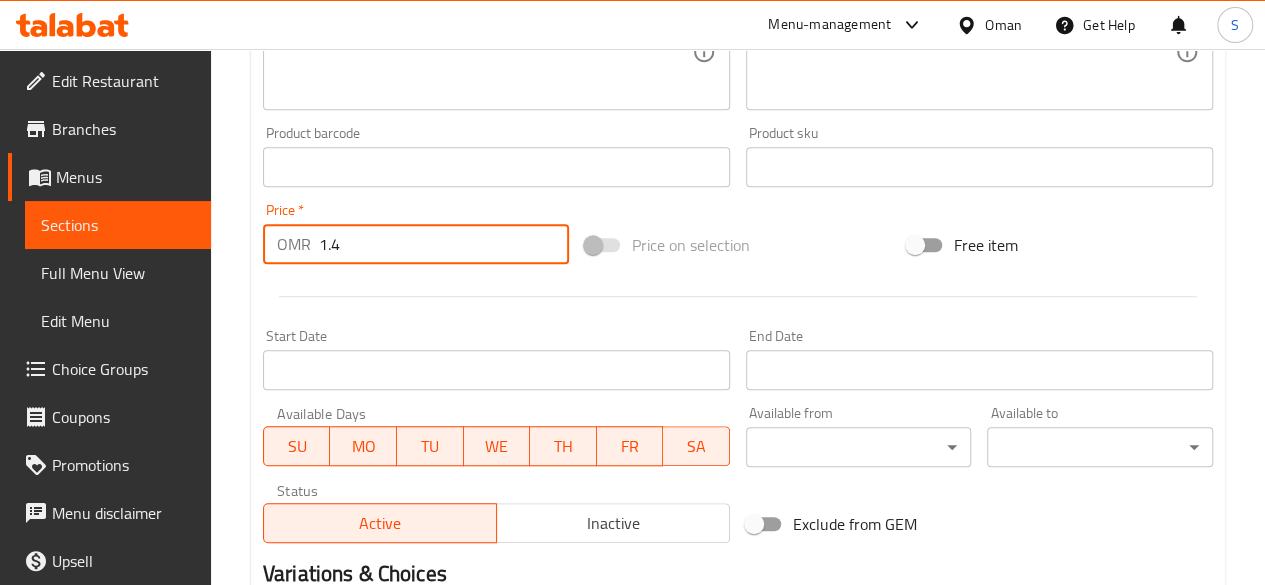 scroll, scrollTop: 857, scrollLeft: 0, axis: vertical 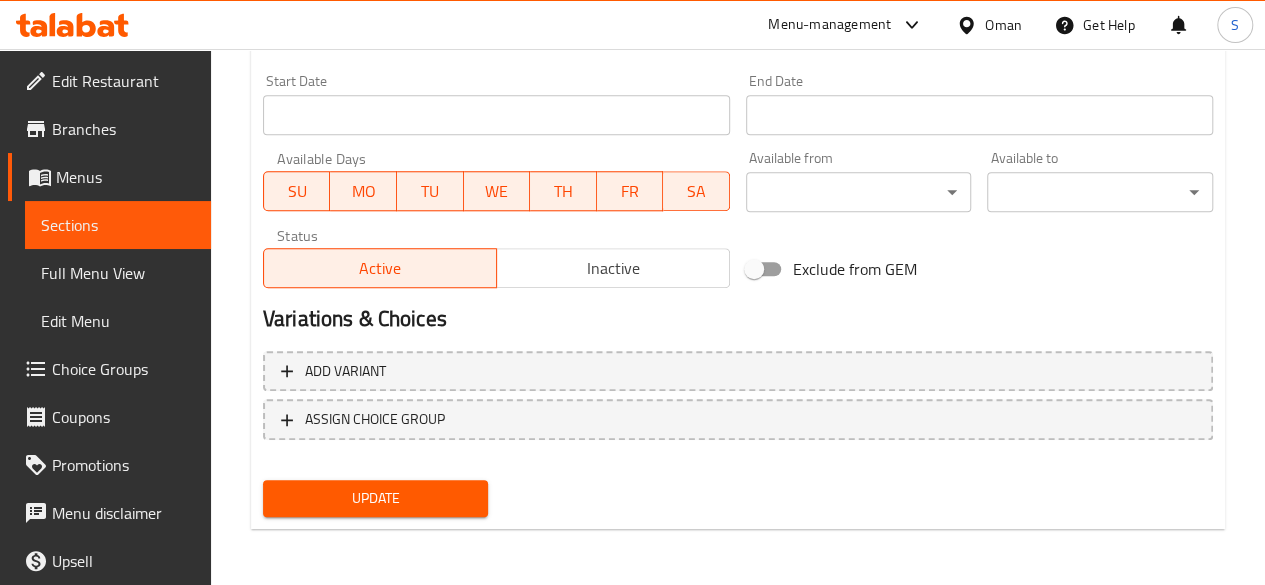type on "1.4" 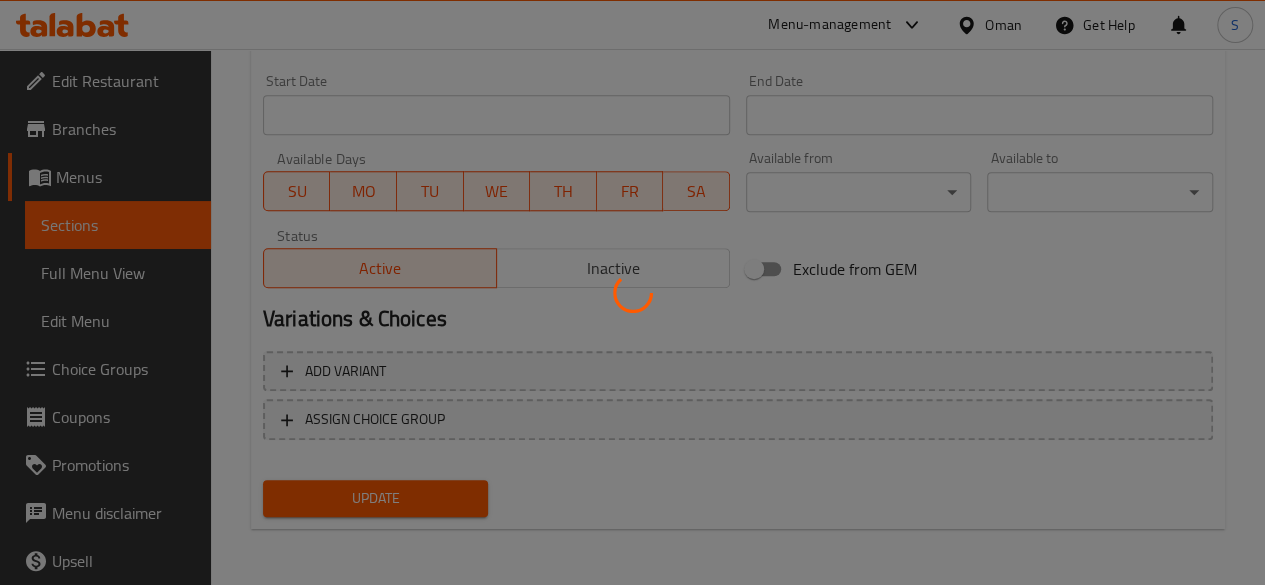scroll, scrollTop: 0, scrollLeft: 0, axis: both 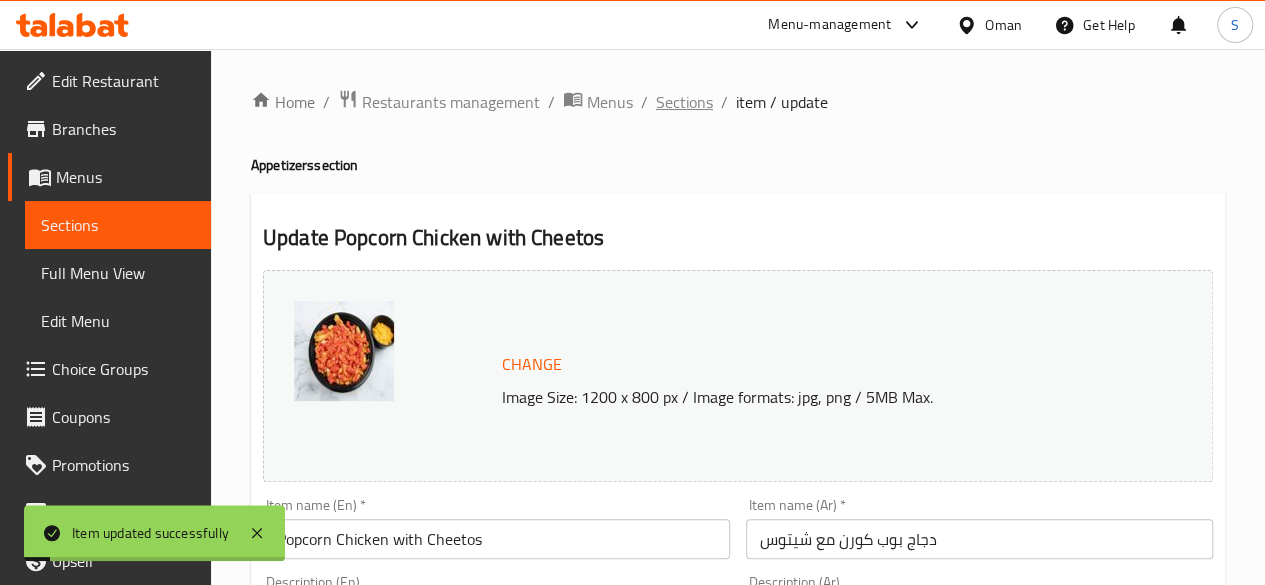 click on "Sections" at bounding box center (684, 102) 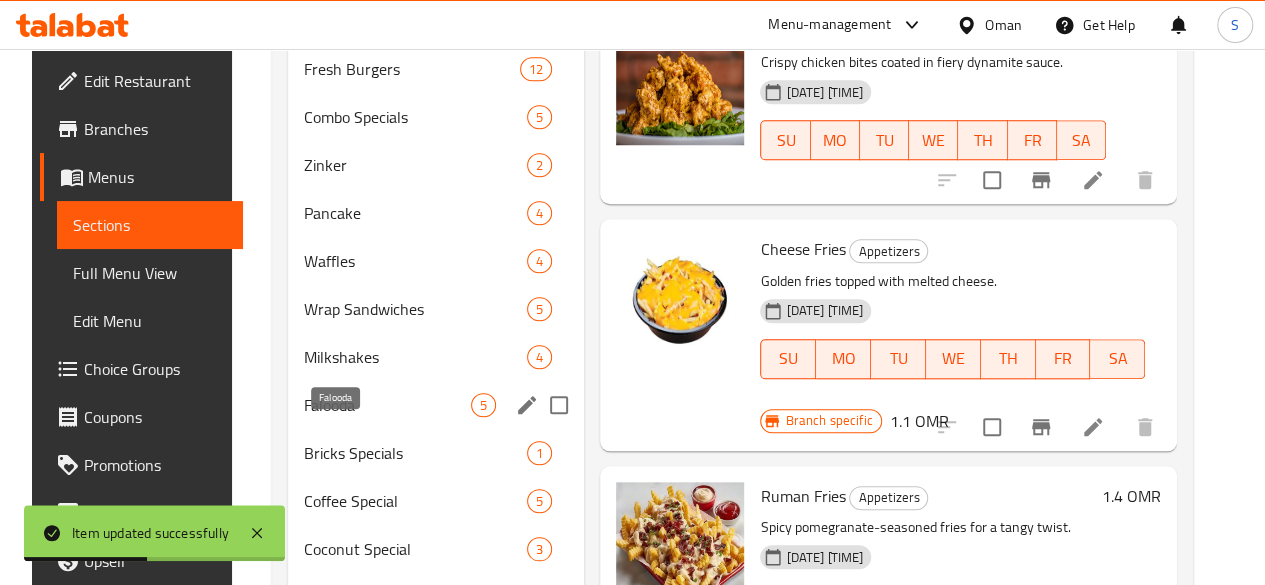 scroll, scrollTop: 1101, scrollLeft: 0, axis: vertical 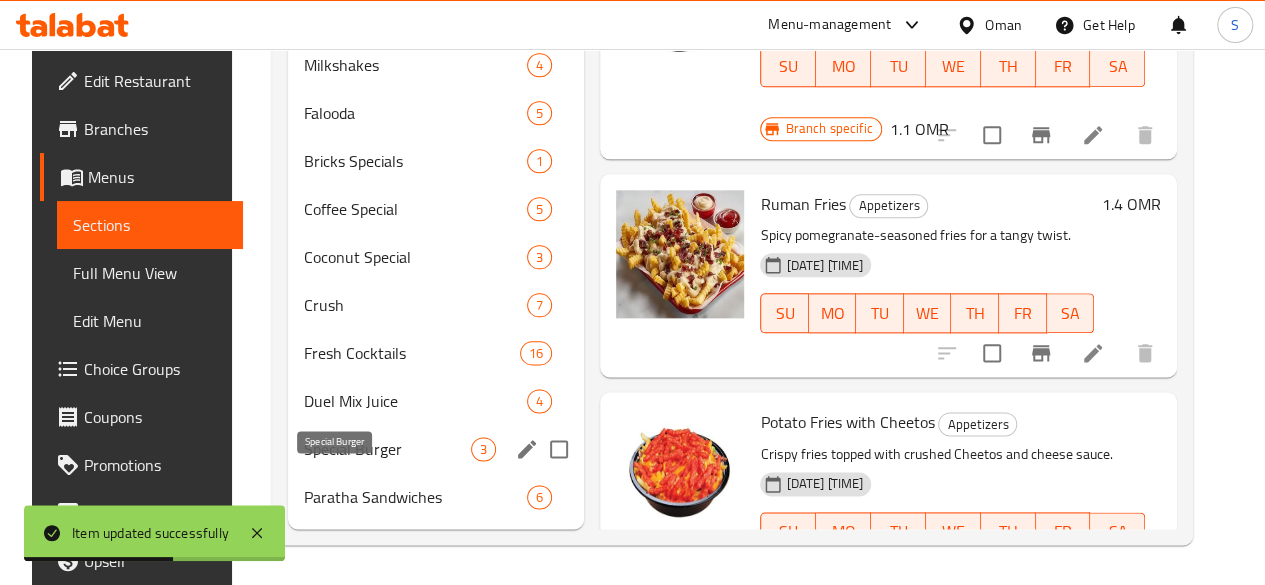 click on "Special Burger" at bounding box center (387, 449) 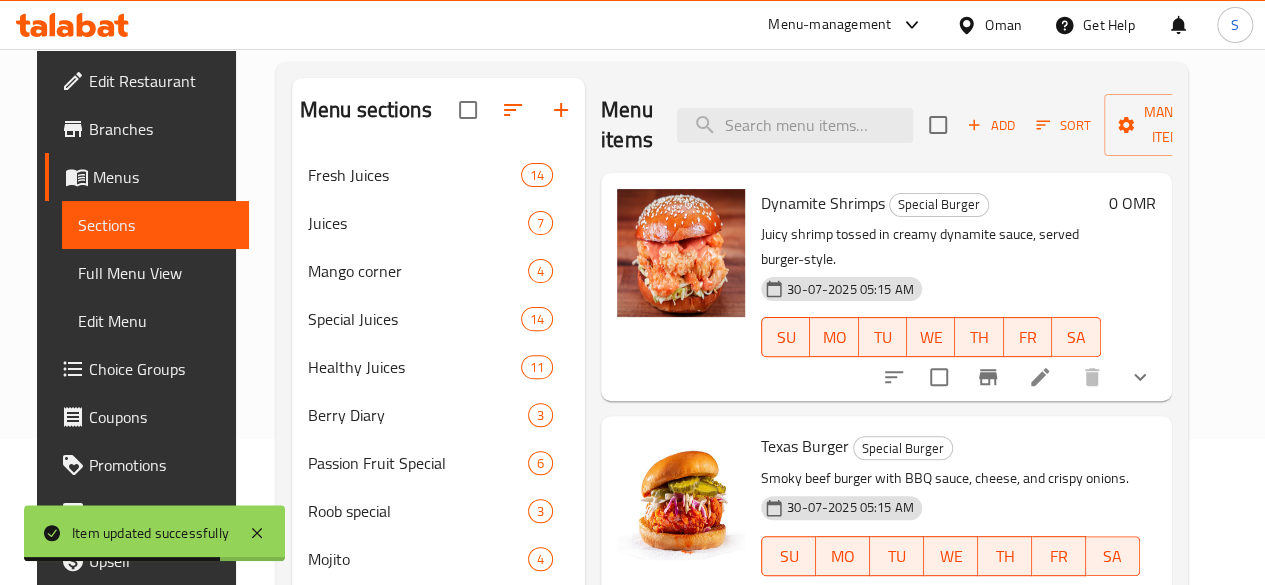 scroll, scrollTop: 144, scrollLeft: 0, axis: vertical 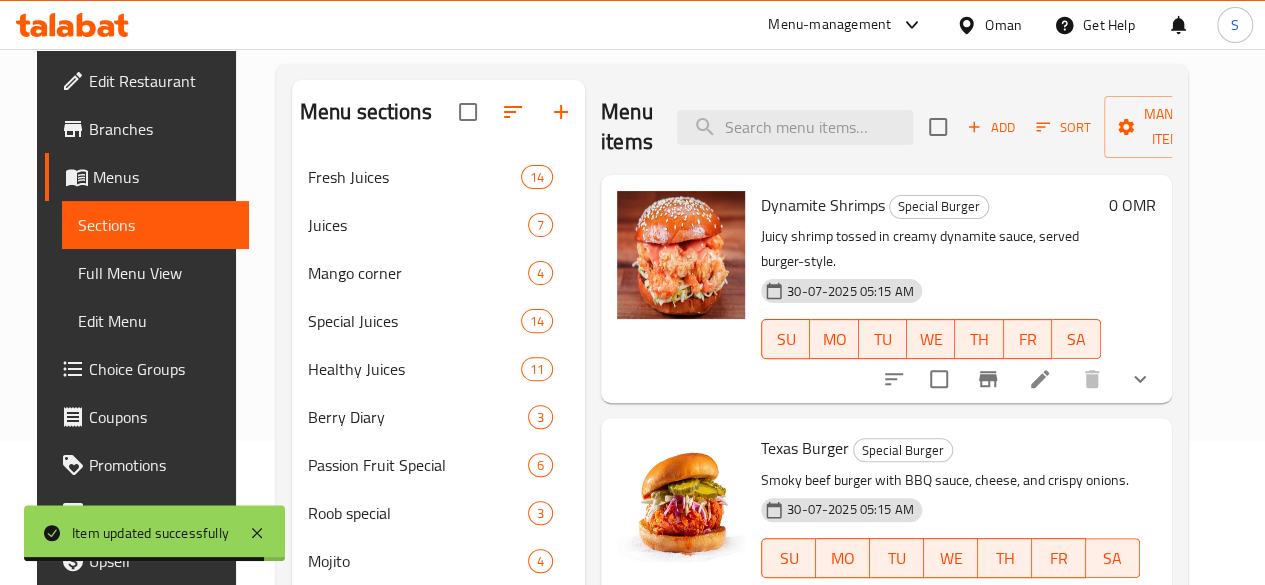 click on "0   OMR" at bounding box center [1132, 205] 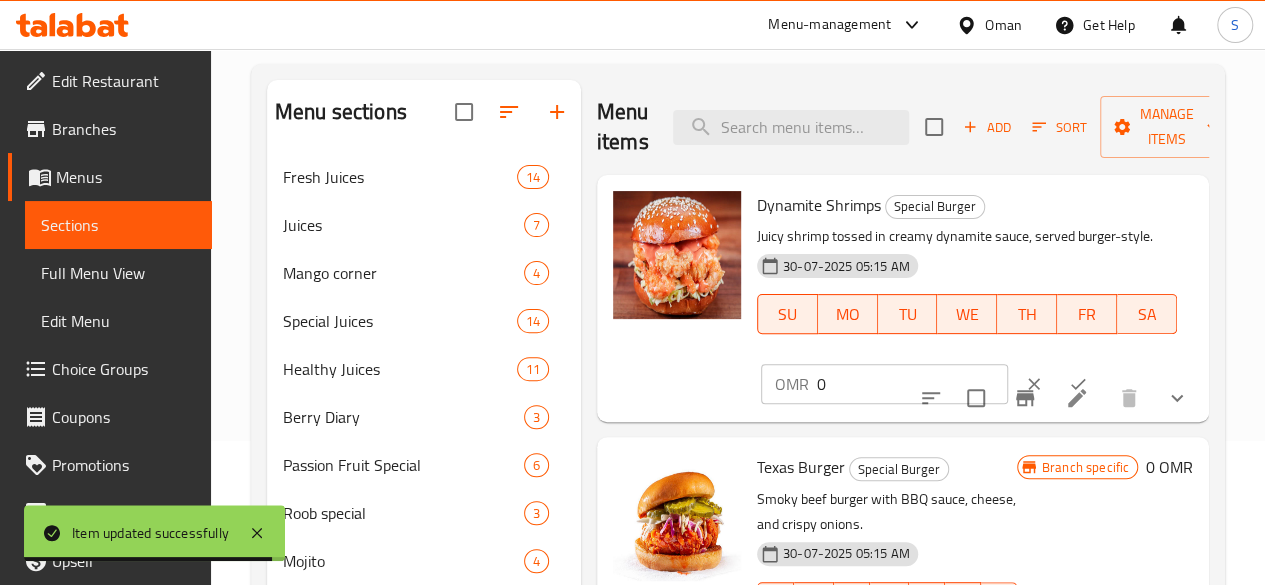 click on "Dynamite Shrimps   Special Burger" at bounding box center [967, 205] 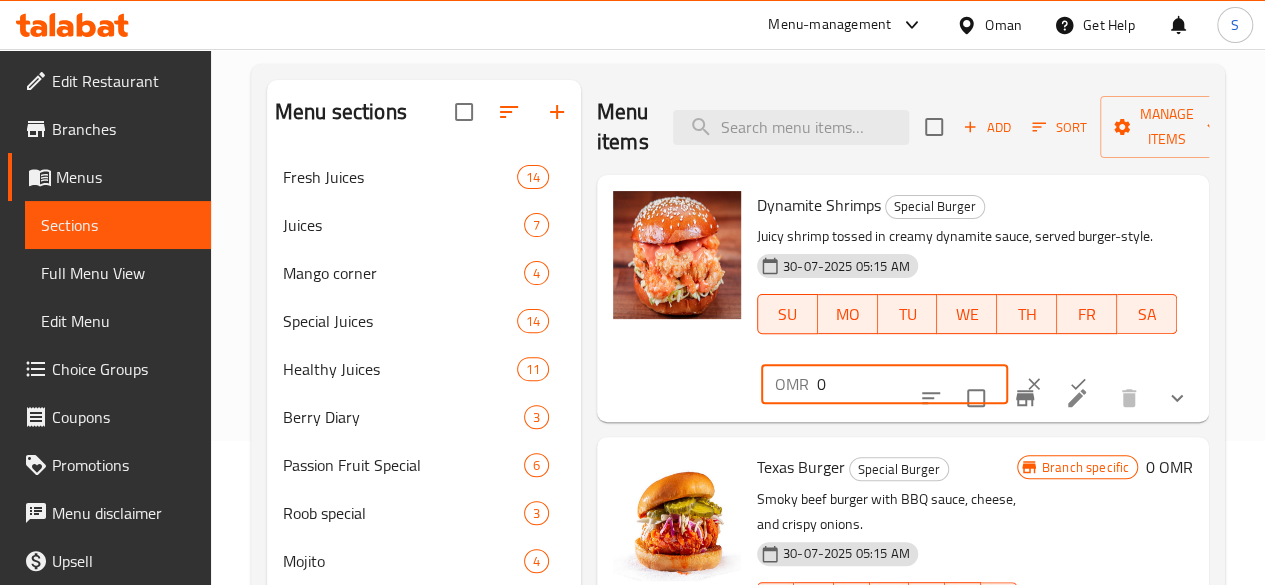 drag, startPoint x: 805, startPoint y: 383, endPoint x: 701, endPoint y: 394, distance: 104.58012 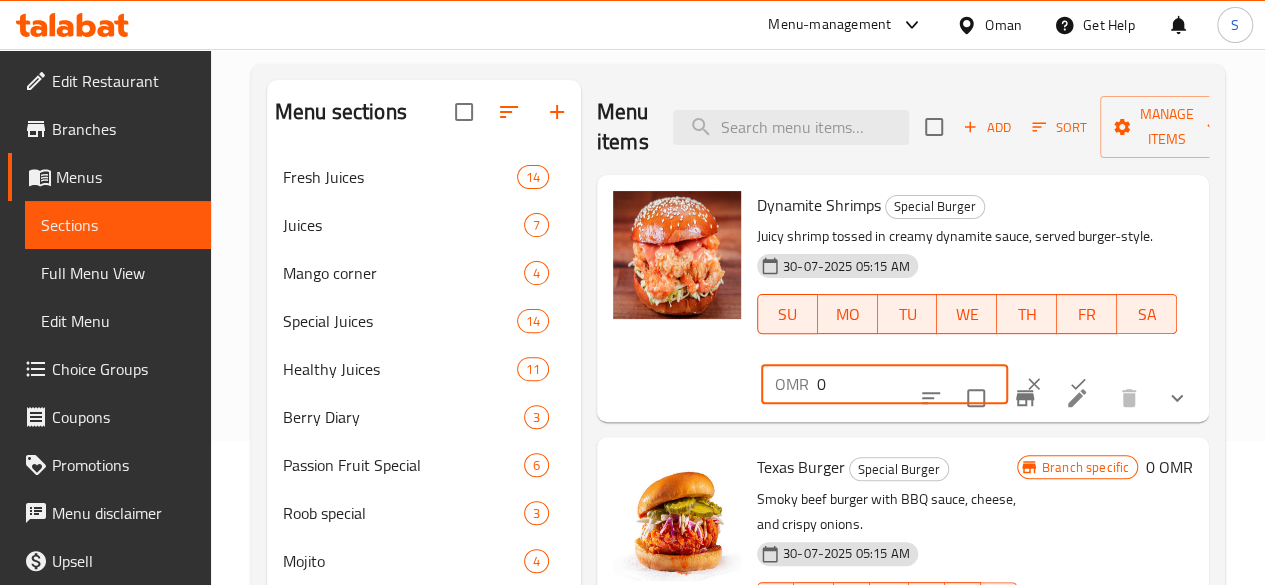 click on "OMR 0 ​" at bounding box center (884, 384) 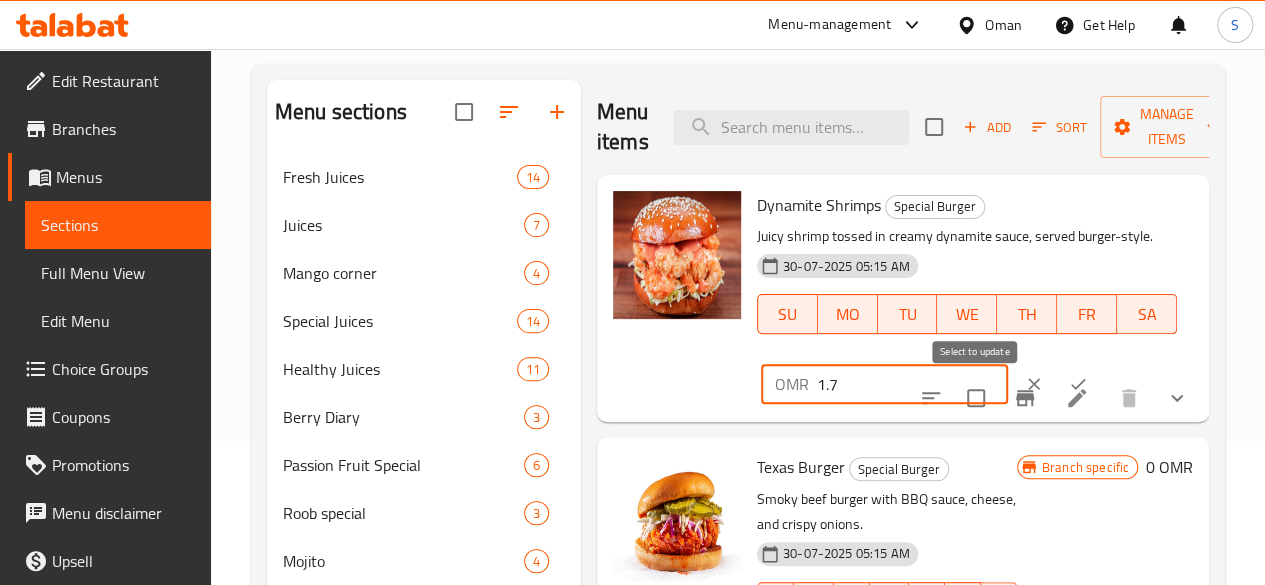 type on "1.7" 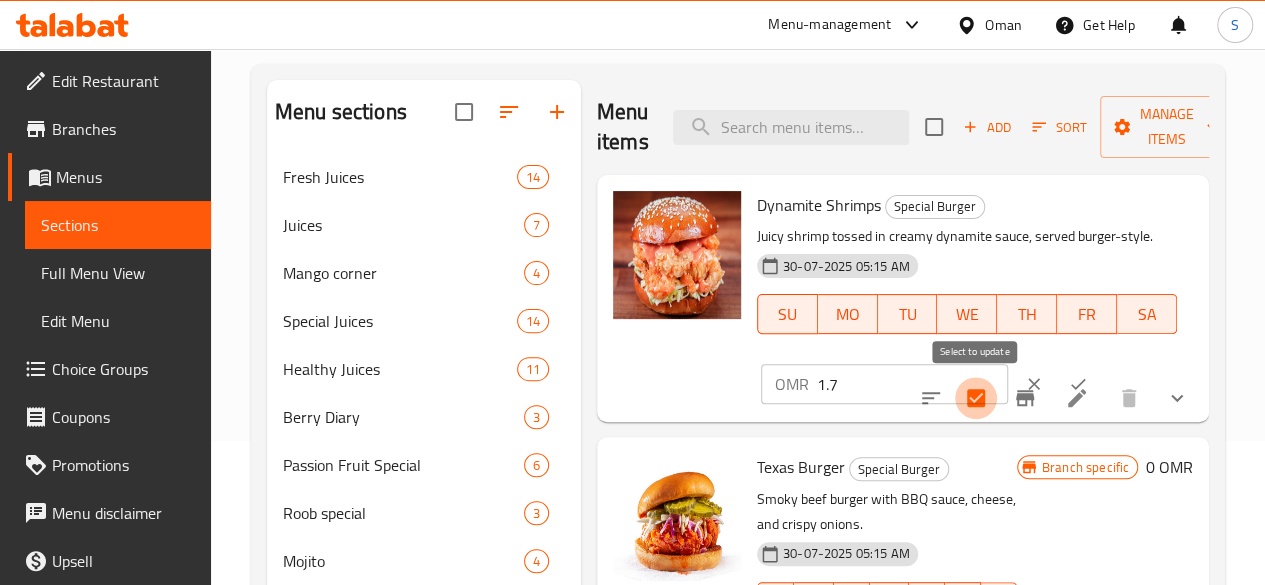 click at bounding box center (976, 398) 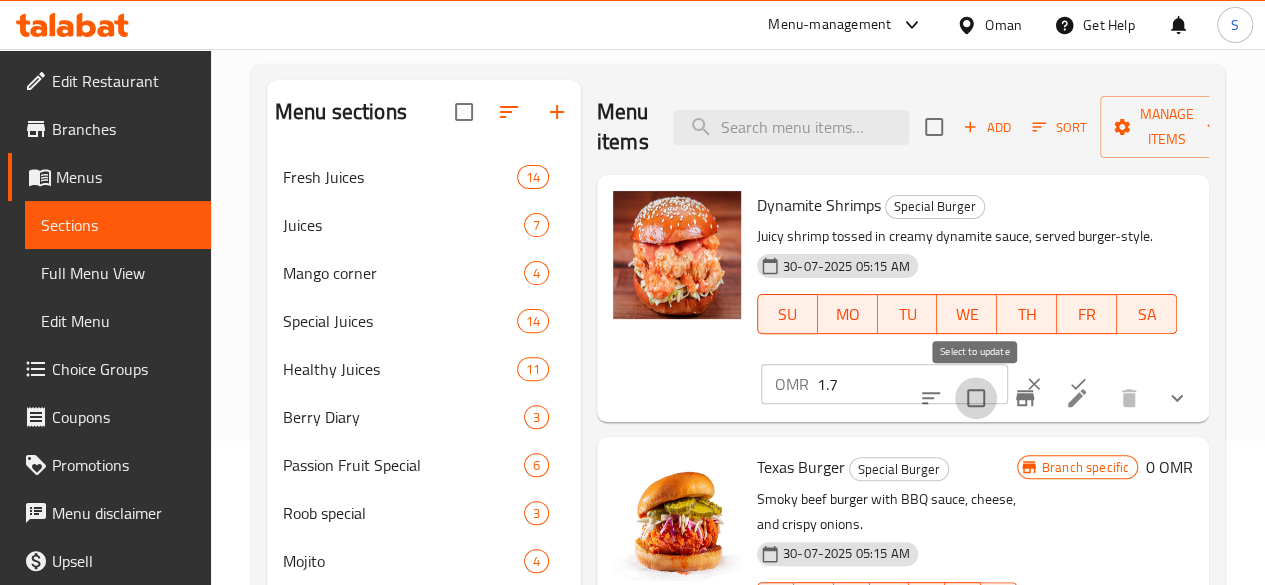 click at bounding box center [976, 398] 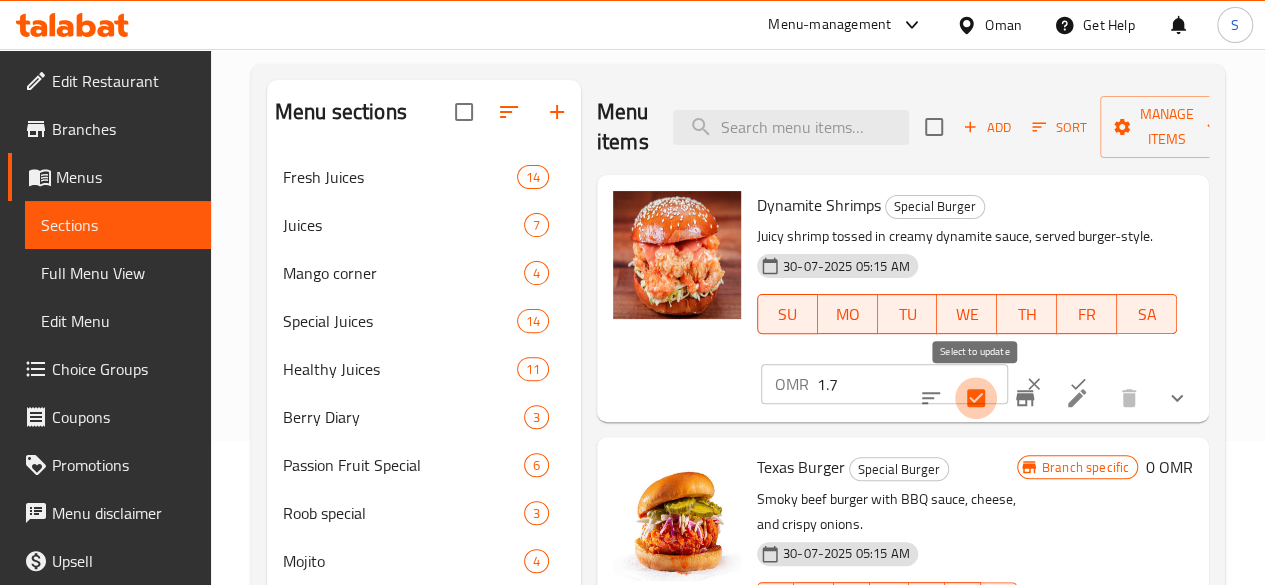 click at bounding box center (976, 398) 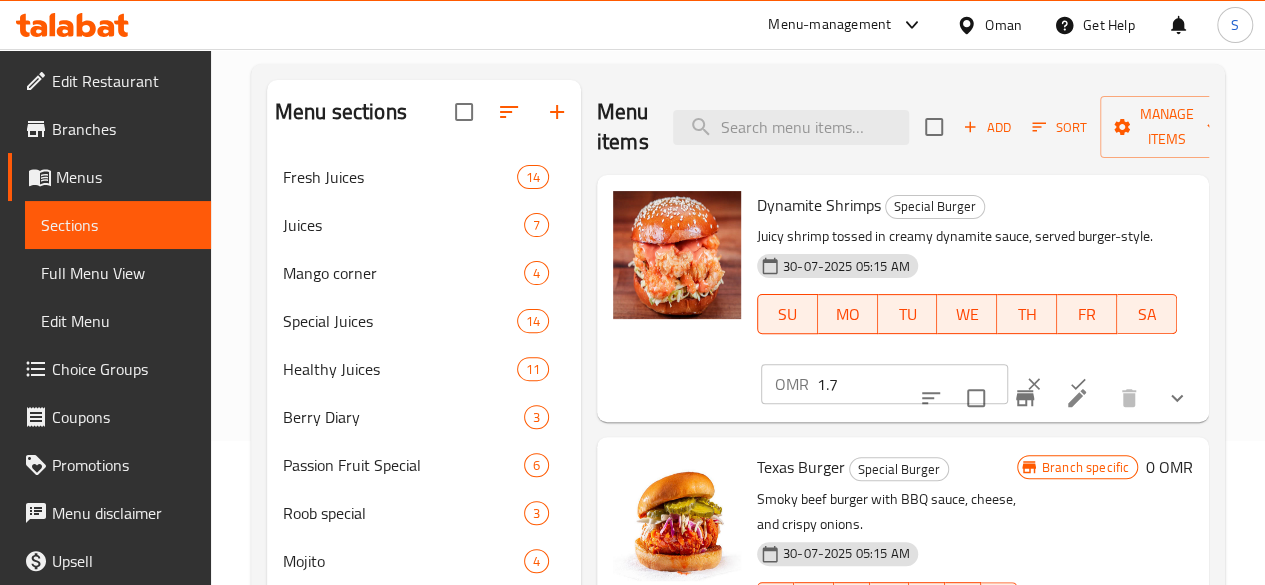 click 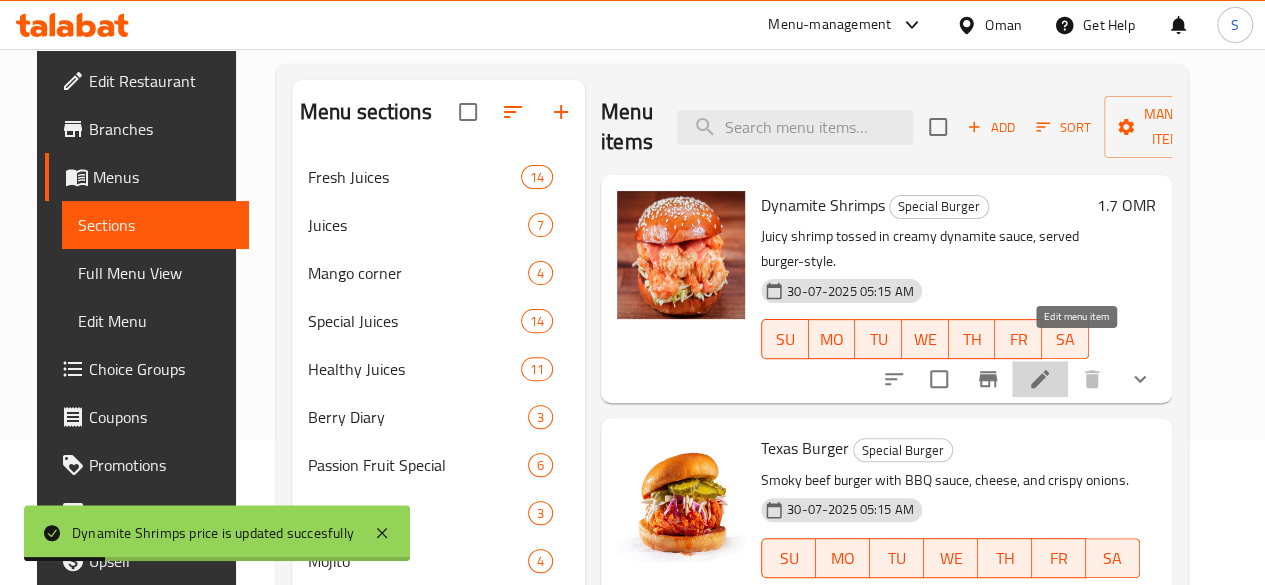 click 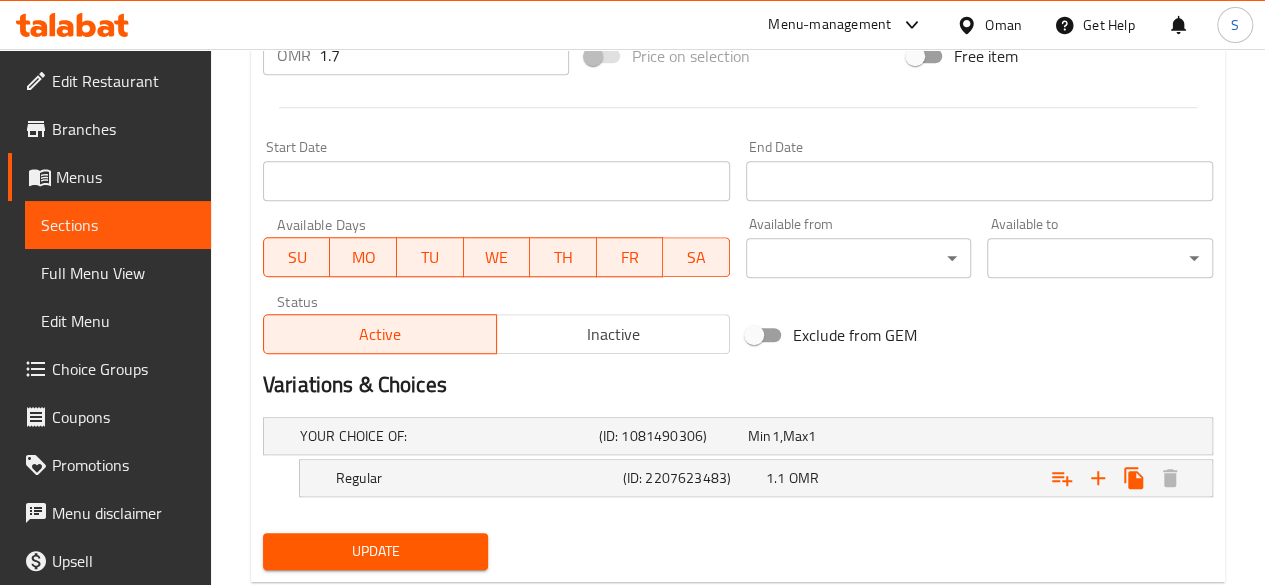scroll, scrollTop: 842, scrollLeft: 0, axis: vertical 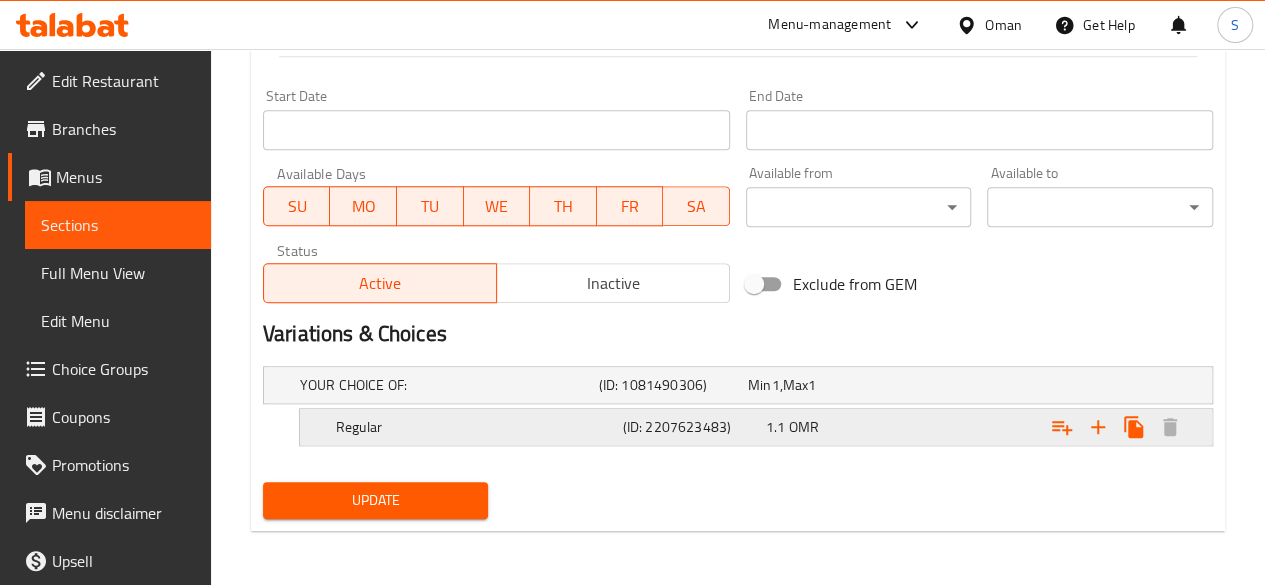click on "Regular" at bounding box center [445, 385] 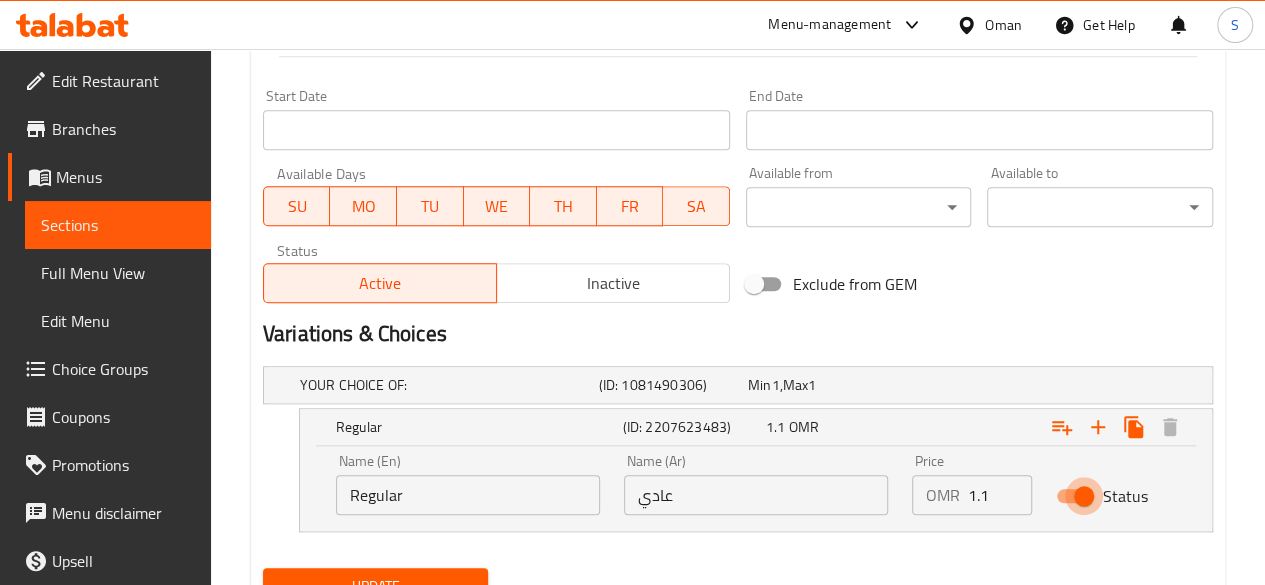 click on "Status" at bounding box center [1084, 496] 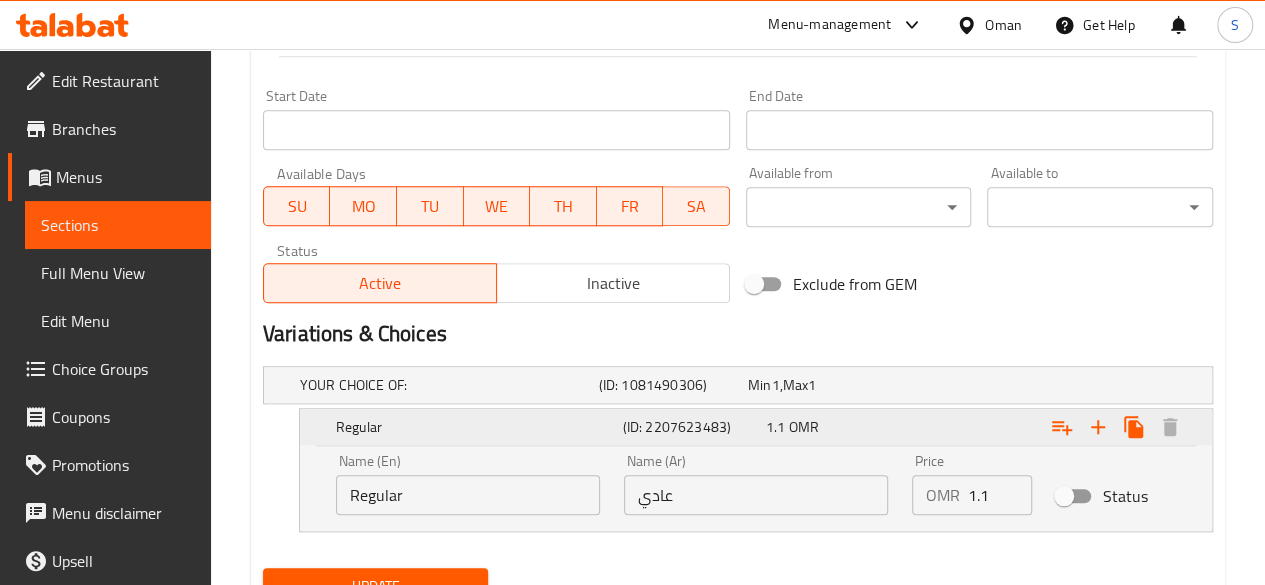 scroll, scrollTop: 928, scrollLeft: 0, axis: vertical 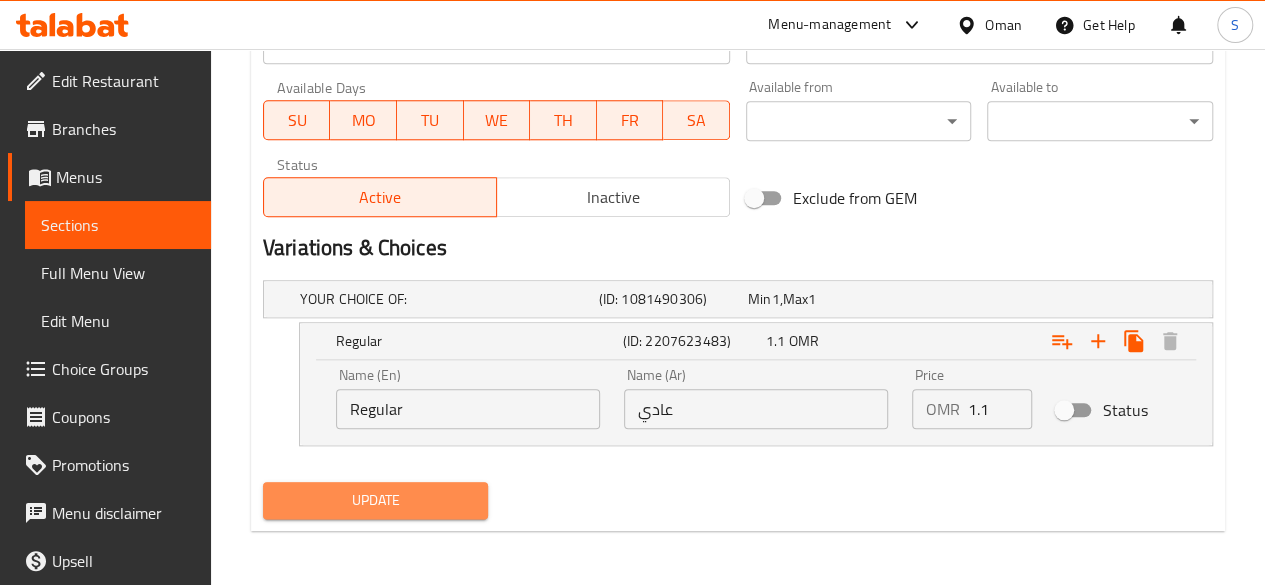 click on "Update" at bounding box center (376, 500) 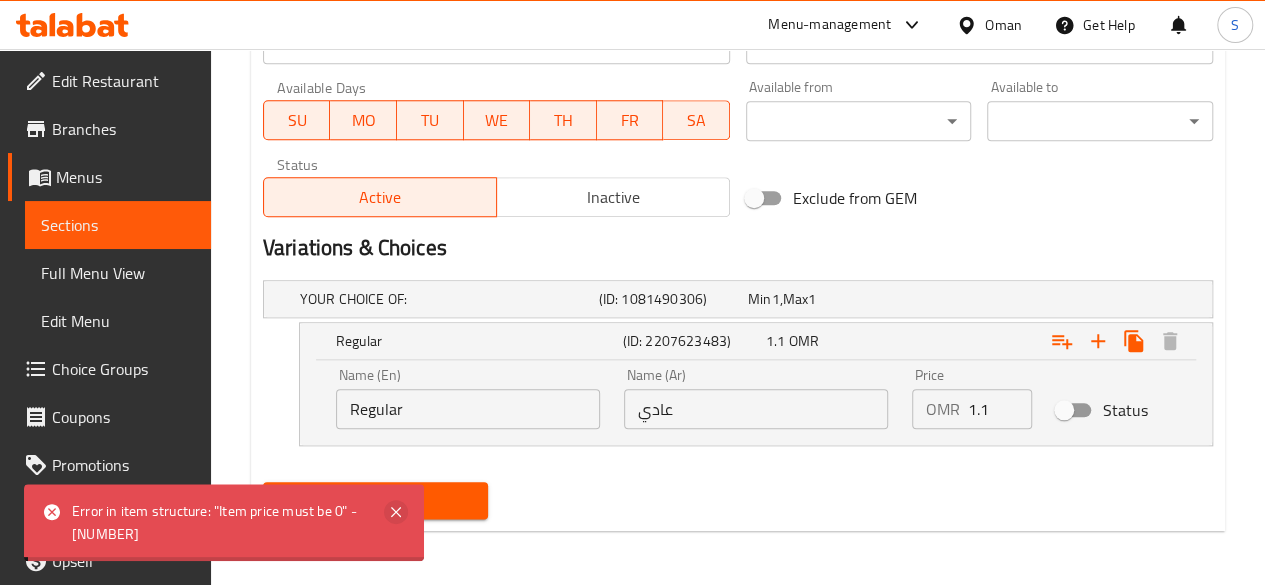 click 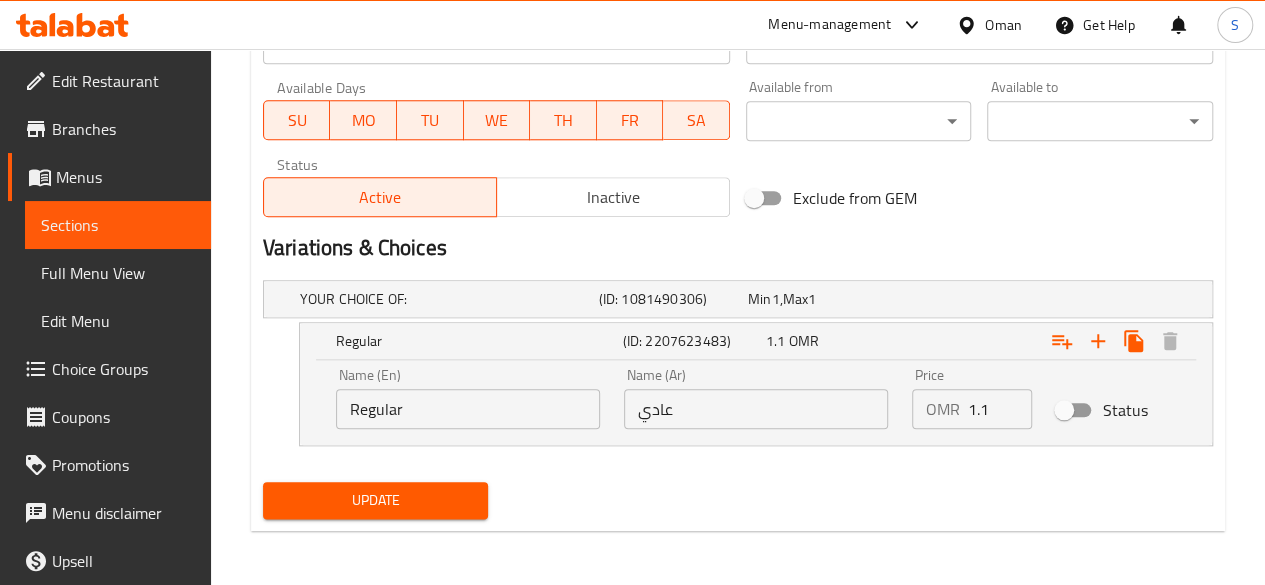 click on "Update" at bounding box center [376, 500] 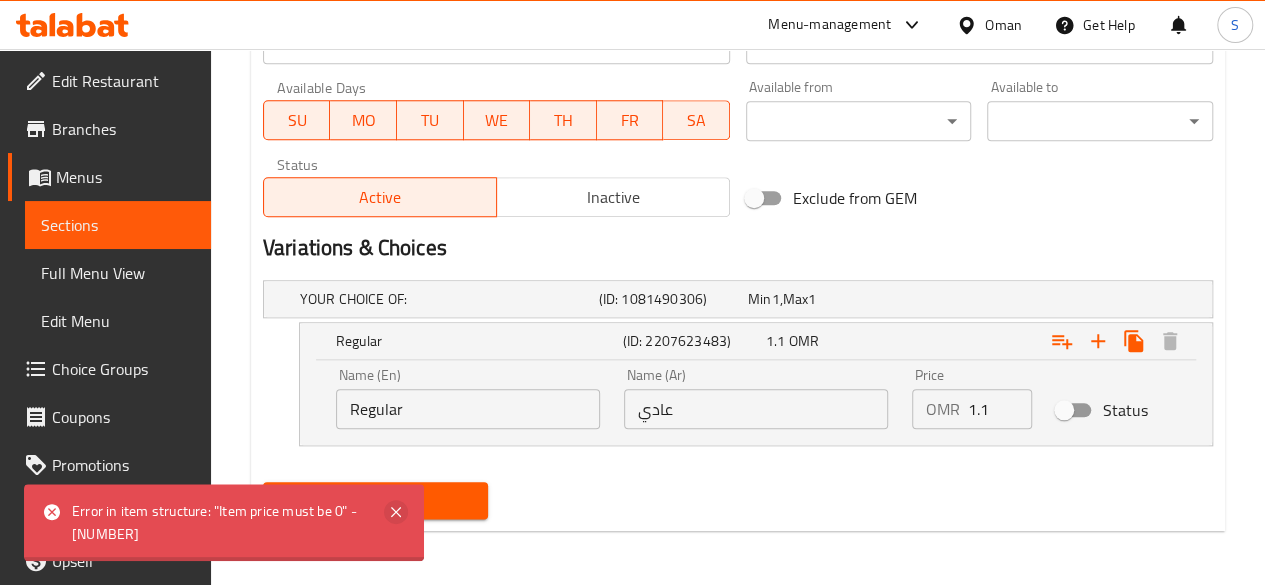click 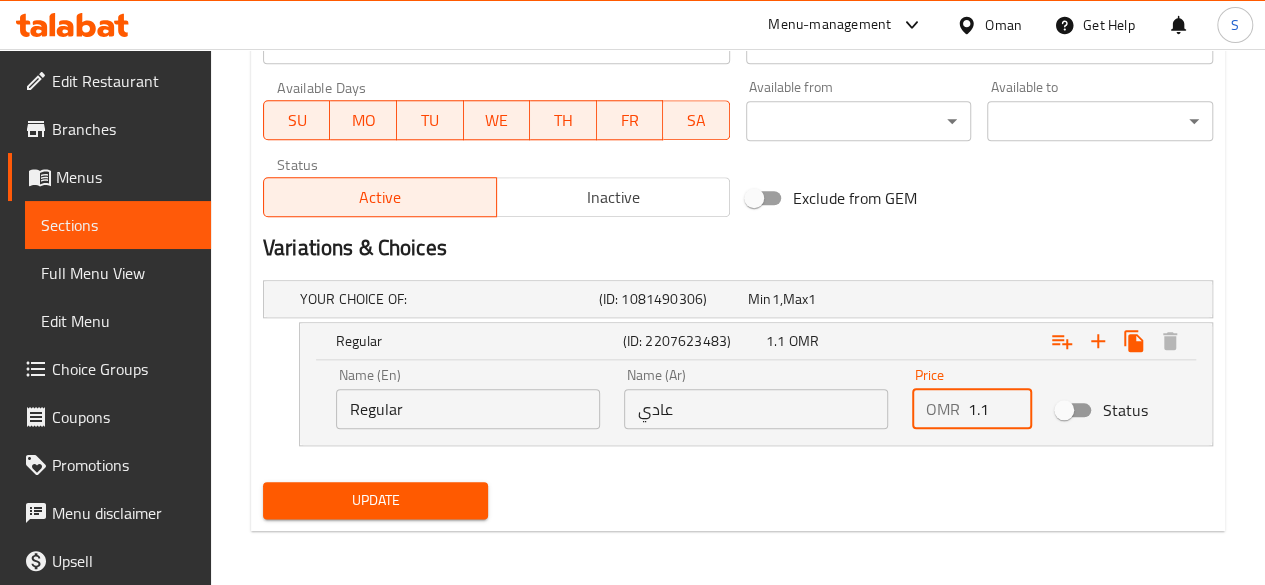 drag, startPoint x: 997, startPoint y: 403, endPoint x: 933, endPoint y: 411, distance: 64.49806 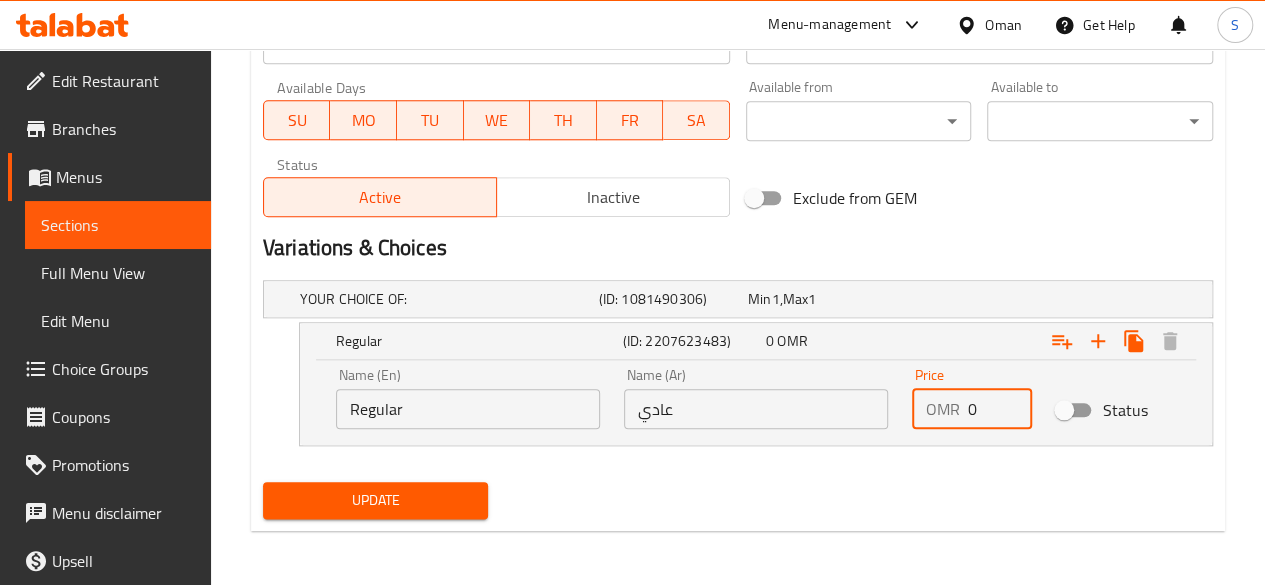 type on "0" 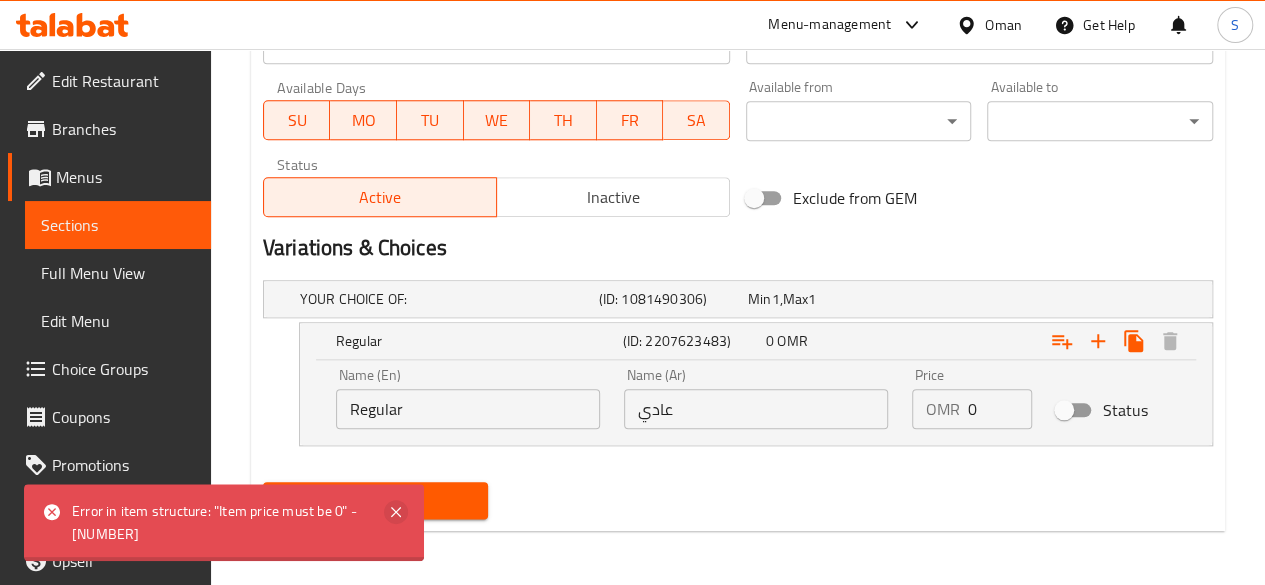 click 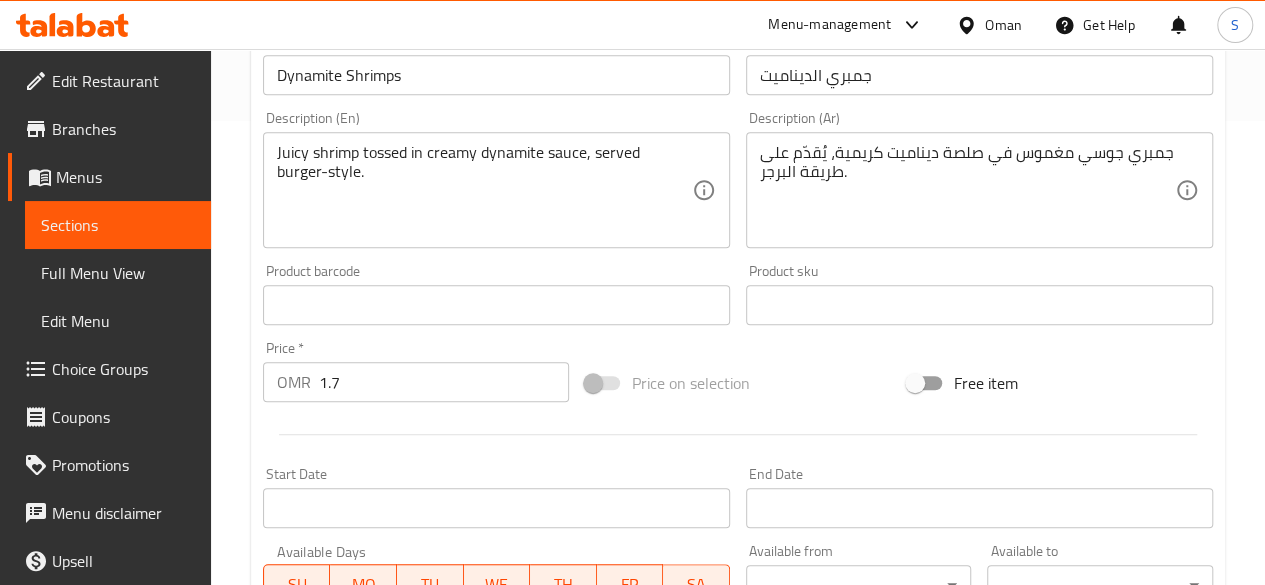scroll, scrollTop: 469, scrollLeft: 0, axis: vertical 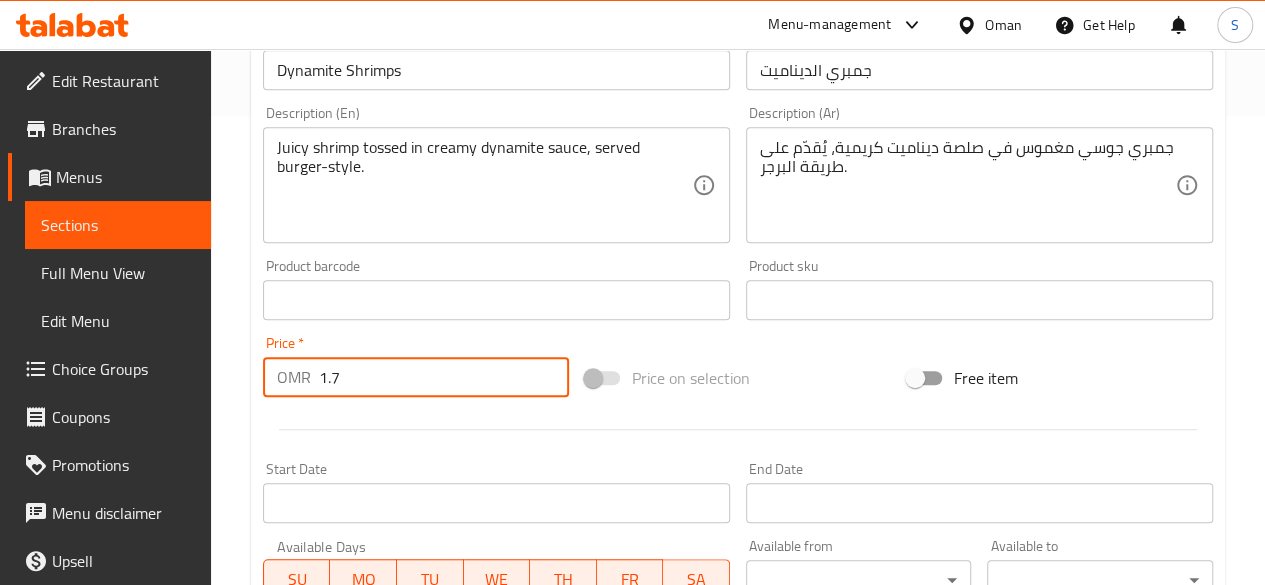 drag, startPoint x: 462, startPoint y: 365, endPoint x: 242, endPoint y: 391, distance: 221.53104 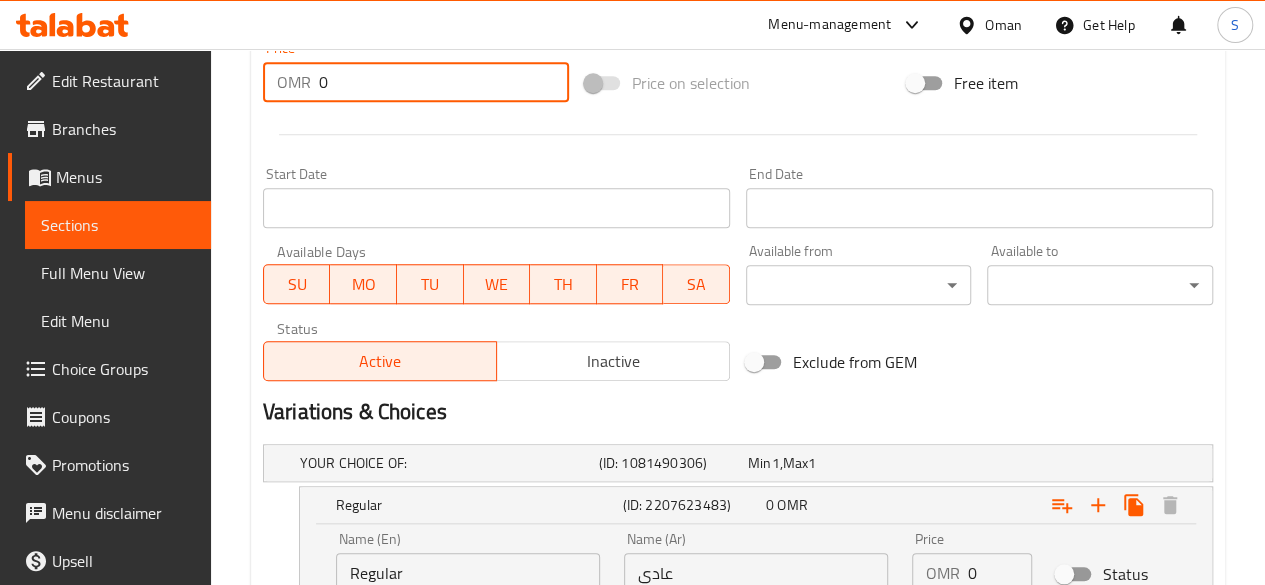 scroll, scrollTop: 928, scrollLeft: 0, axis: vertical 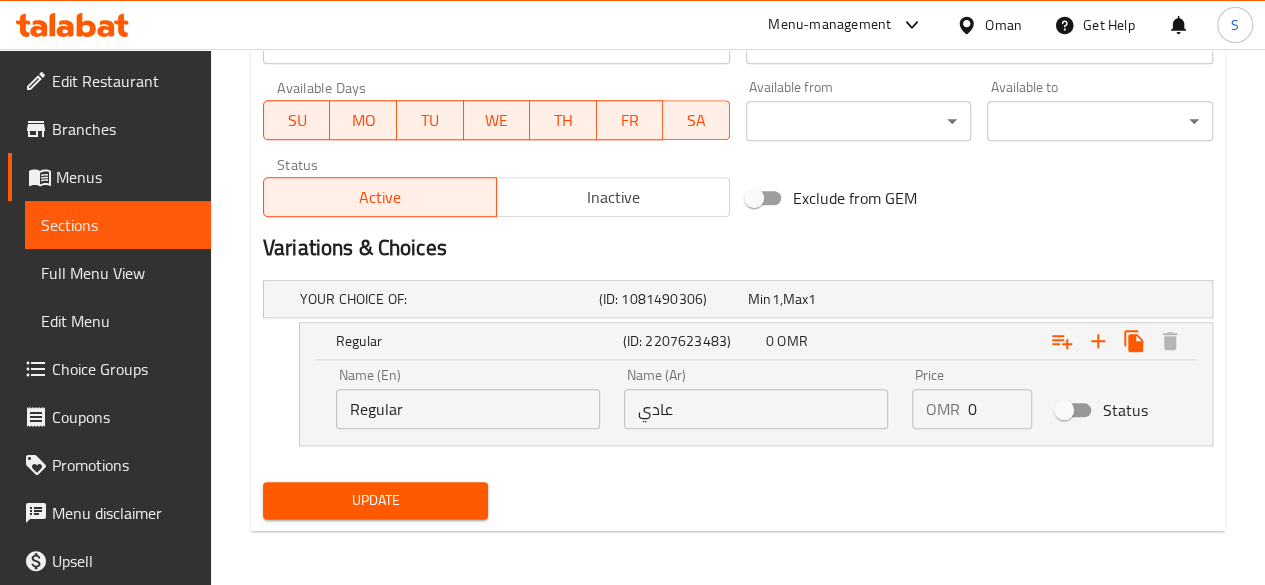 type on "0" 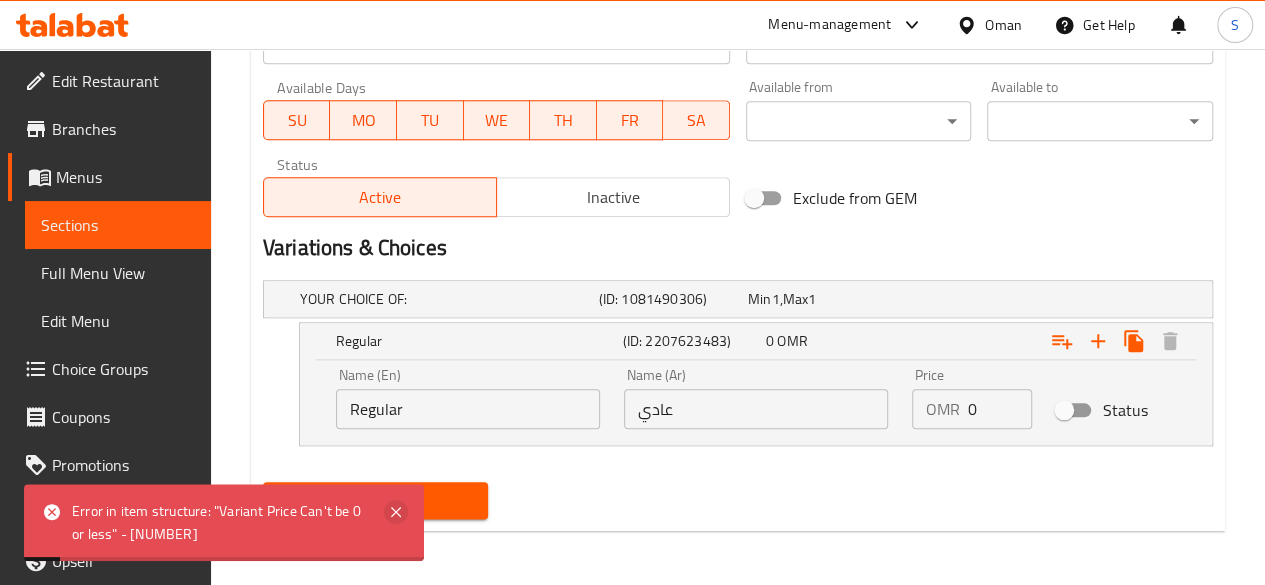 click 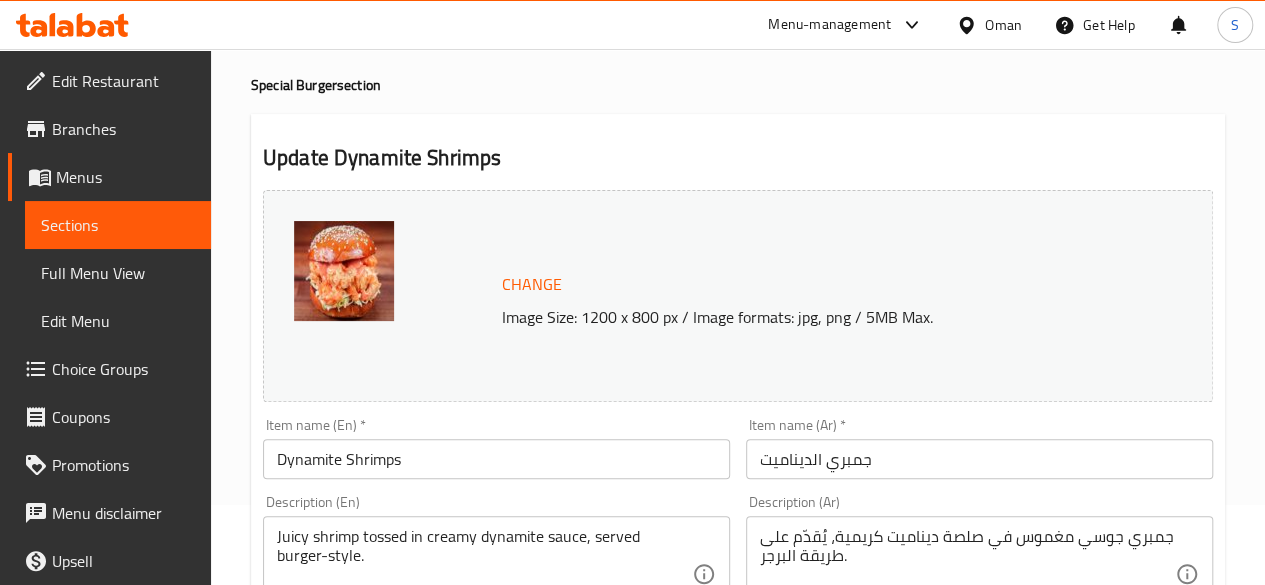 scroll, scrollTop: 0, scrollLeft: 0, axis: both 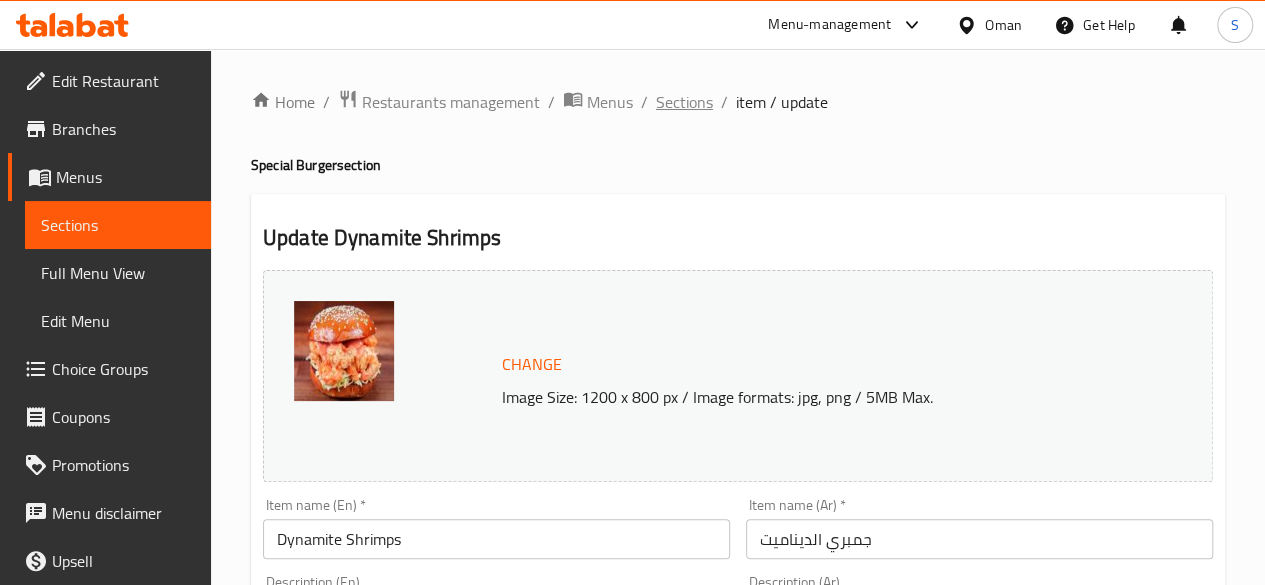 click on "Sections" at bounding box center (684, 102) 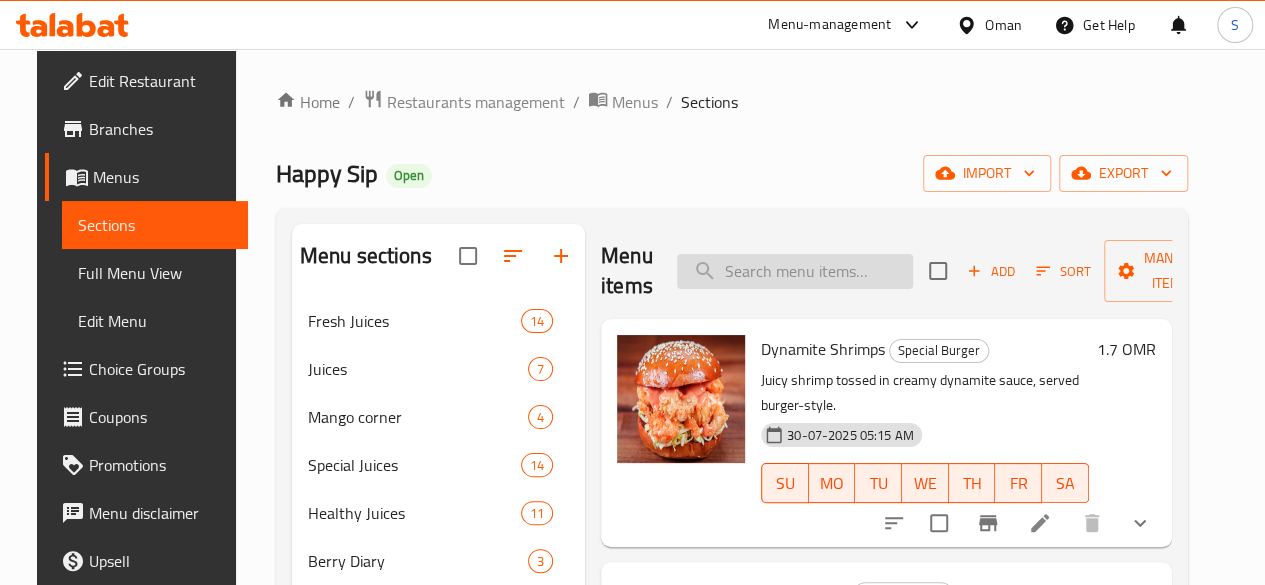 scroll, scrollTop: 70, scrollLeft: 0, axis: vertical 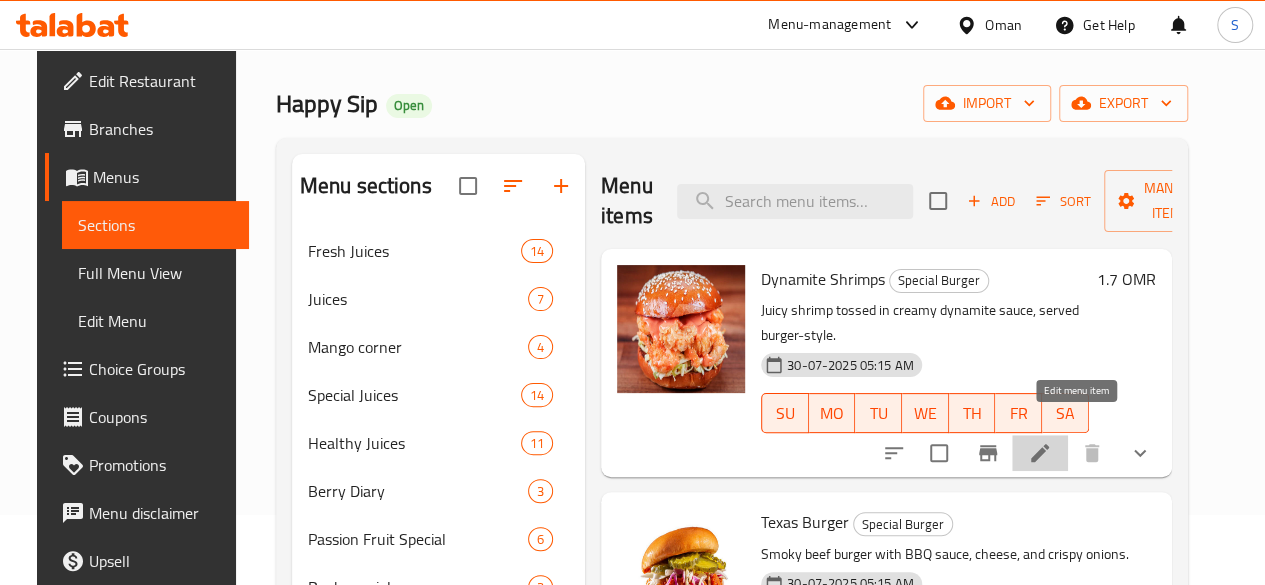 click 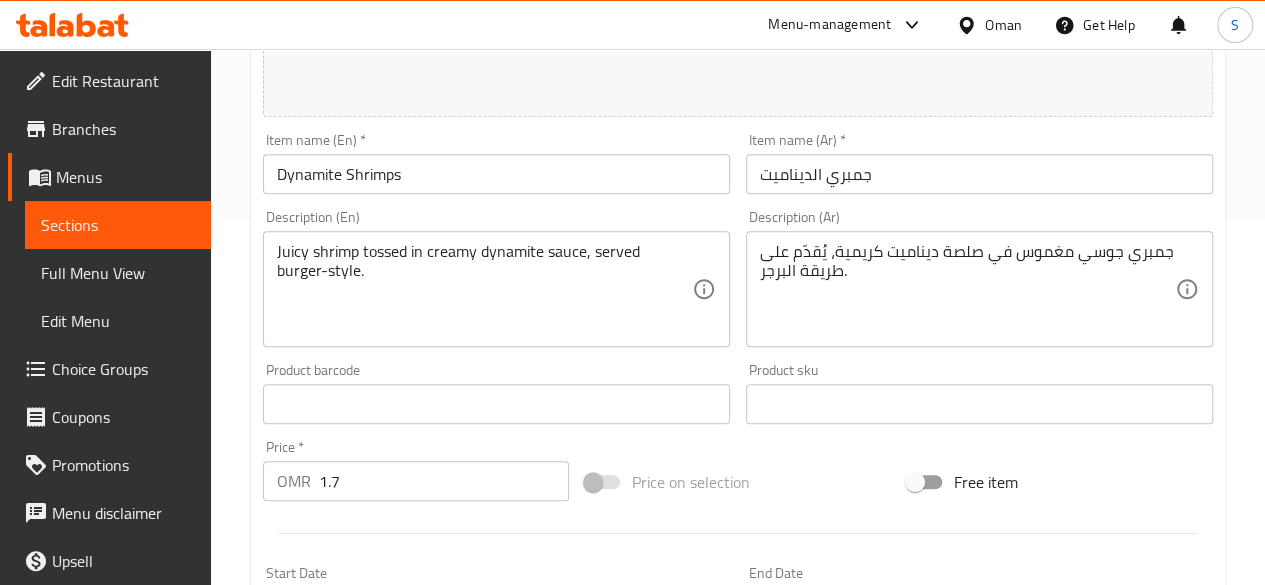 scroll, scrollTop: 0, scrollLeft: 0, axis: both 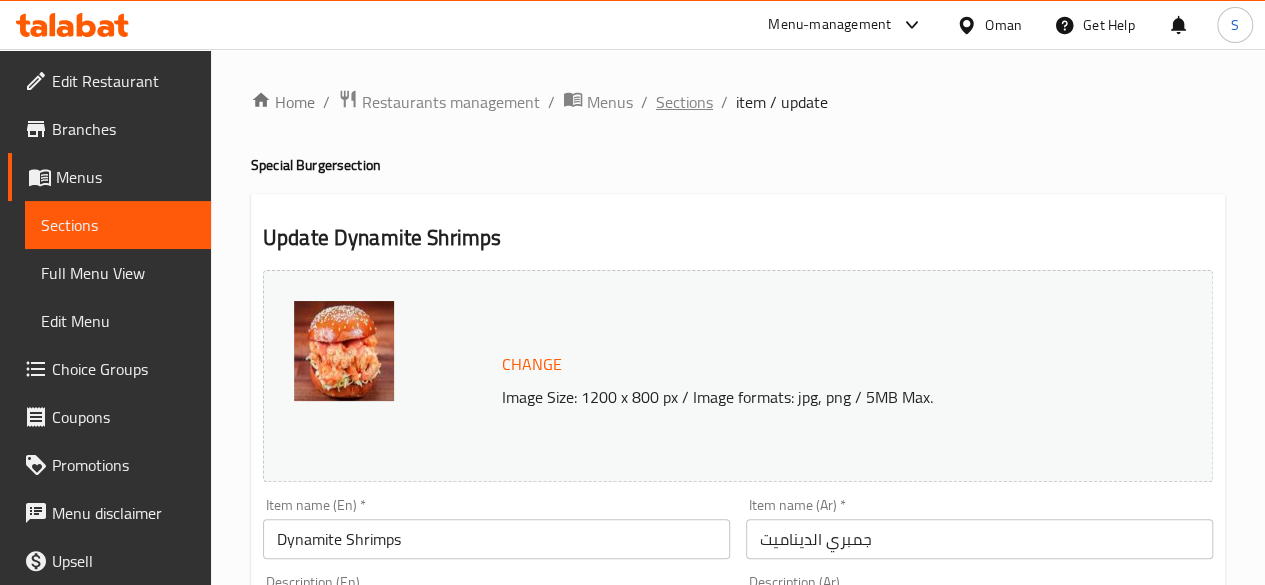 click on "Sections" at bounding box center (684, 102) 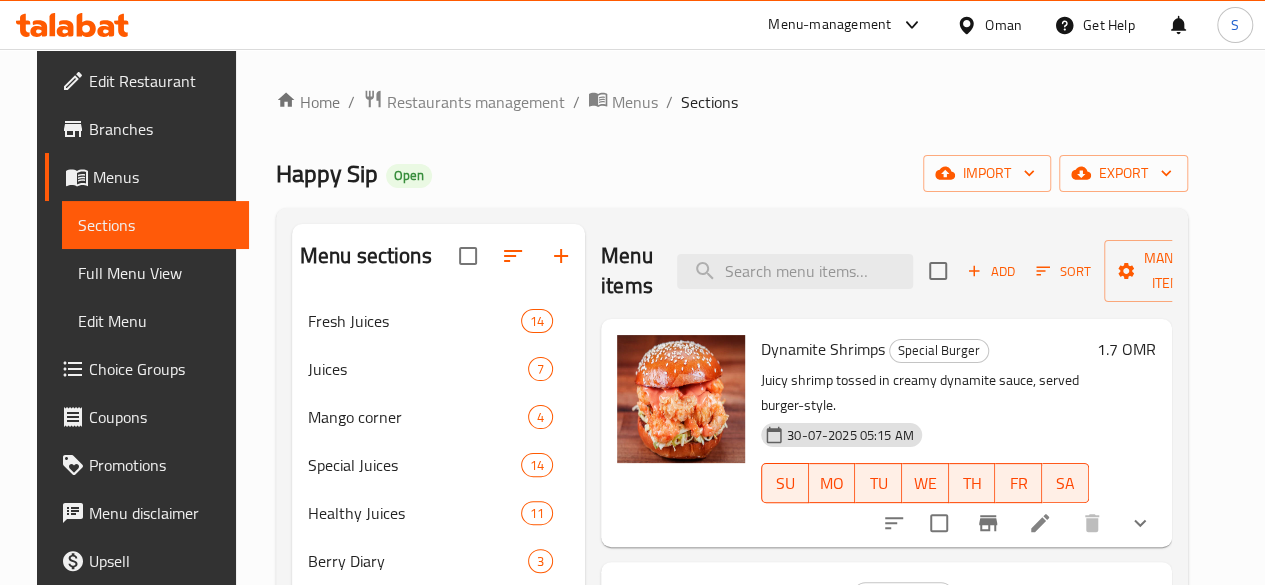 click on "1.7   OMR" at bounding box center [1126, 349] 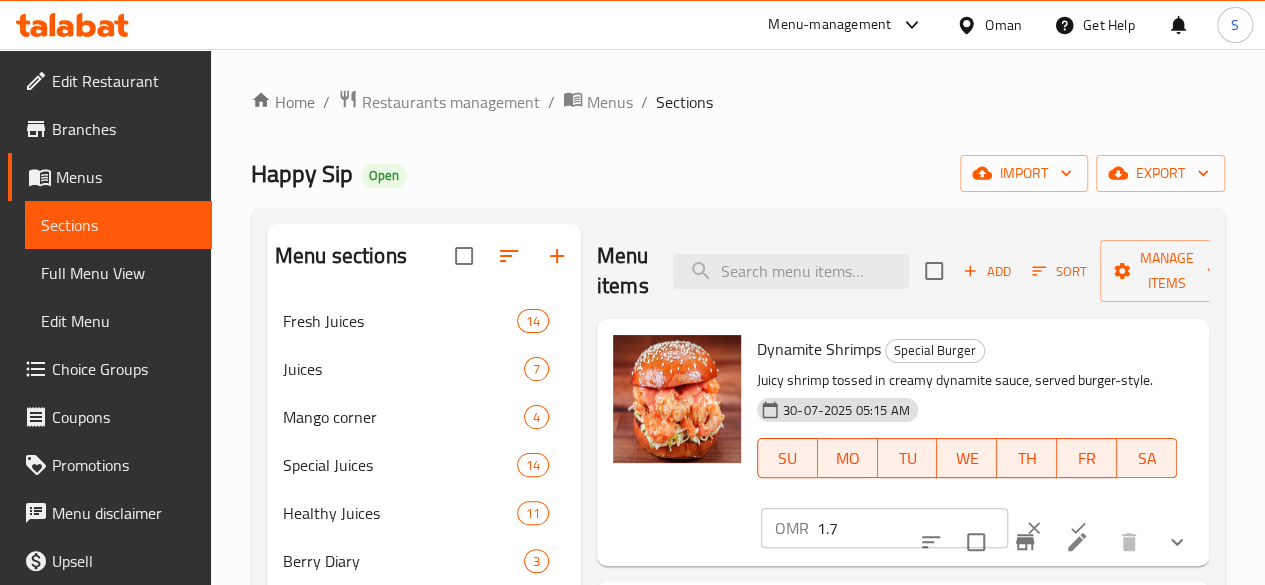 click on "Dynamite Shrimps   Special Burger" at bounding box center [967, 349] 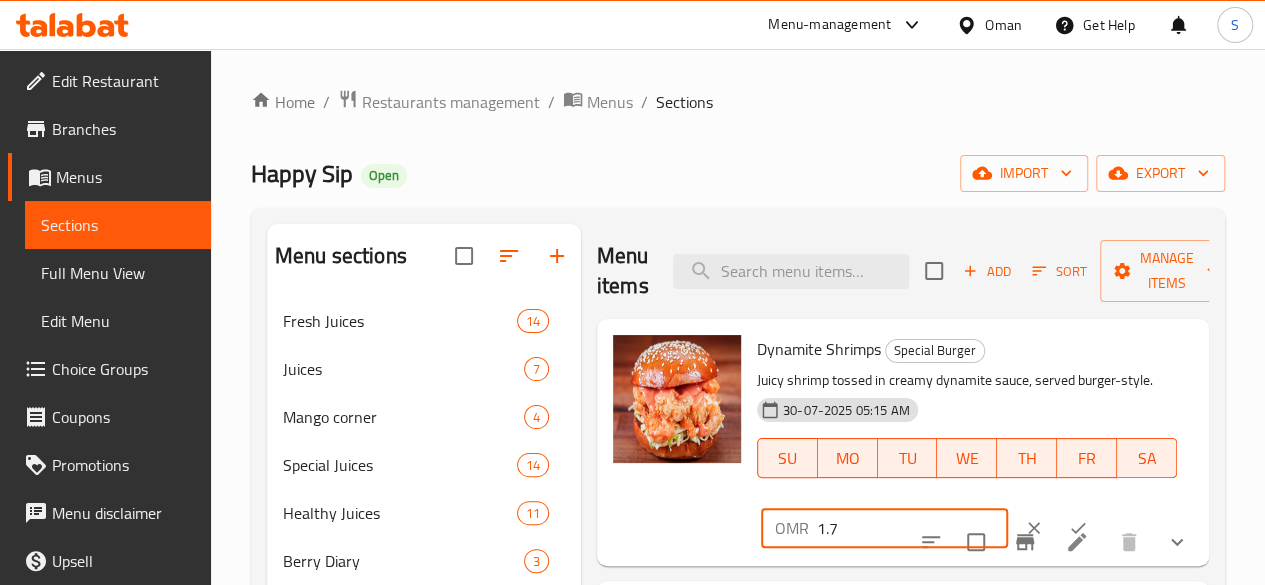 drag, startPoint x: 814, startPoint y: 523, endPoint x: 618, endPoint y: 531, distance: 196.1632 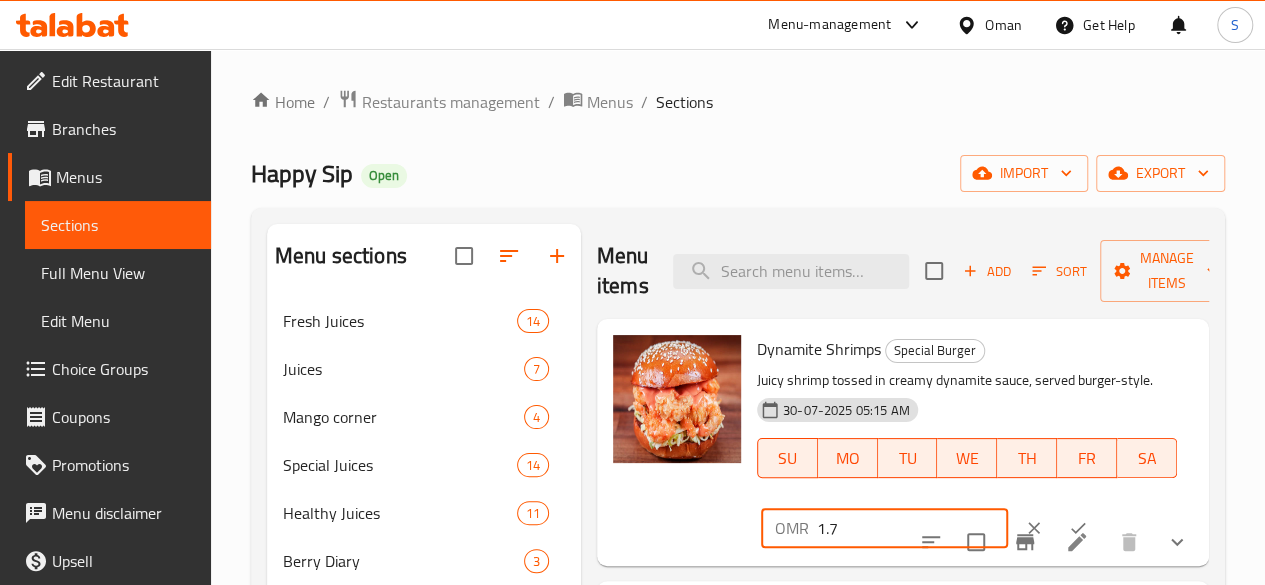 click on "Dynamite Shrimps Special Burger Juicy shrimp tossed in creamy dynamite sauce, served burger-style. [DATE] [TIME] SU MO TU WE TH FR SA OMR 1.7" at bounding box center [903, 442] 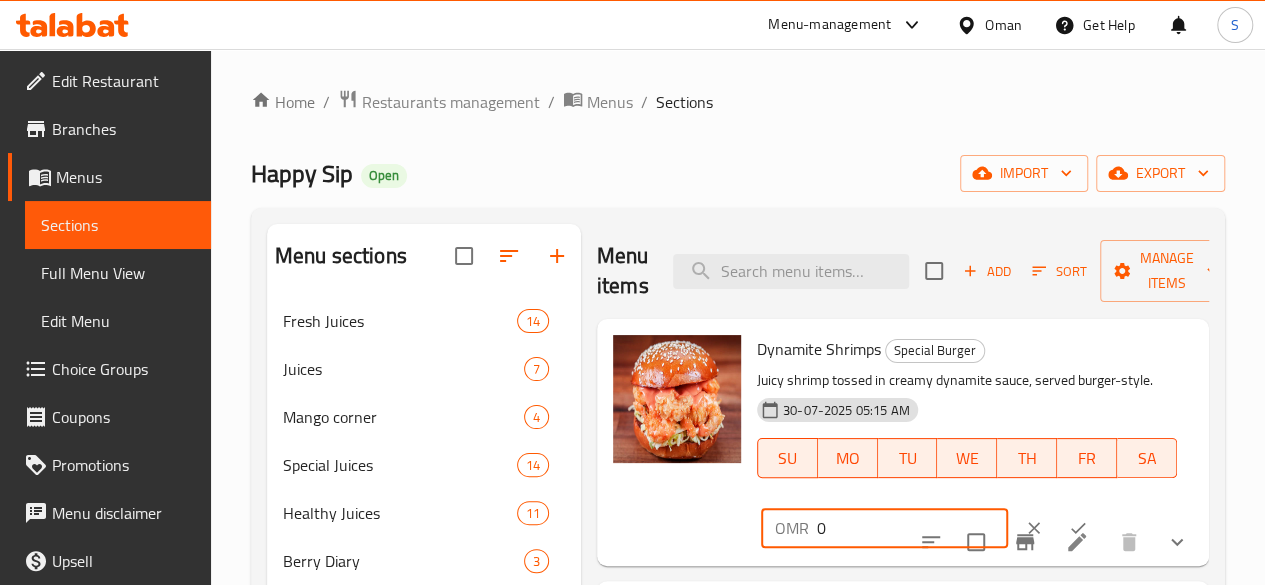 type on "0" 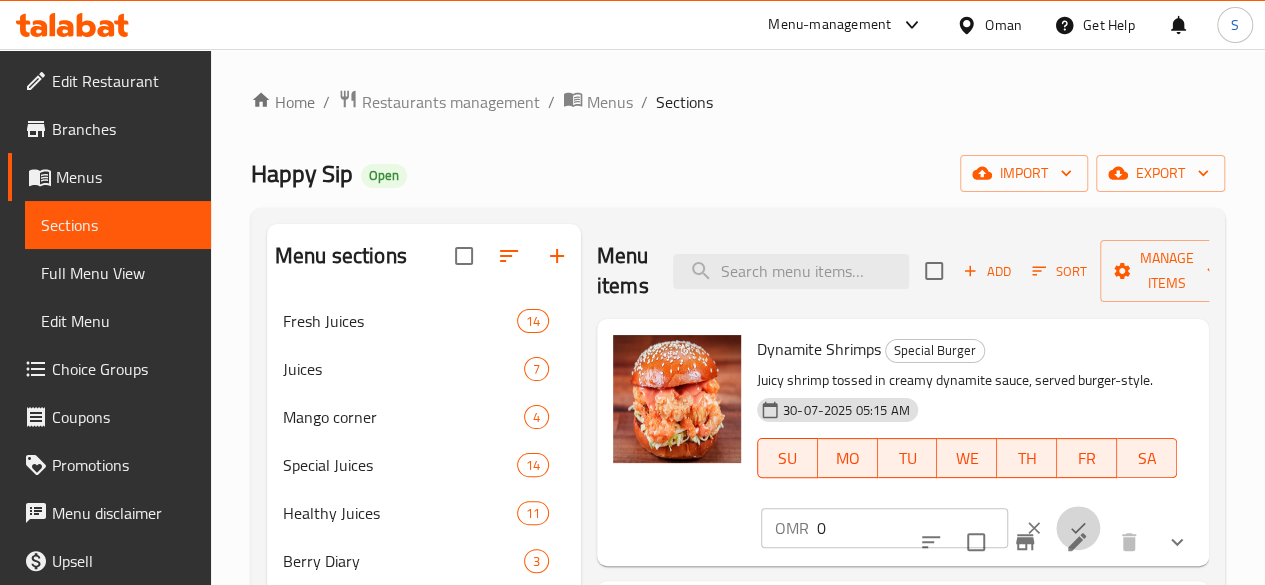 click 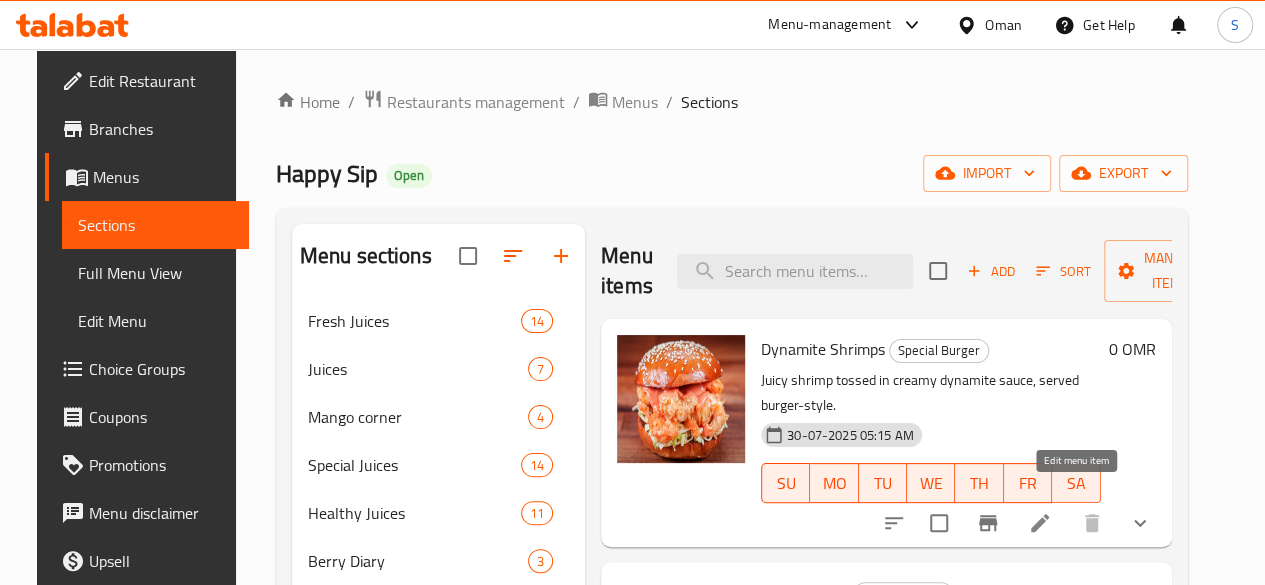 click 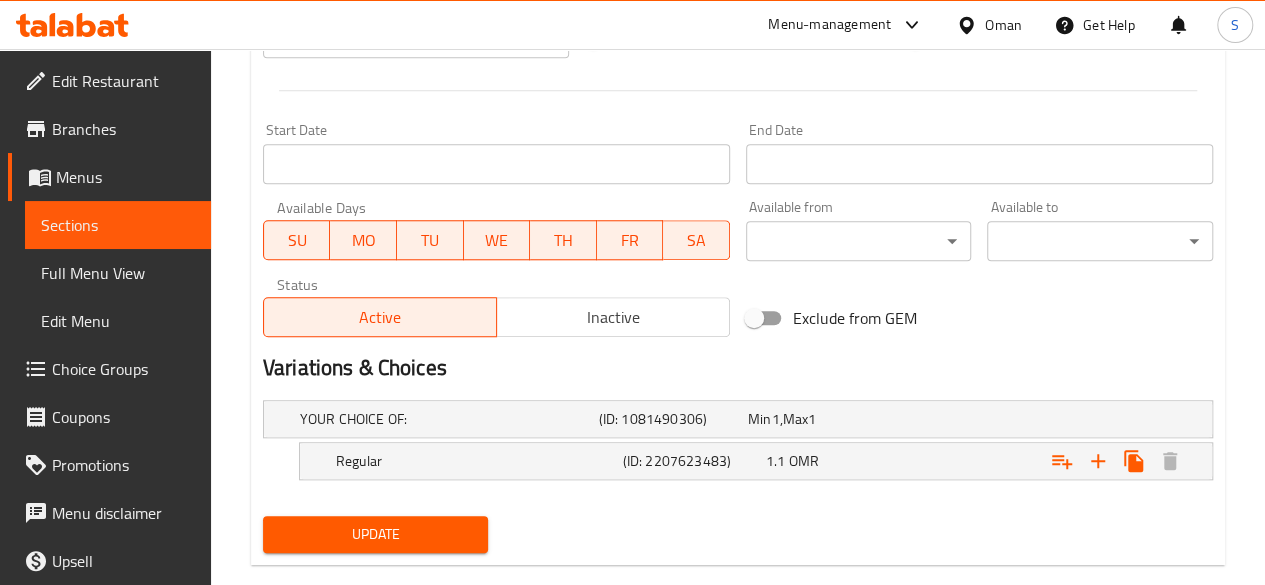 scroll, scrollTop: 842, scrollLeft: 0, axis: vertical 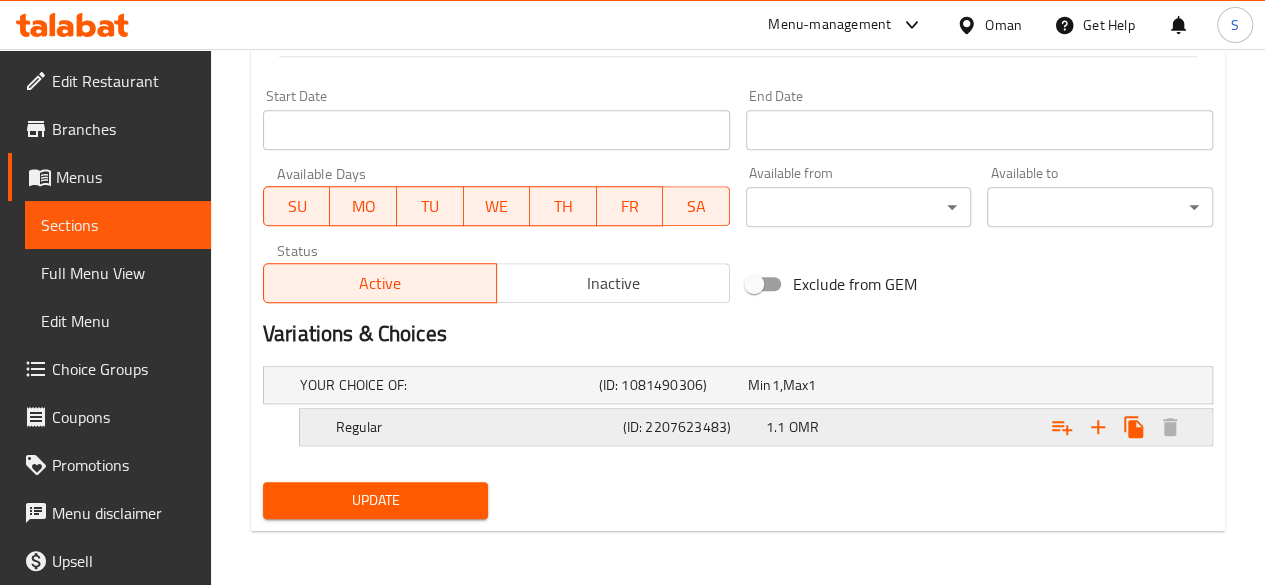 click at bounding box center [1042, 385] 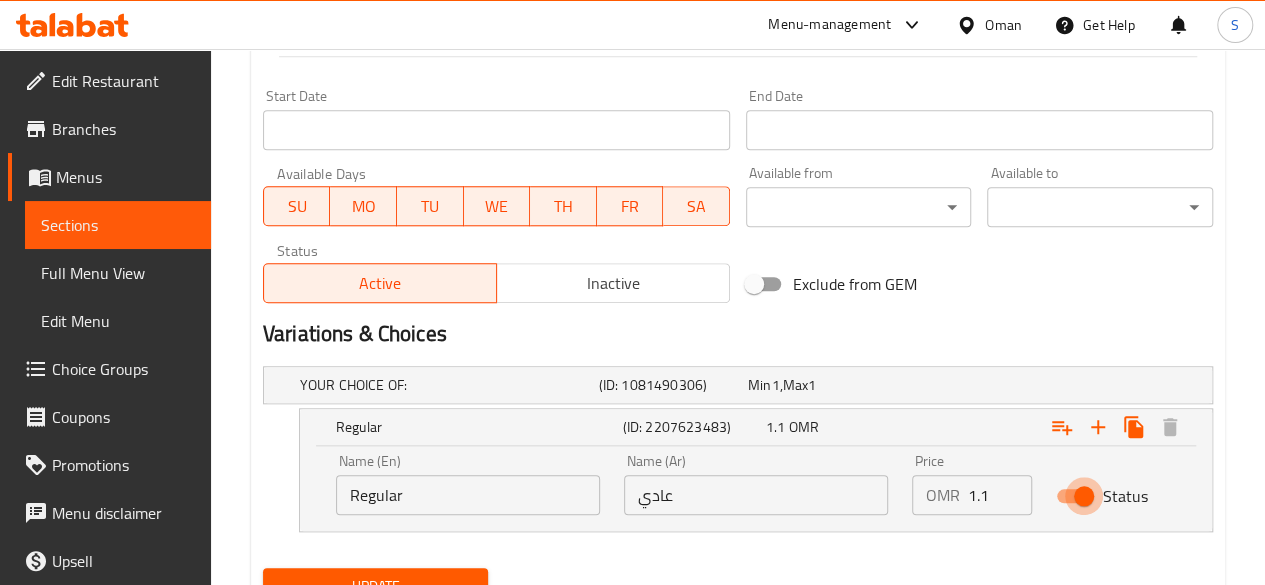 click on "Status" at bounding box center (1084, 496) 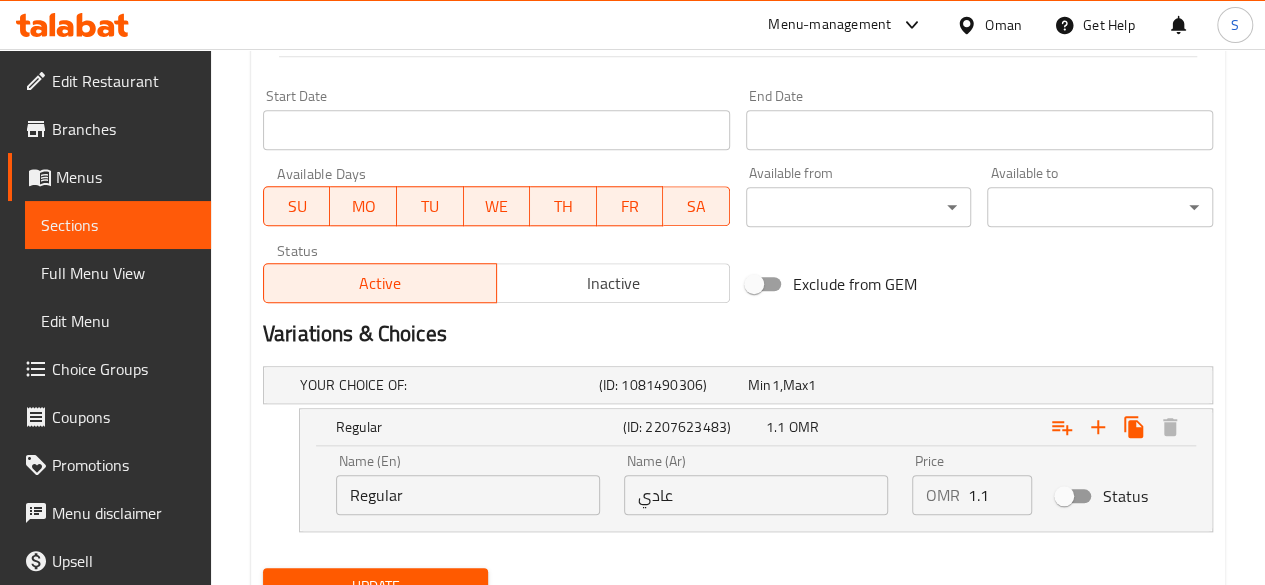 scroll, scrollTop: 928, scrollLeft: 0, axis: vertical 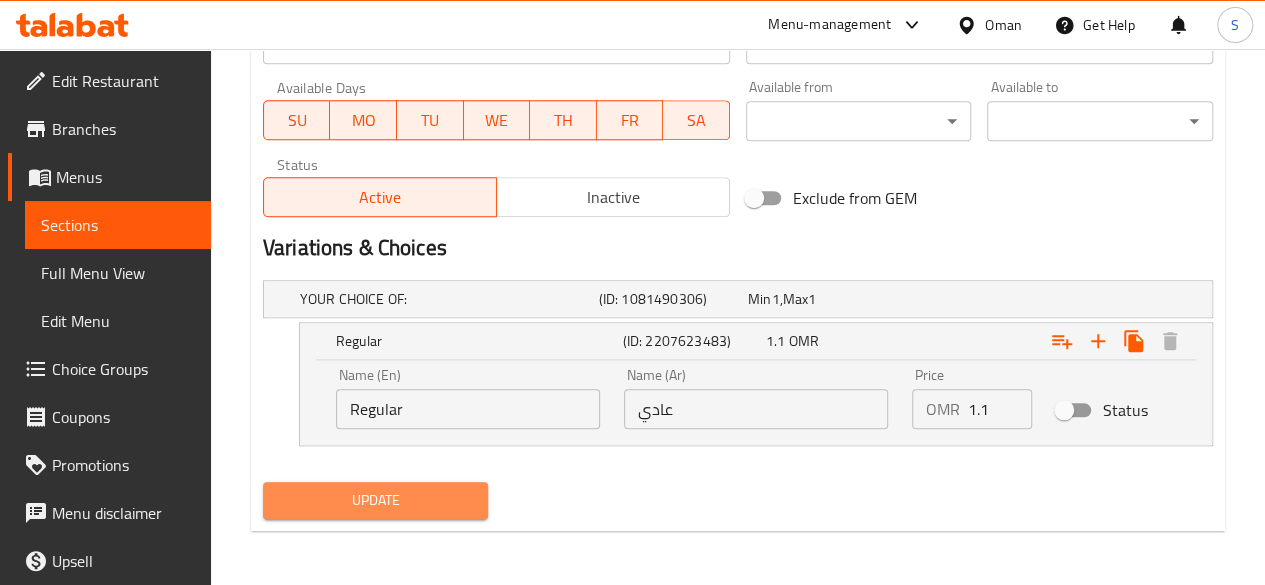 click on "Update" at bounding box center (376, 500) 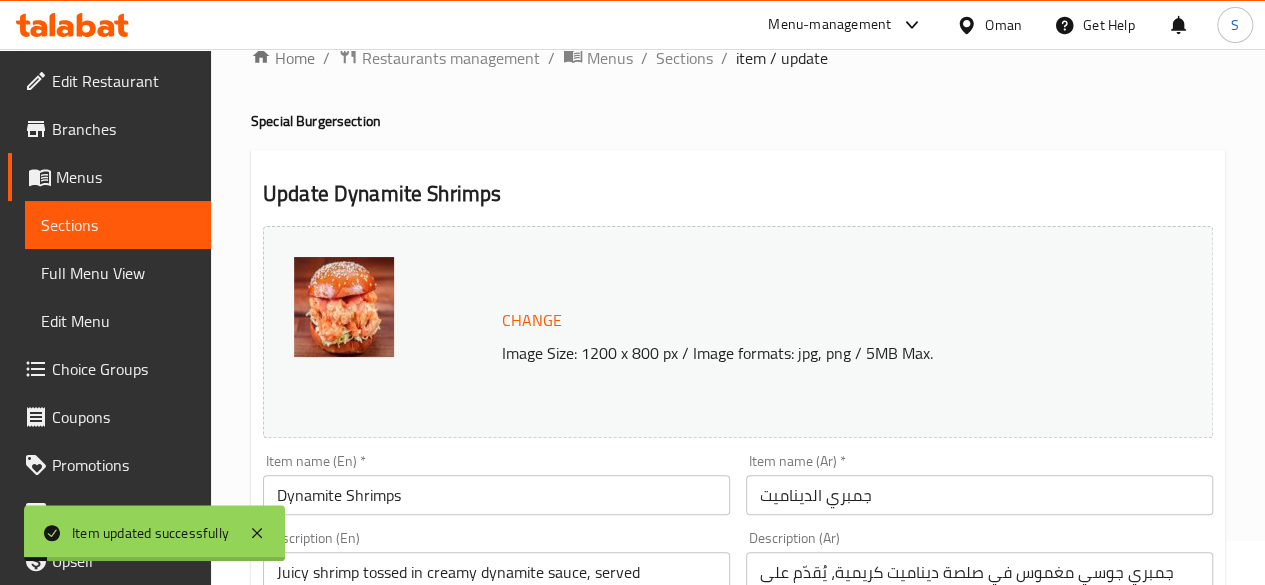 scroll, scrollTop: 0, scrollLeft: 0, axis: both 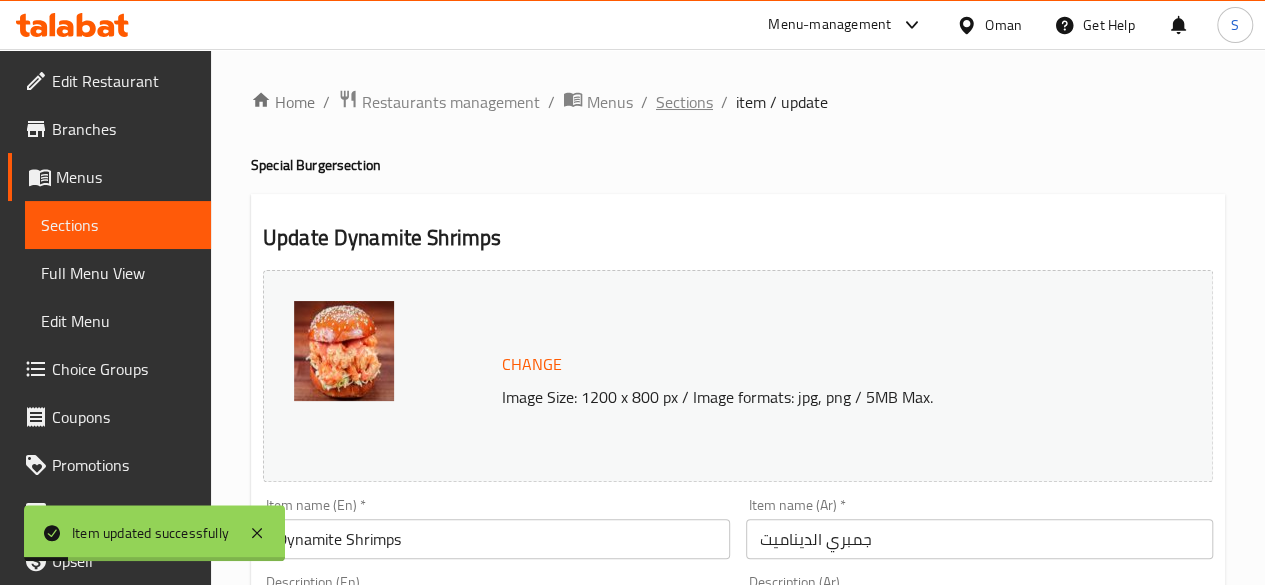click on "Sections" at bounding box center [684, 102] 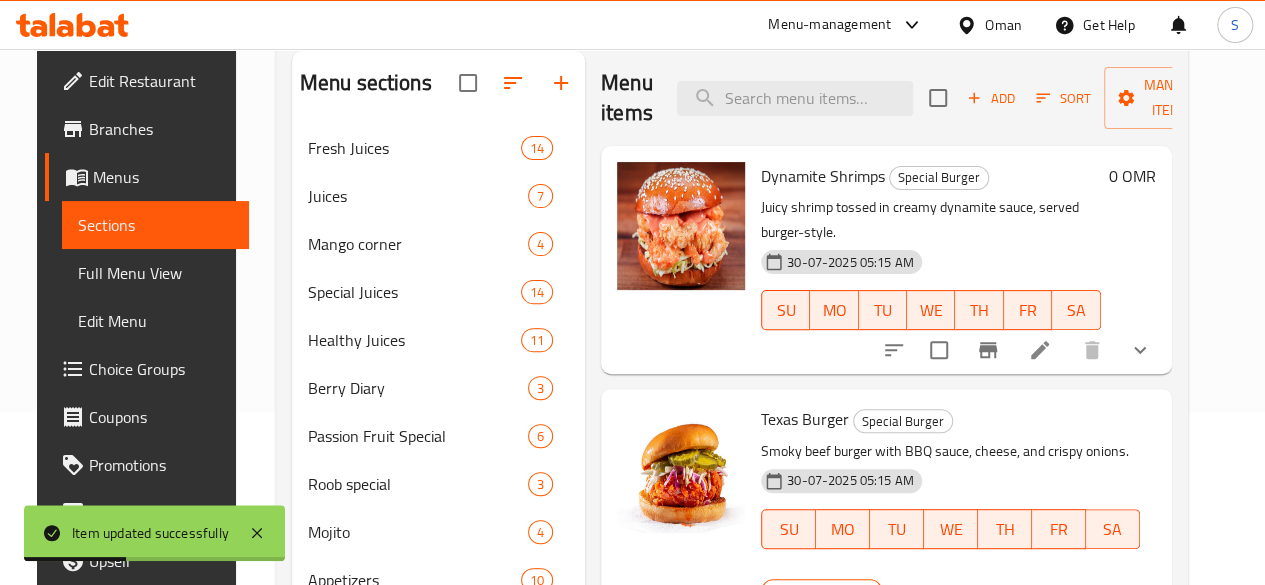 scroll, scrollTop: 137, scrollLeft: 0, axis: vertical 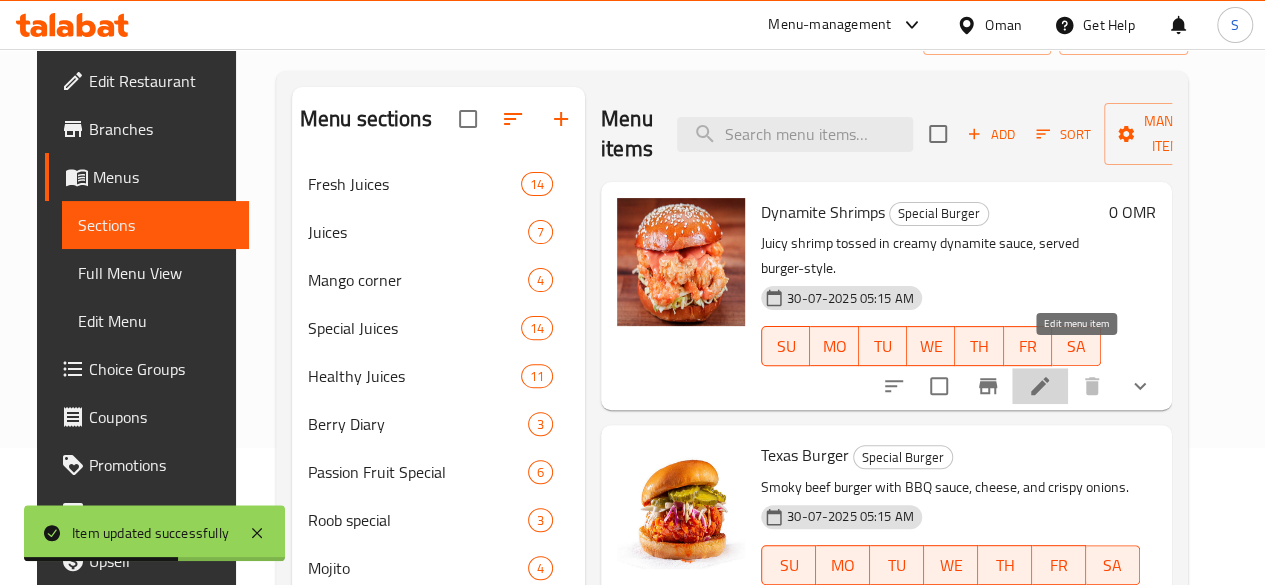 click 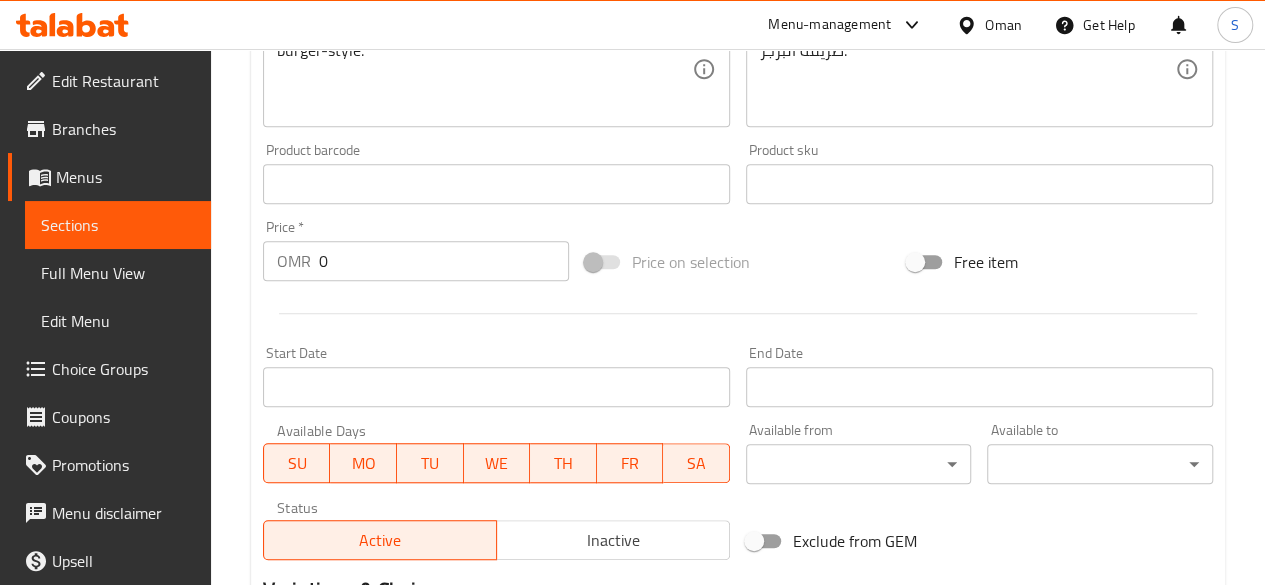 scroll, scrollTop: 579, scrollLeft: 0, axis: vertical 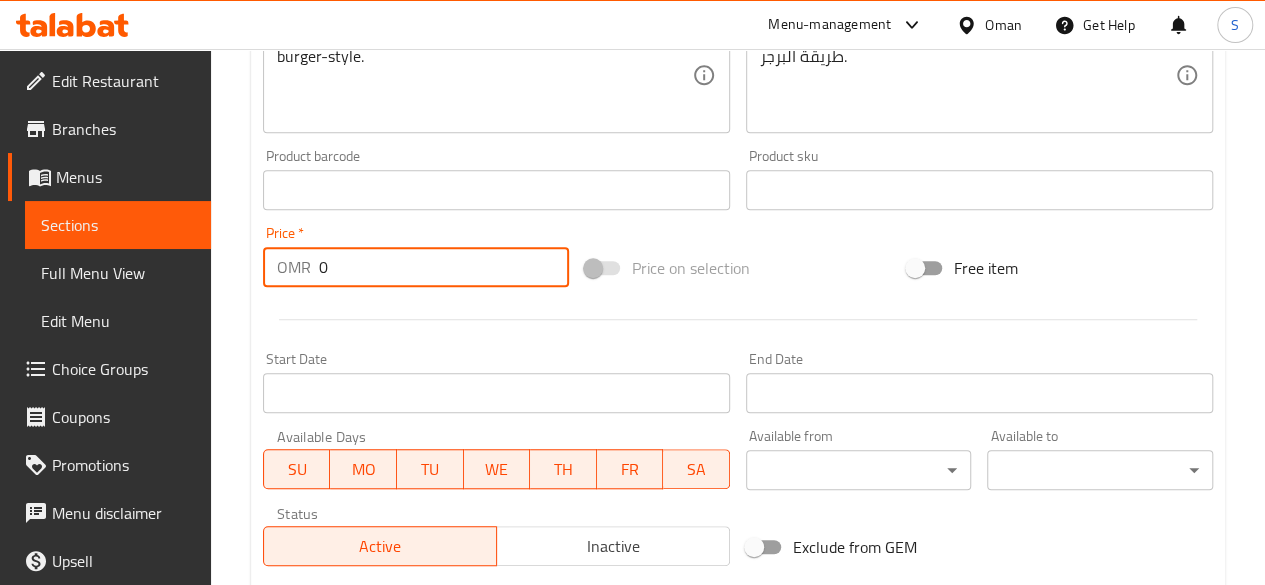 drag, startPoint x: 398, startPoint y: 264, endPoint x: 117, endPoint y: 262, distance: 281.0071 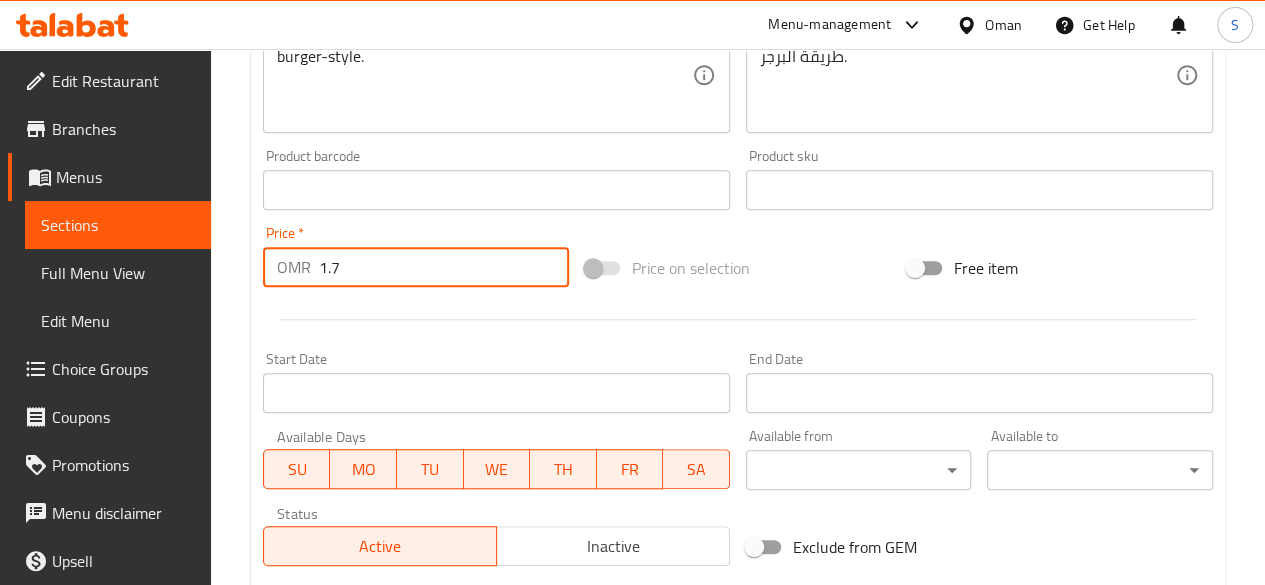 type on "1" 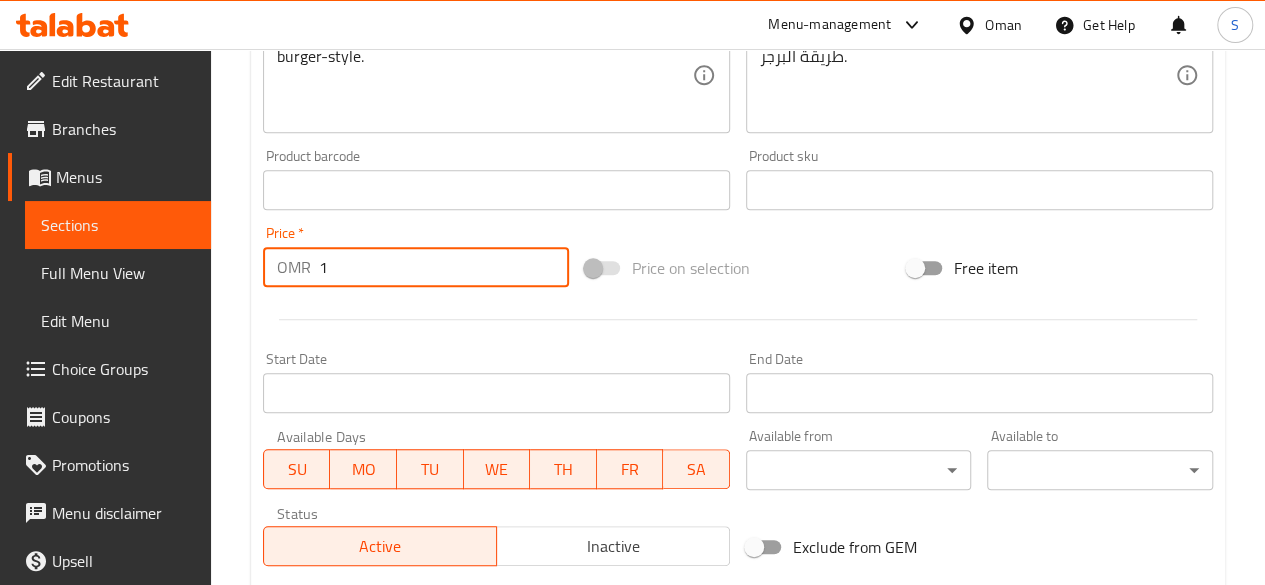 type 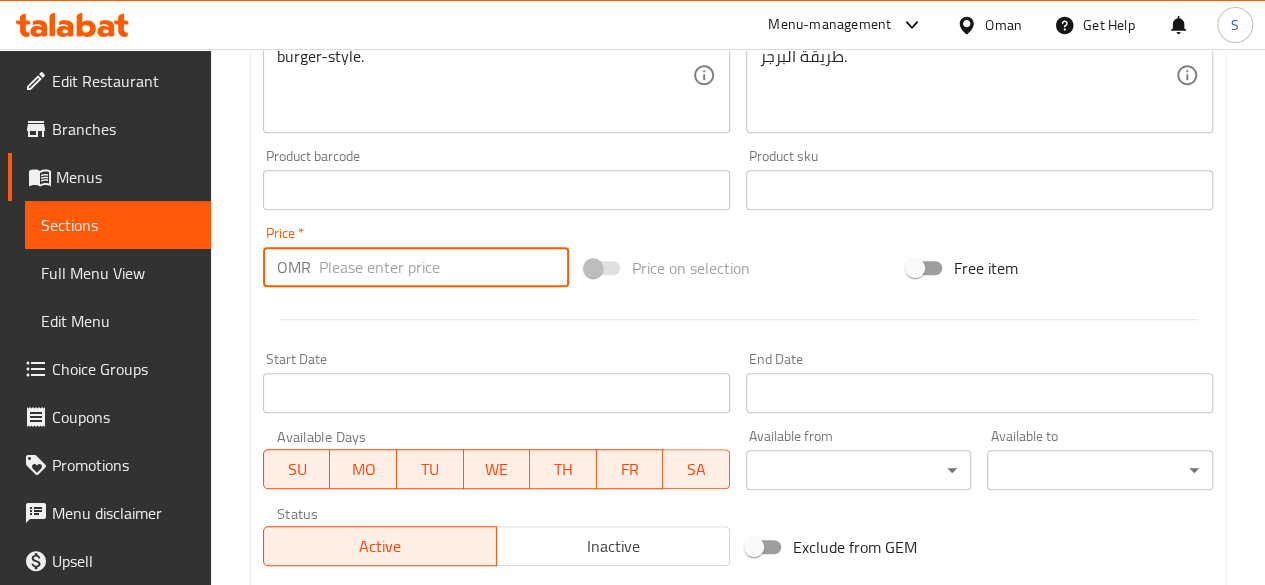 scroll, scrollTop: 0, scrollLeft: 0, axis: both 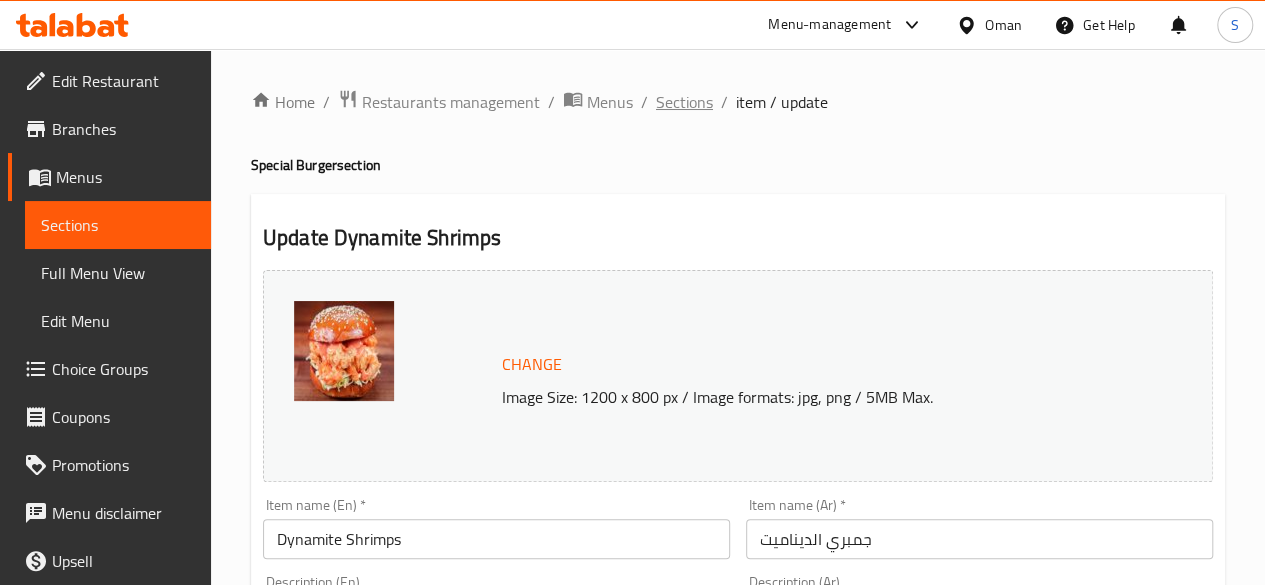 click on "Sections" at bounding box center (684, 102) 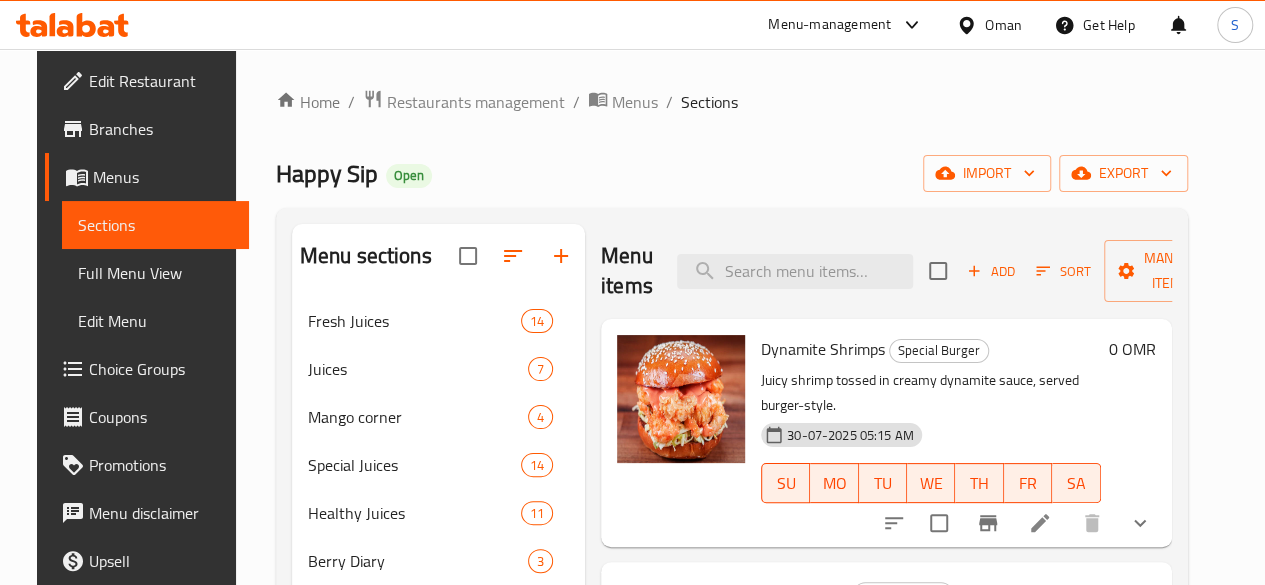 click on "0   OMR" at bounding box center [1132, 349] 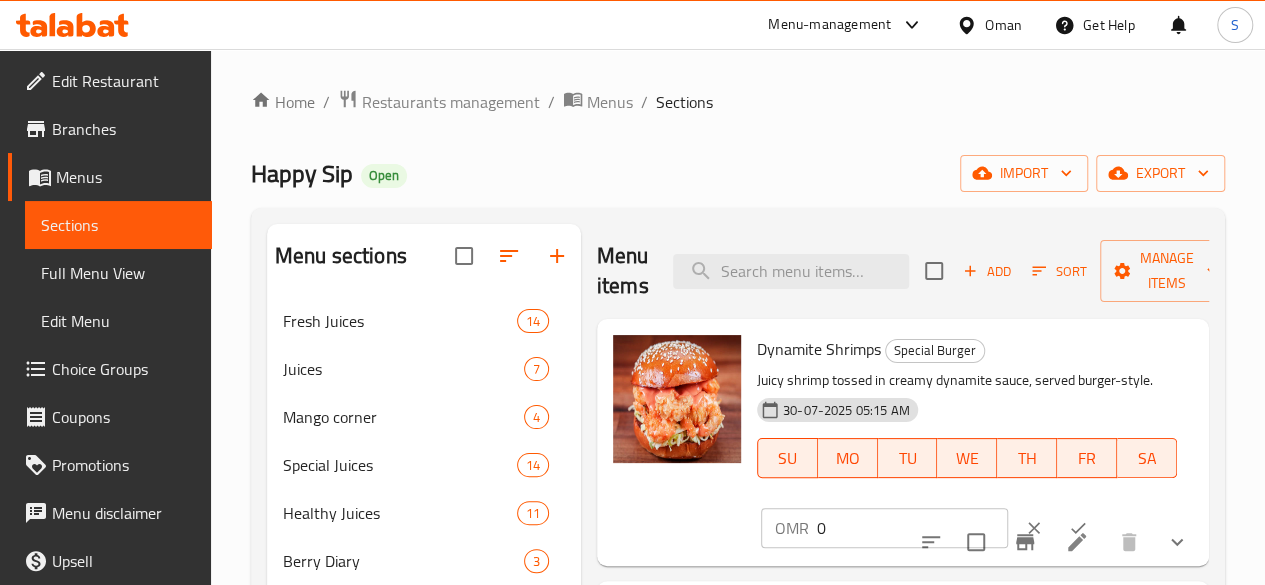 click on "Dynamite Shrimps   Special Burger" at bounding box center [967, 349] 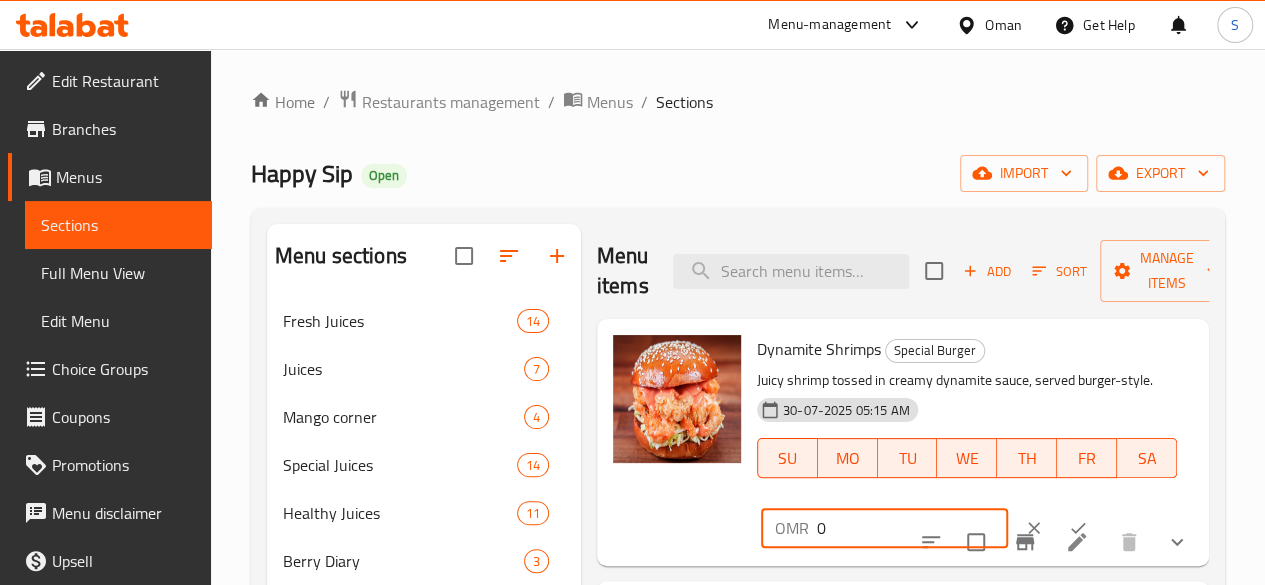 drag, startPoint x: 792, startPoint y: 542, endPoint x: 566, endPoint y: 565, distance: 227.16734 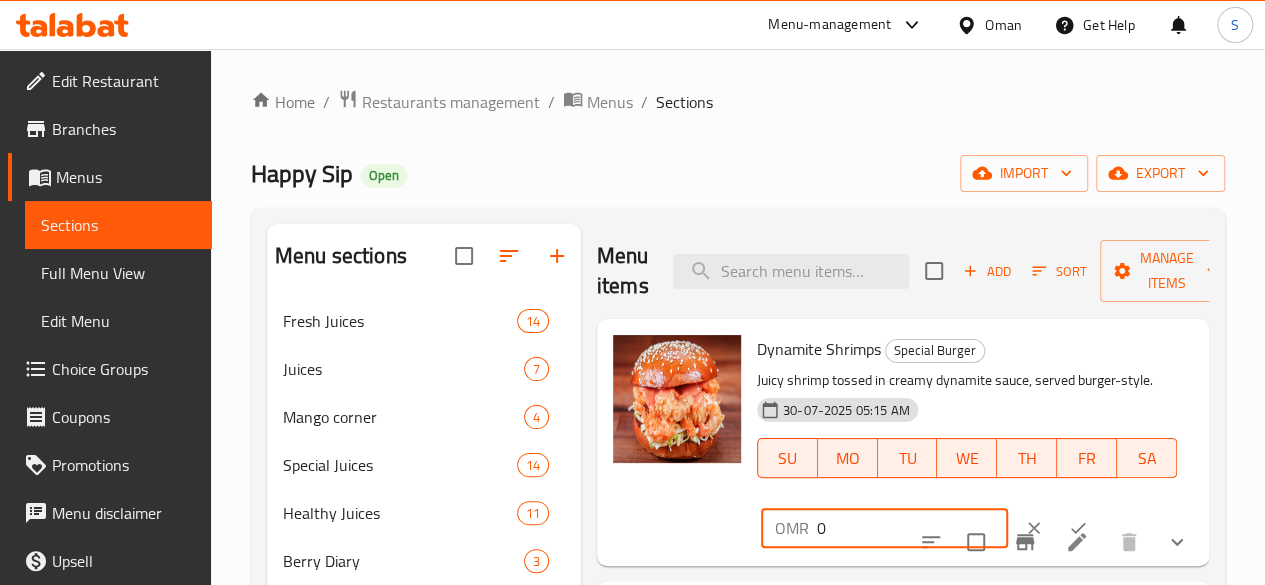 click on "Dynamite Shrimps Special Burger Juicy shrimp tossed in creamy dynamite sauce, served burger-style. [DATE] [TIME] SU MO TU WE TH FR SA OMR 0" at bounding box center (903, 442) 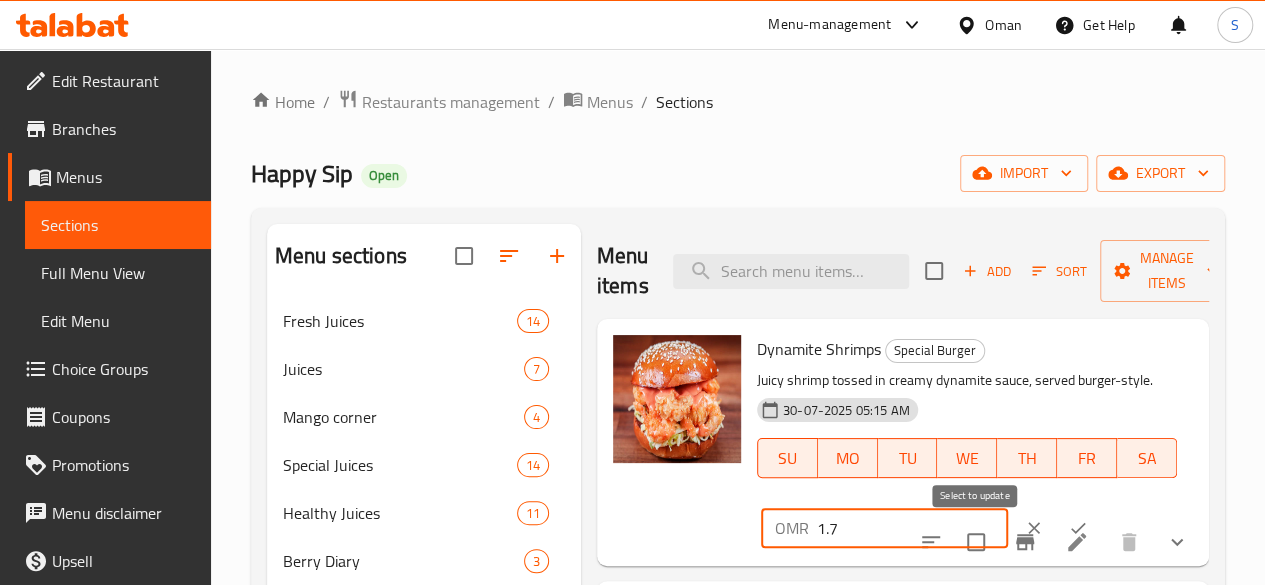 type on "1.7" 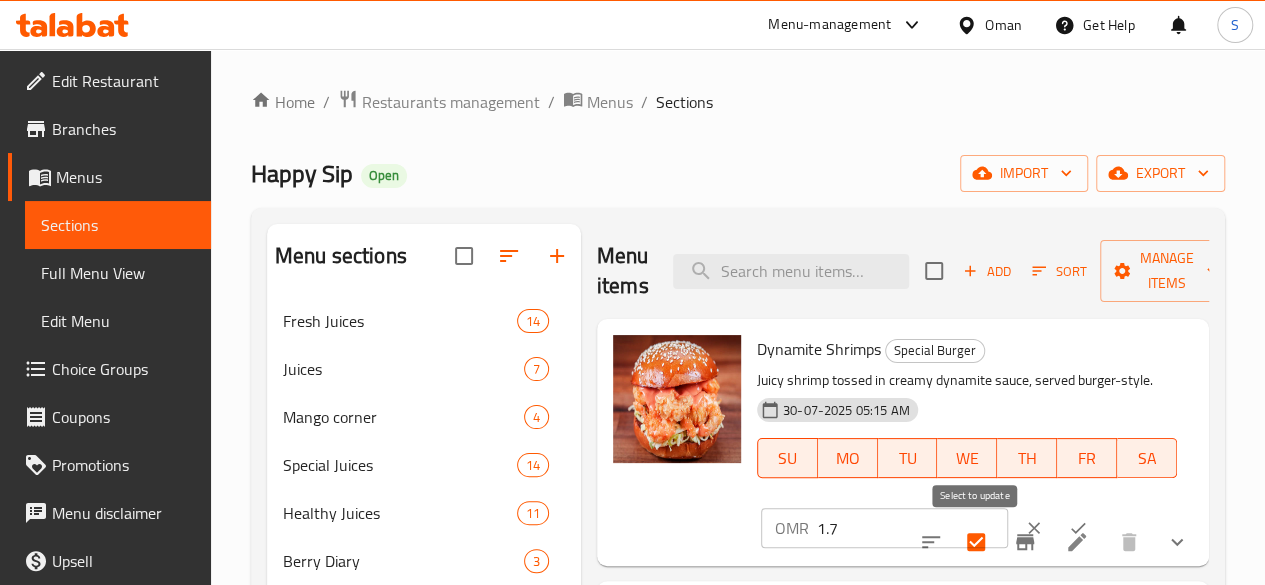 click at bounding box center (976, 542) 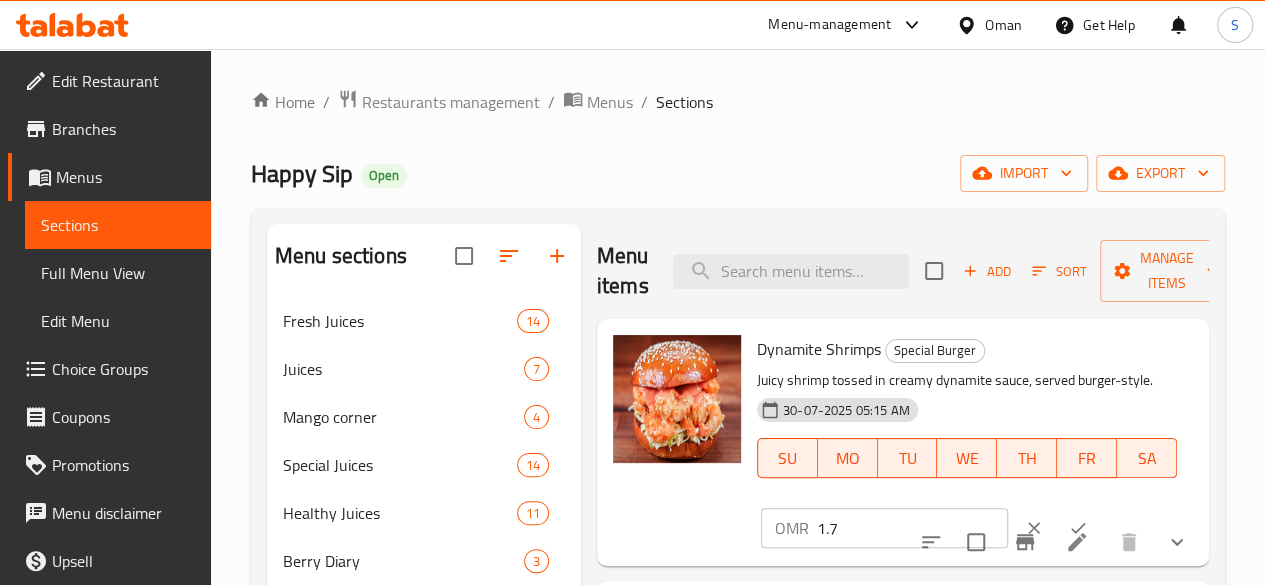 click at bounding box center [1078, 528] 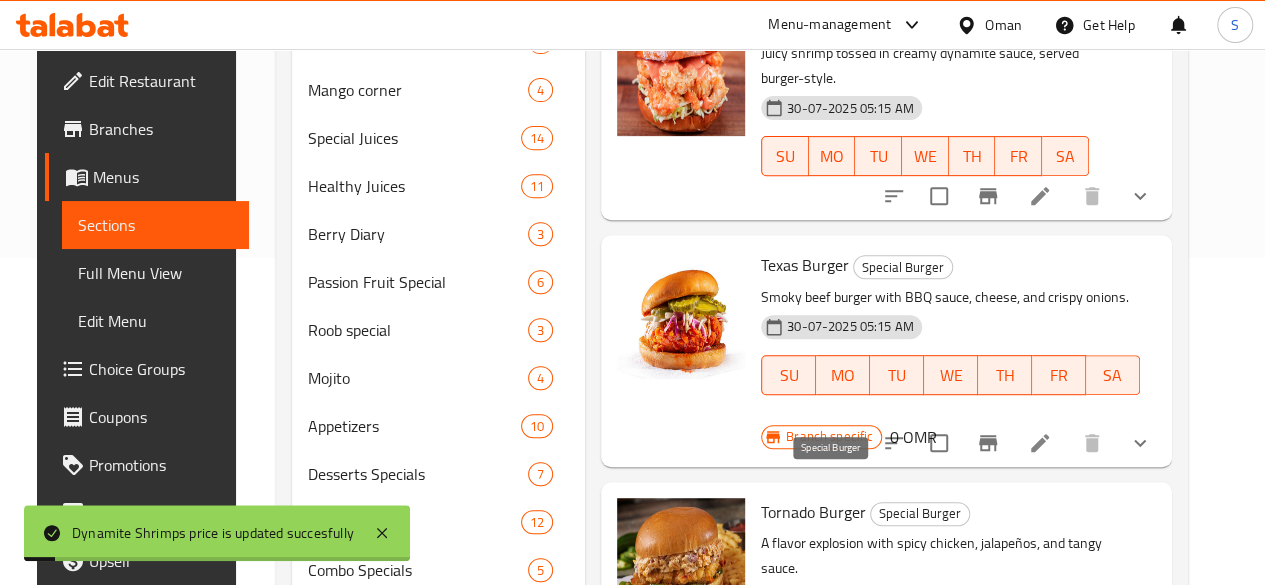 scroll, scrollTop: 328, scrollLeft: 0, axis: vertical 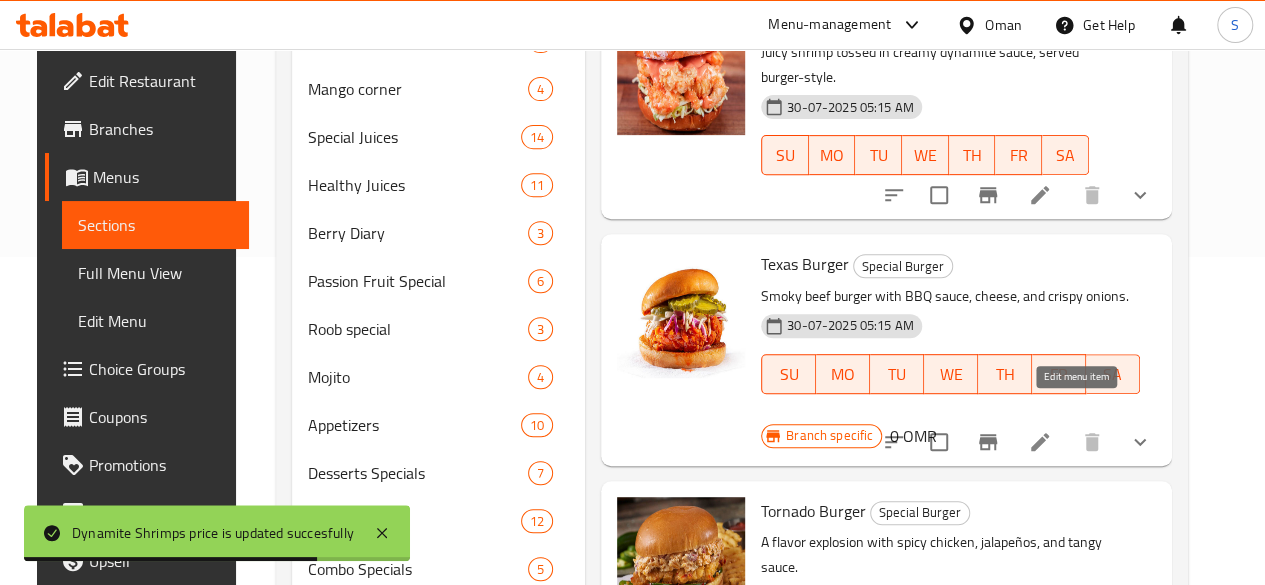 click 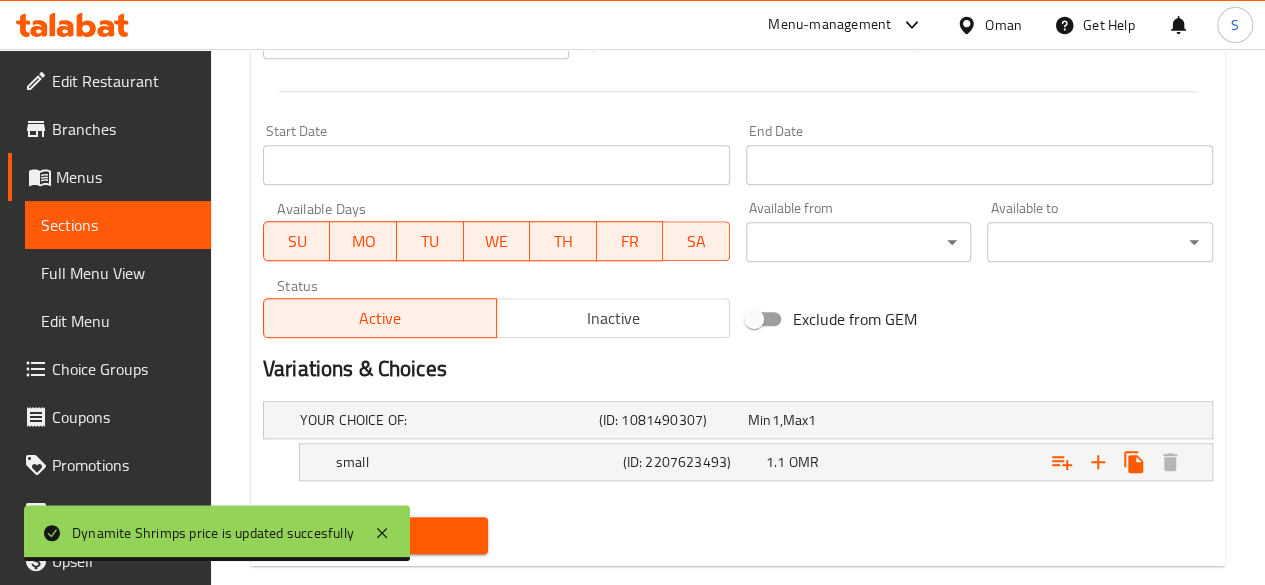 scroll, scrollTop: 842, scrollLeft: 0, axis: vertical 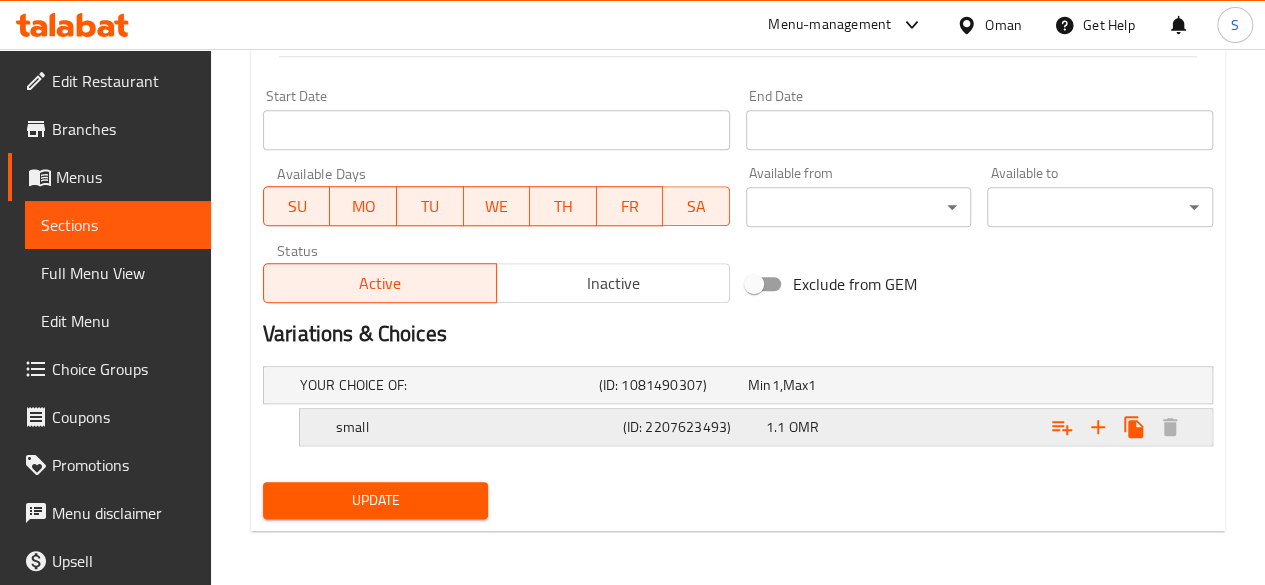 click at bounding box center (1042, 385) 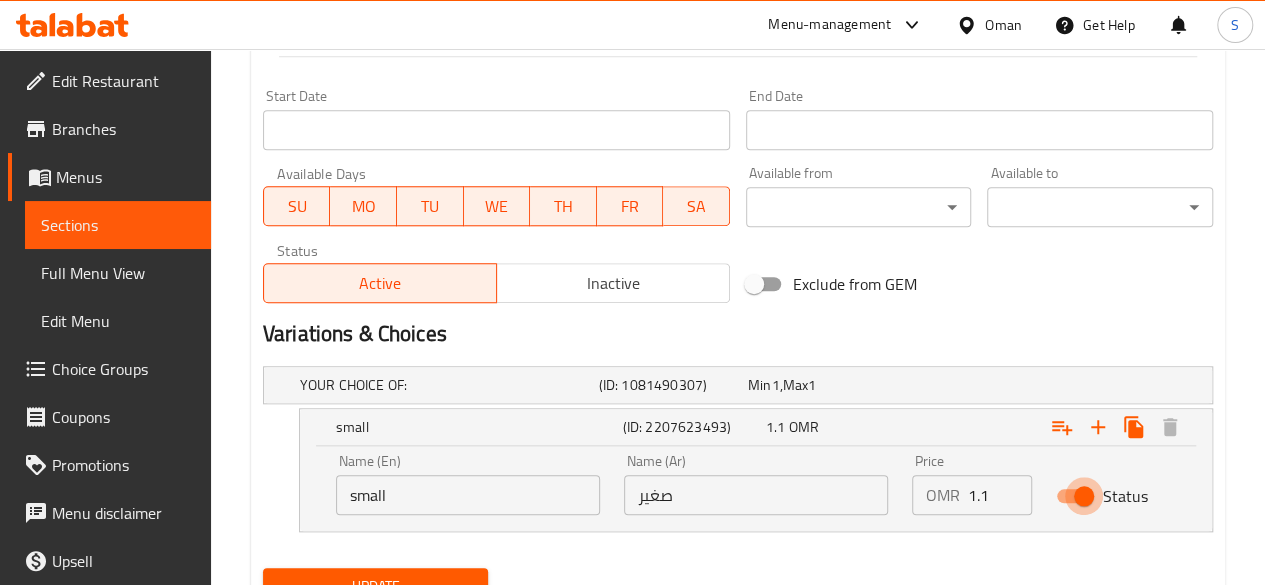 click on "Status" at bounding box center [1084, 496] 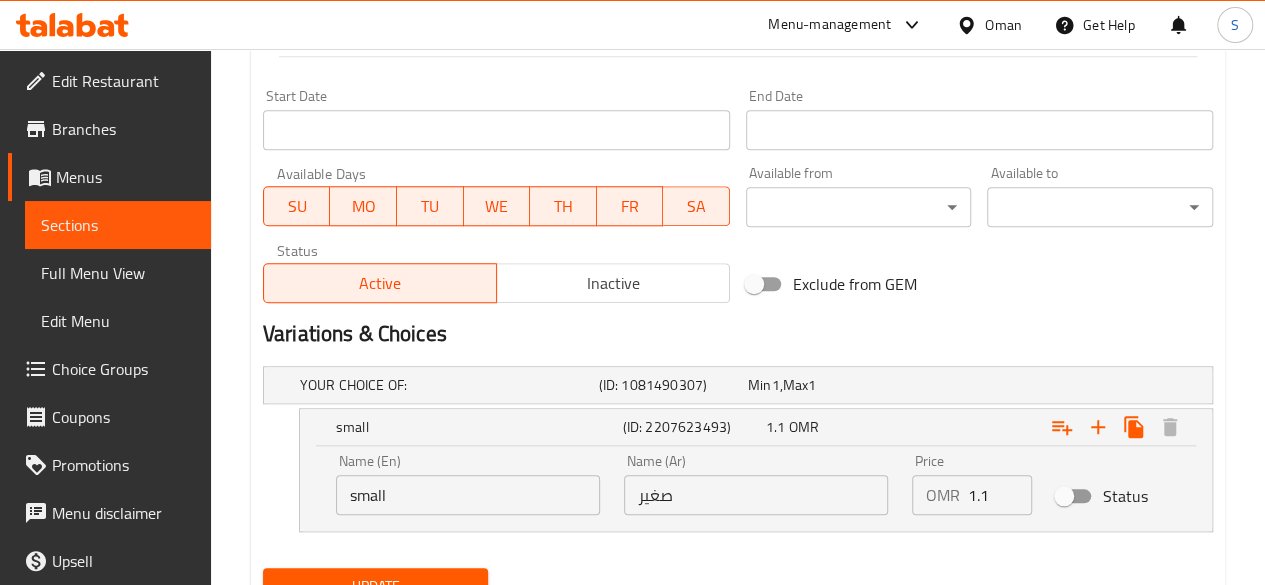 scroll, scrollTop: 928, scrollLeft: 0, axis: vertical 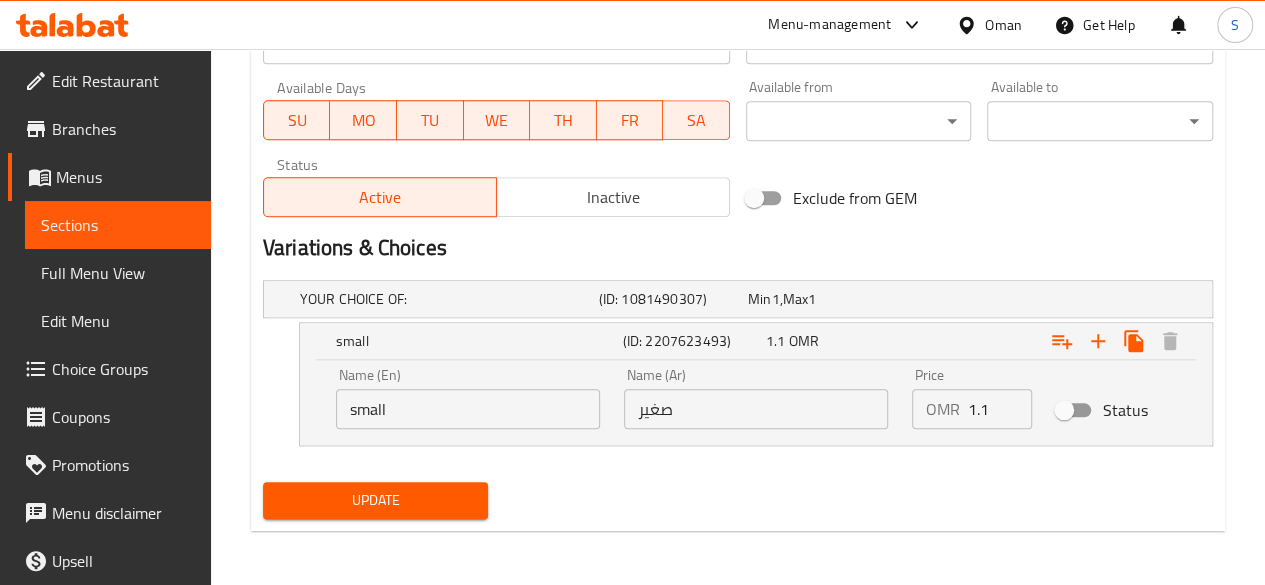 click on "Update" at bounding box center (376, 500) 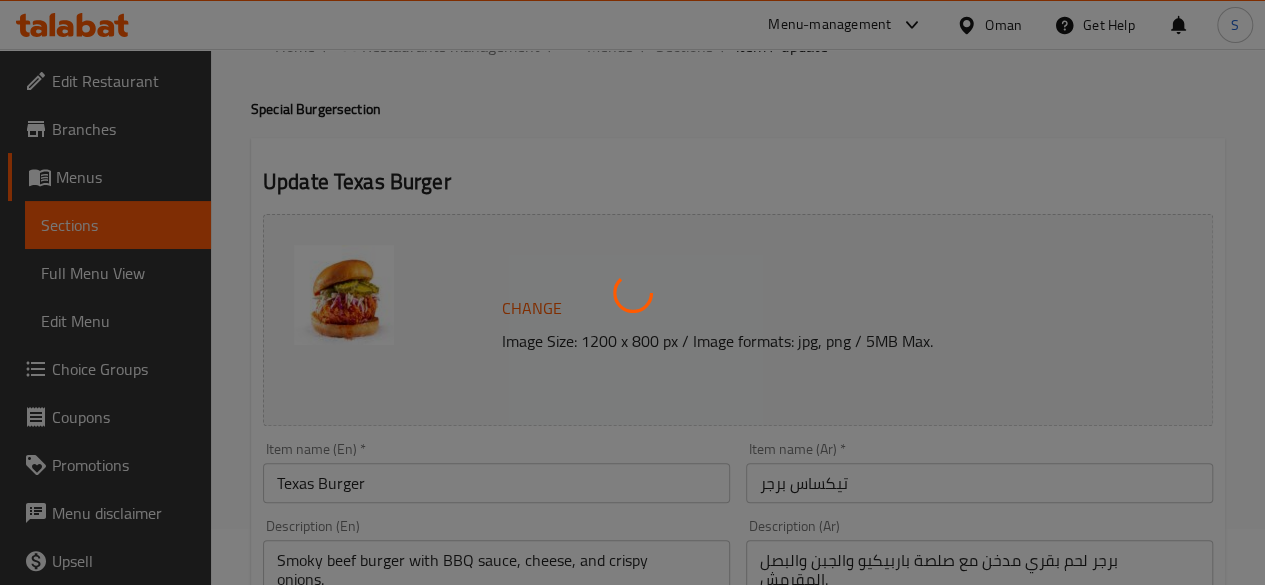scroll, scrollTop: 0, scrollLeft: 0, axis: both 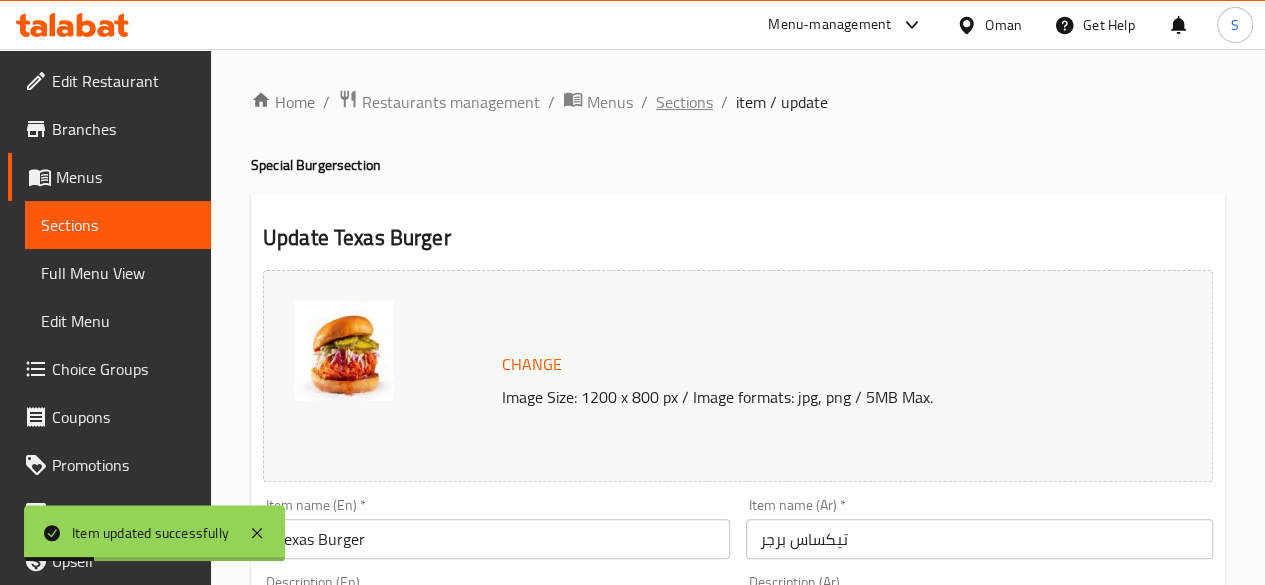 click on "Sections" at bounding box center (684, 102) 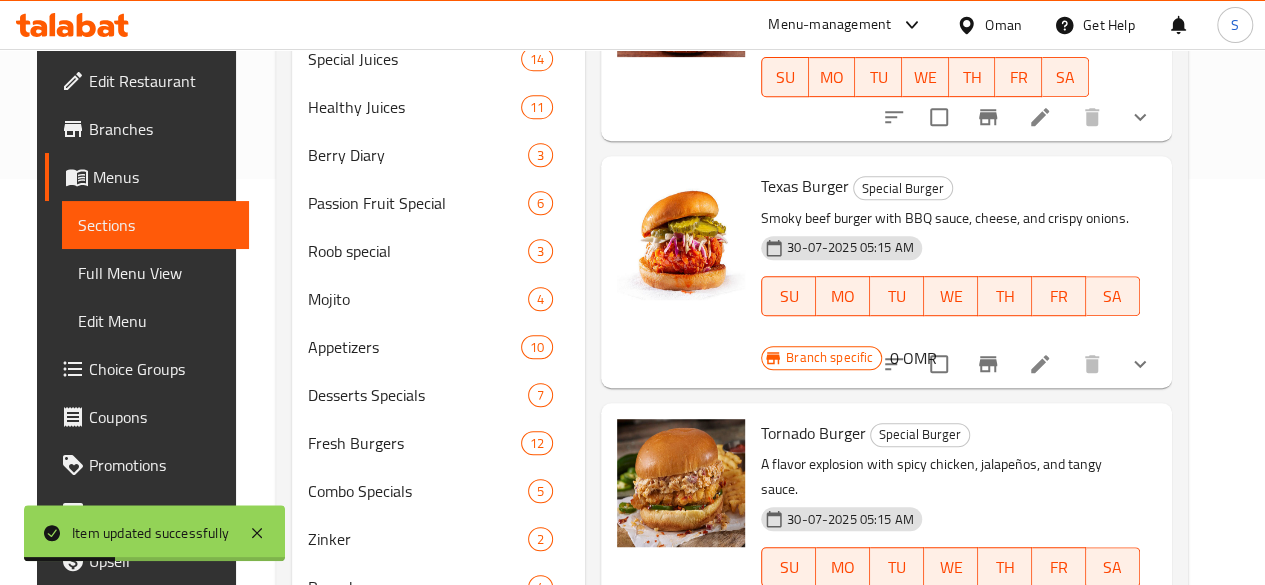 scroll, scrollTop: 407, scrollLeft: 0, axis: vertical 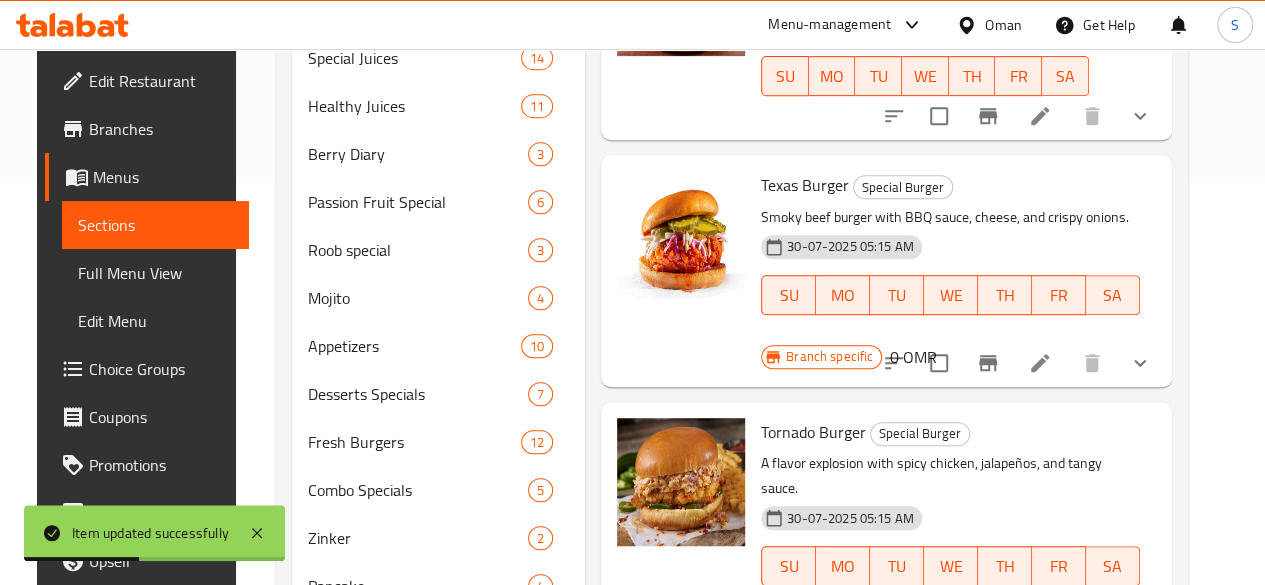 click on "0   OMR" at bounding box center [913, 357] 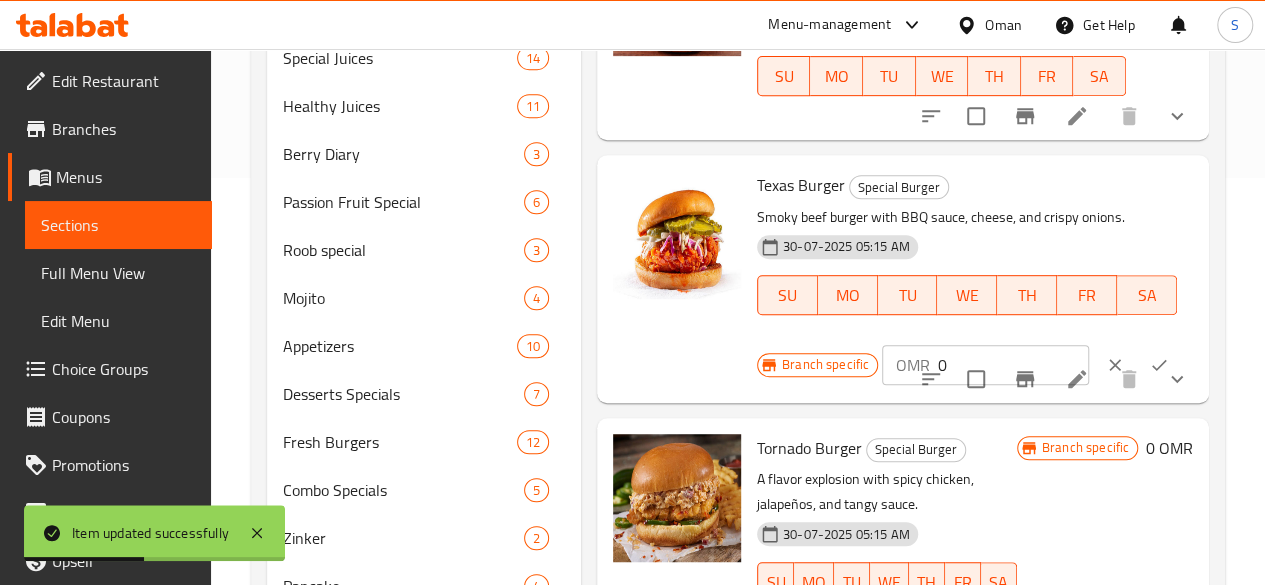 click on "Texas Burger   Special Burger" at bounding box center (967, 185) 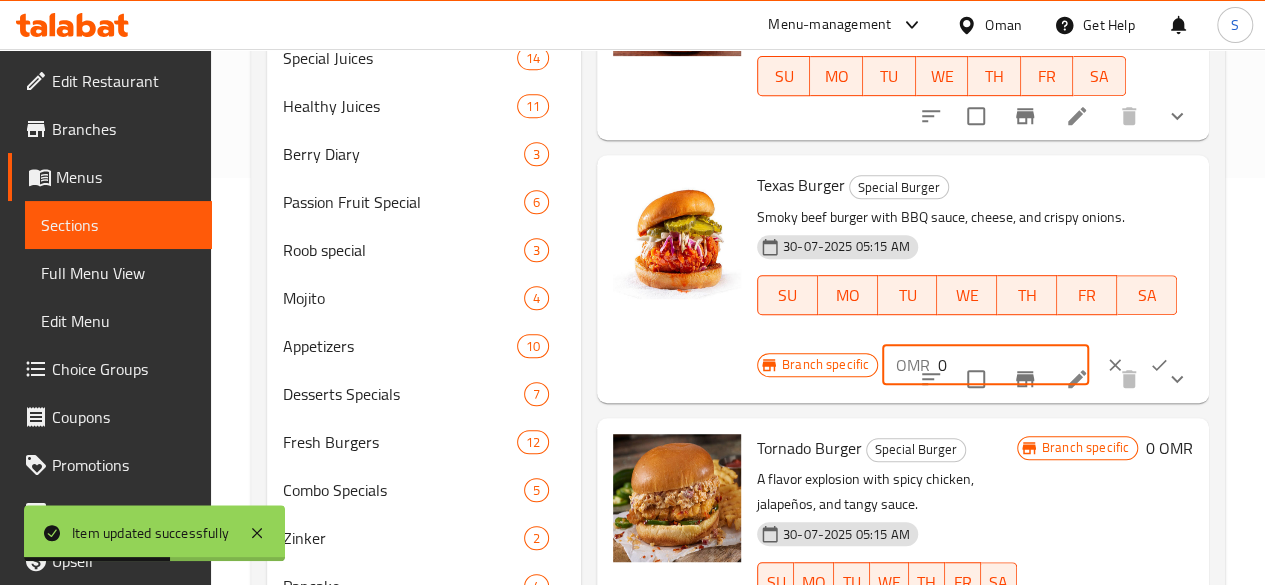 drag, startPoint x: 886, startPoint y: 339, endPoint x: 789, endPoint y: 362, distance: 99.68952 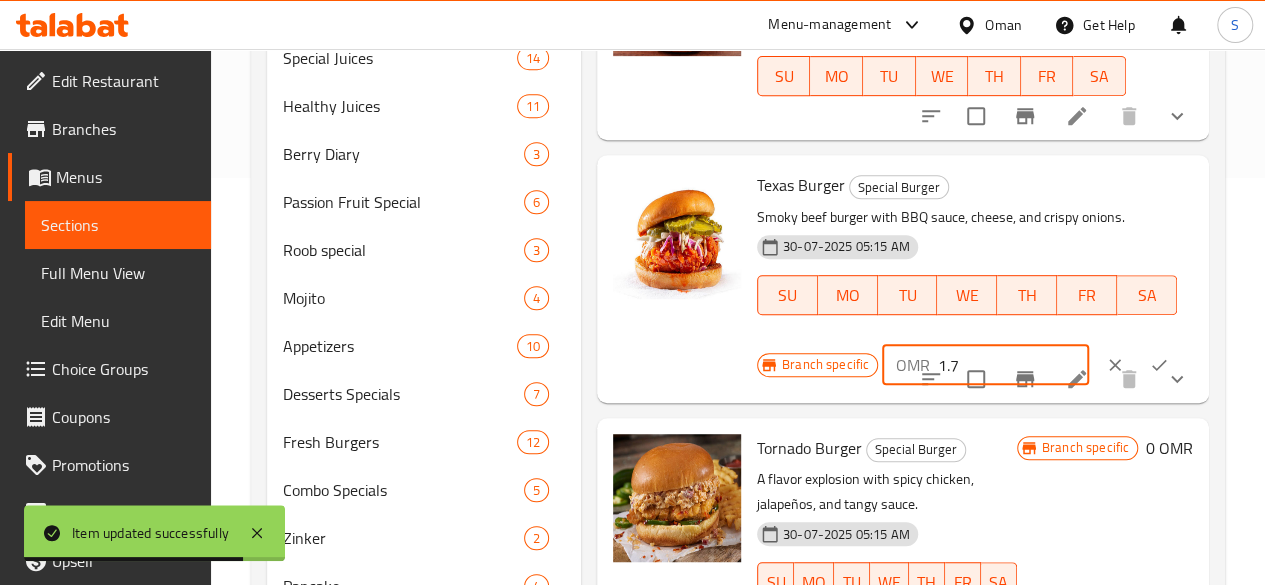 type on "1.7" 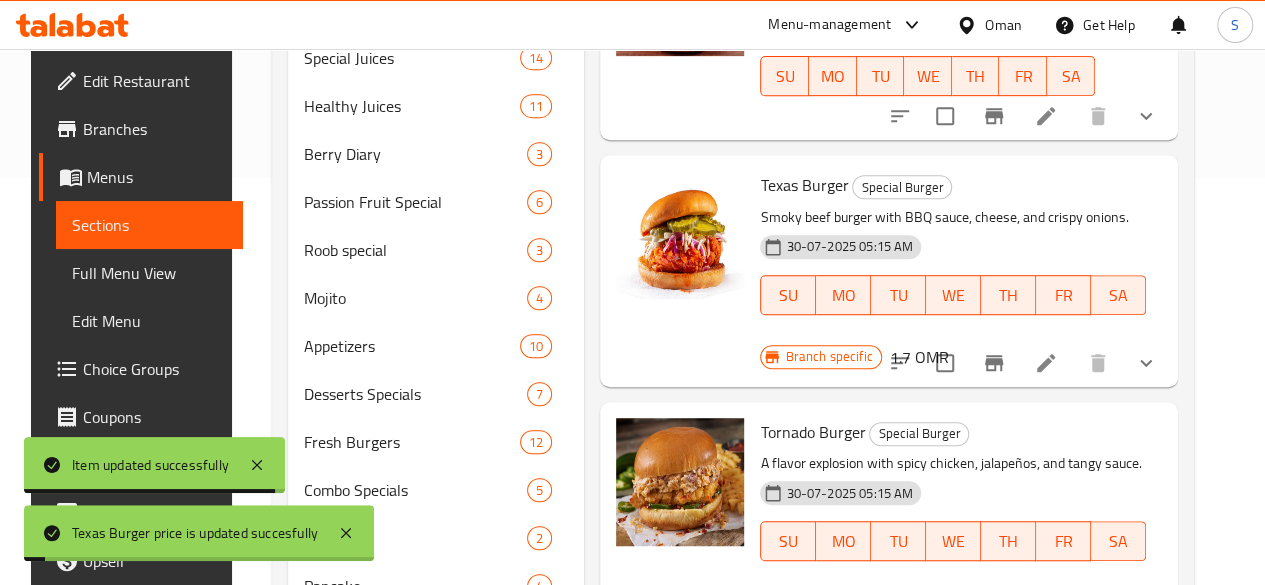 scroll, scrollTop: 653, scrollLeft: 0, axis: vertical 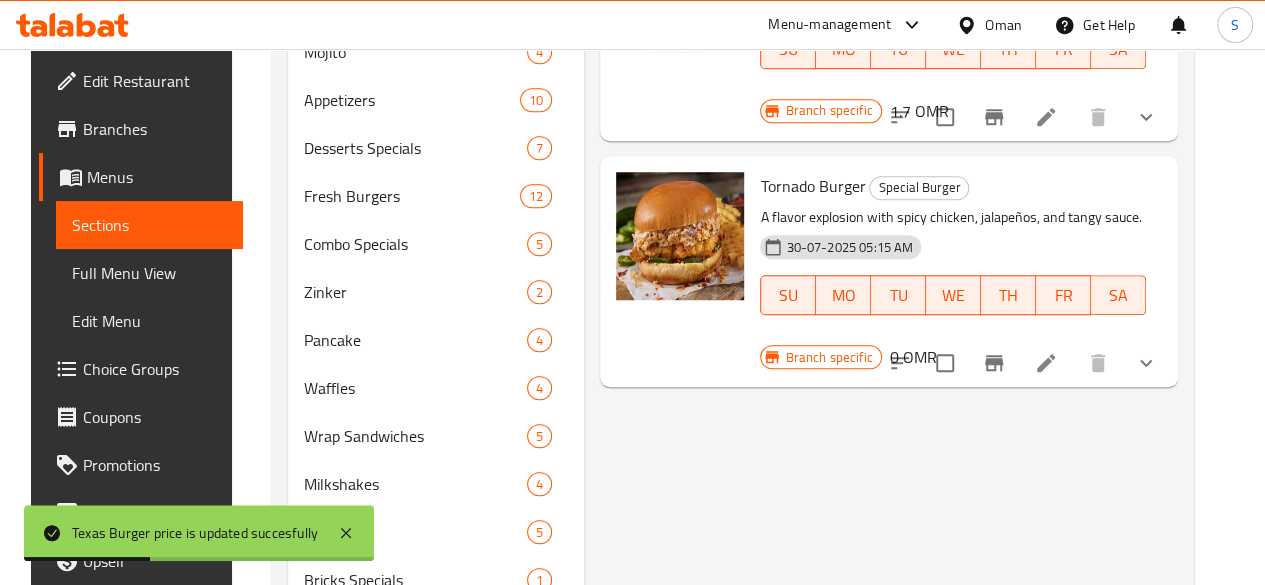 click at bounding box center (1046, 363) 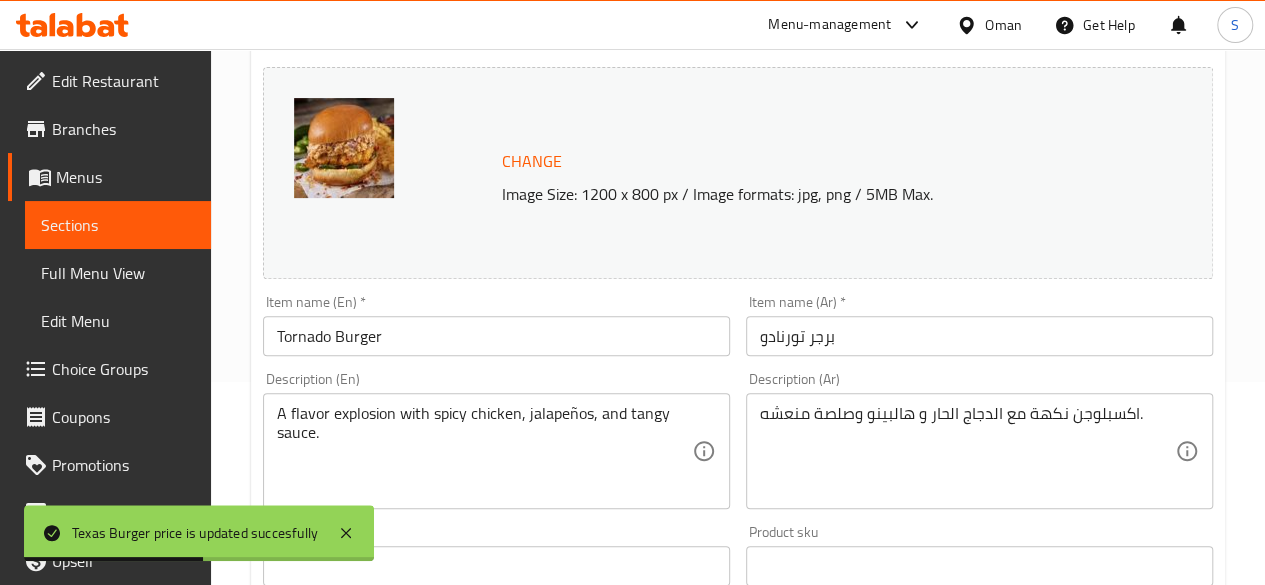 scroll, scrollTop: 842, scrollLeft: 0, axis: vertical 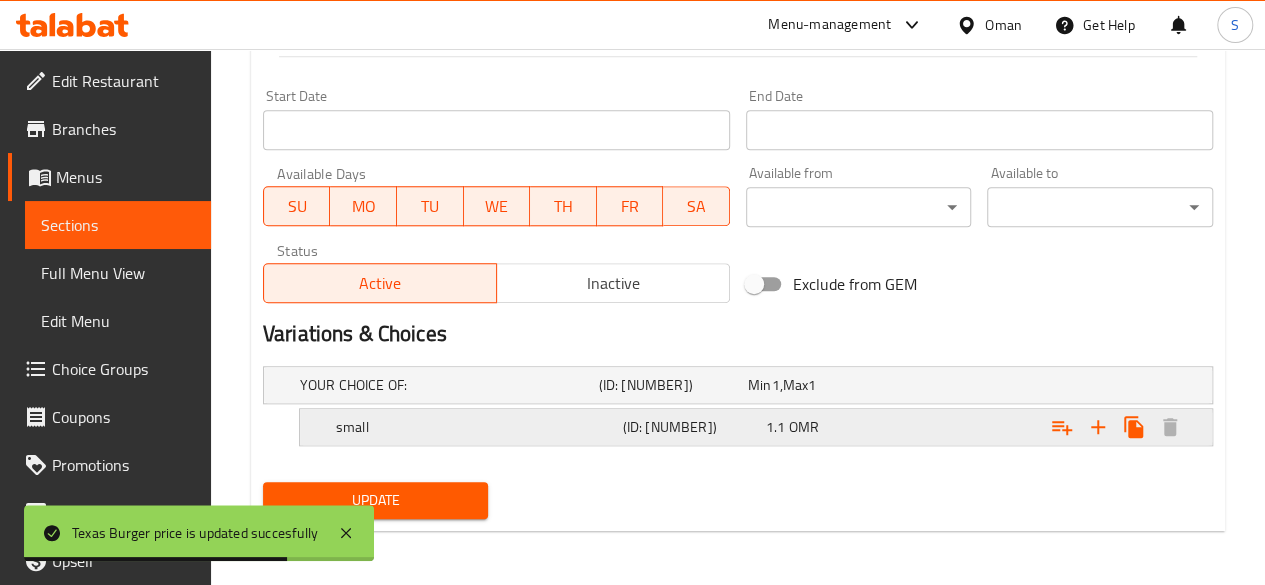 click at bounding box center [1042, 385] 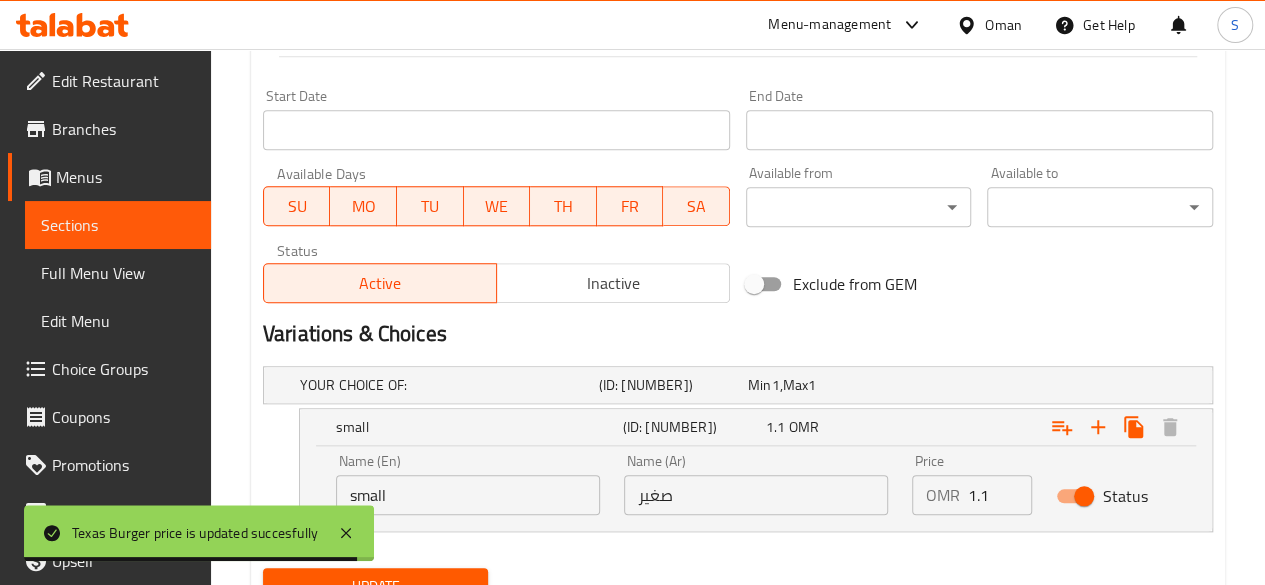 click on "Status" at bounding box center [1084, 496] 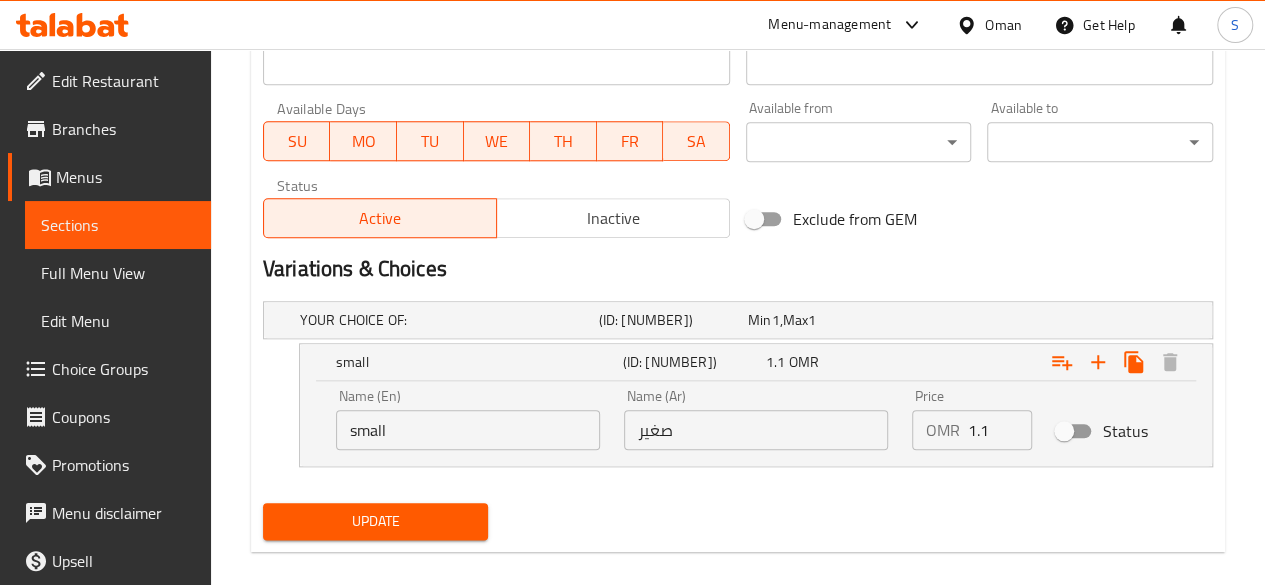 click on "Update" at bounding box center [376, 521] 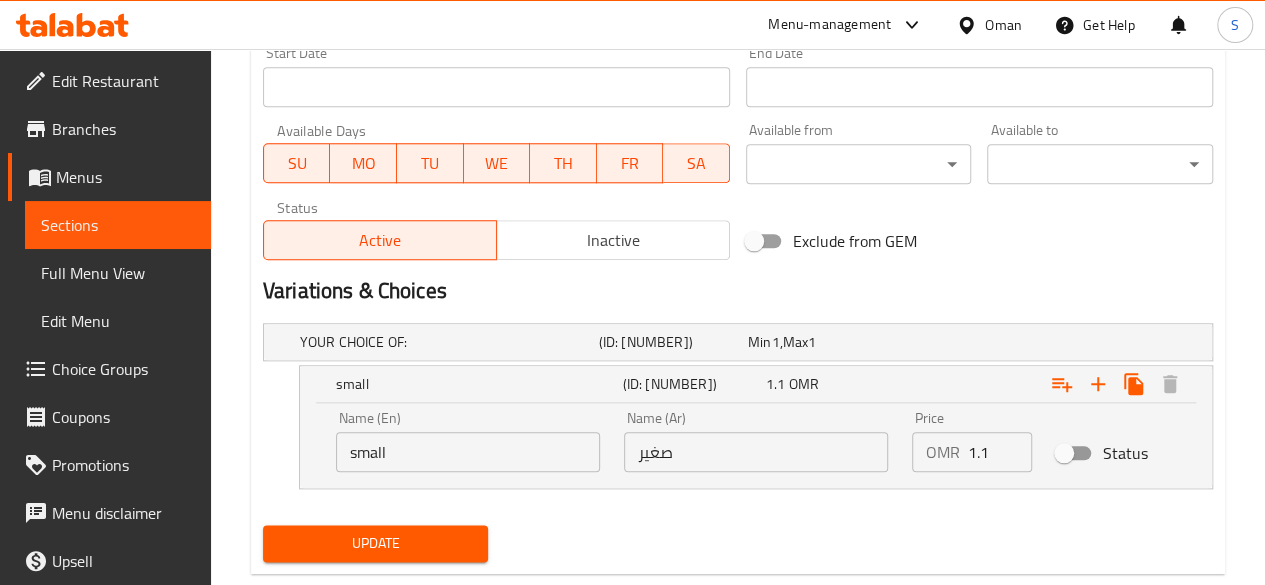 scroll, scrollTop: 326, scrollLeft: 0, axis: vertical 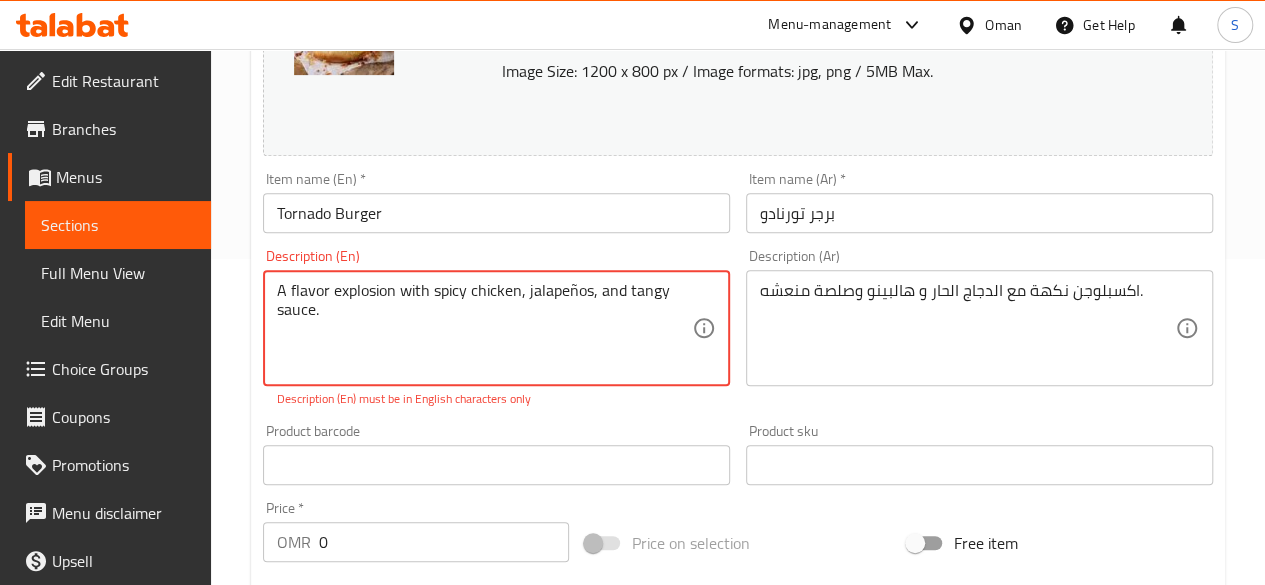 click on "A flavor explosion with spicy chicken, jalapeños, and tangy sauce." at bounding box center (484, 328) 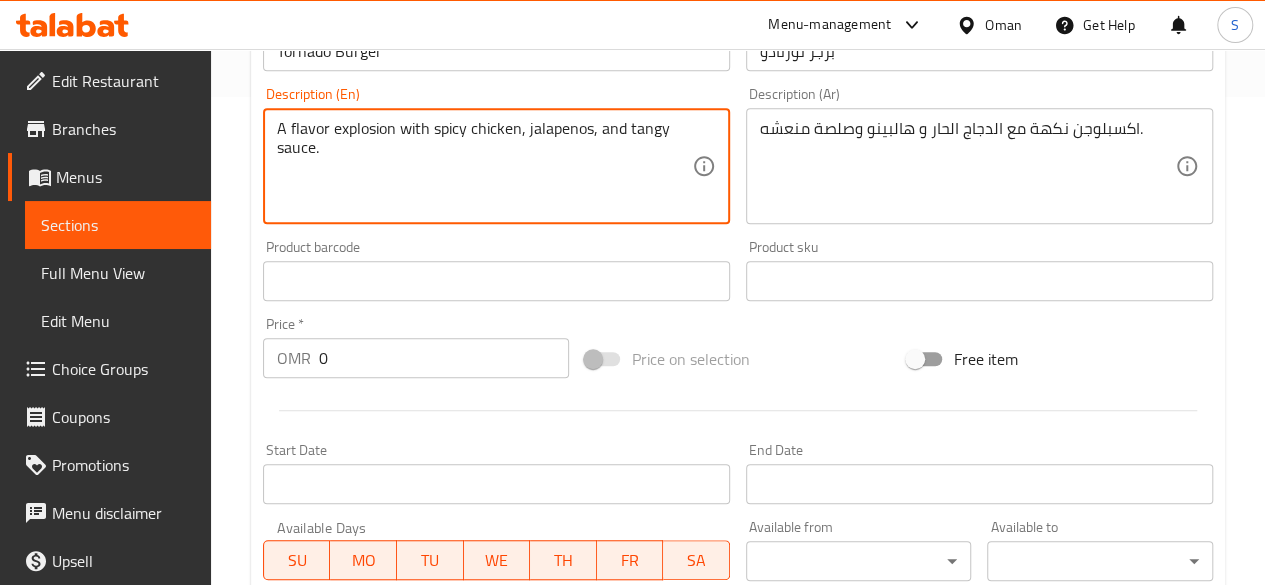 scroll, scrollTop: 928, scrollLeft: 0, axis: vertical 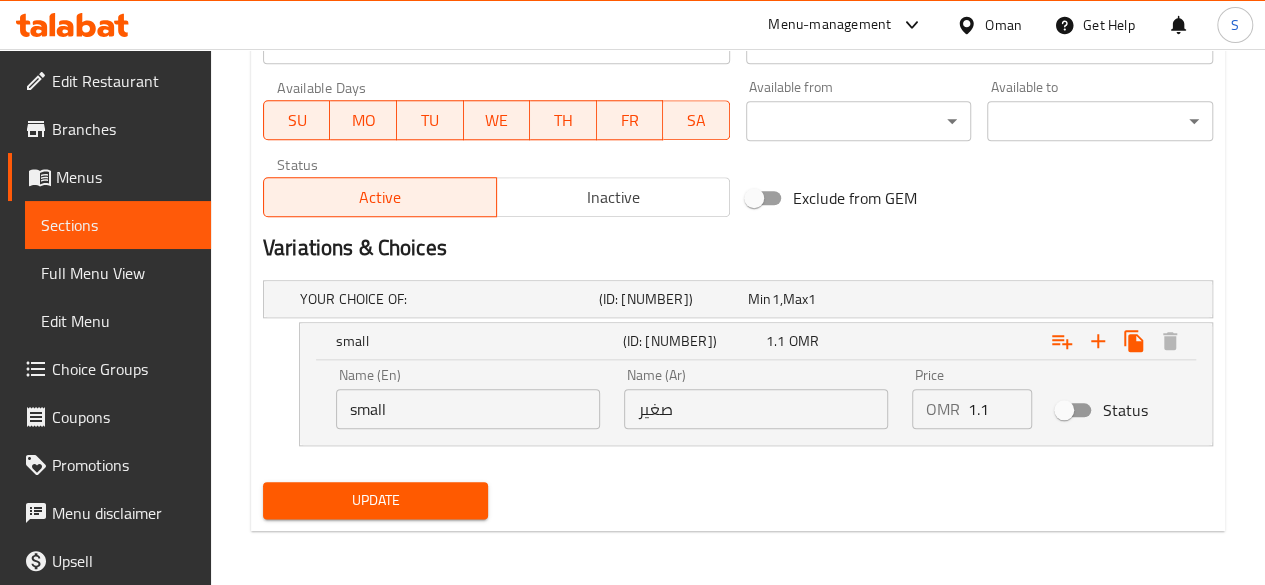 type on "A flavor explosion with spicy chicken, jalapenos, and tangy sauce." 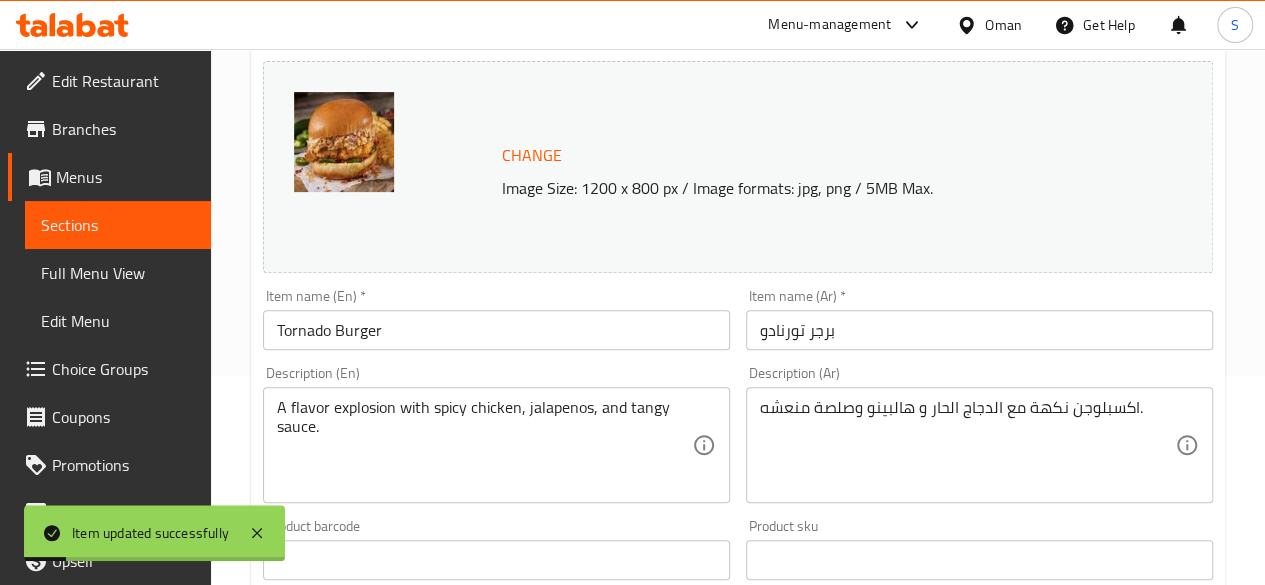 scroll, scrollTop: 0, scrollLeft: 0, axis: both 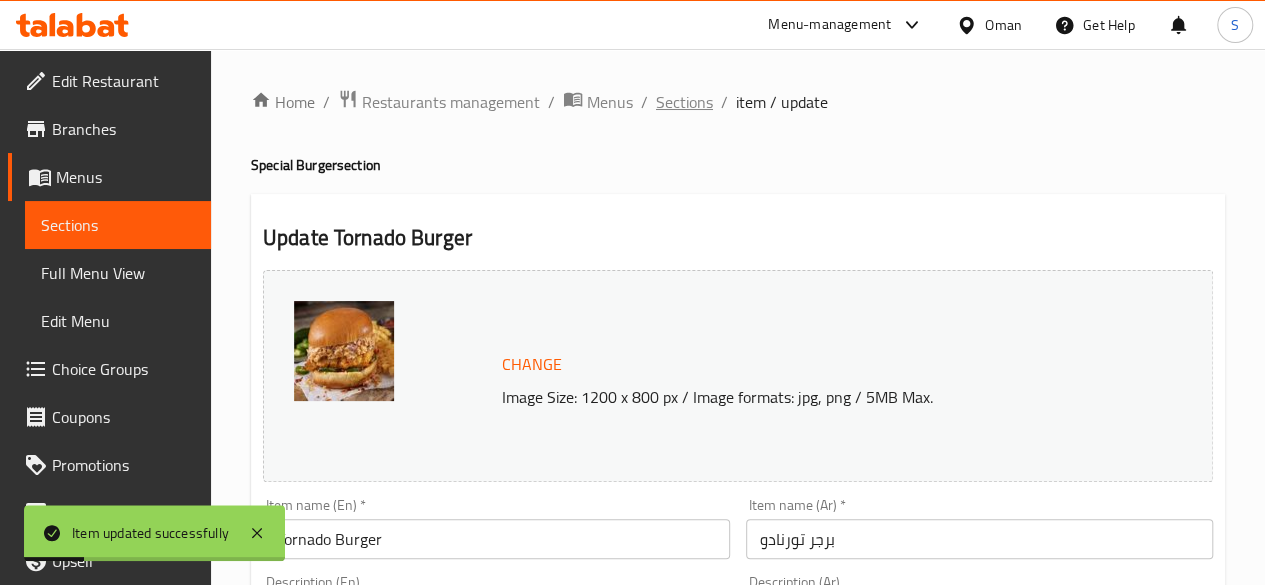 click on "Sections" at bounding box center [684, 102] 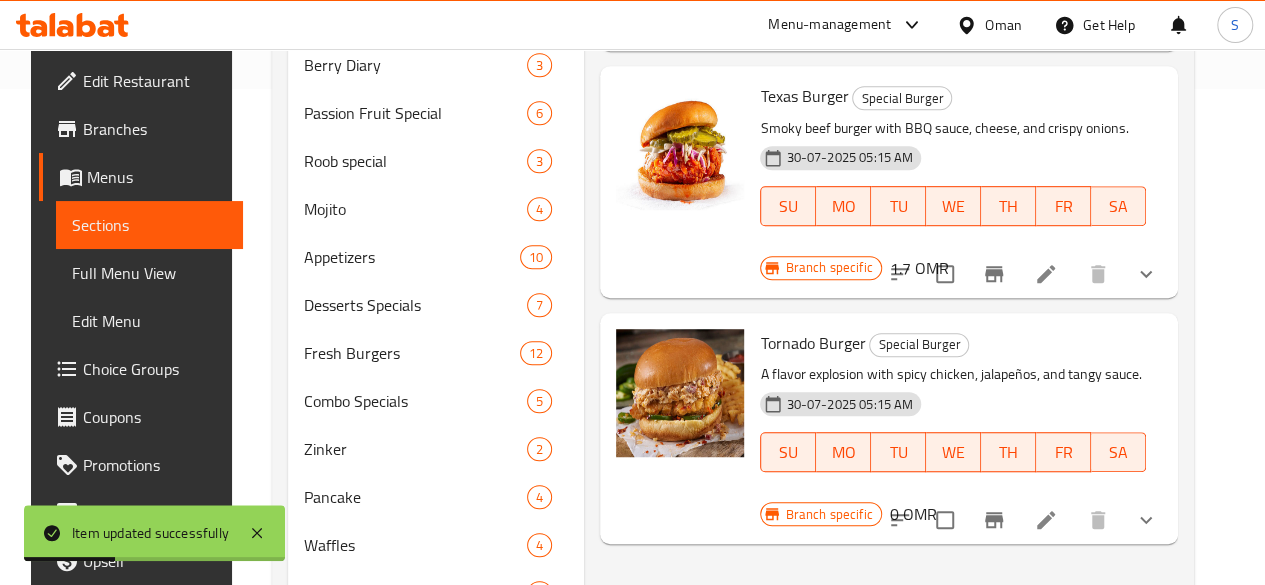 scroll, scrollTop: 499, scrollLeft: 0, axis: vertical 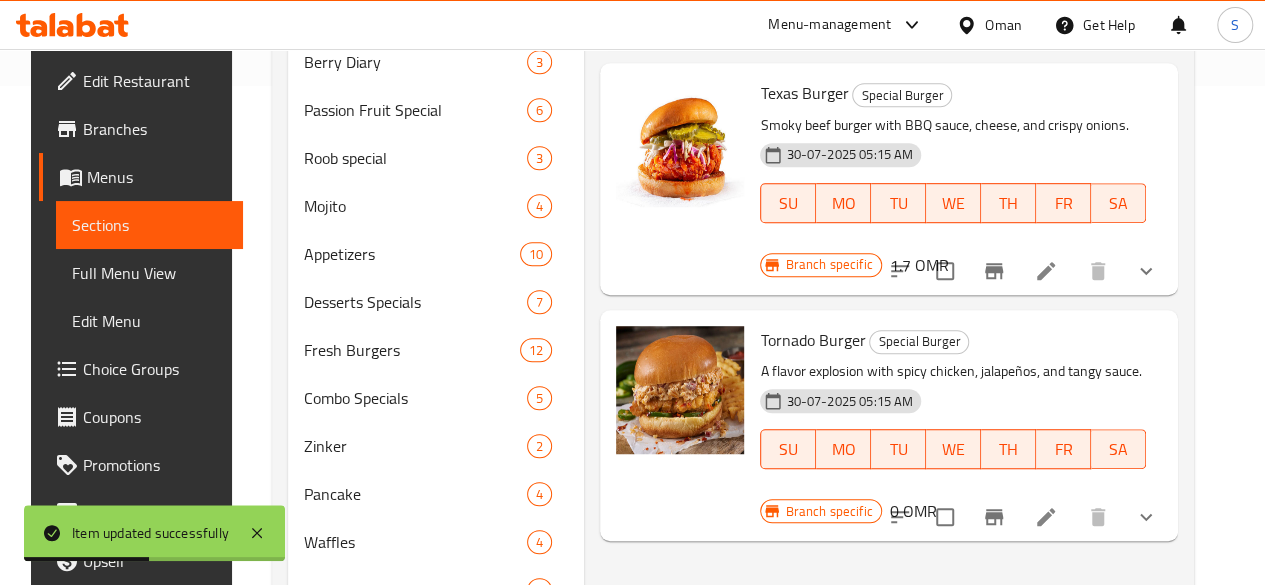 click on "0   OMR" at bounding box center (913, 511) 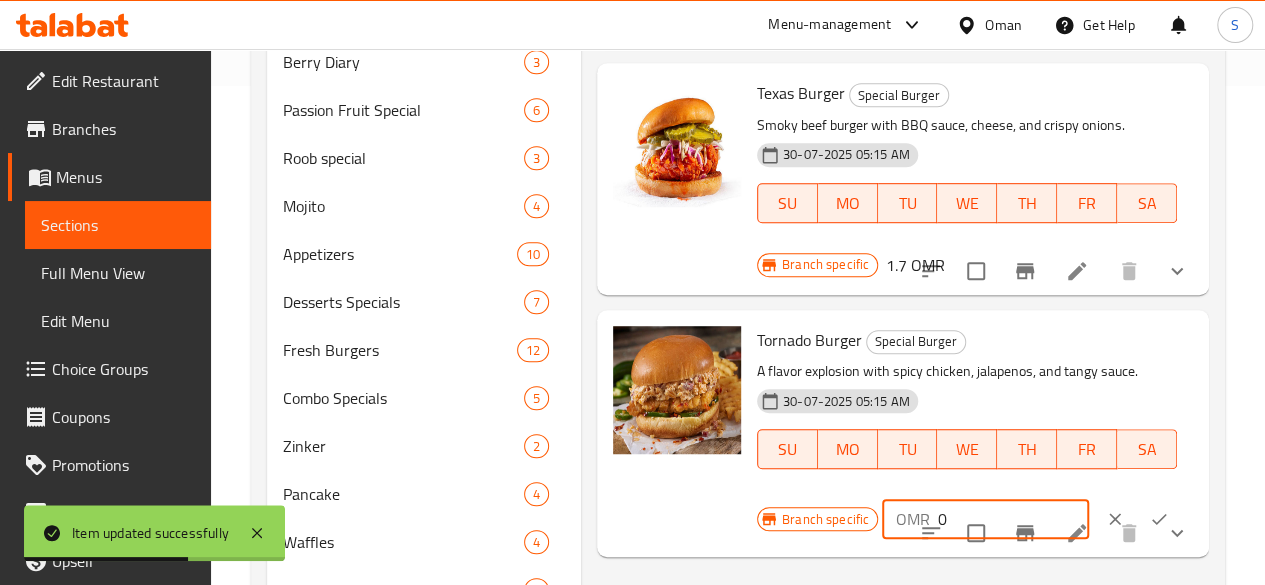 drag, startPoint x: 876, startPoint y: 489, endPoint x: 761, endPoint y: 506, distance: 116.24973 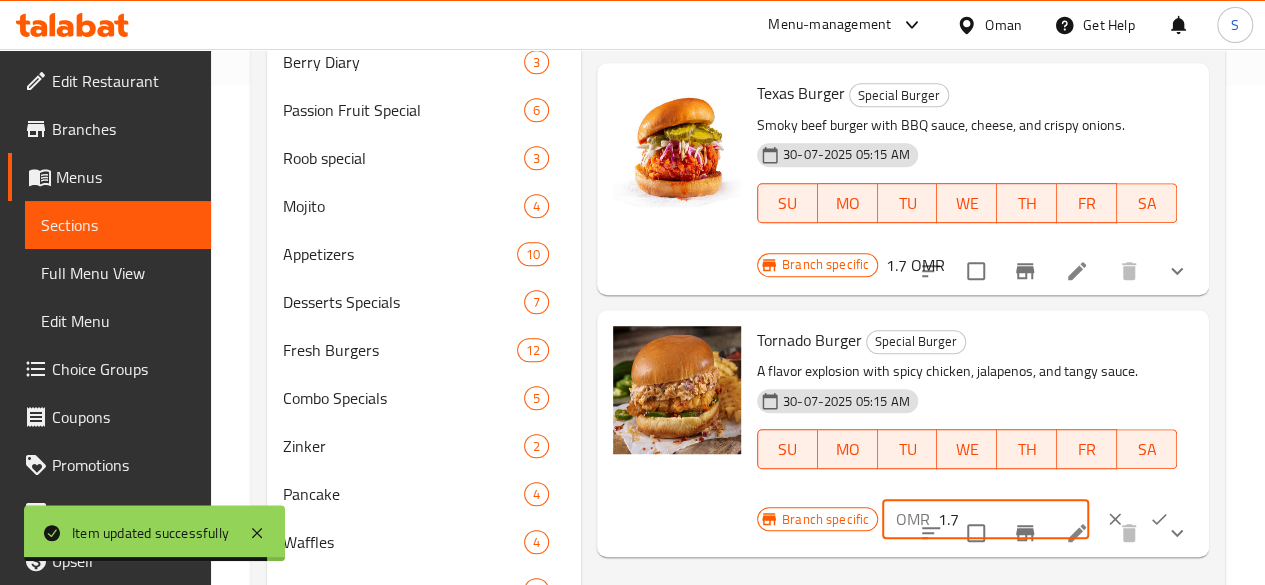 type on "1.7" 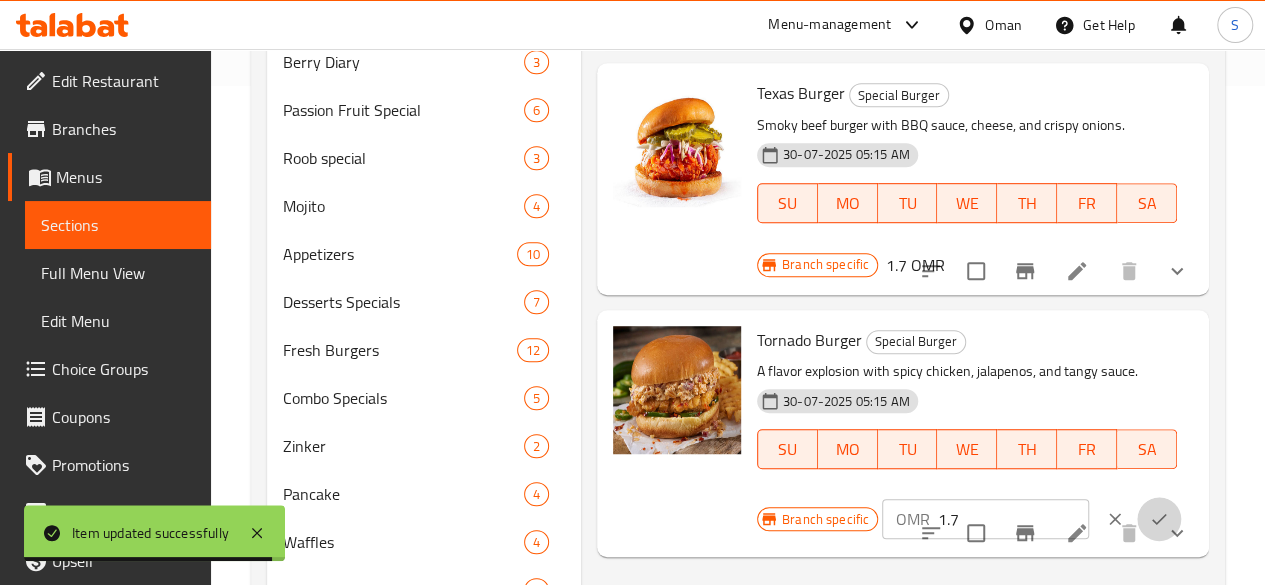 click 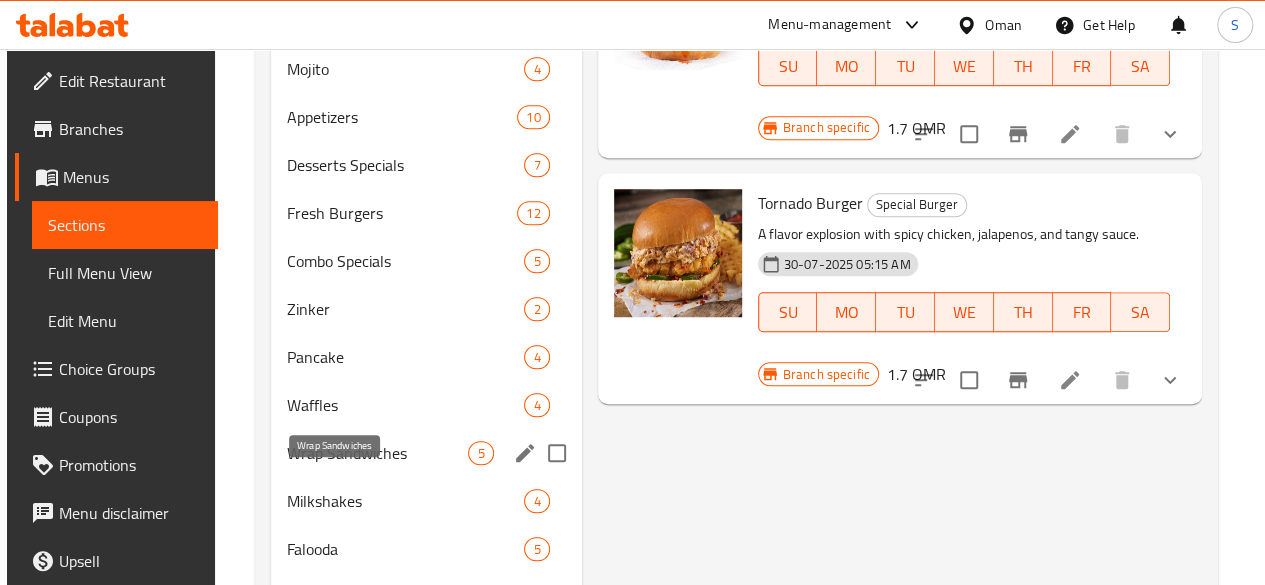 scroll, scrollTop: 635, scrollLeft: 0, axis: vertical 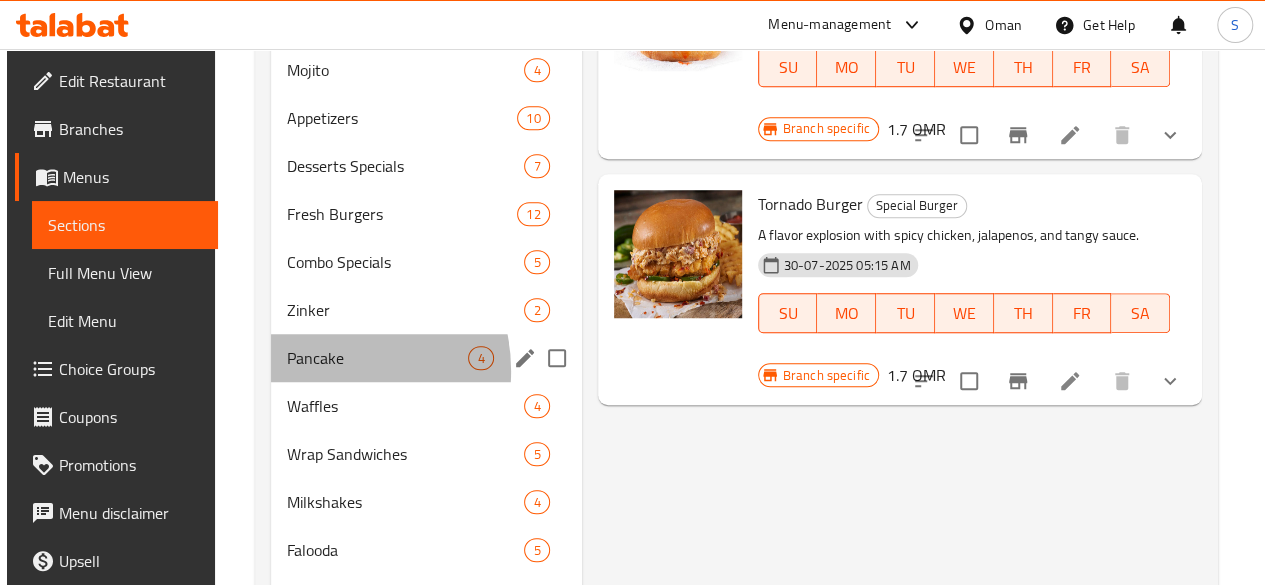 click on "Pancake 4" at bounding box center (426, 358) 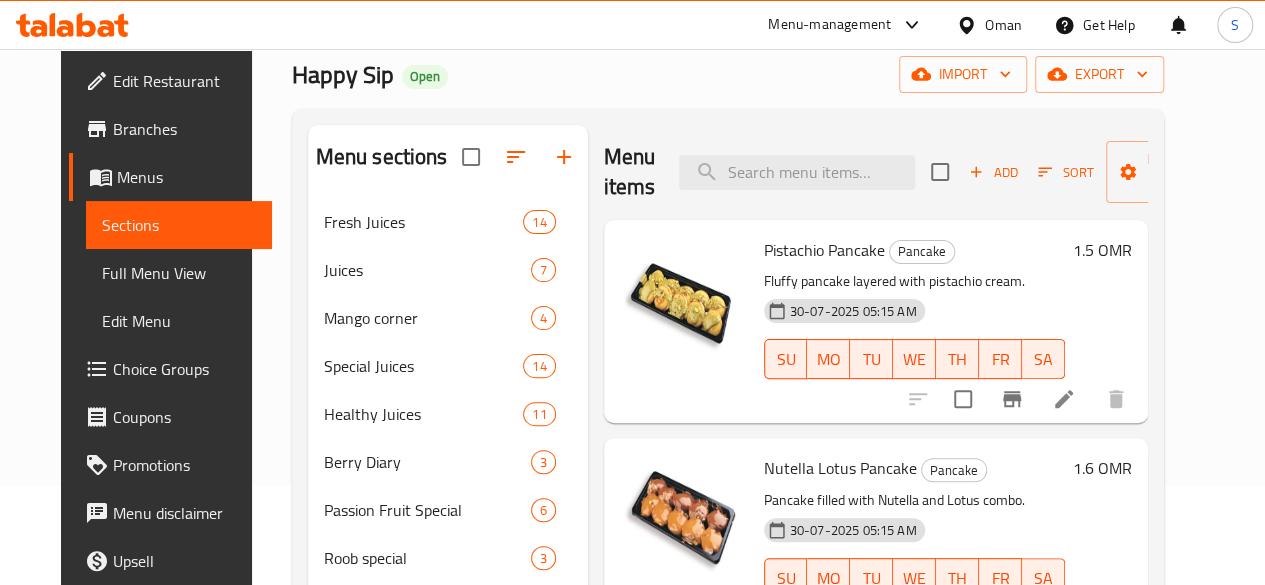 scroll, scrollTop: 0, scrollLeft: 0, axis: both 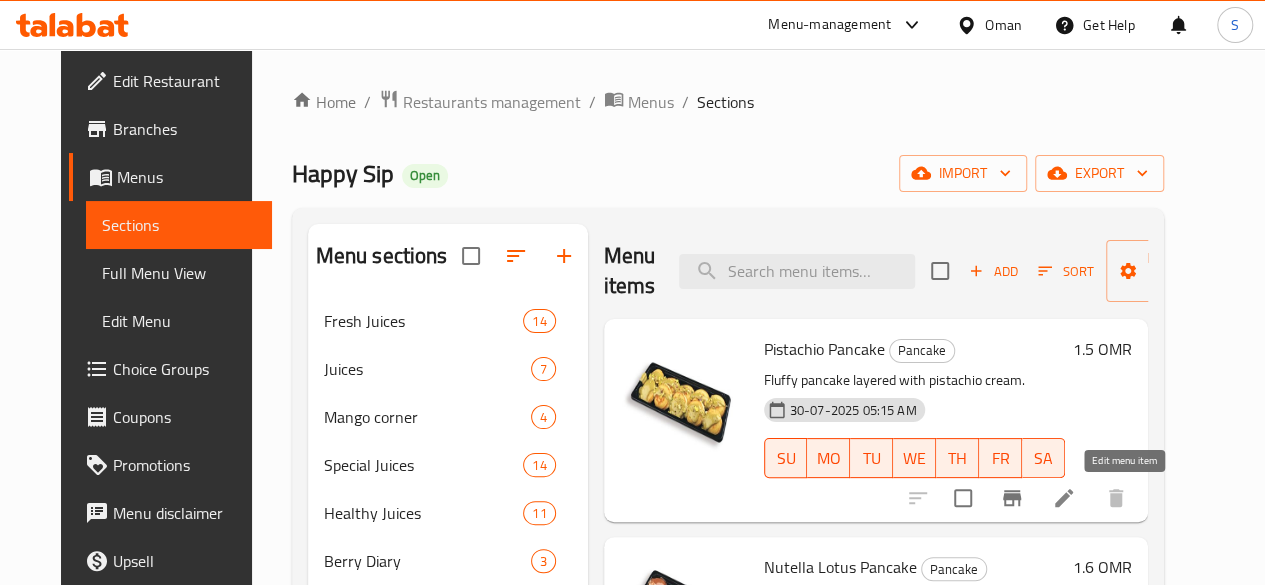 click 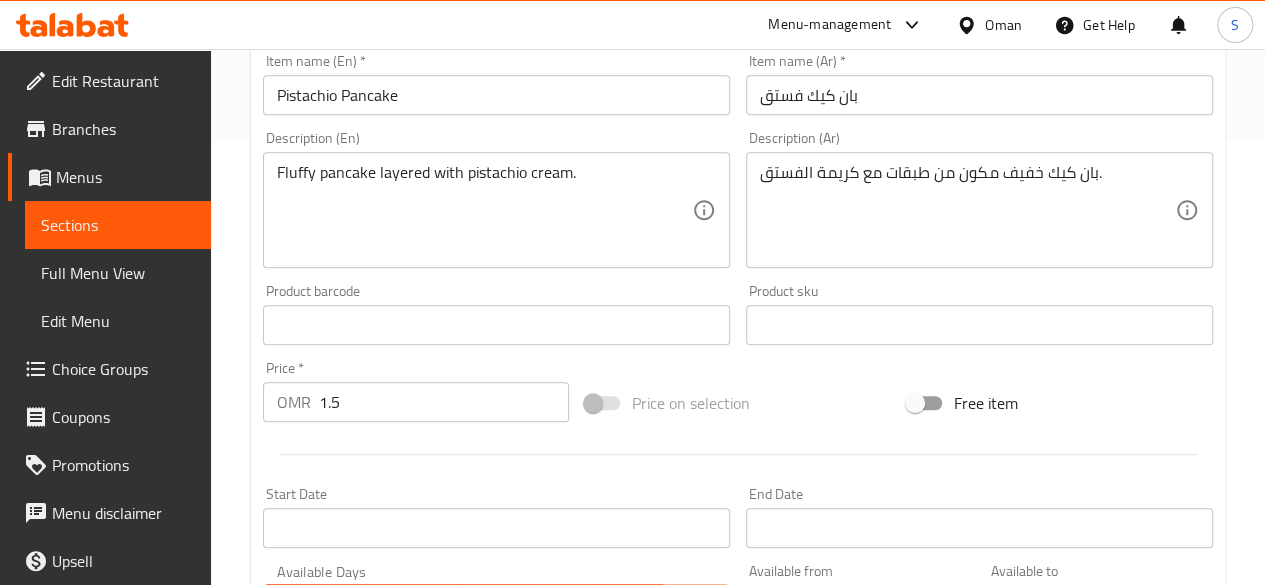 scroll, scrollTop: 446, scrollLeft: 0, axis: vertical 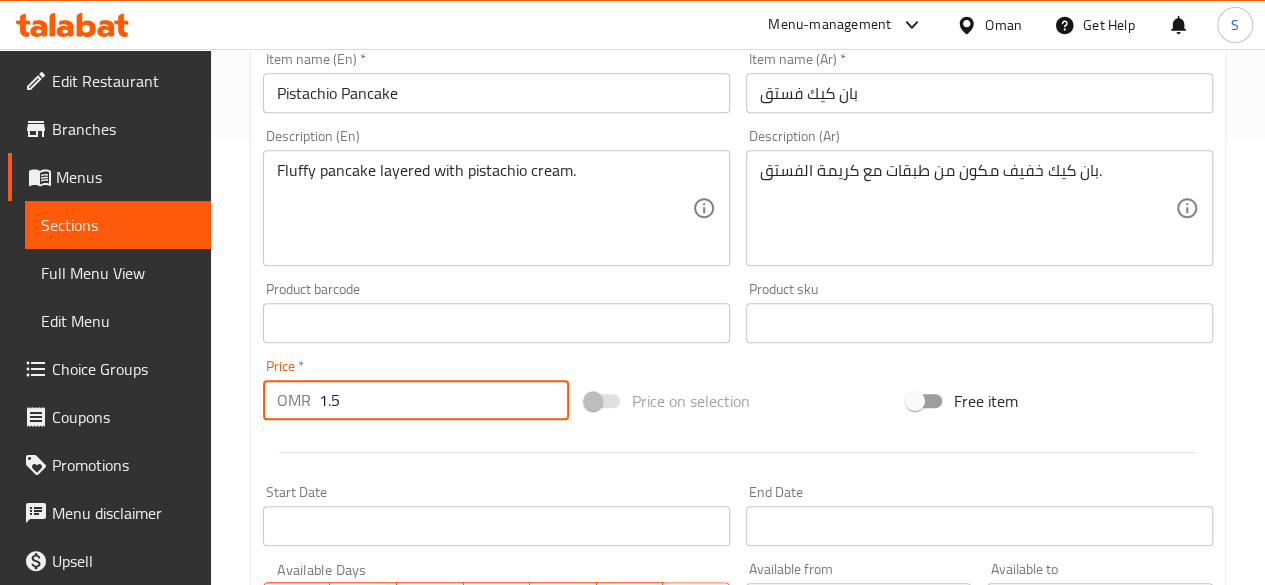 click on "1.5" at bounding box center [444, 400] 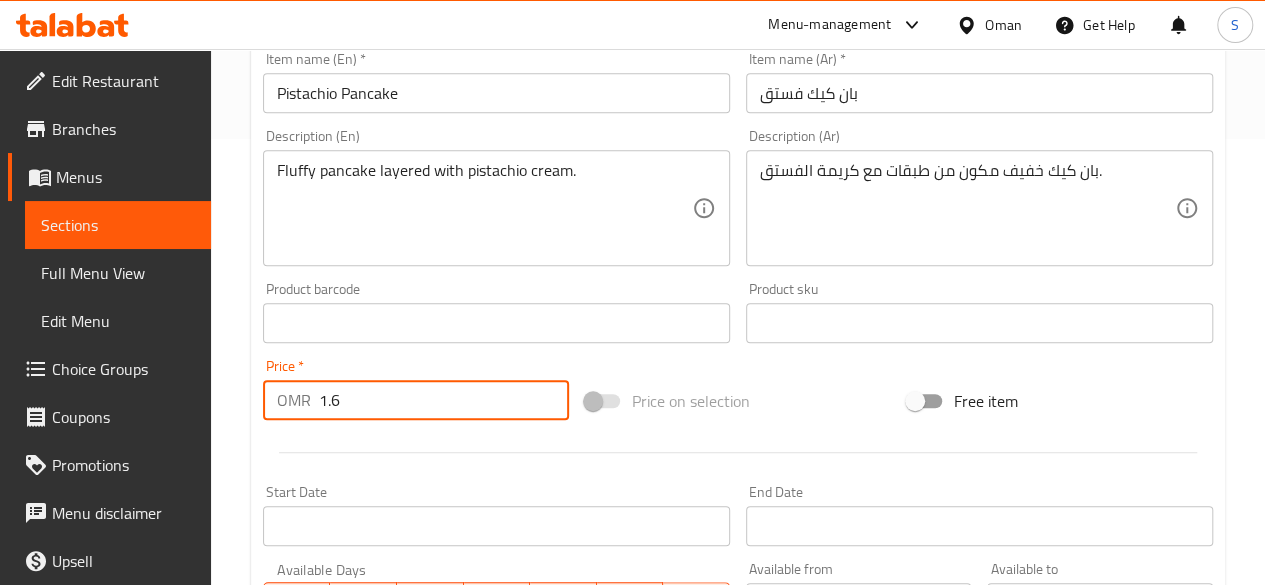 scroll, scrollTop: 857, scrollLeft: 0, axis: vertical 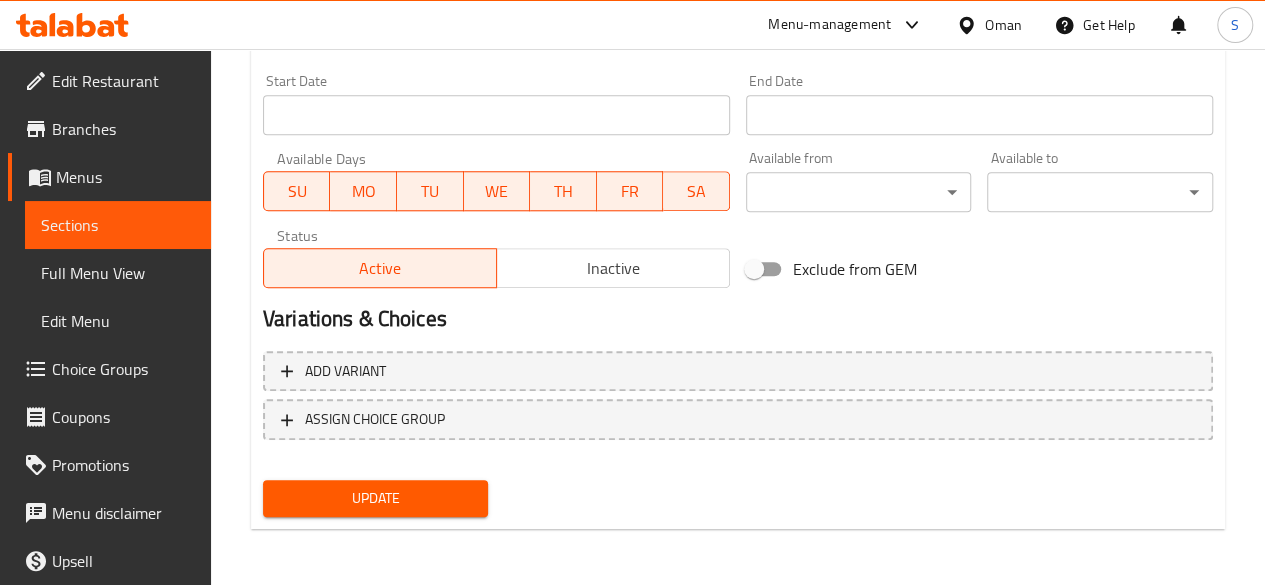 type on "1.6" 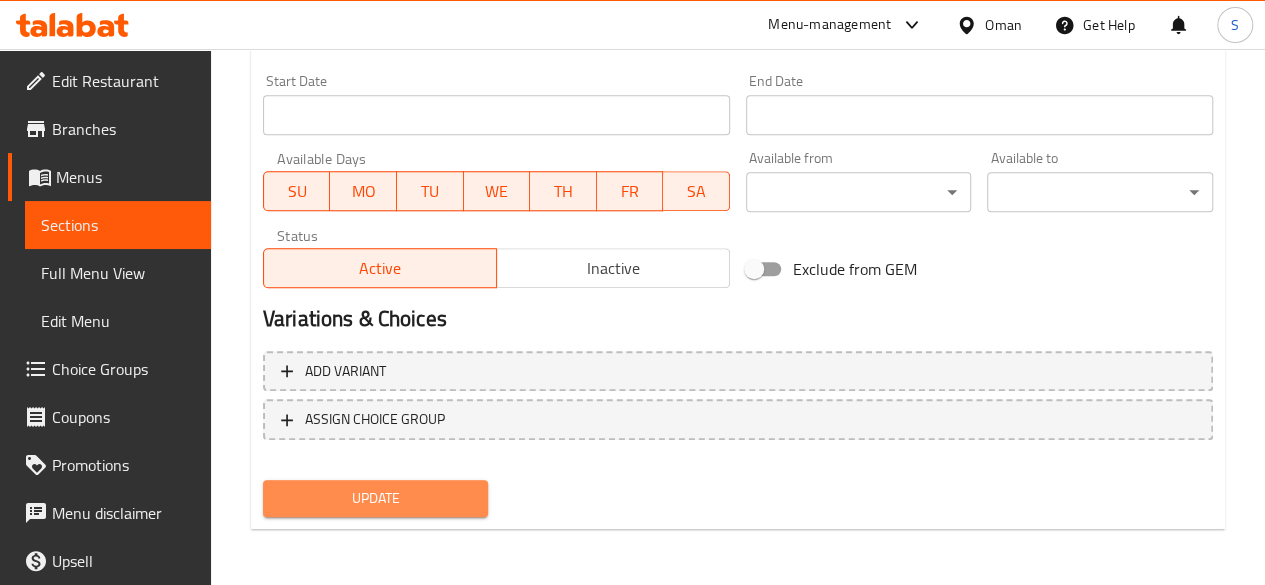 click on "Update" at bounding box center [376, 498] 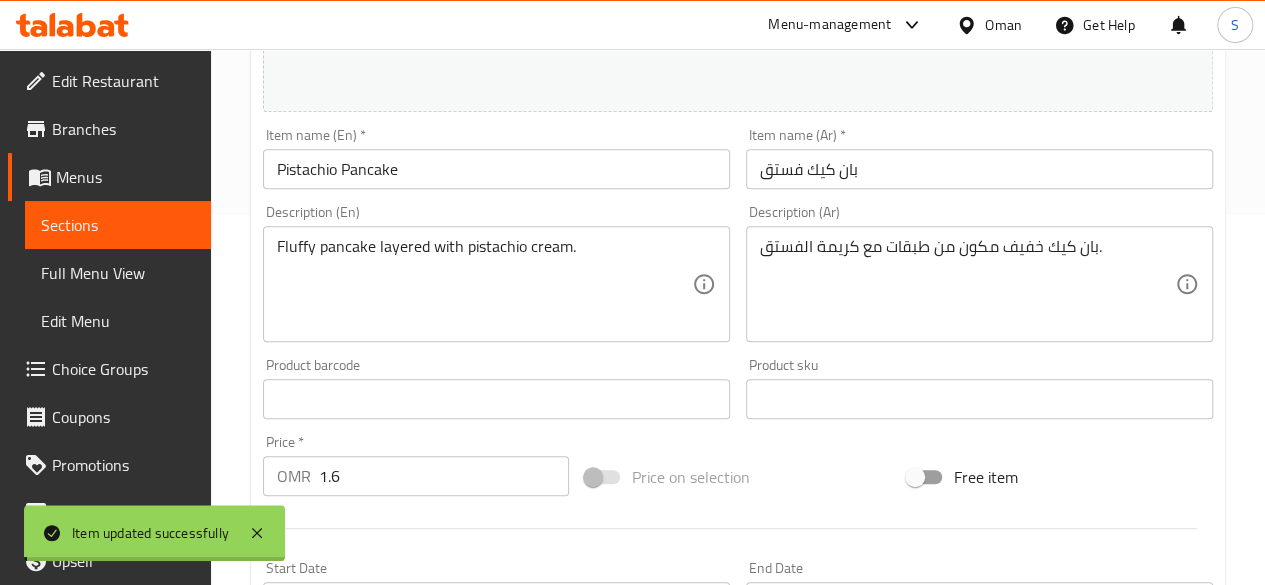 scroll, scrollTop: 0, scrollLeft: 0, axis: both 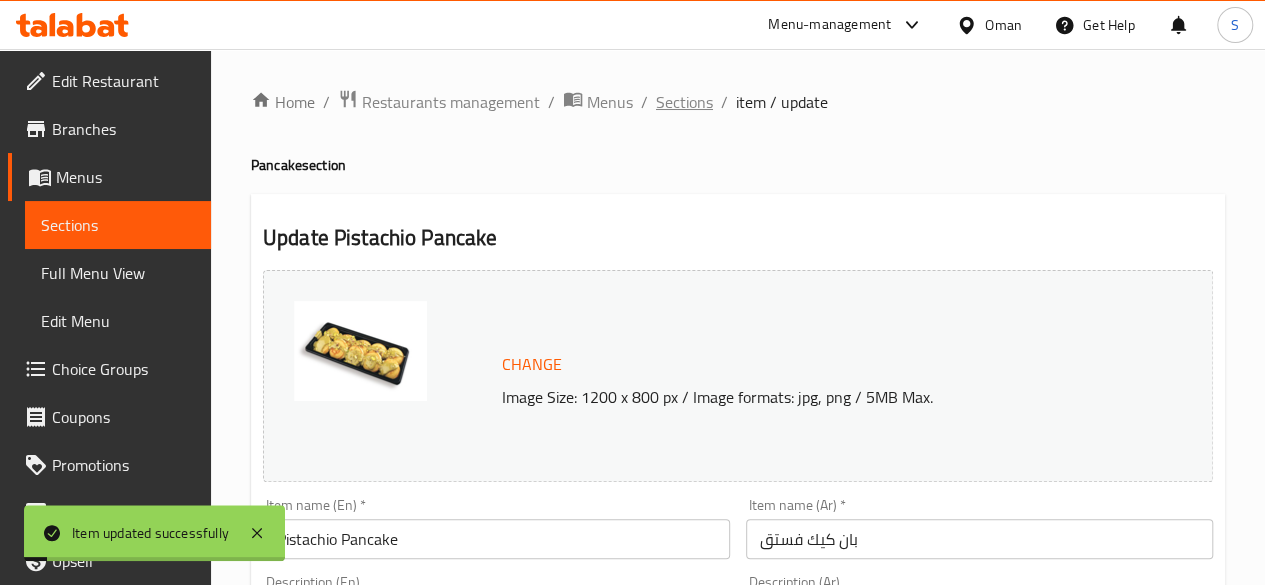 click on "Sections" at bounding box center (684, 102) 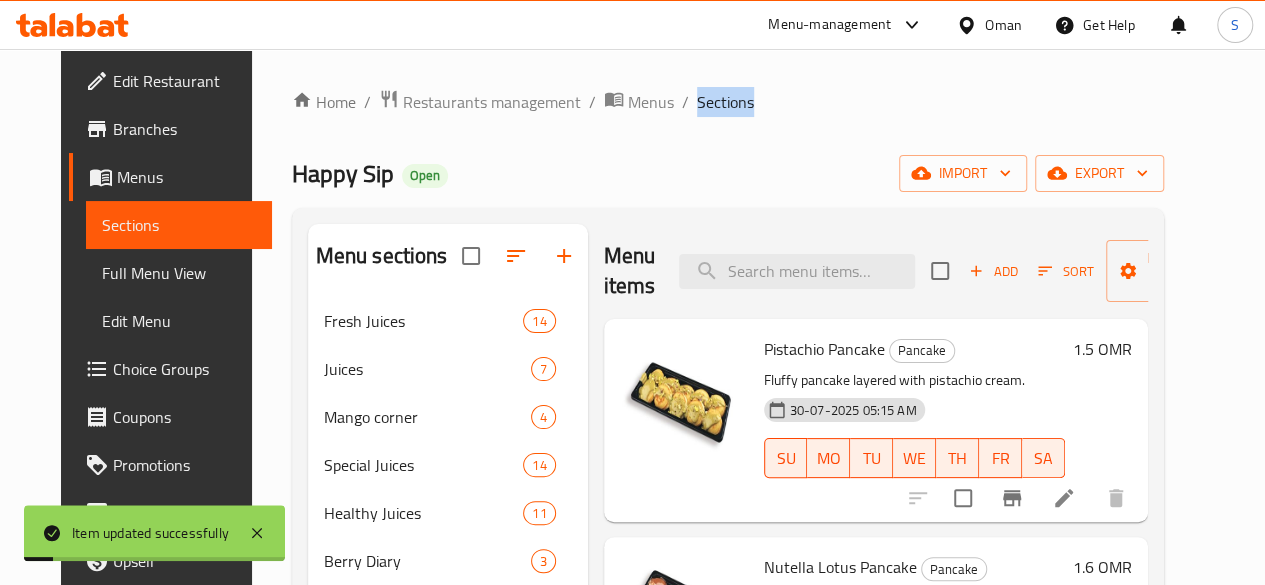 click on "Sections" at bounding box center [725, 102] 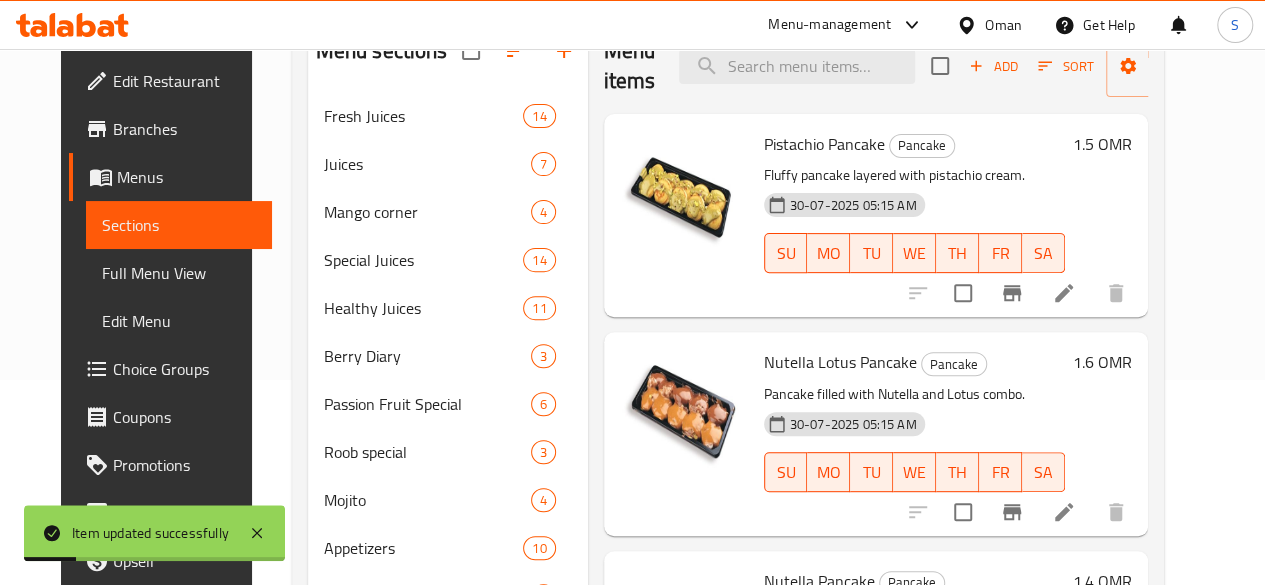 scroll, scrollTop: 206, scrollLeft: 0, axis: vertical 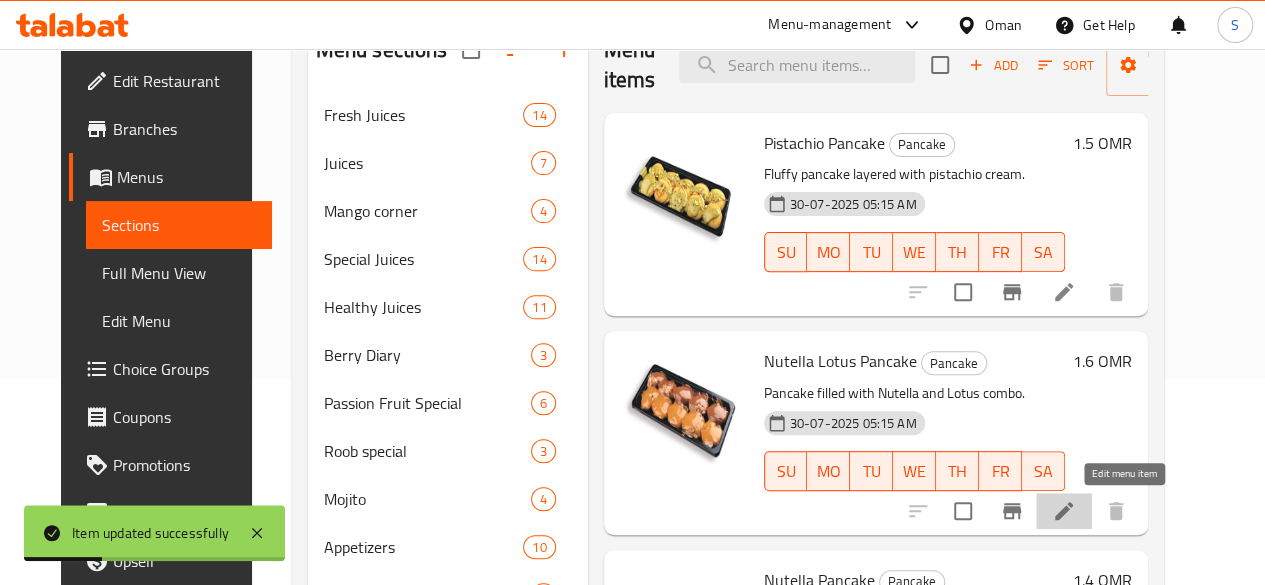 click 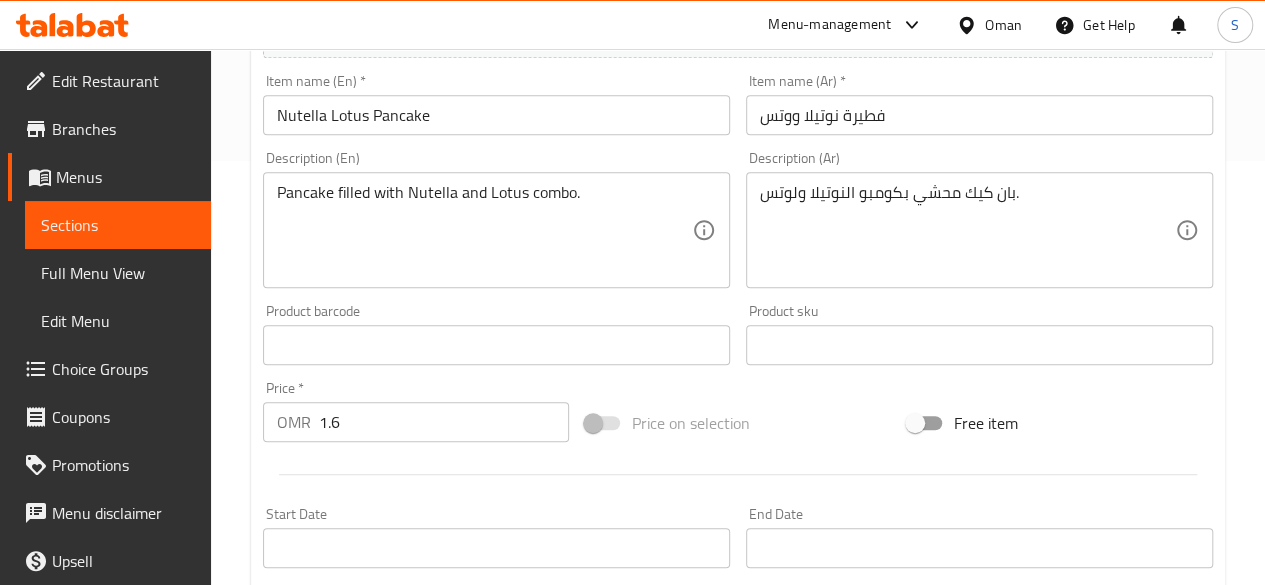 scroll, scrollTop: 426, scrollLeft: 0, axis: vertical 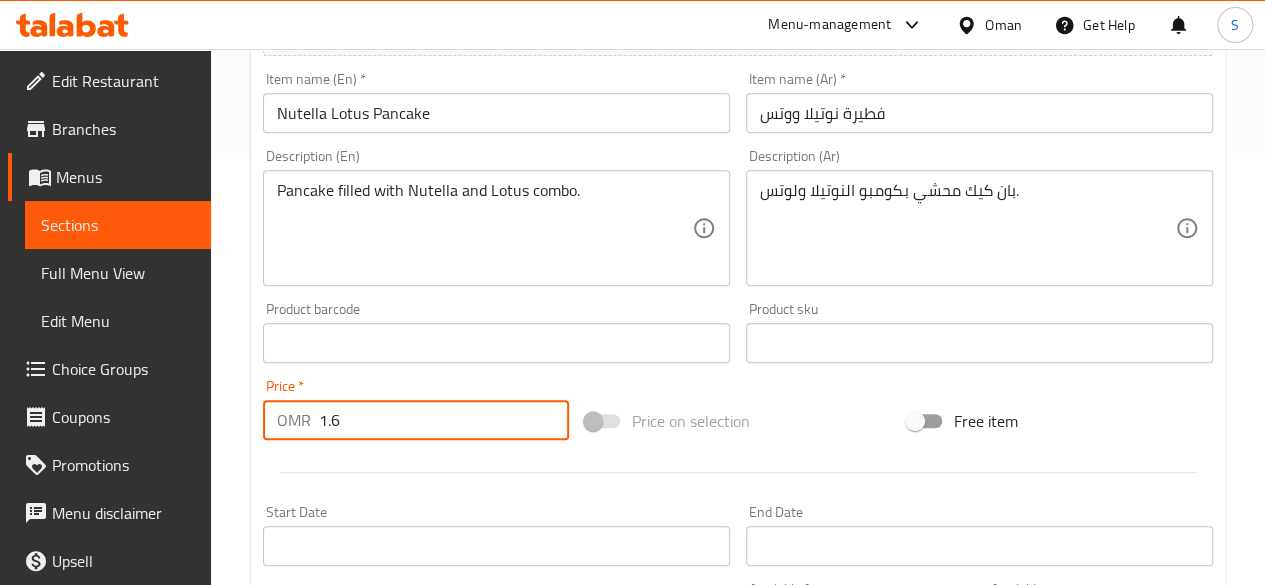 click on "1.6" at bounding box center [444, 420] 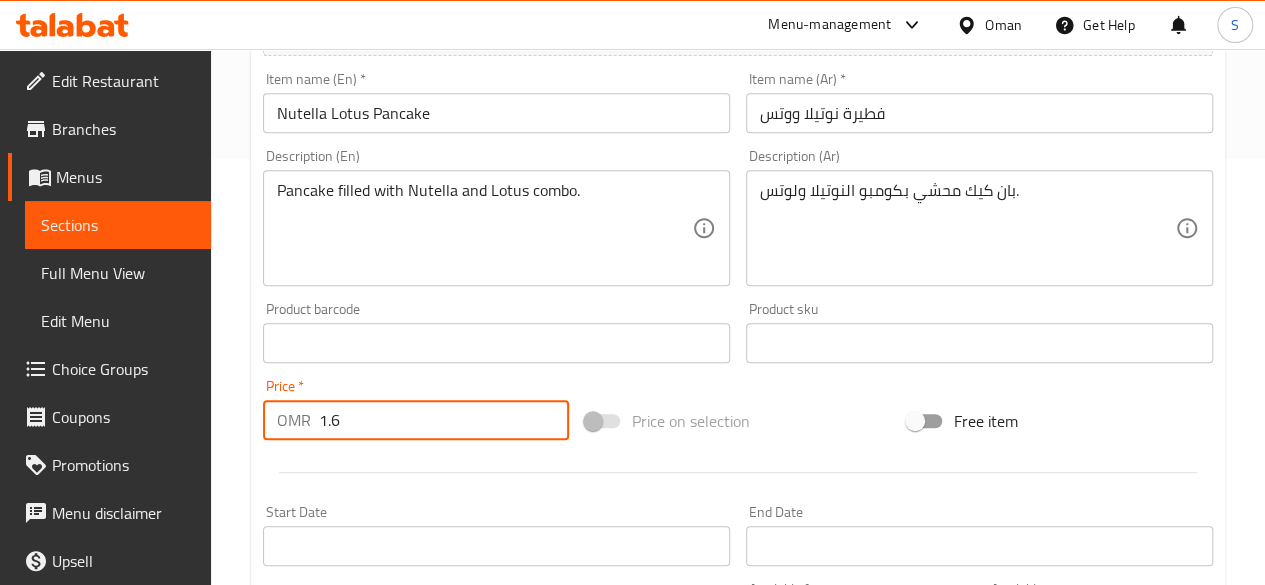 scroll, scrollTop: 857, scrollLeft: 0, axis: vertical 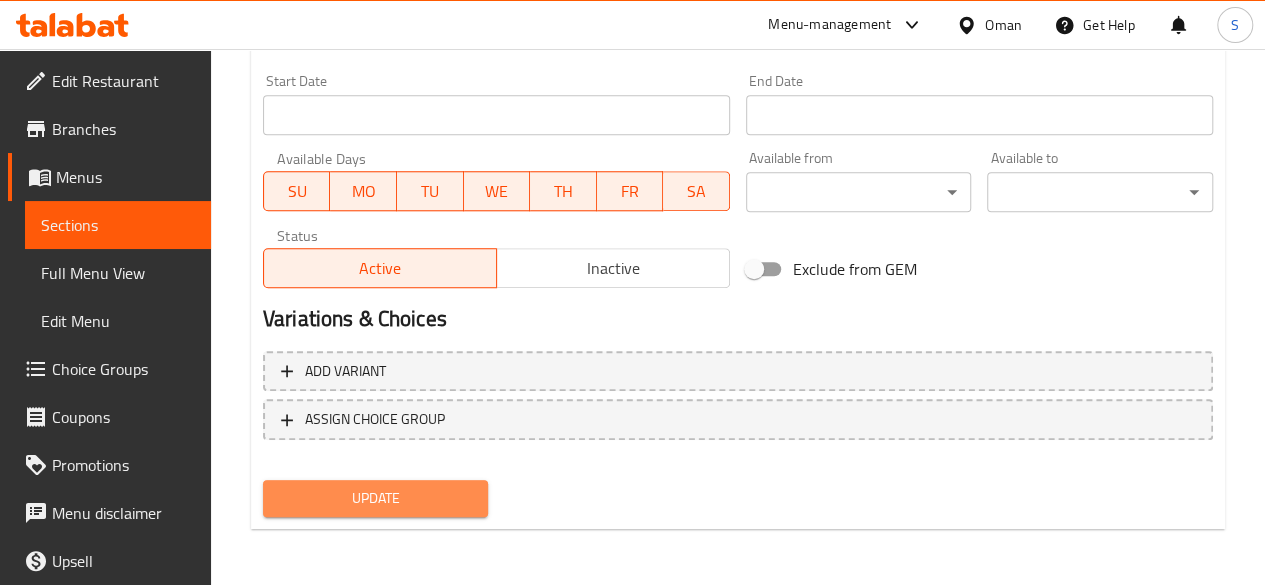 click on "Update" at bounding box center (376, 498) 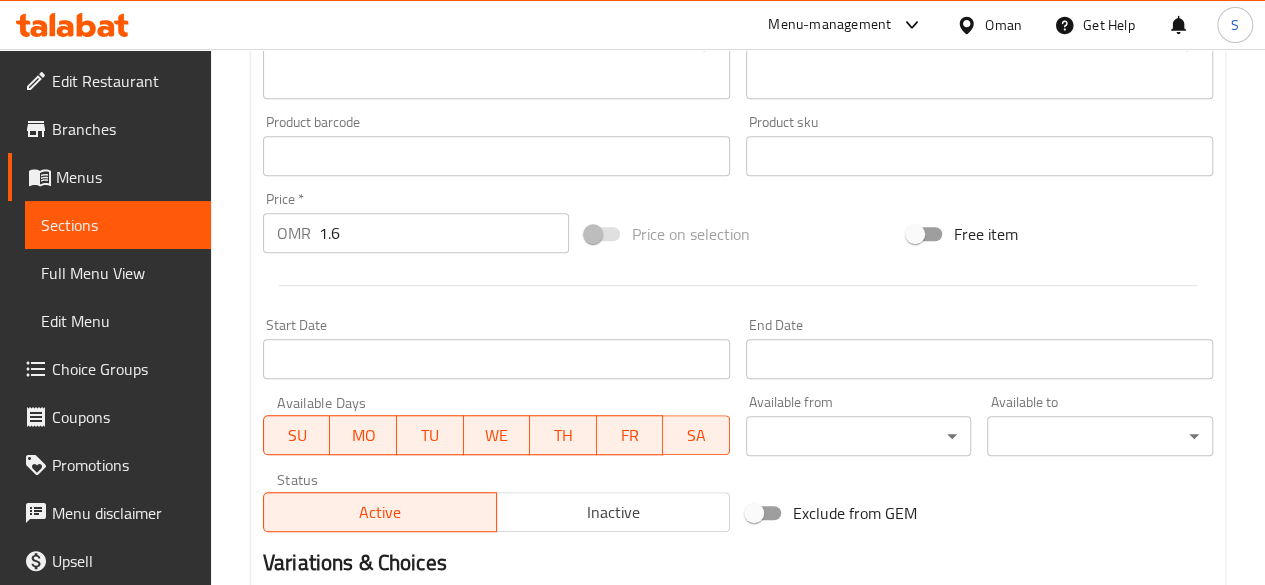 scroll, scrollTop: 857, scrollLeft: 0, axis: vertical 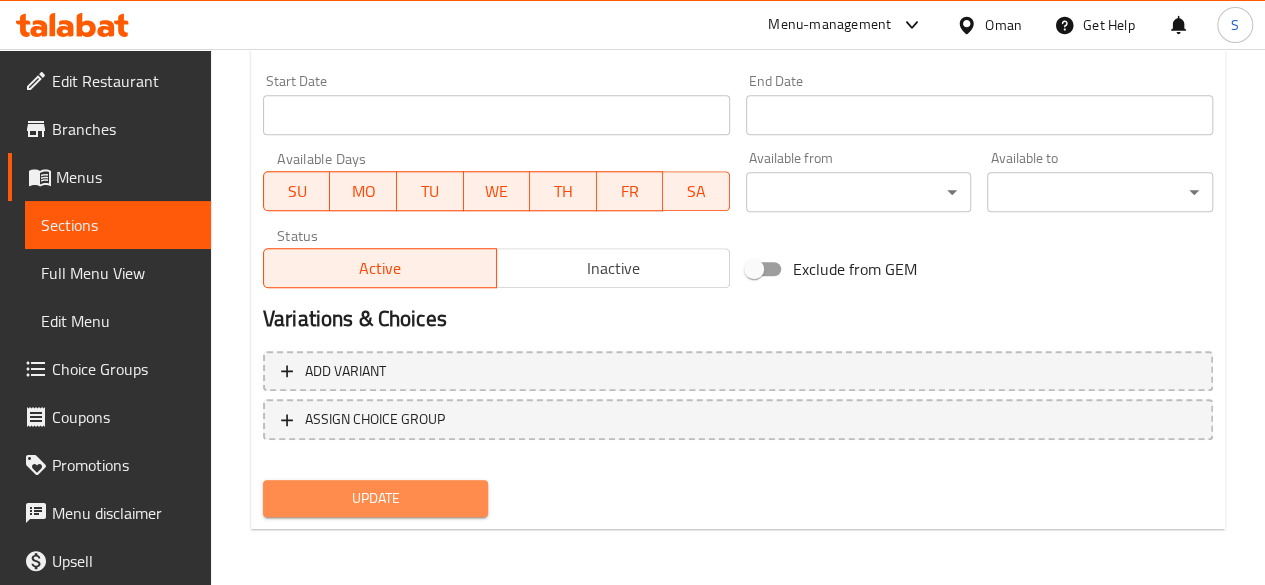 click on "Update" at bounding box center [376, 498] 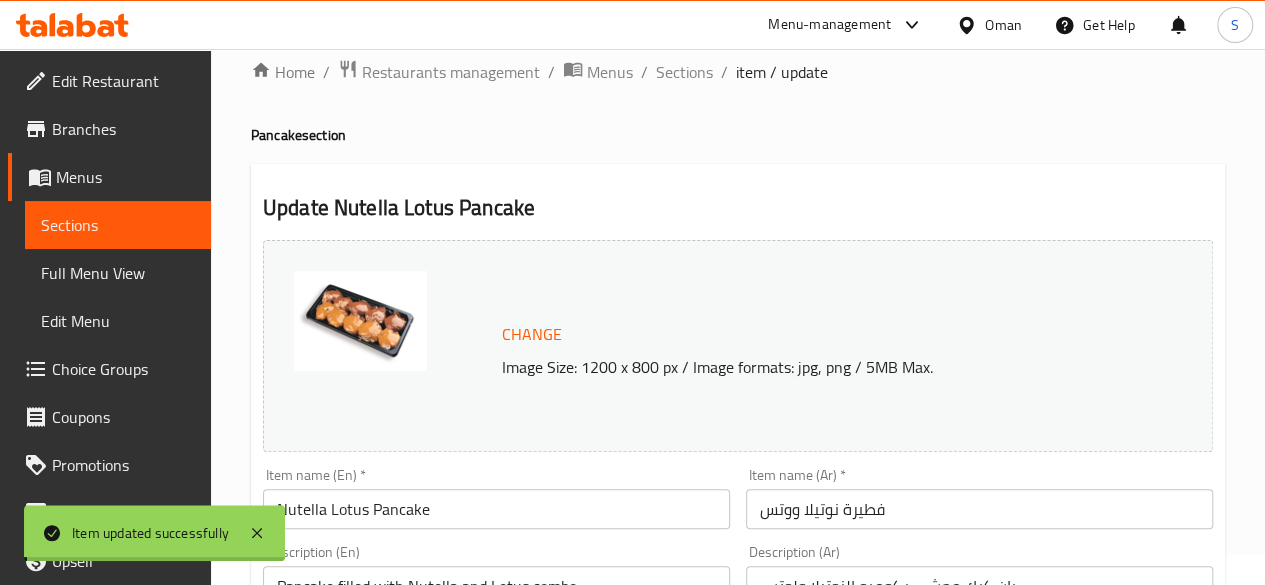 scroll, scrollTop: 0, scrollLeft: 0, axis: both 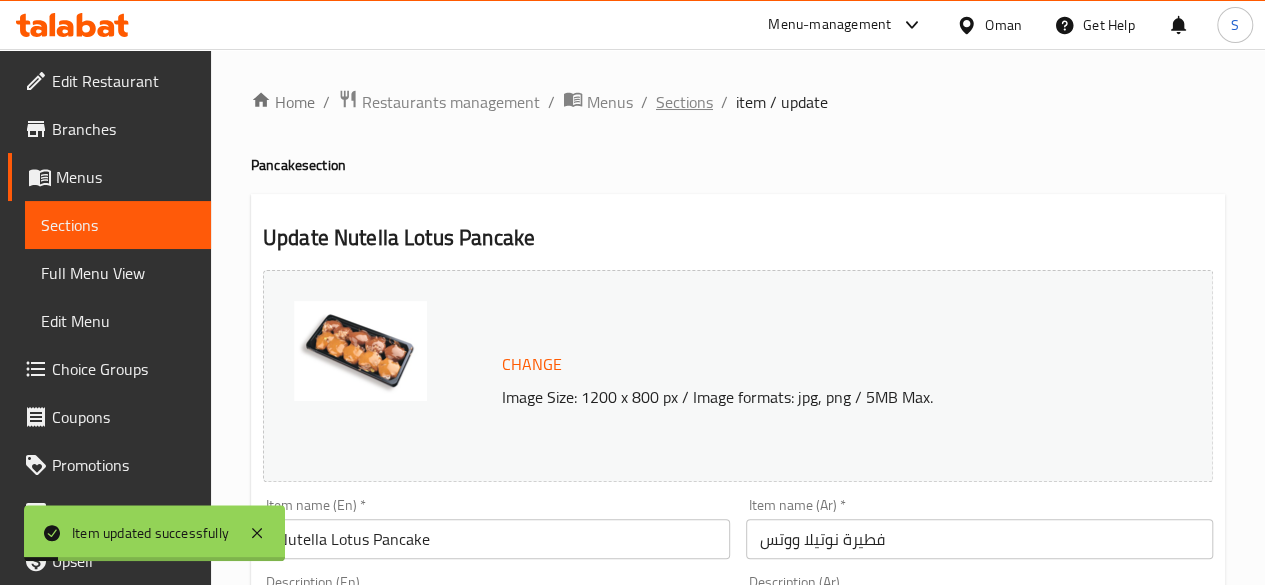 click on "Sections" at bounding box center (684, 102) 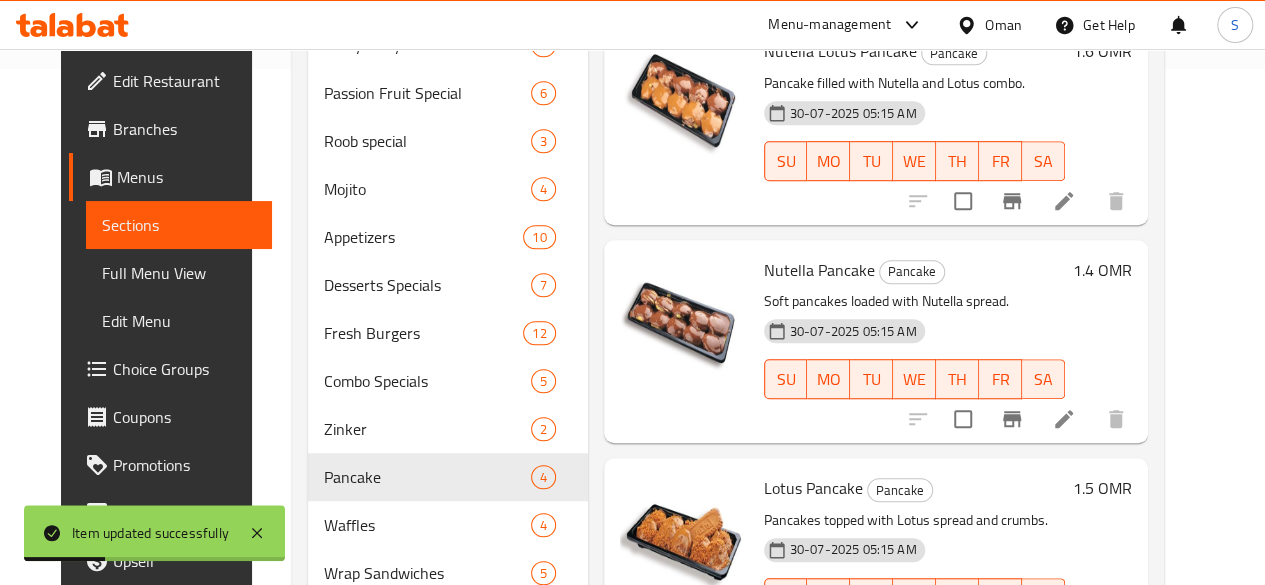 scroll, scrollTop: 531, scrollLeft: 0, axis: vertical 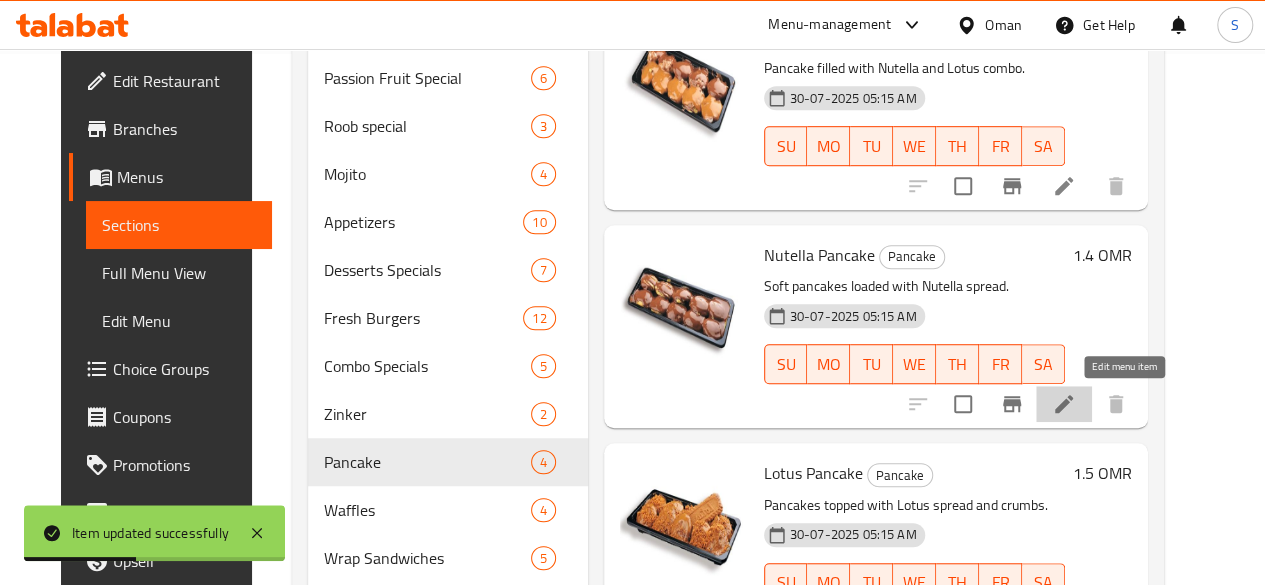 click 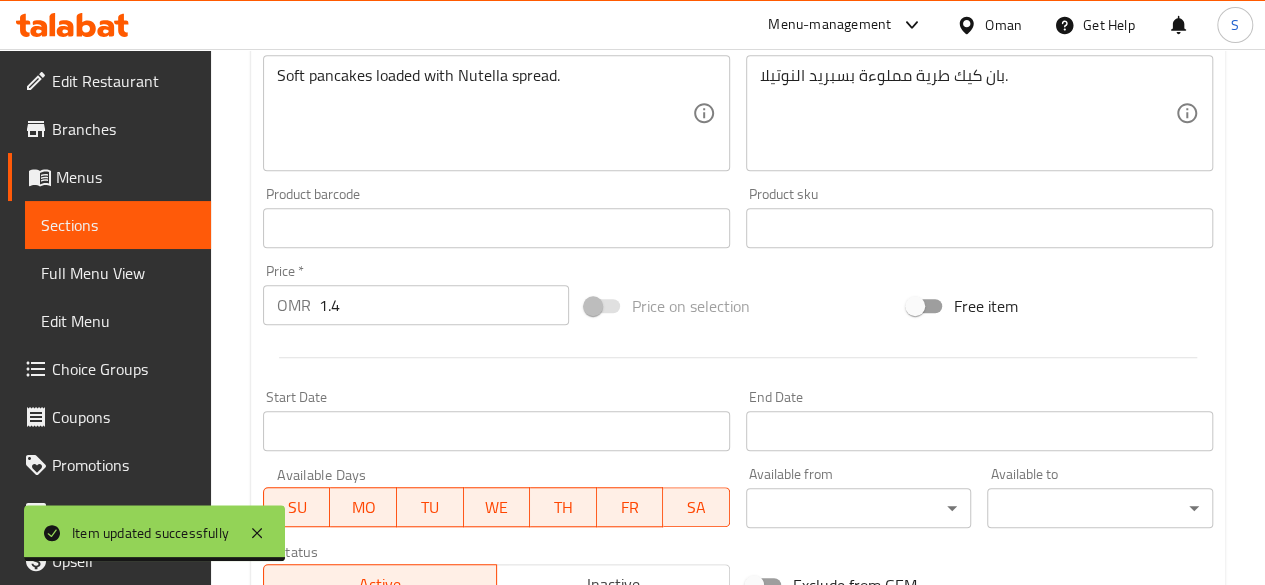 scroll, scrollTop: 542, scrollLeft: 0, axis: vertical 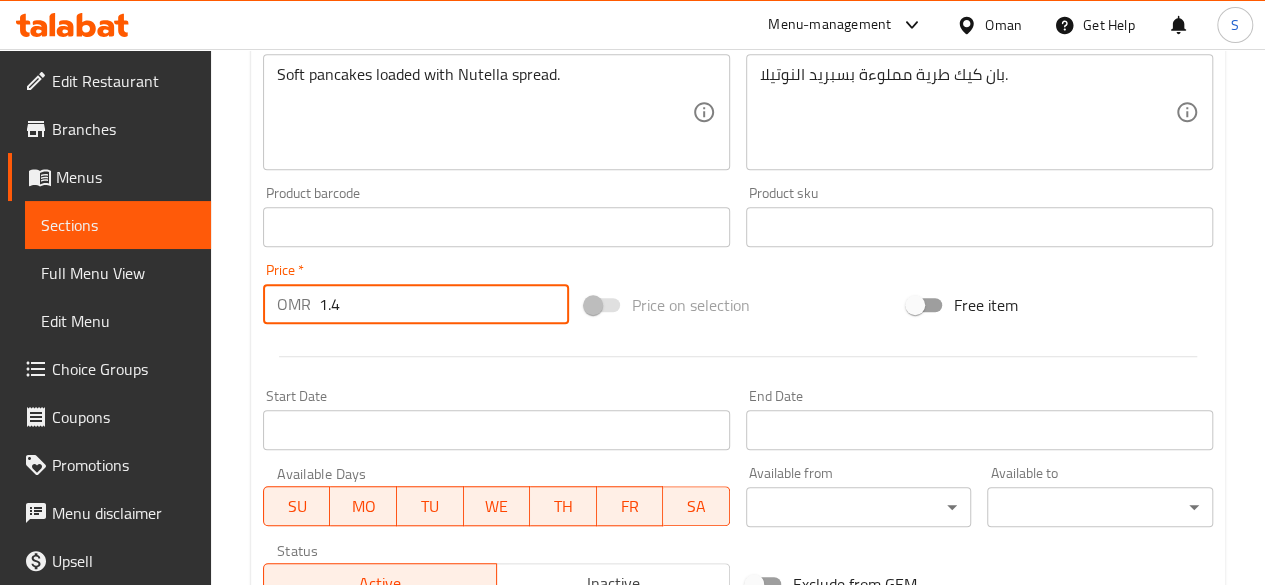 click on "1.4" at bounding box center (444, 304) 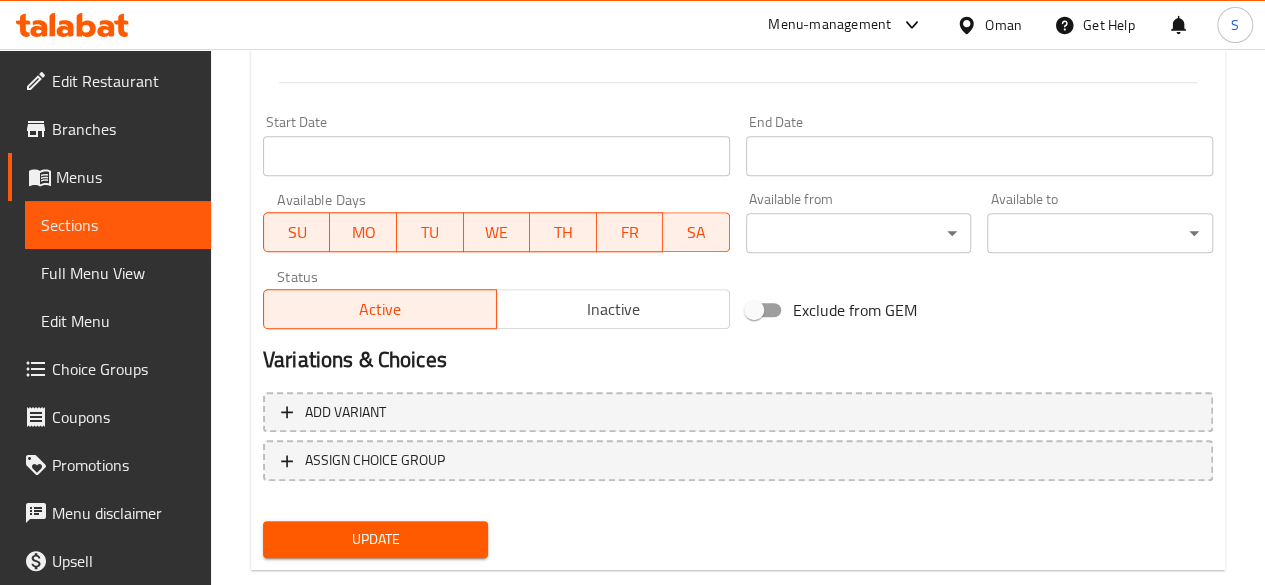 scroll, scrollTop: 857, scrollLeft: 0, axis: vertical 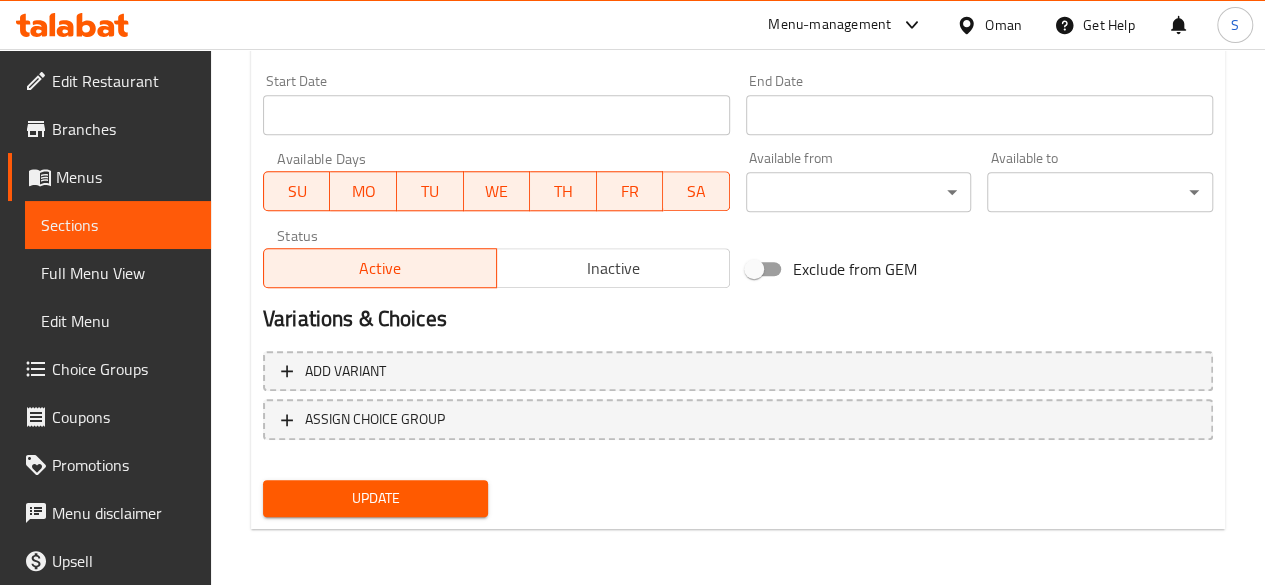 type on "1.3" 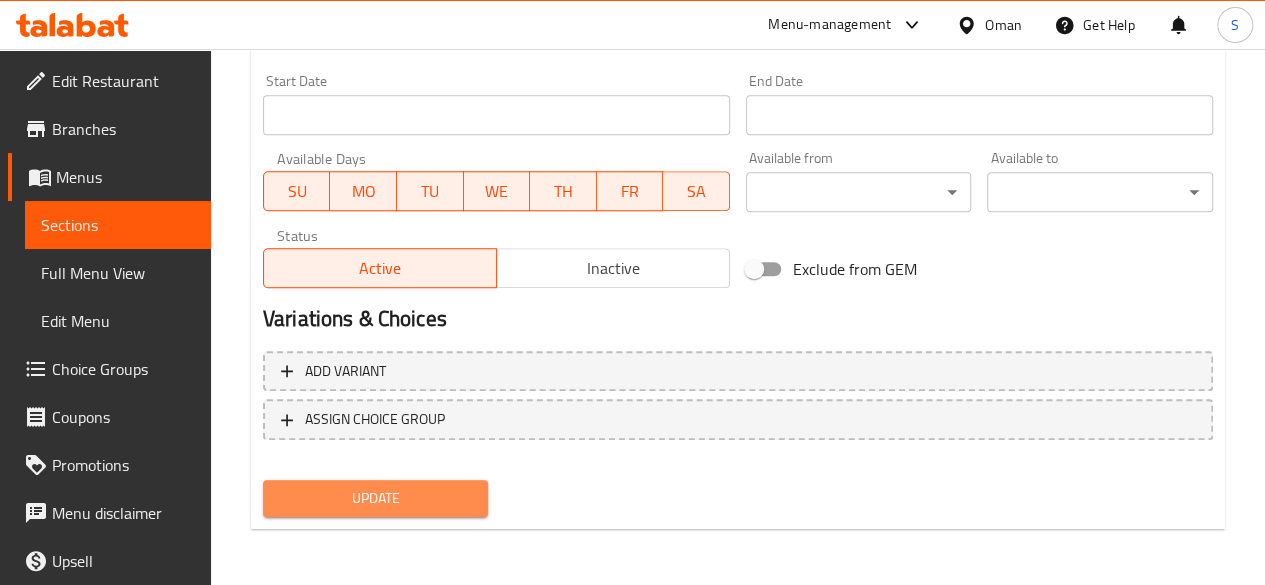 click on "Update" at bounding box center [376, 498] 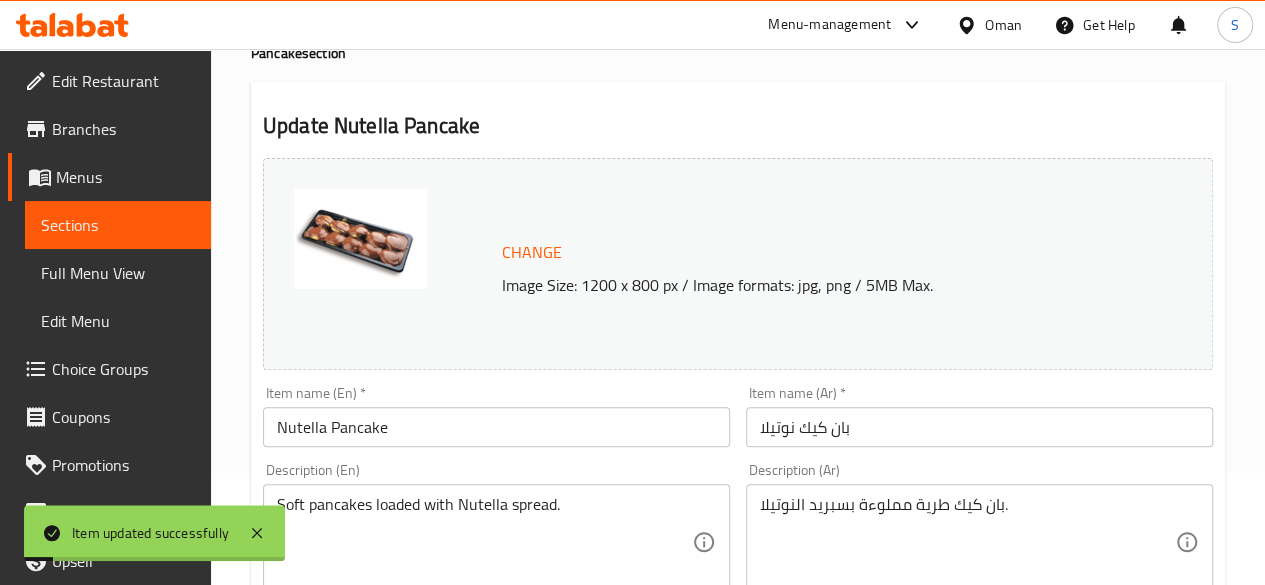 scroll, scrollTop: 0, scrollLeft: 0, axis: both 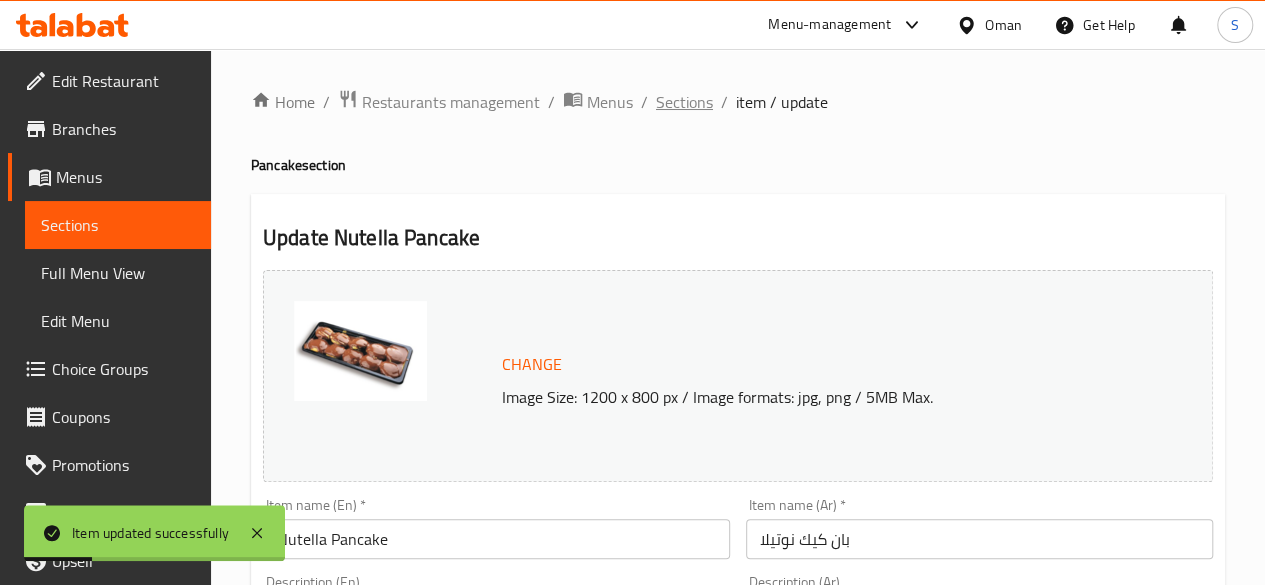 click on "Sections" at bounding box center [684, 102] 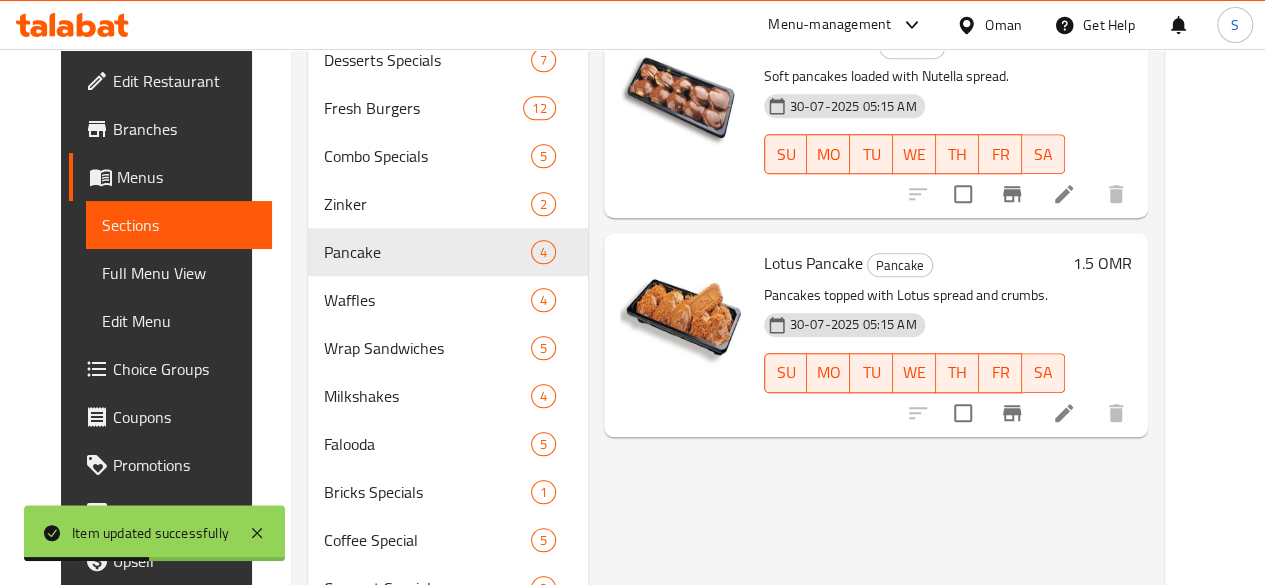 scroll, scrollTop: 743, scrollLeft: 0, axis: vertical 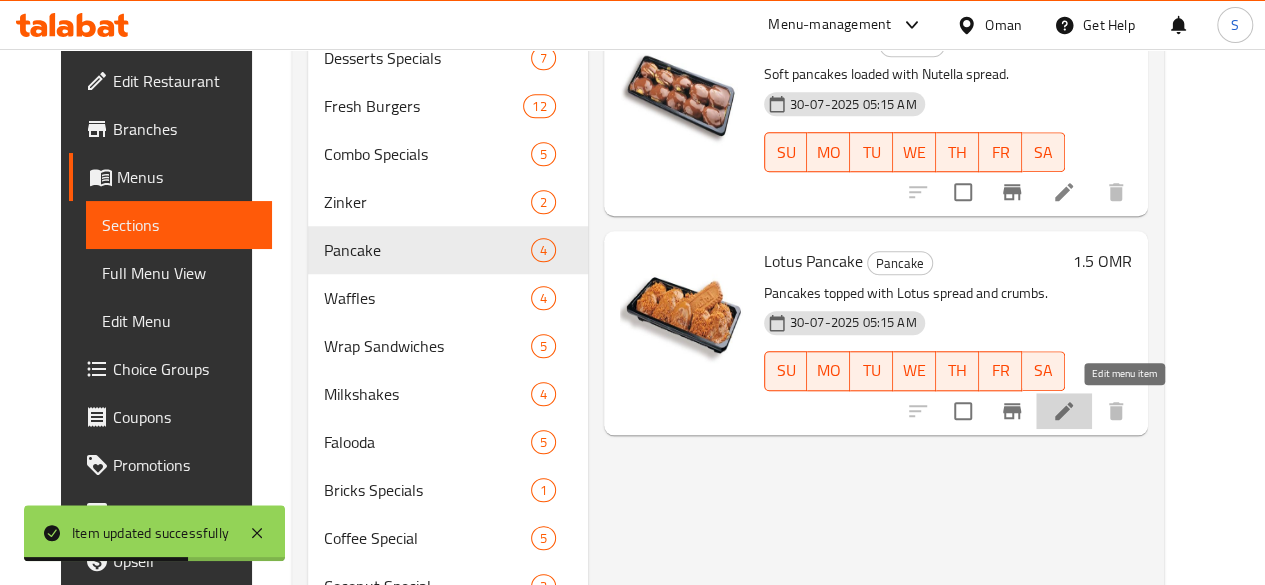 click 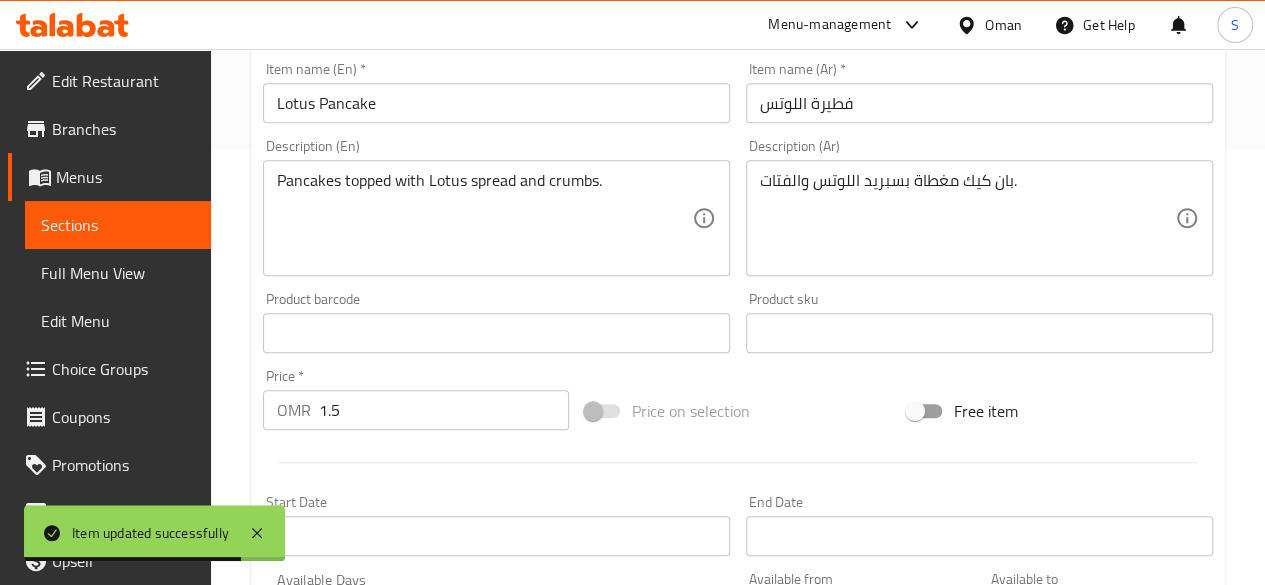 scroll, scrollTop: 439, scrollLeft: 0, axis: vertical 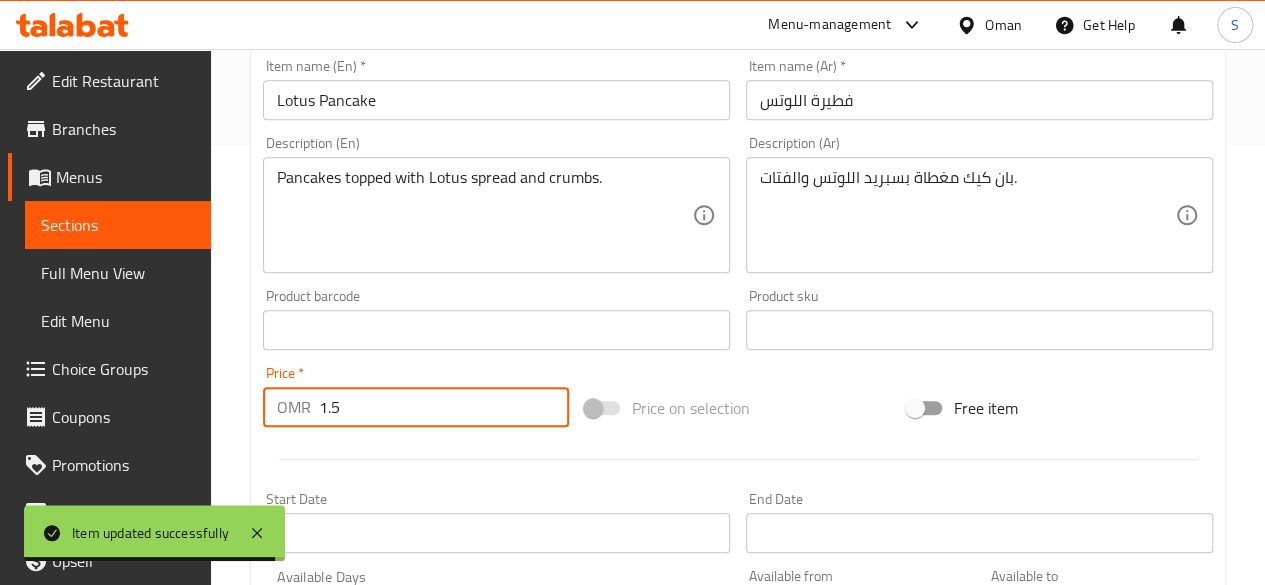 click on "1.5" at bounding box center (444, 407) 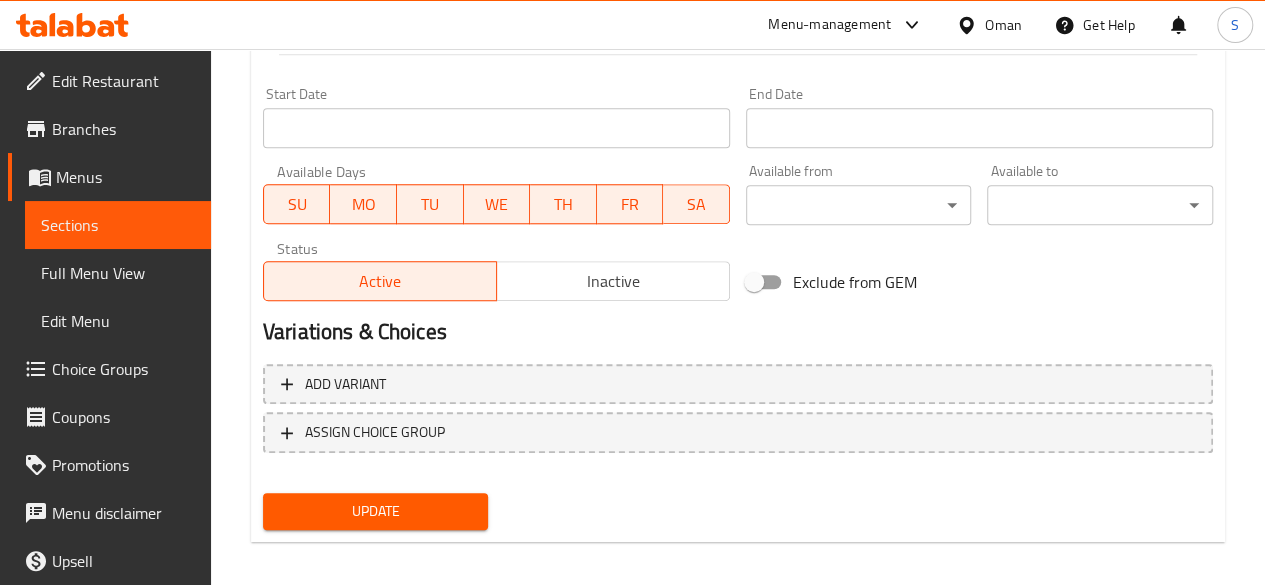 scroll, scrollTop: 857, scrollLeft: 0, axis: vertical 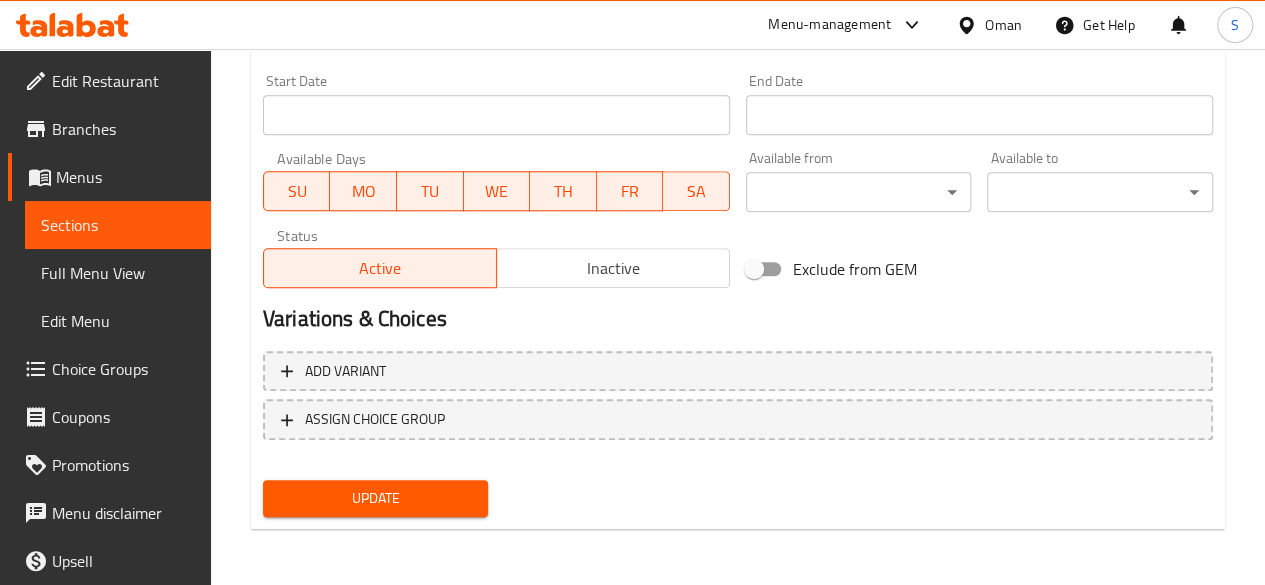 type on "1.4" 